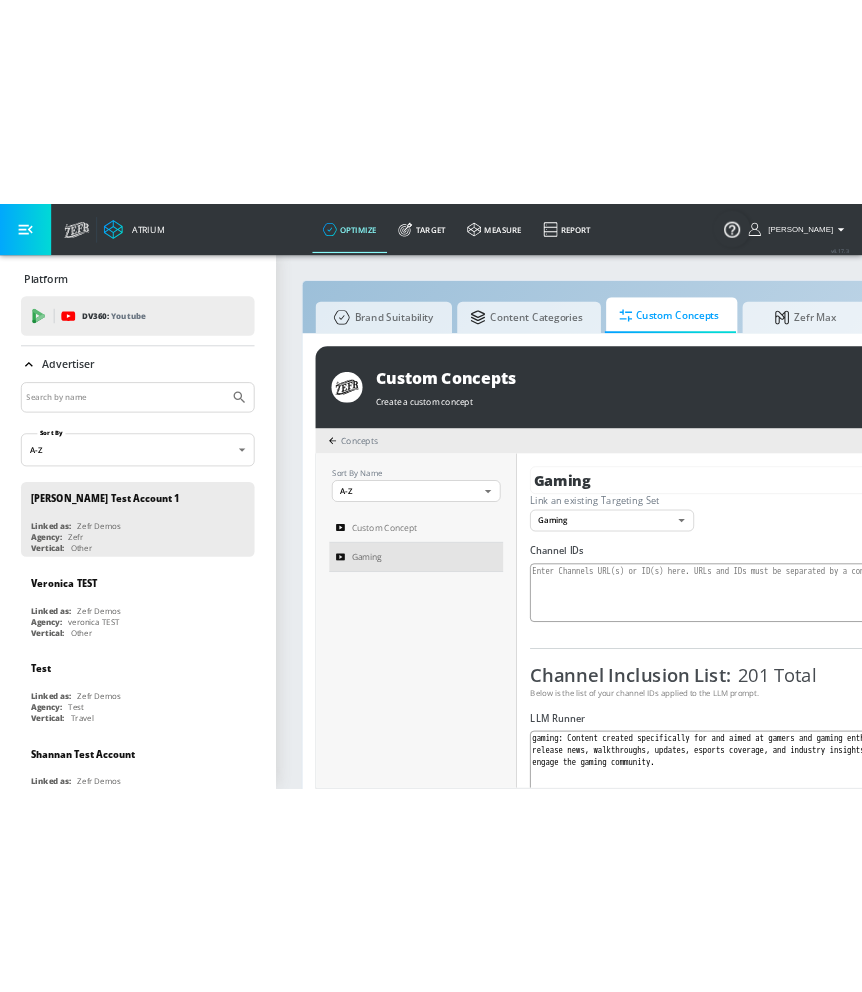 scroll, scrollTop: 0, scrollLeft: 0, axis: both 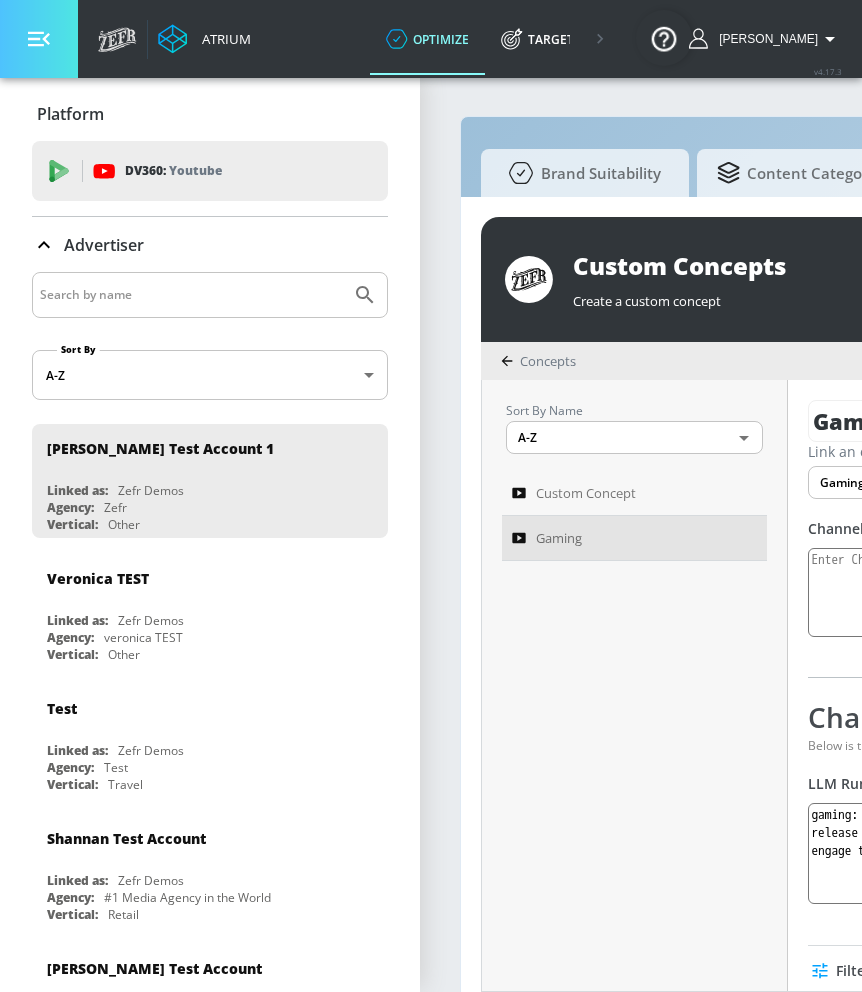 click at bounding box center (39, 39) 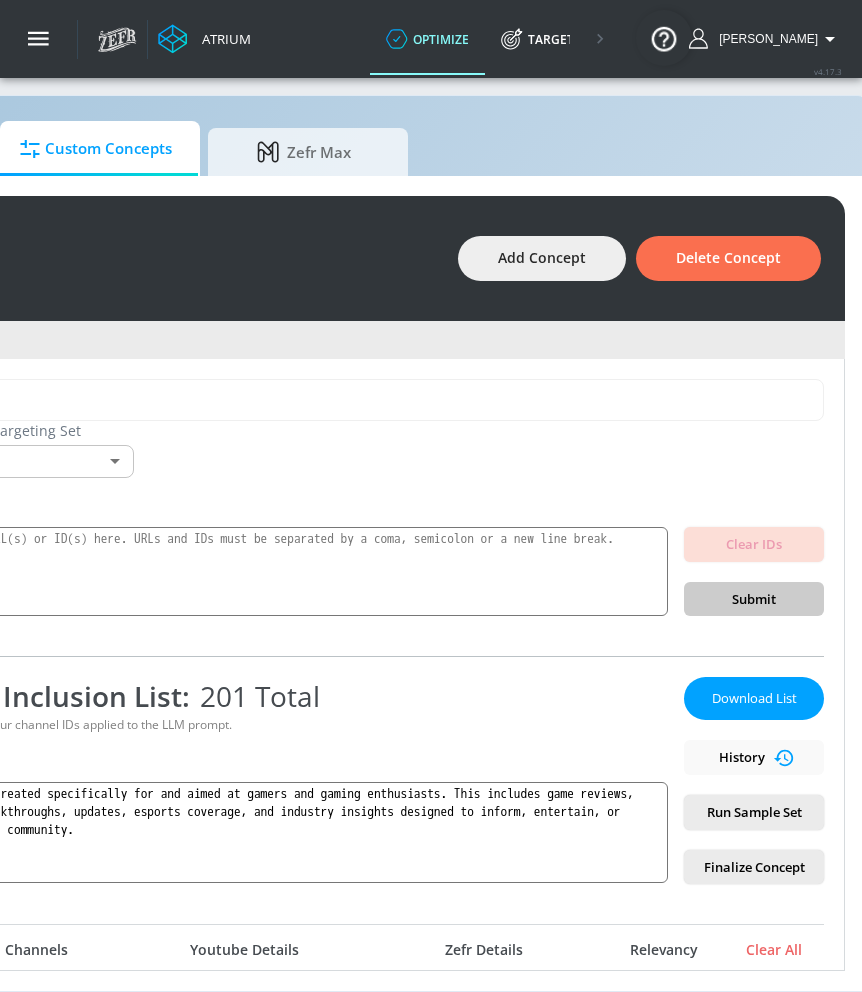 scroll, scrollTop: 21, scrollLeft: 548, axis: both 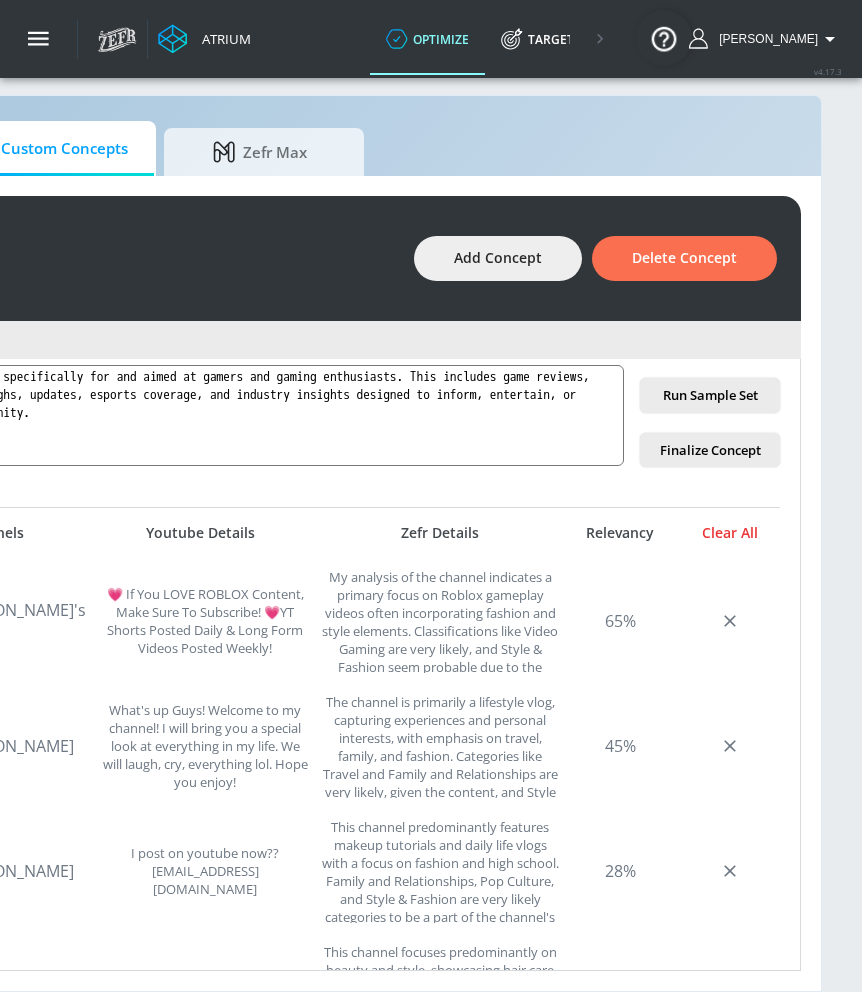 click on "Clear All" at bounding box center (730, 533) 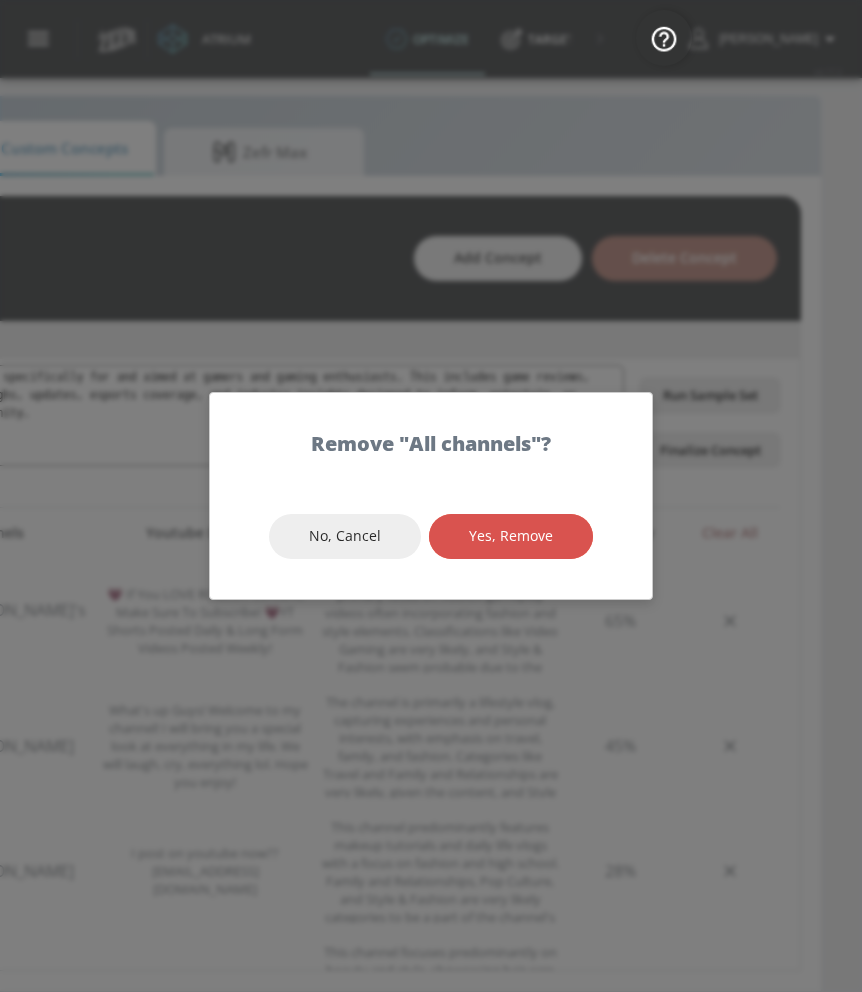 click on "Yes, Remove" at bounding box center (511, 536) 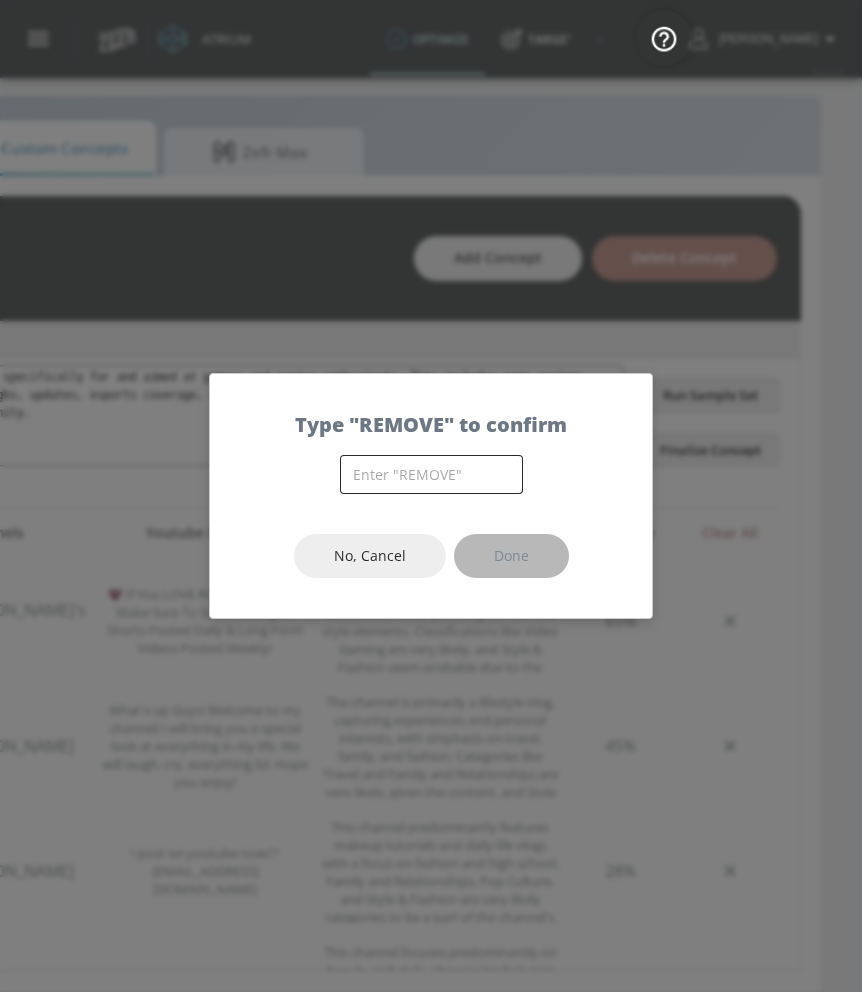 click at bounding box center [431, 474] 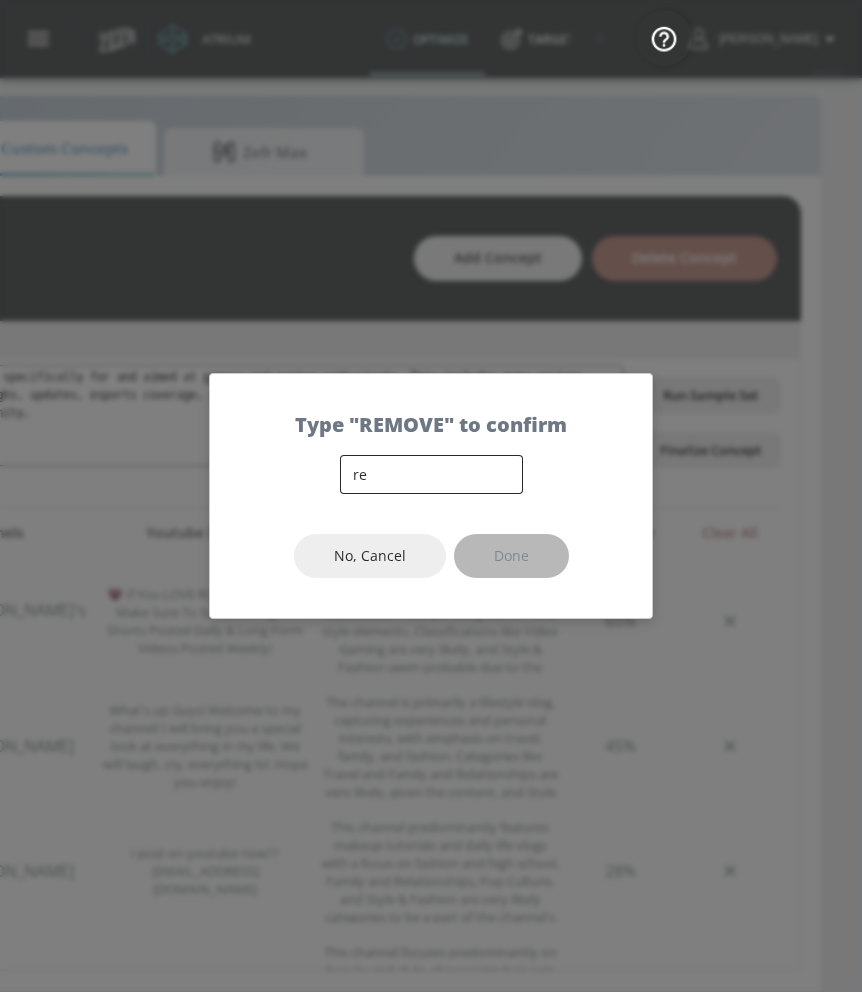 type on "r" 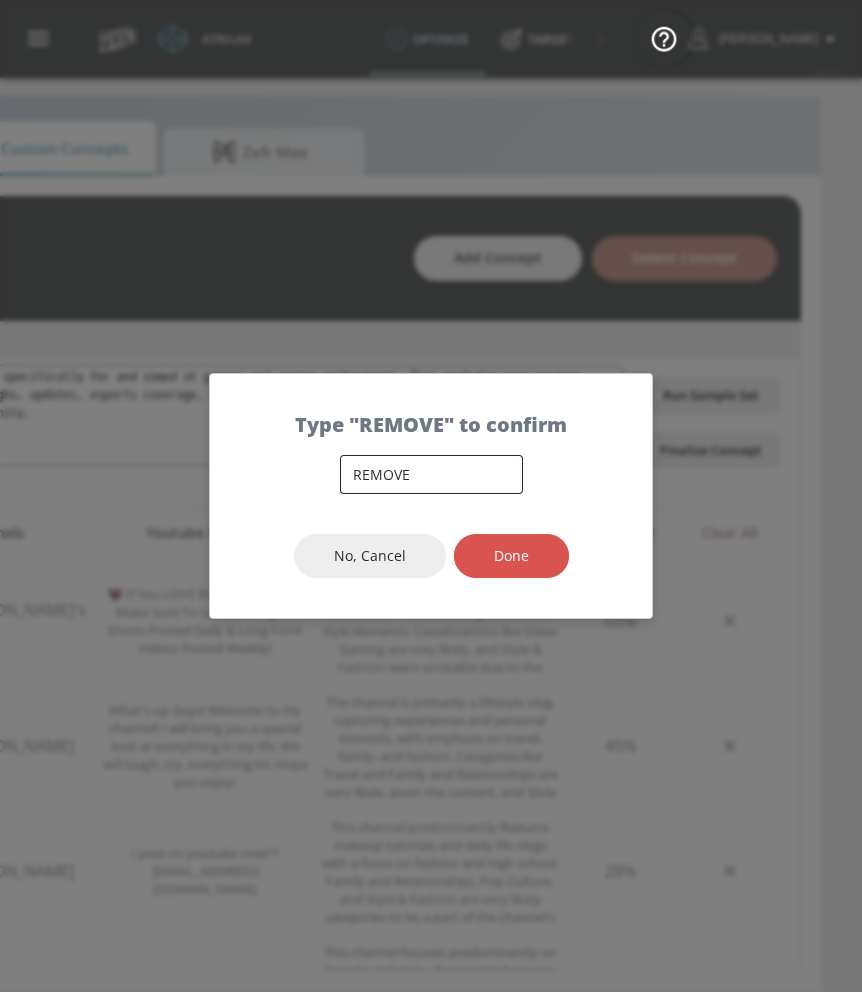 type on "REMOVE" 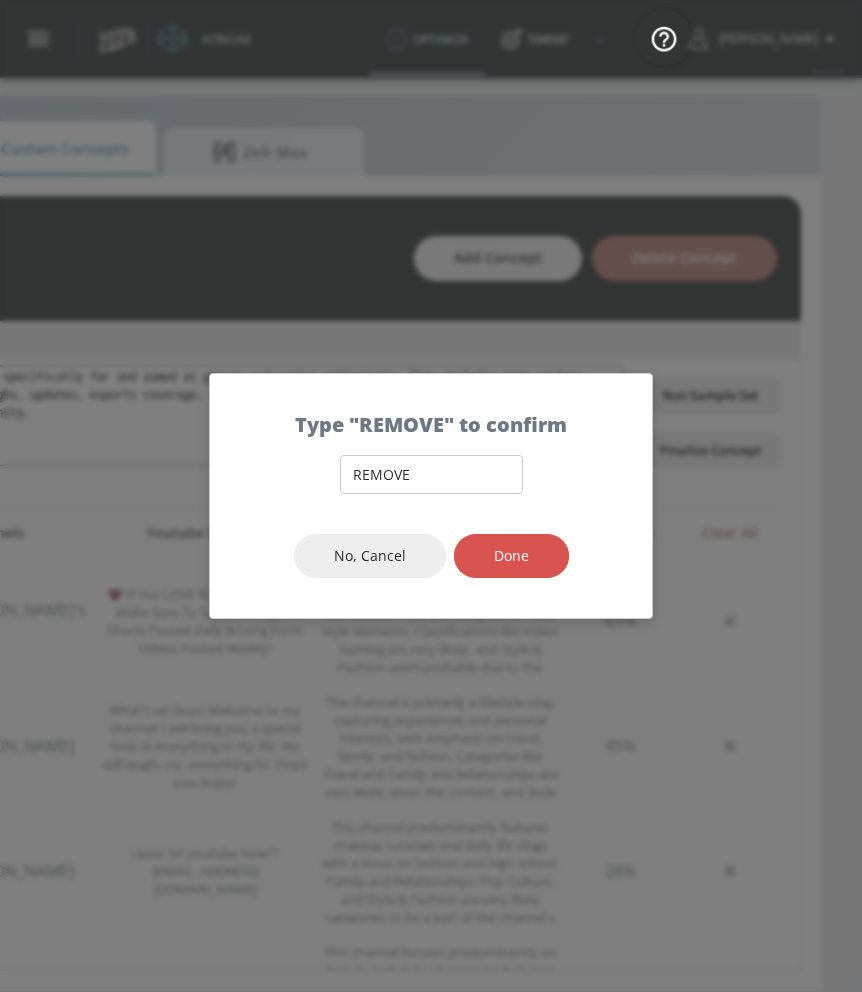 click on "Done" at bounding box center (511, 556) 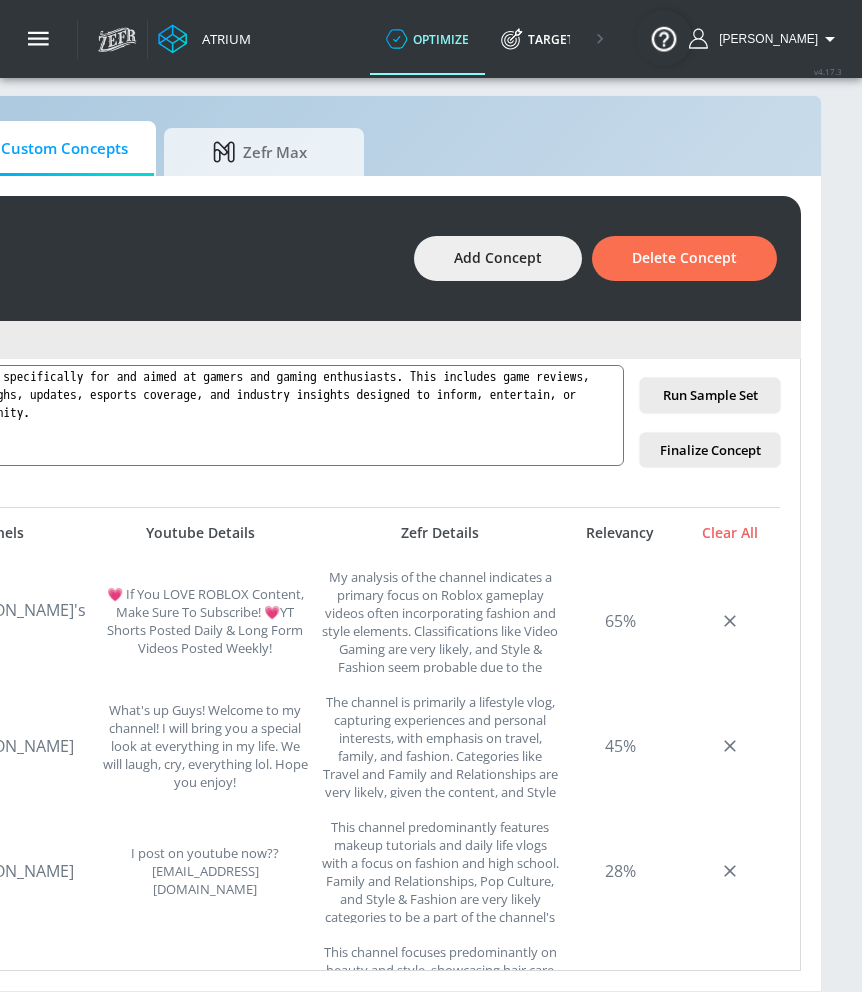scroll, scrollTop: 21, scrollLeft: 92, axis: both 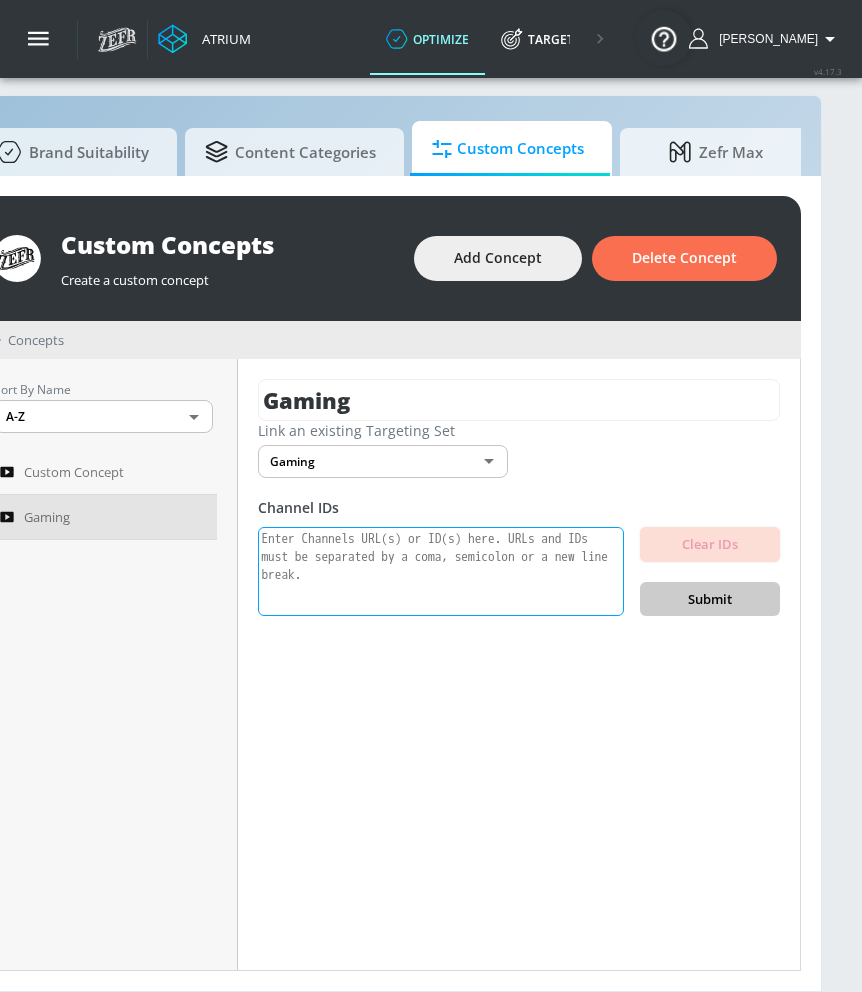 click at bounding box center [441, 572] 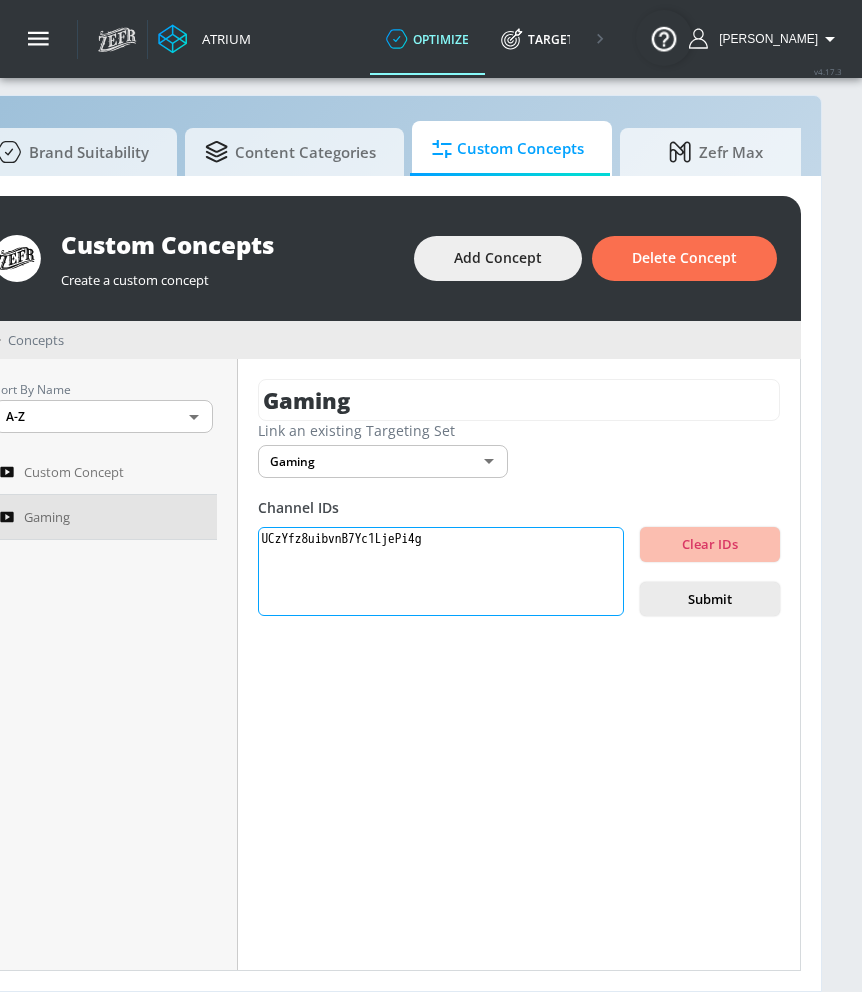 paste on "UCeuTqSaqk32vp1cn8W-8IWg" 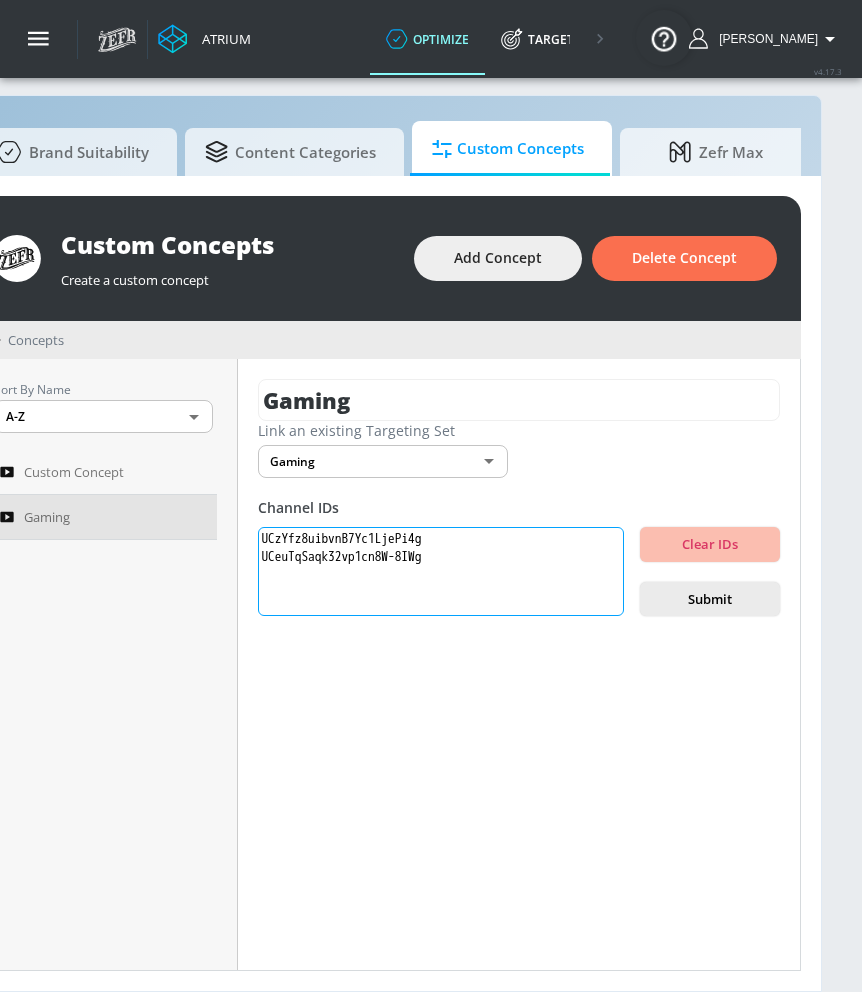 paste on "UCSf0s2ogUVYpJPuzW1zpAOg" 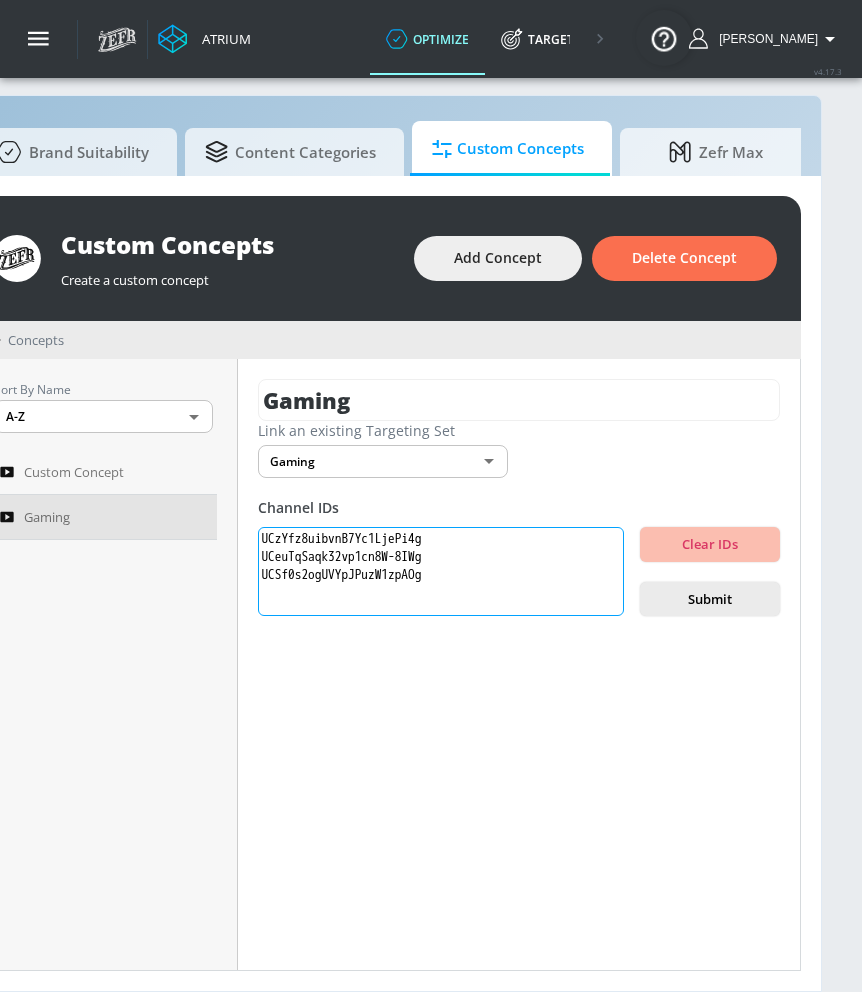 paste on "UCtH3yiPcHUfe2SmsmD2YE6A" 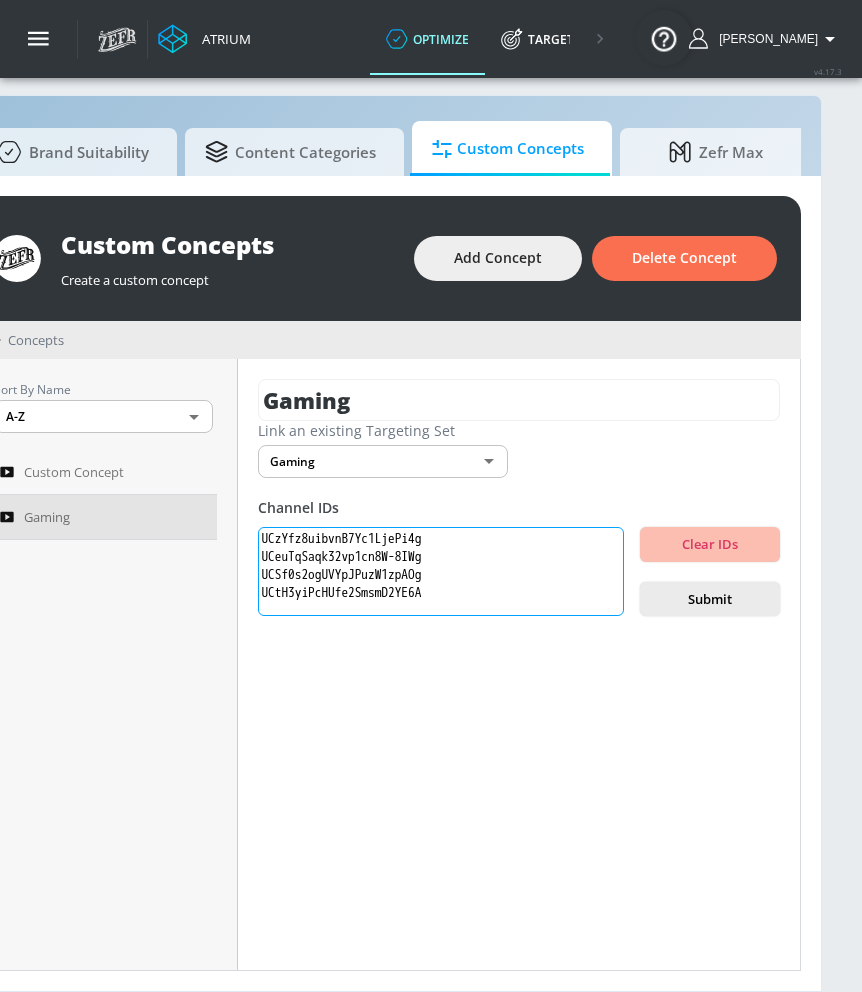 paste on "UCeBnbqt4VRhotq2TQjkIi2A" 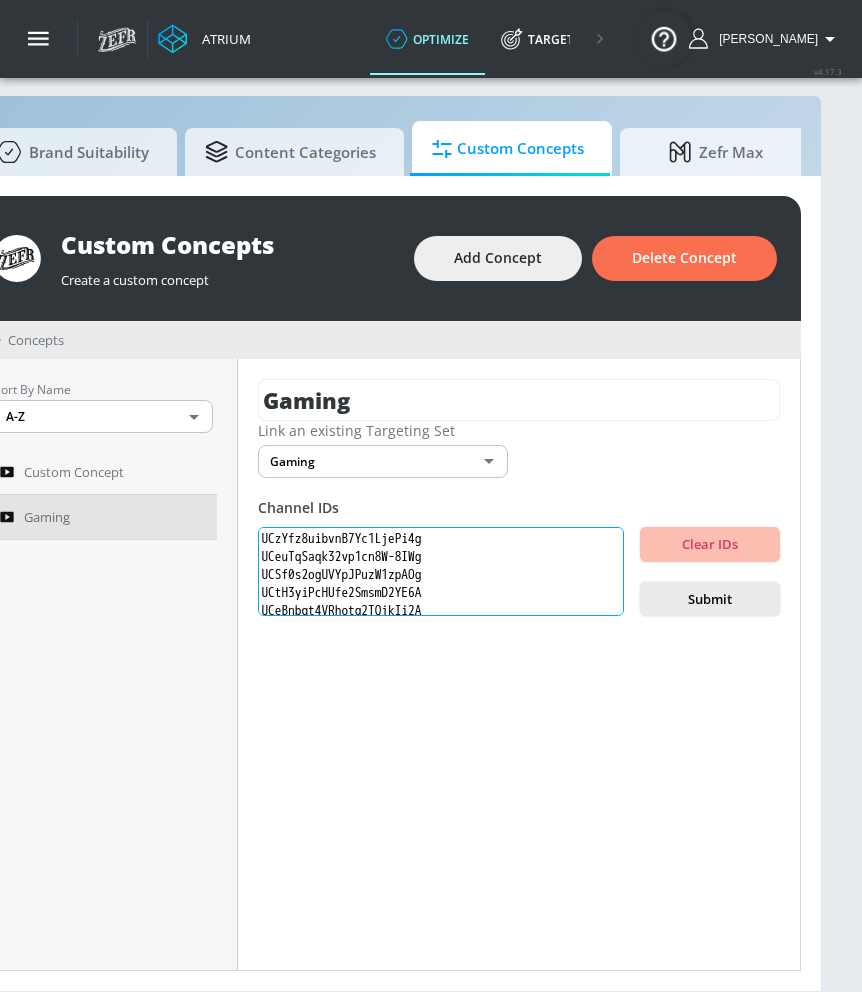 scroll, scrollTop: 7, scrollLeft: 0, axis: vertical 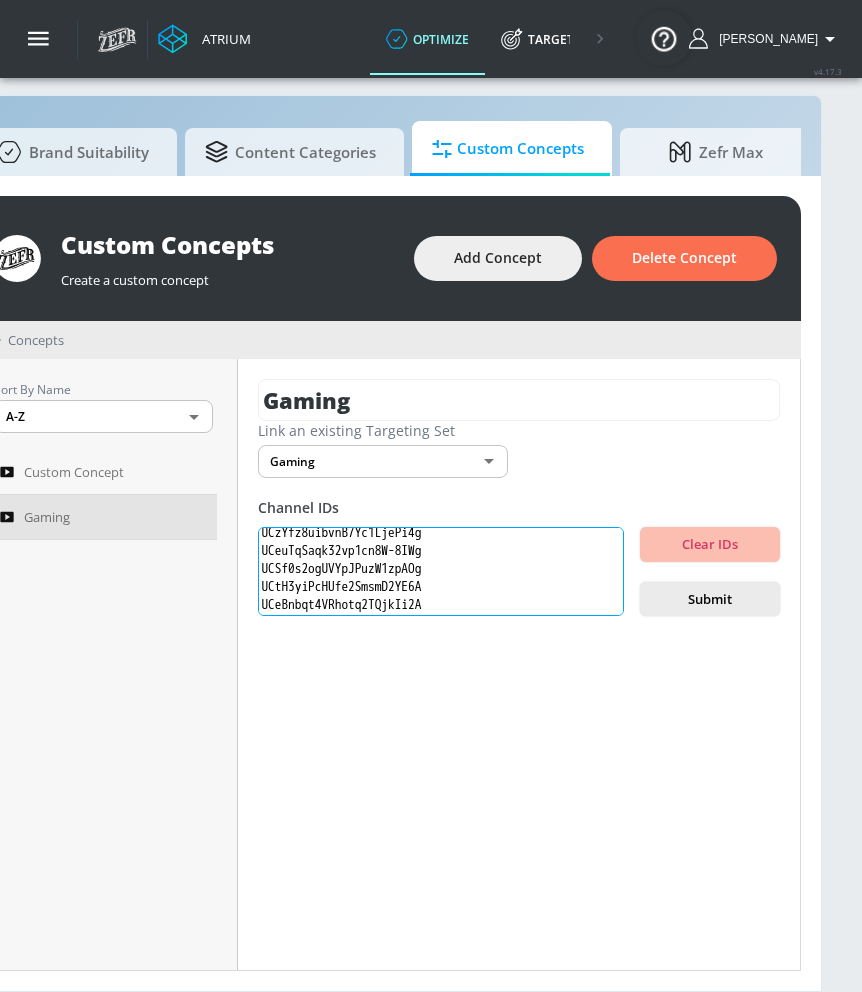paste on "UCzzF1kdBgwv5RB6rbB6kVSA" 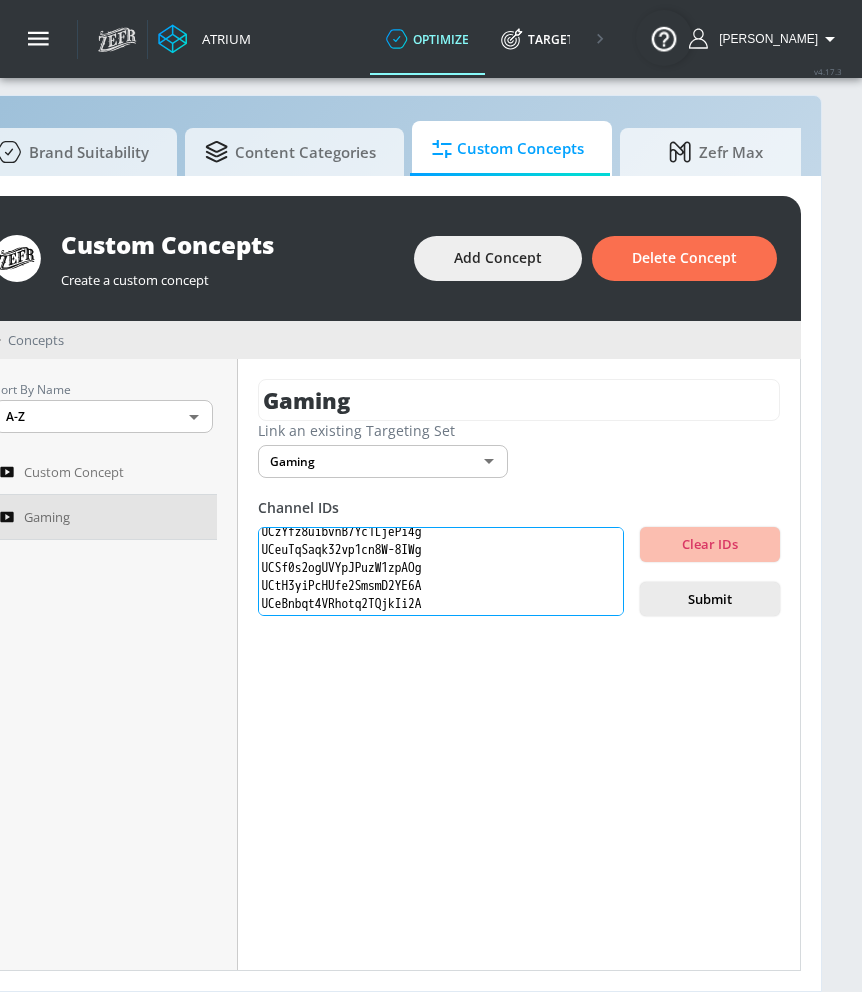 scroll, scrollTop: 23, scrollLeft: 0, axis: vertical 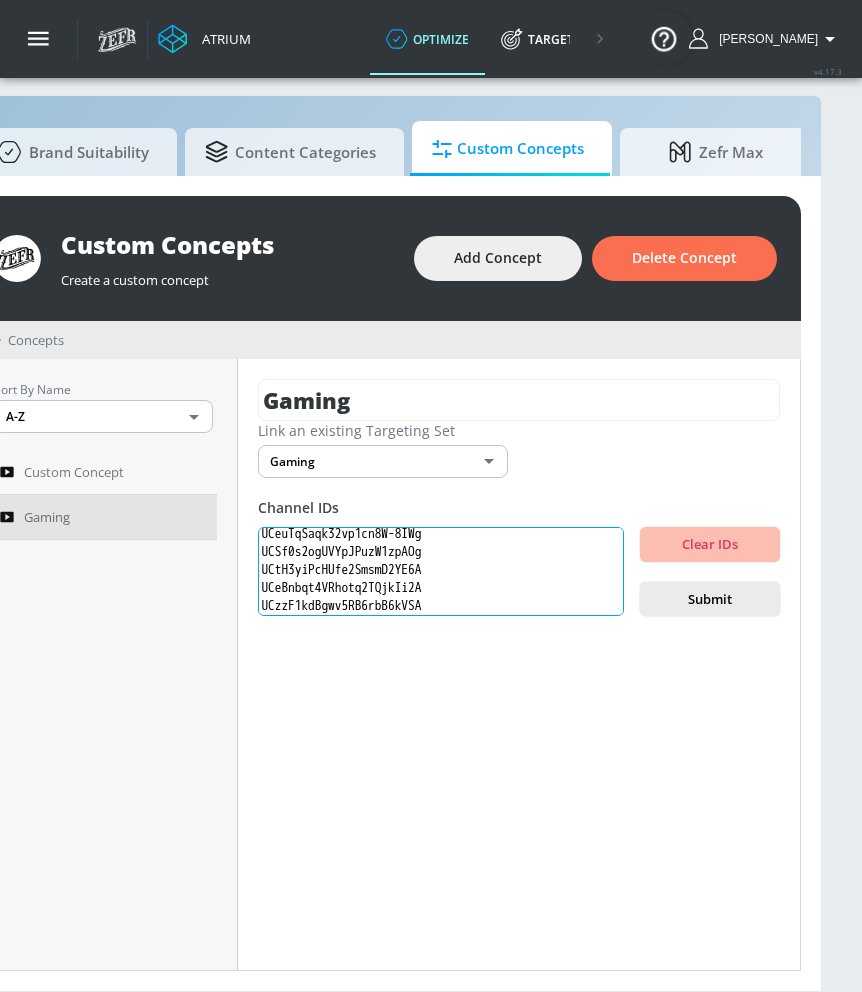paste on "UClCvmntMJCrerMDSc1WQGNg" 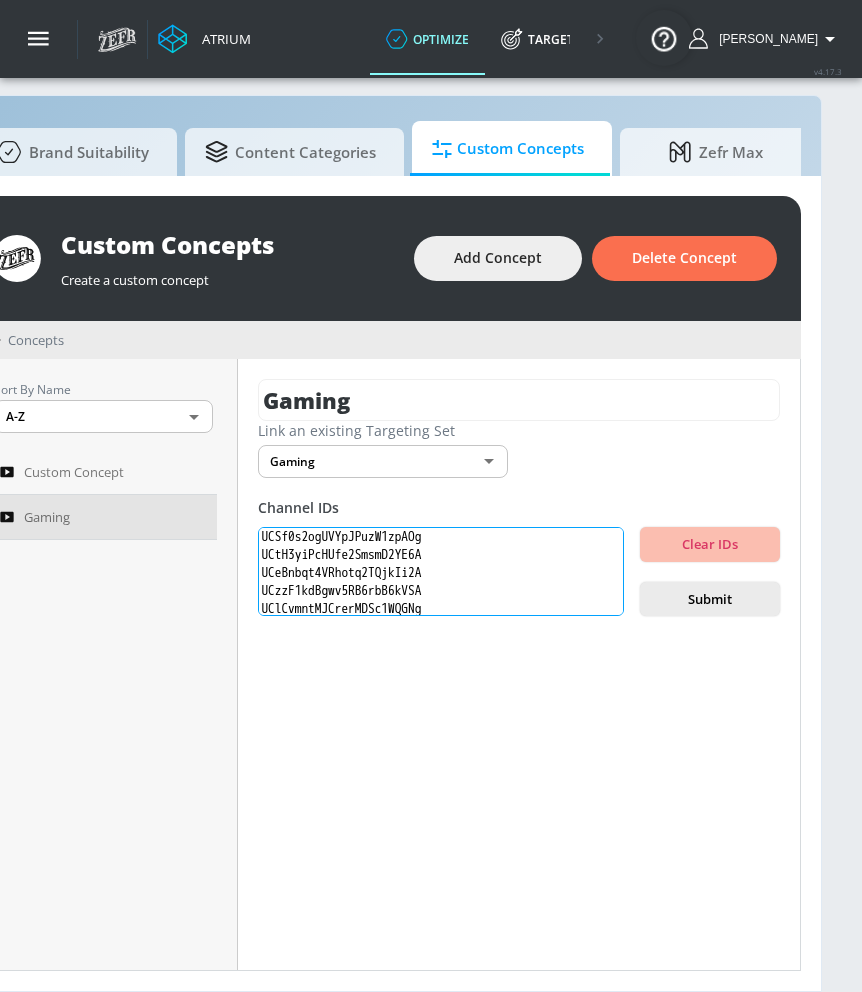 paste on "UCsSsgPaZ2GSmO6il8Cb5iGA" 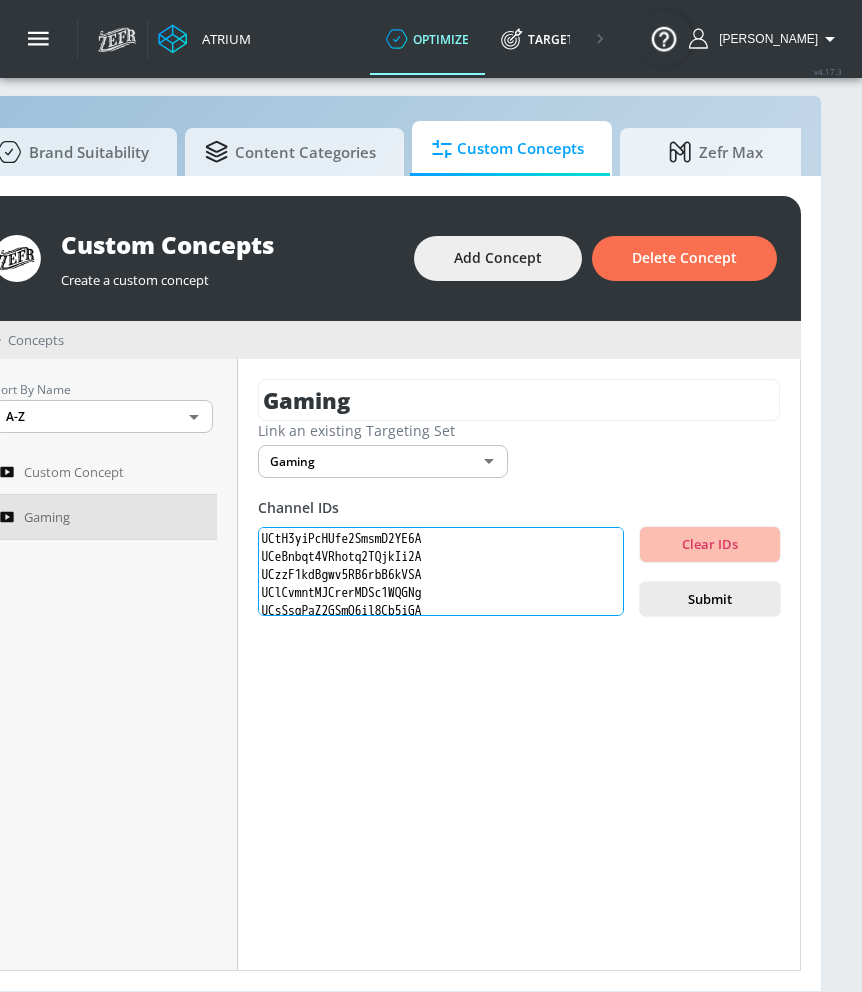 paste on "UCnuf06xsaSO8f2svzMENyBw" 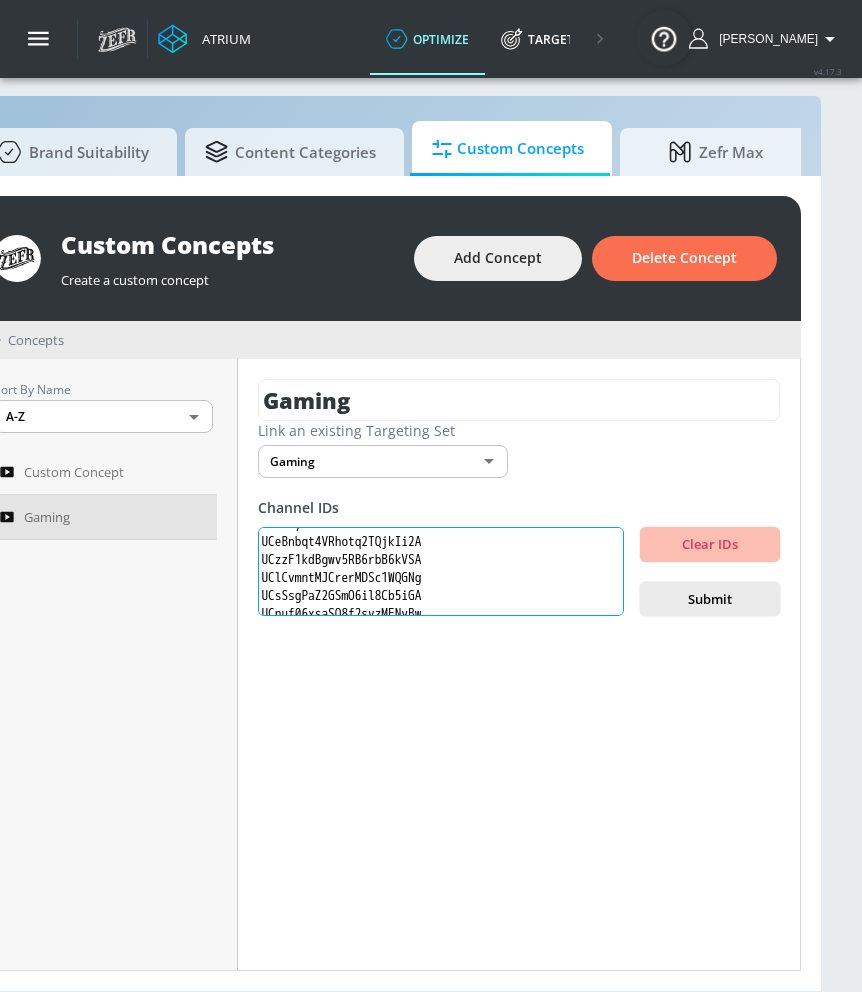 paste on "nAIlMGolm0Hu4vg" 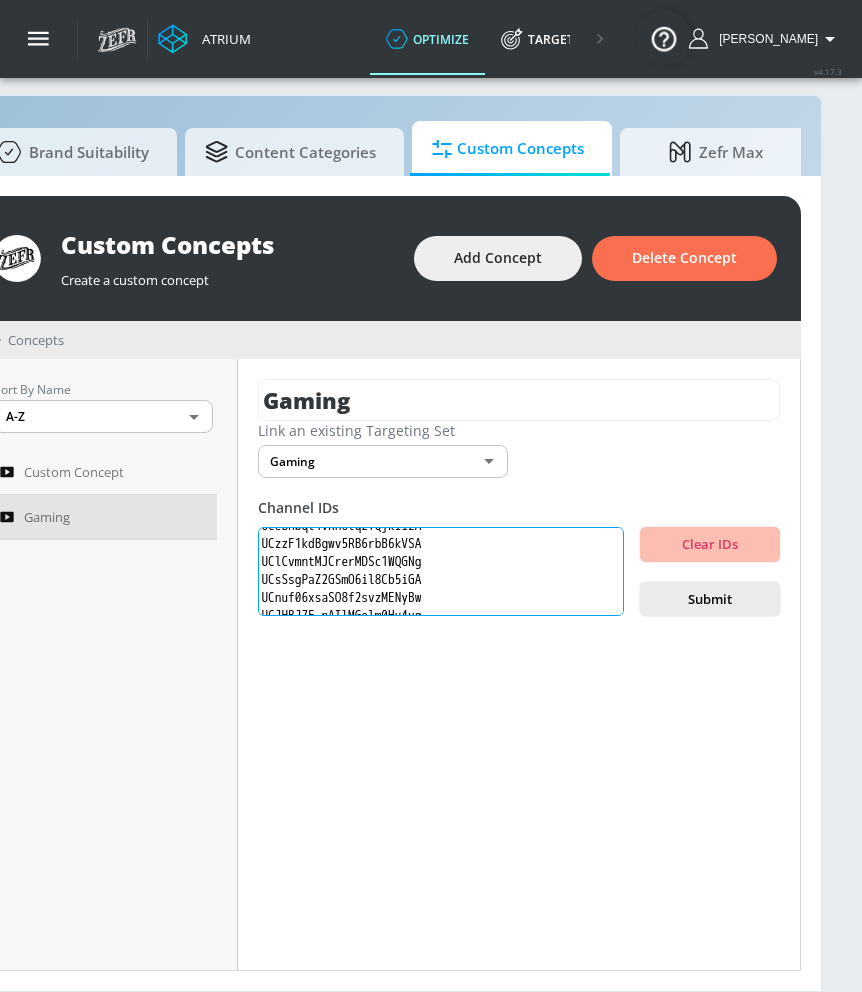 paste on "UCj4hfQEWcGtF08SLEZCZc5Q" 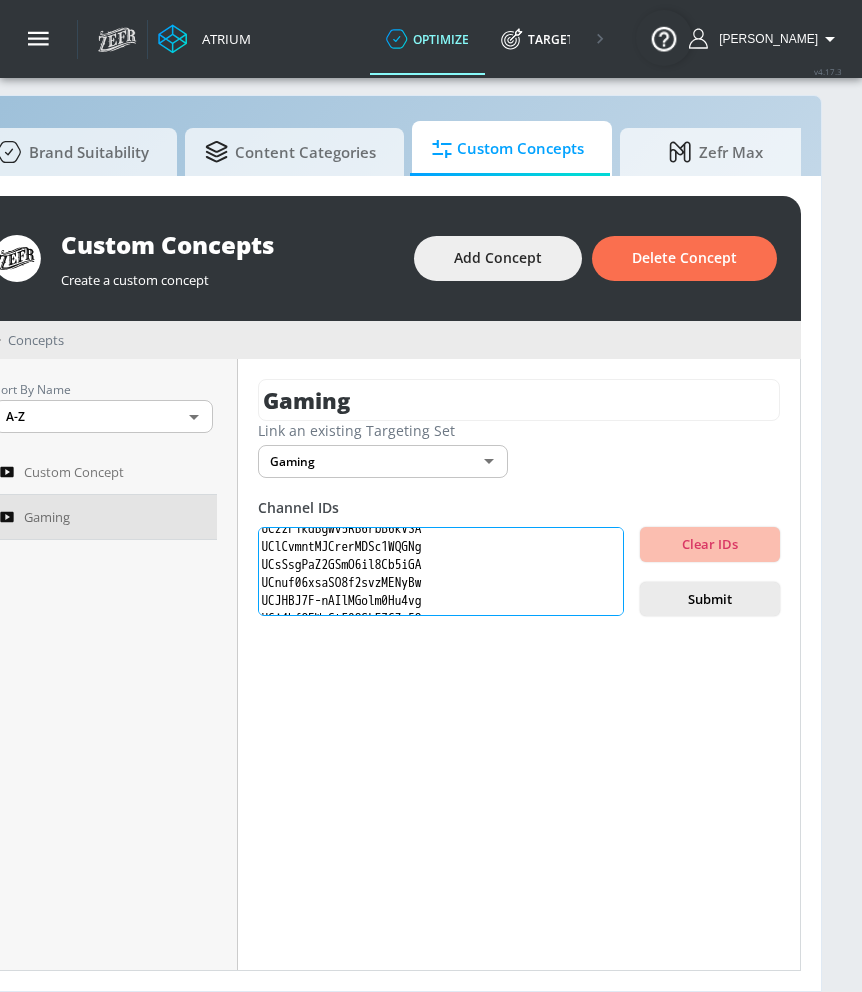 paste on "UCke6I9N4KfC968-yRcd5YRg" 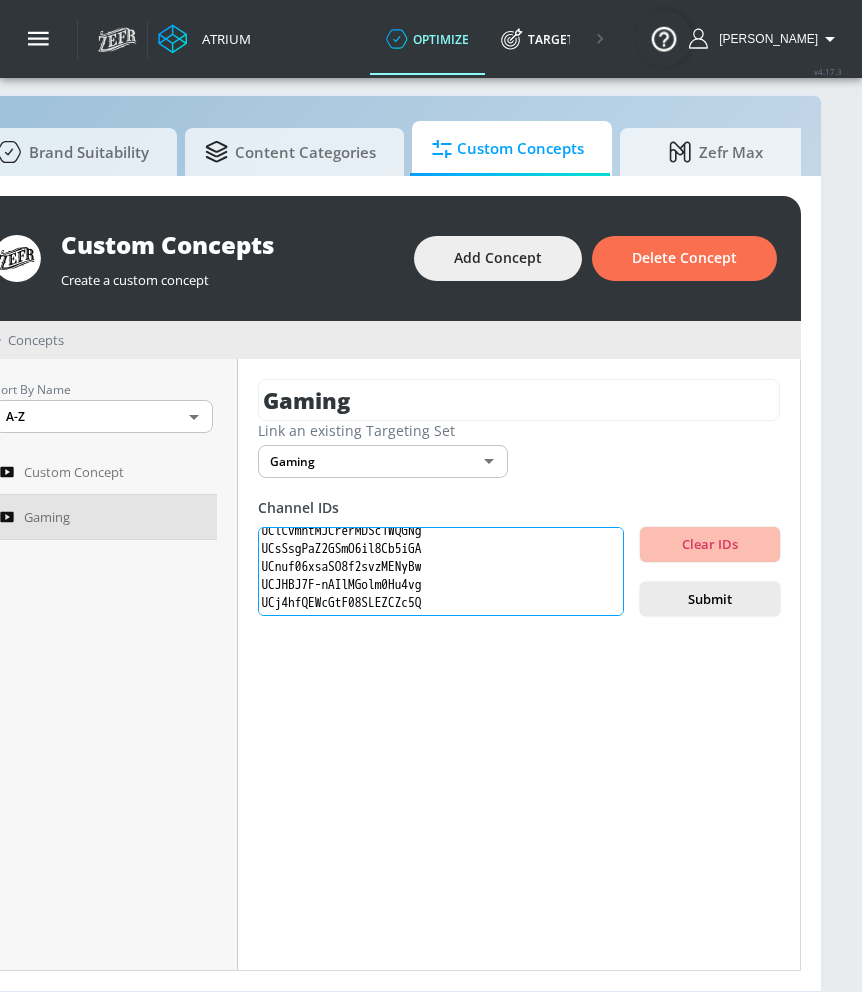 type on "UCzYfz8uibvnB7Yc1LjePi4g
UCeuTqSaqk32vp1cn8W-8IWg
UCSf0s2ogUVYpJPuzW1zpAOg
UCtH3yiPcHUfe2SmsmD2YE6A
UCeBnbqt4VRhotq2TQjkIi2A
UCzzF1kdBgwv5RB6rbB6kVSA
UClCvmntMJCrerMDSc1WQGNg
UCsSsgPaZ2GSmO6il8Cb5iGA
UCnuf06xsaSO8f2svzMENyBw
UCJHBJ7F-nAIlMGolm0Hu4vg
UCj4hfQEWcGtF08SLEZCZc5Q
UCke6I9N4KfC968-yRcd5YRg" 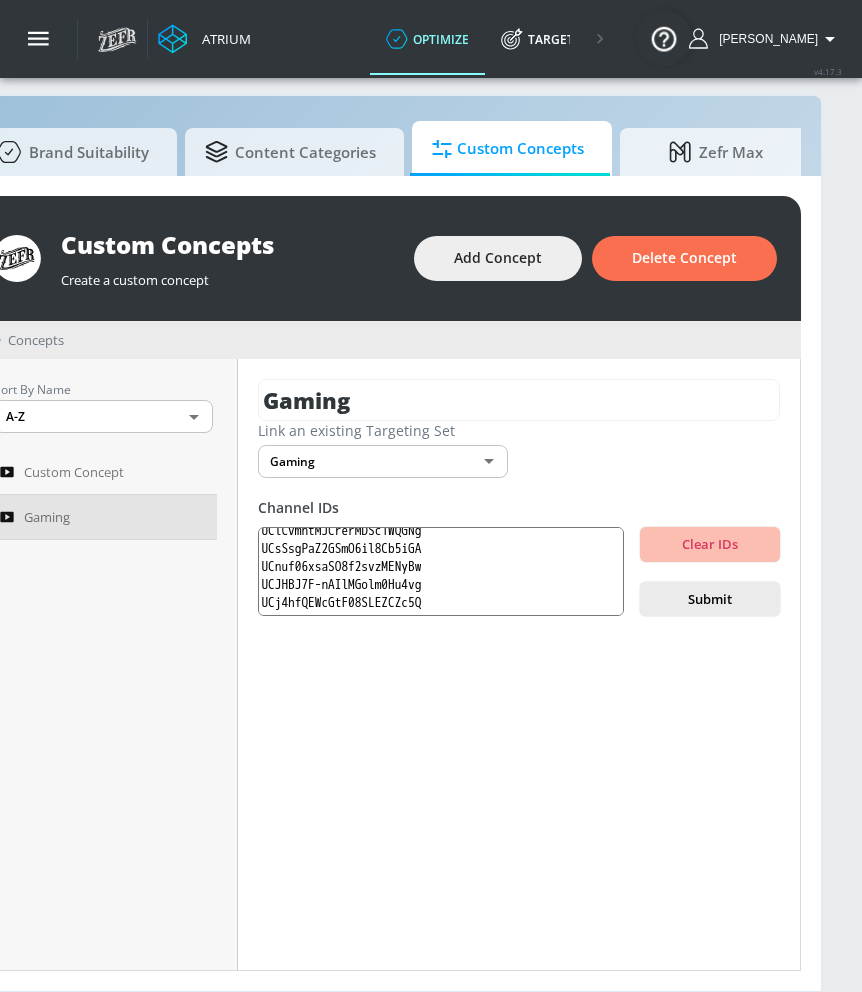 scroll, scrollTop: 0, scrollLeft: 0, axis: both 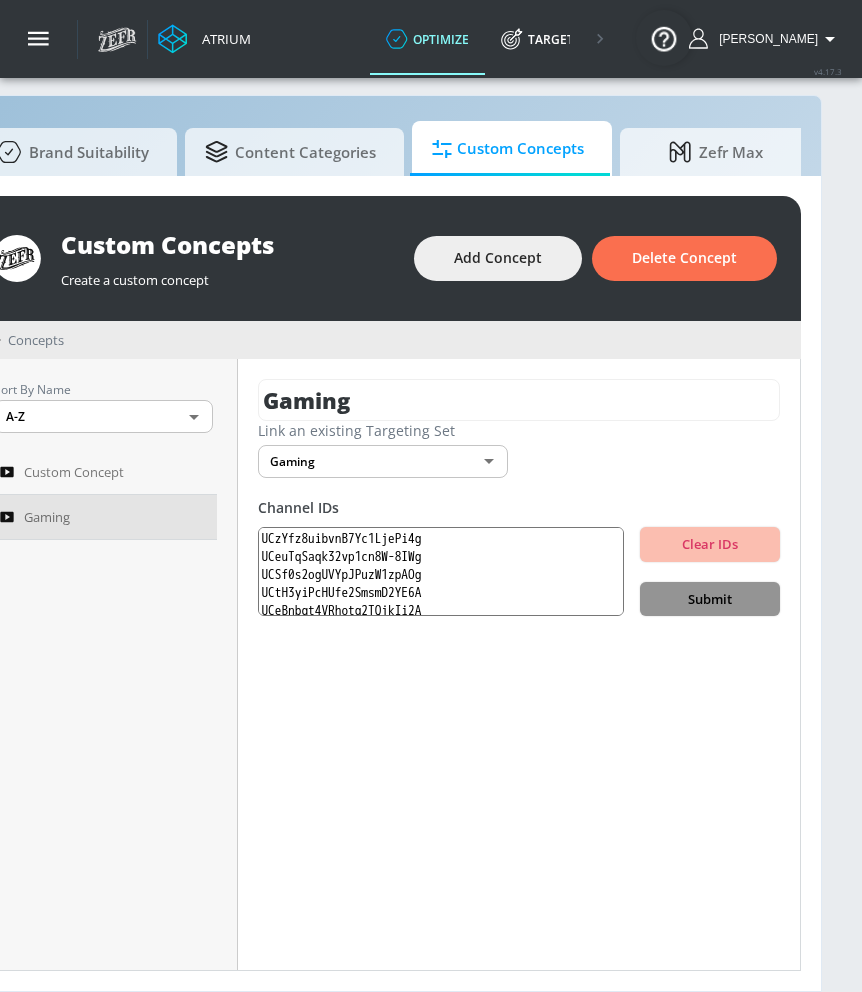click on "Submit" at bounding box center (710, 599) 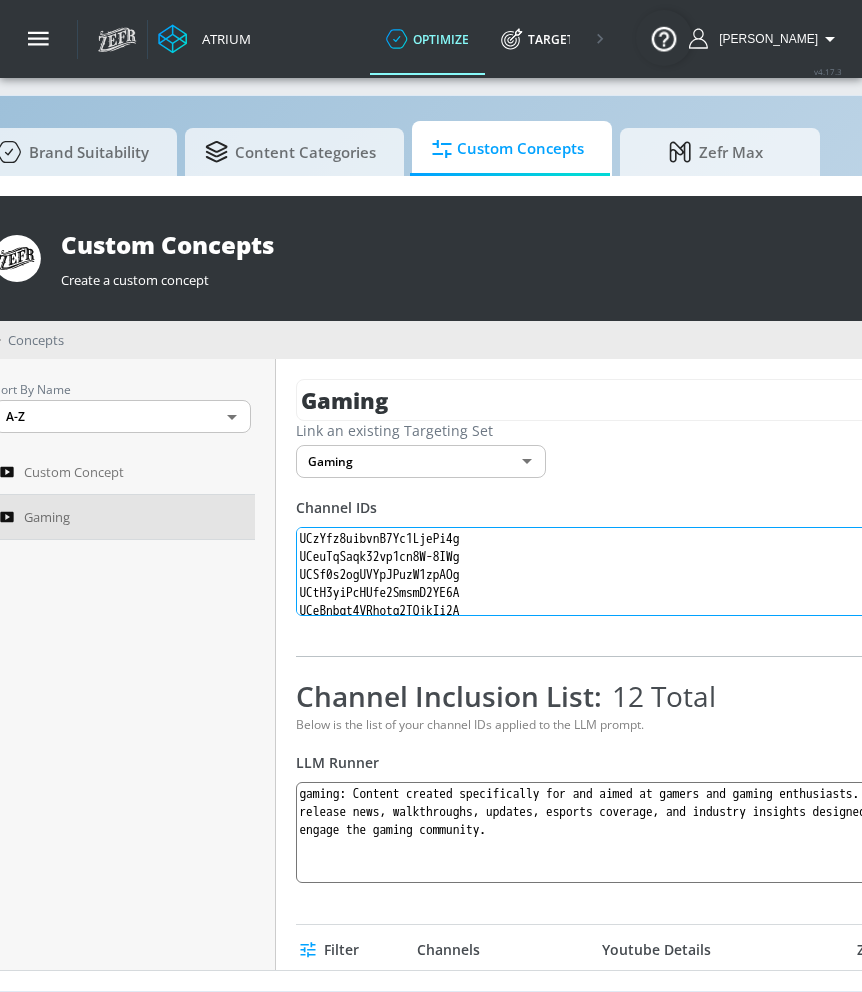 click on "UCzYfz8uibvnB7Yc1LjePi4g
UCeuTqSaqk32vp1cn8W-8IWg
UCSf0s2ogUVYpJPuzW1zpAOg
UCtH3yiPcHUfe2SmsmD2YE6A
UCeBnbqt4VRhotq2TQjkIi2A
UCzzF1kdBgwv5RB6rbB6kVSA
UClCvmntMJCrerMDSc1WQGNg
UCsSsgPaZ2GSmO6il8Cb5iGA
UCnuf06xsaSO8f2svzMENyBw
UCJHBJ7F-nAIlMGolm0Hu4vg
UCj4hfQEWcGtF08SLEZCZc5Q
UCke6I9N4KfC968-yRcd5YRg" at bounding box center (688, 572) 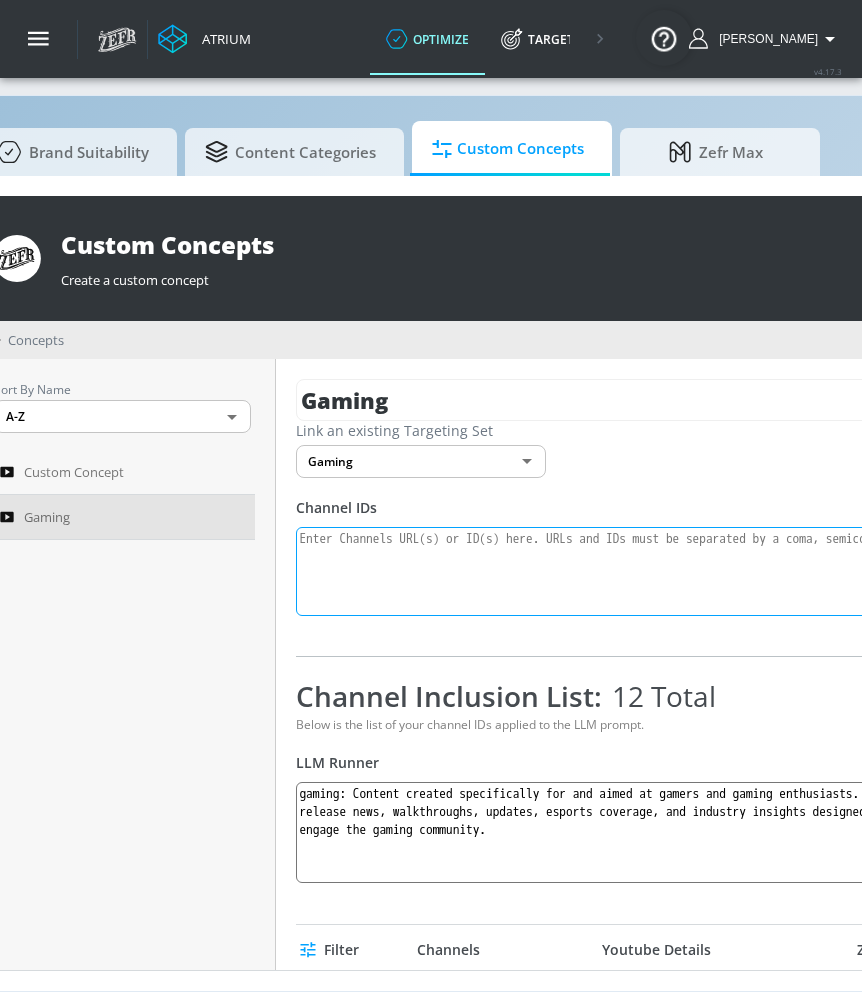 paste on "Gaming content — Content created specifically for and aimed at gamers and gaming enthusiasts. This includes game reviews, release news, walkthroughs, updates, esports coverage, and industry insights designed to inform, entertain, or engage the gaming community." 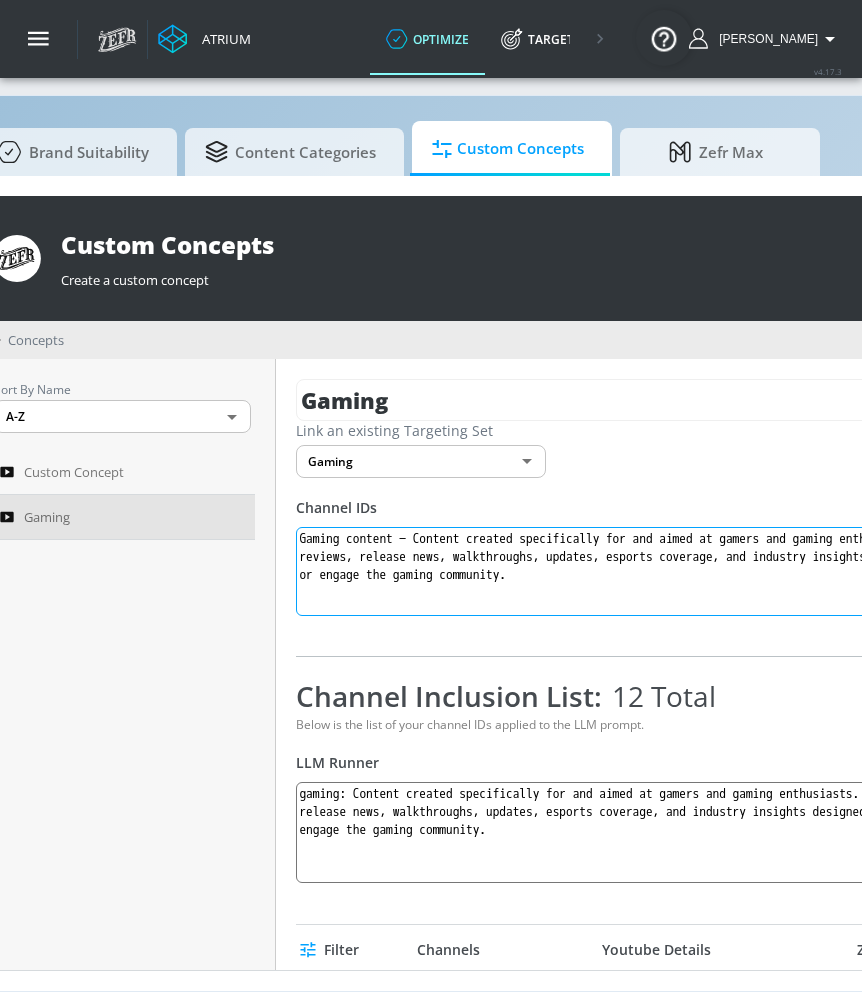 scroll, scrollTop: 21, scrollLeft: 108, axis: both 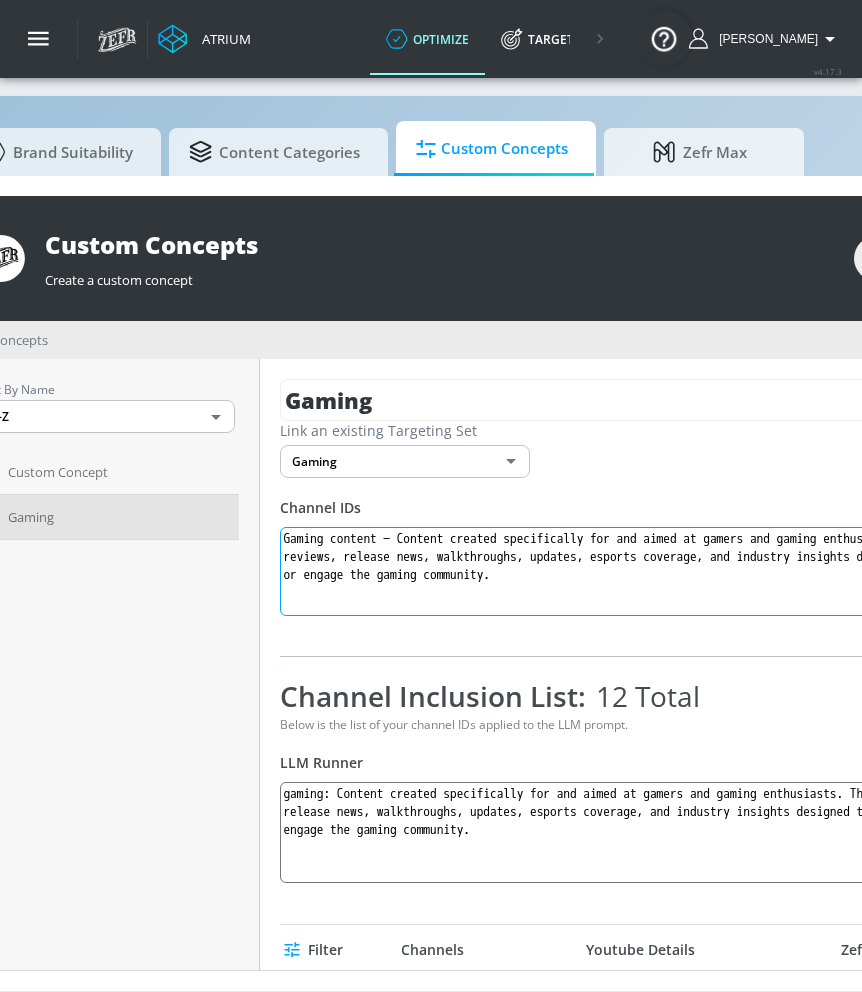 drag, startPoint x: 423, startPoint y: 536, endPoint x: 280, endPoint y: 540, distance: 143.05594 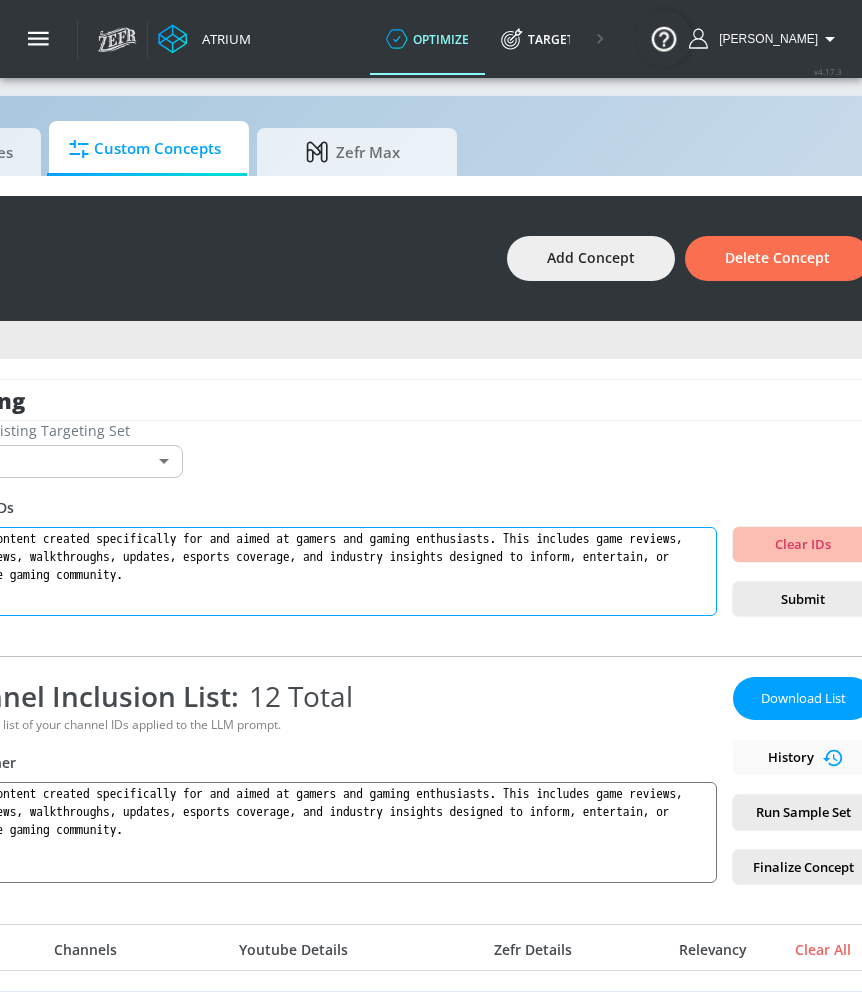 scroll, scrollTop: 21, scrollLeft: 524, axis: both 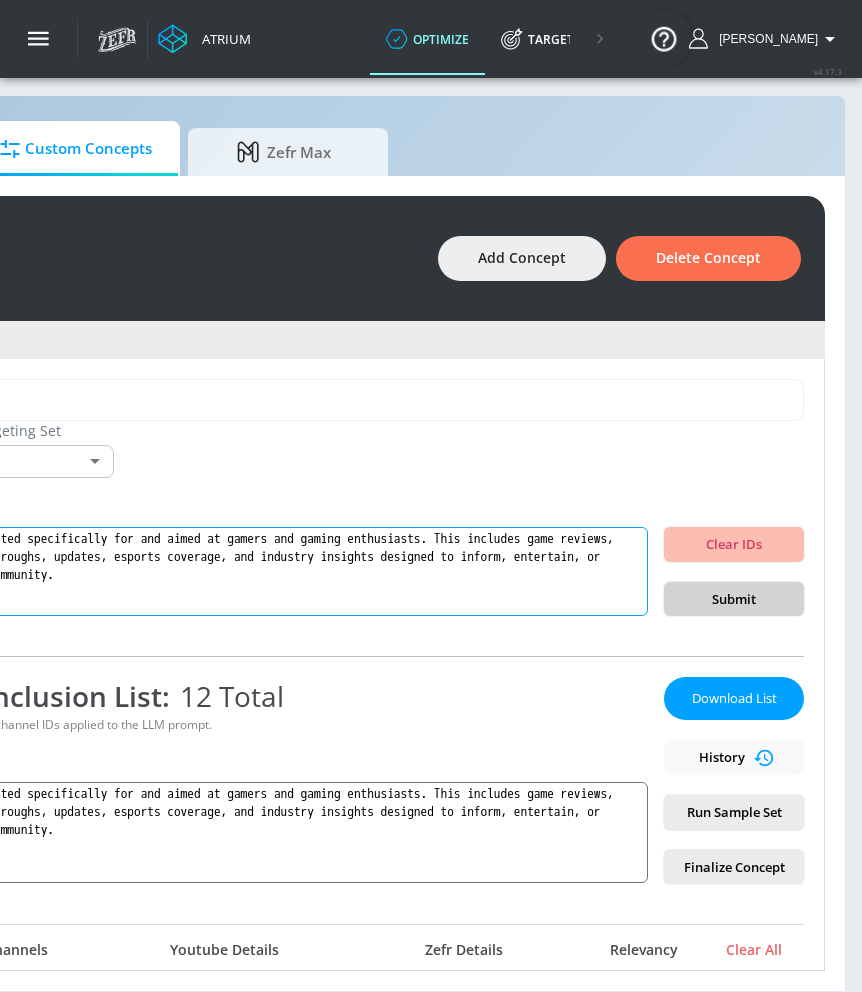 type on "gaming: Content created specifically for and aimed at gamers and gaming enthusiasts. This includes game reviews, release news, walkthroughs, updates, esports coverage, and industry insights designed to inform, entertain, or engage the gaming community." 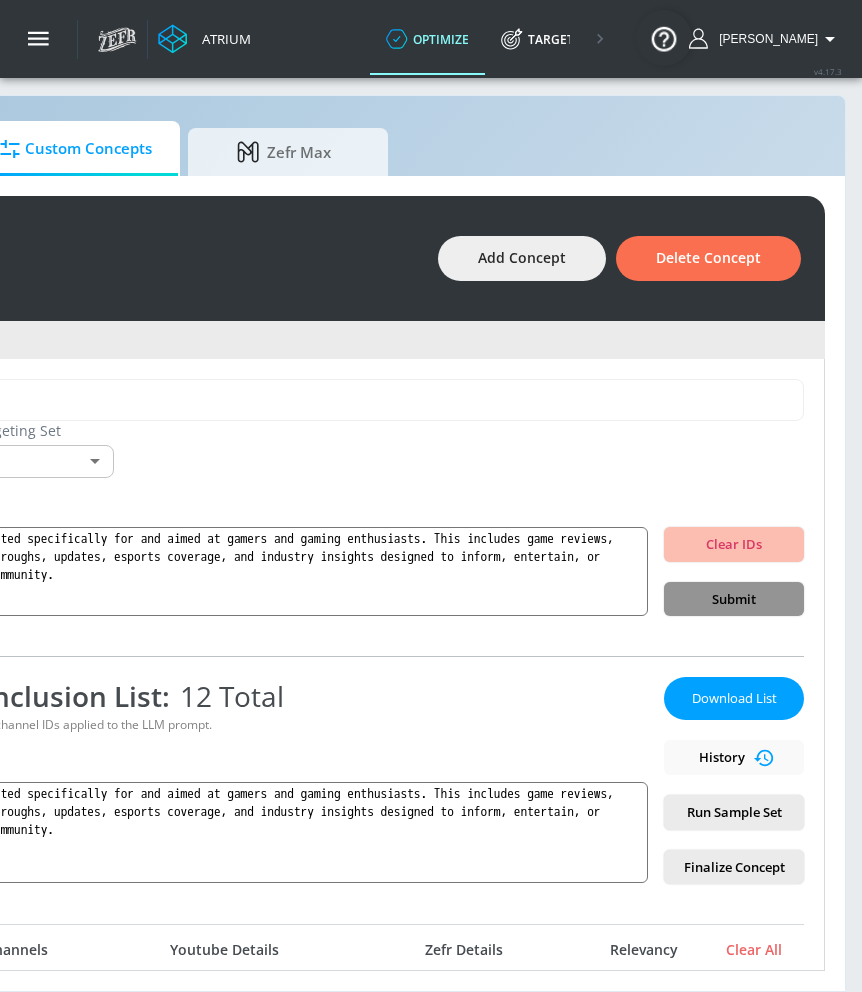 click on "Submit" at bounding box center [734, 599] 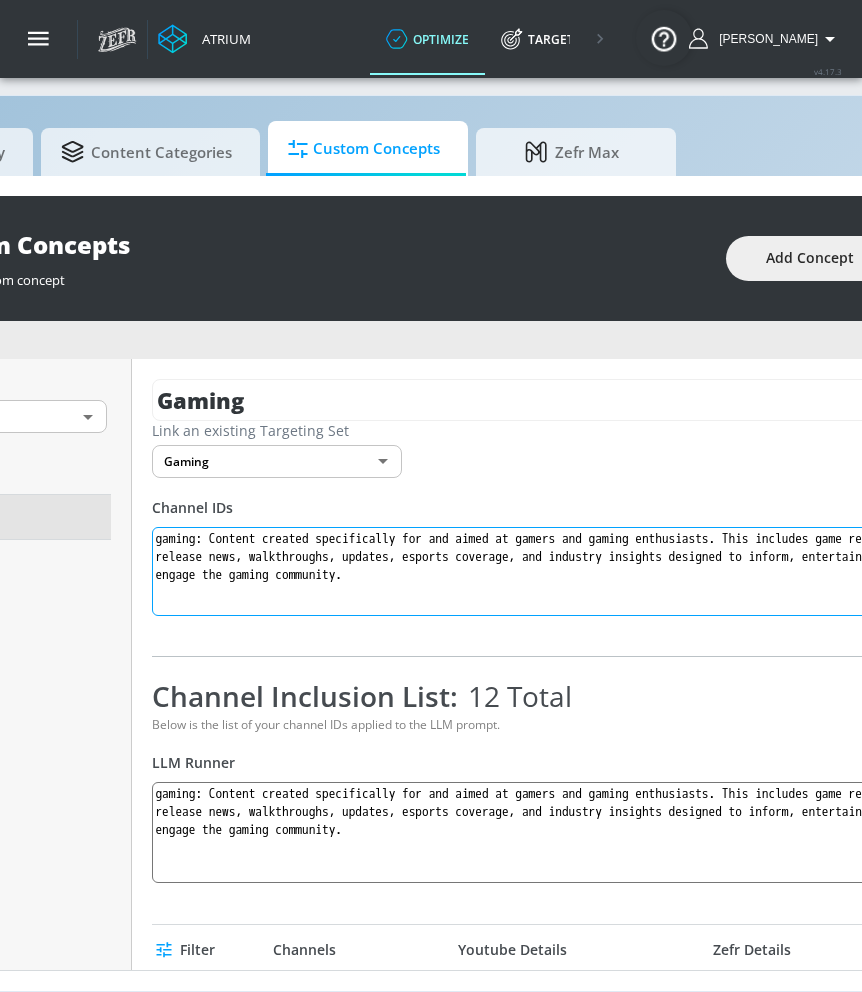 scroll, scrollTop: 21, scrollLeft: 257, axis: both 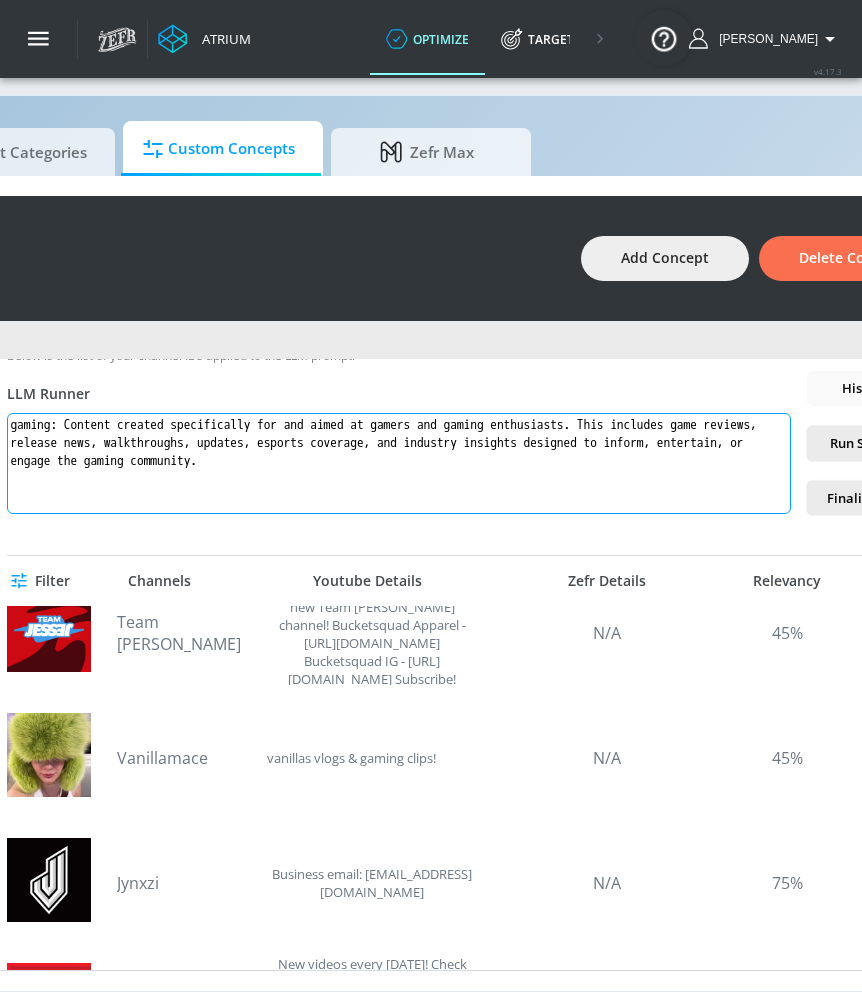 drag, startPoint x: 602, startPoint y: 456, endPoint x: 1, endPoint y: 413, distance: 602.5363 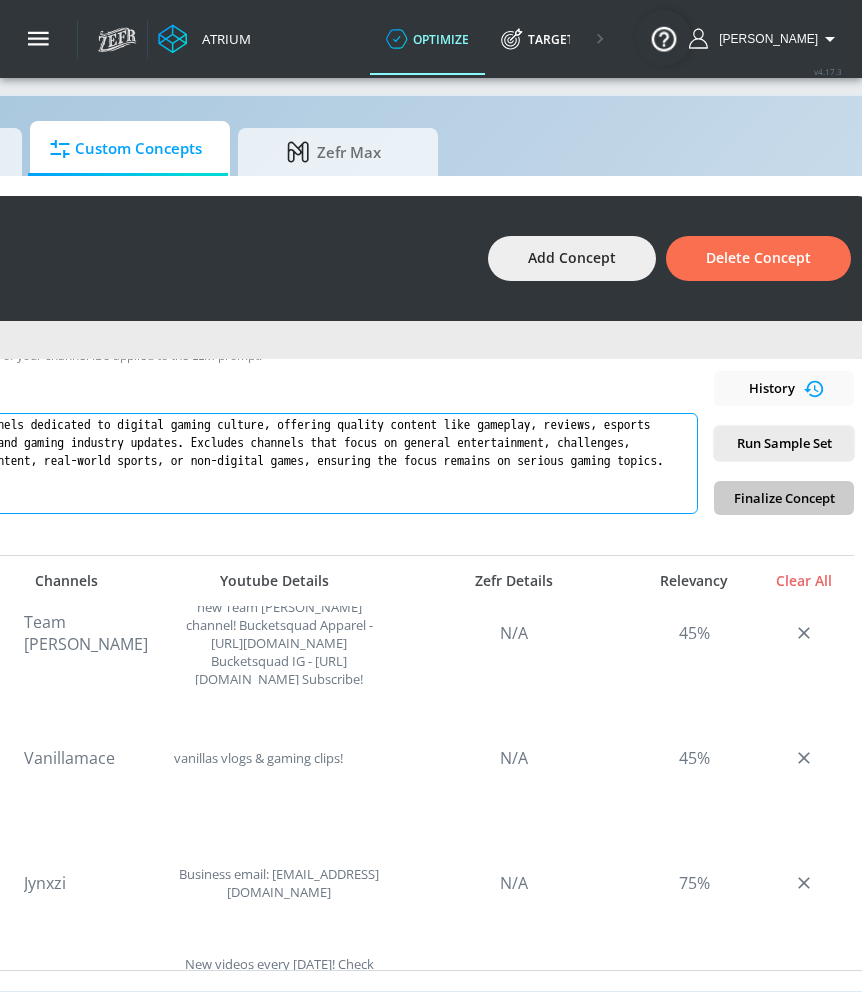 scroll, scrollTop: 21, scrollLeft: 500, axis: both 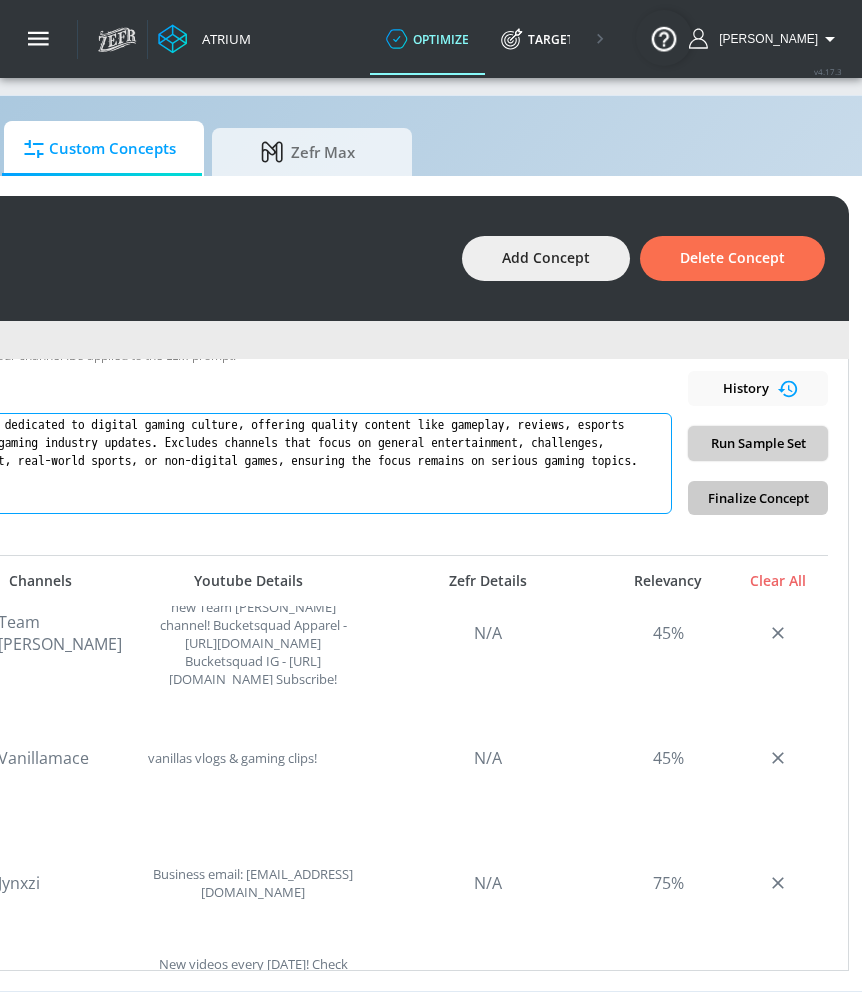 type on "gaming: Channels dedicated to digital gaming culture, offering quality content like gameplay, reviews, esports highlights, and gaming industry updates. Excludes channels that focus on general entertainment, challenges, lifestyle content, real-world sports, or non-digital games, ensuring the focus remains on serious gaming topics." 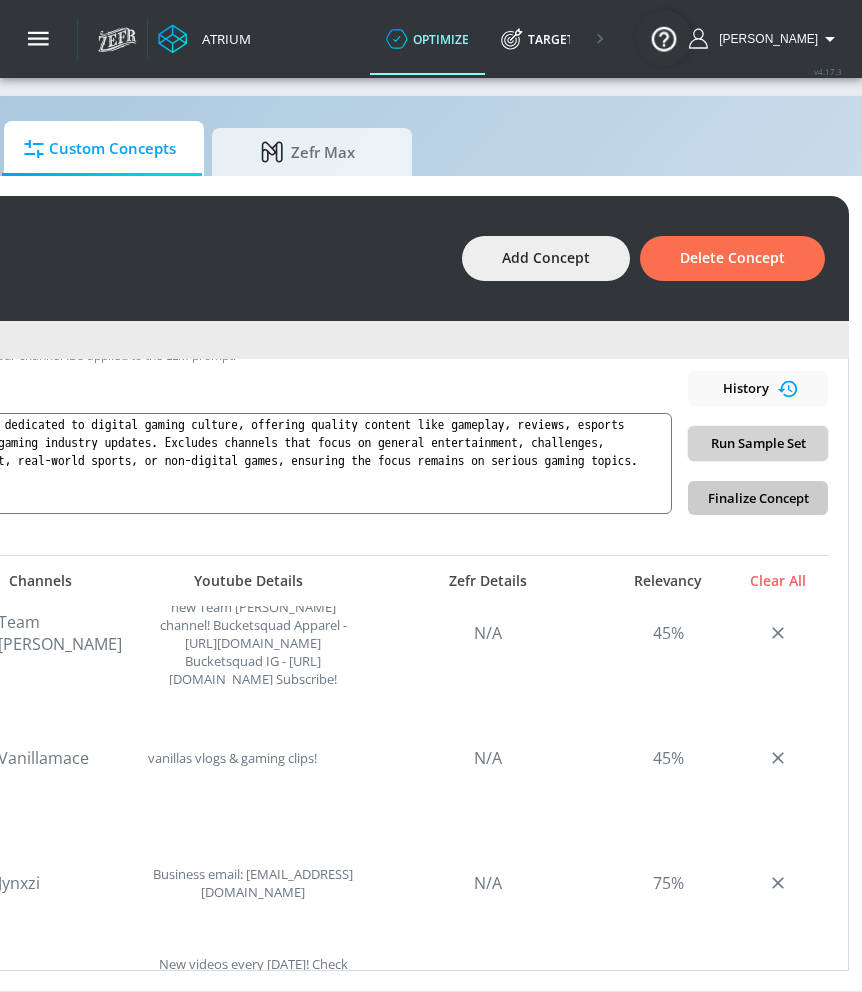 click on "Run Sample Set" at bounding box center [758, 443] 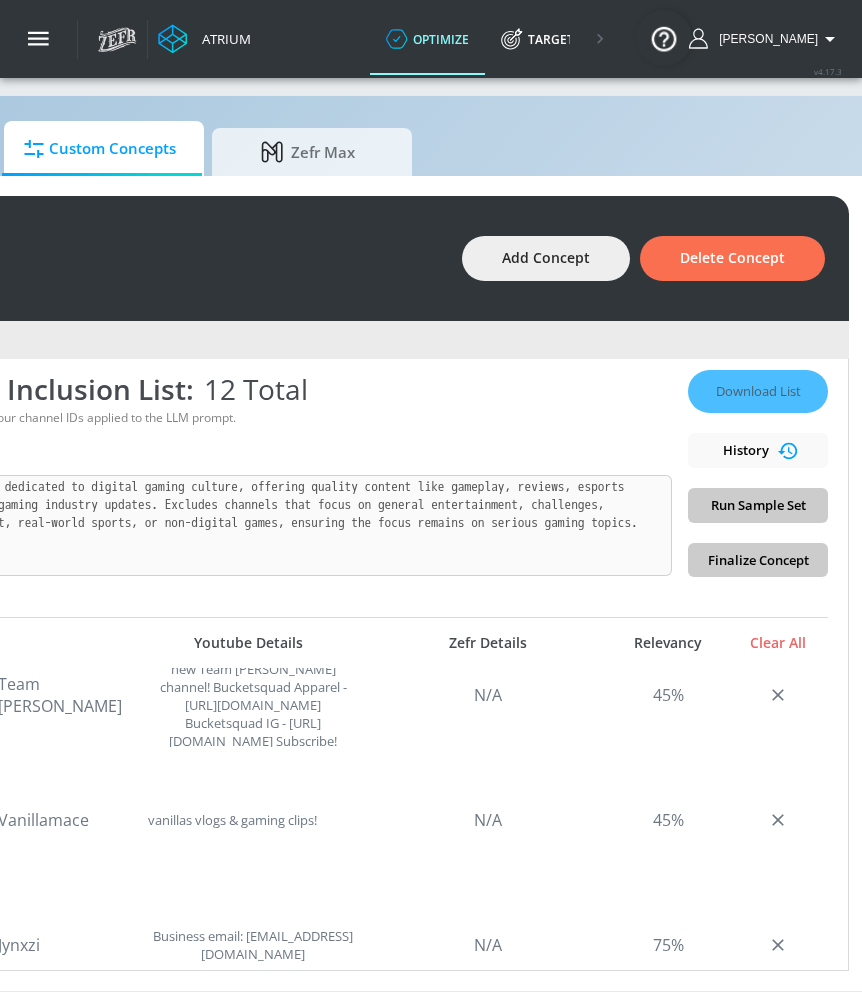 scroll, scrollTop: 260, scrollLeft: 0, axis: vertical 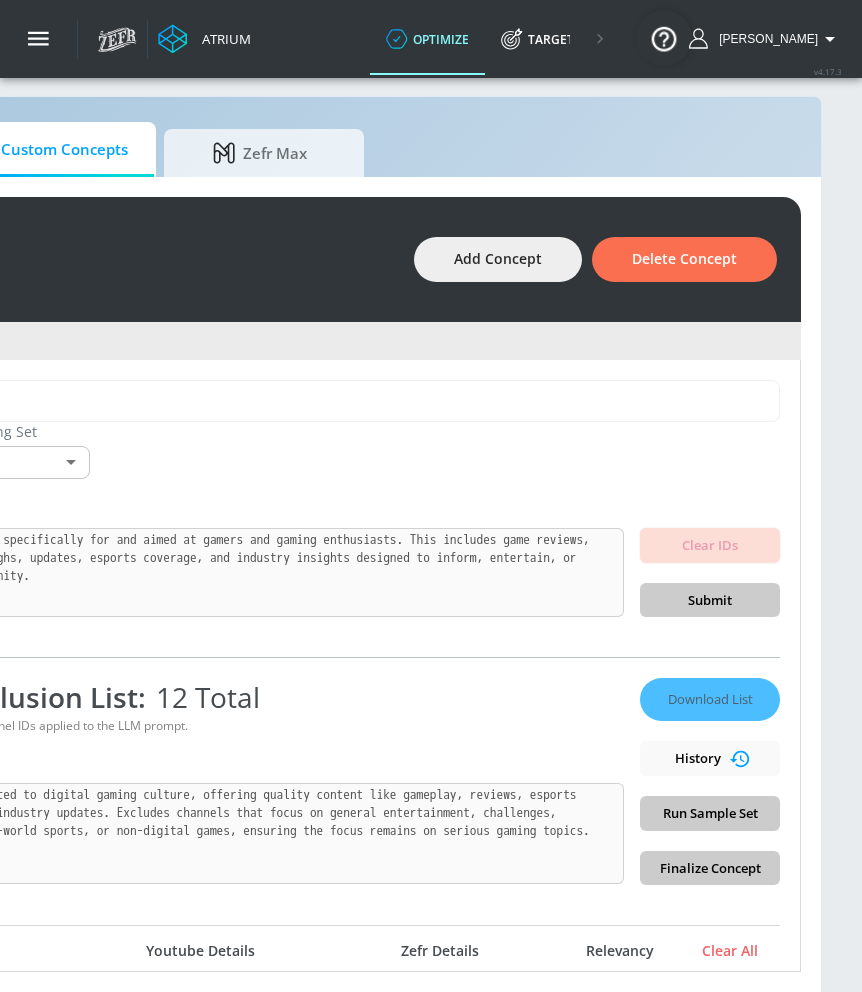 click on "Download List History Run Sample Set Finalize Concept" at bounding box center [710, 781] 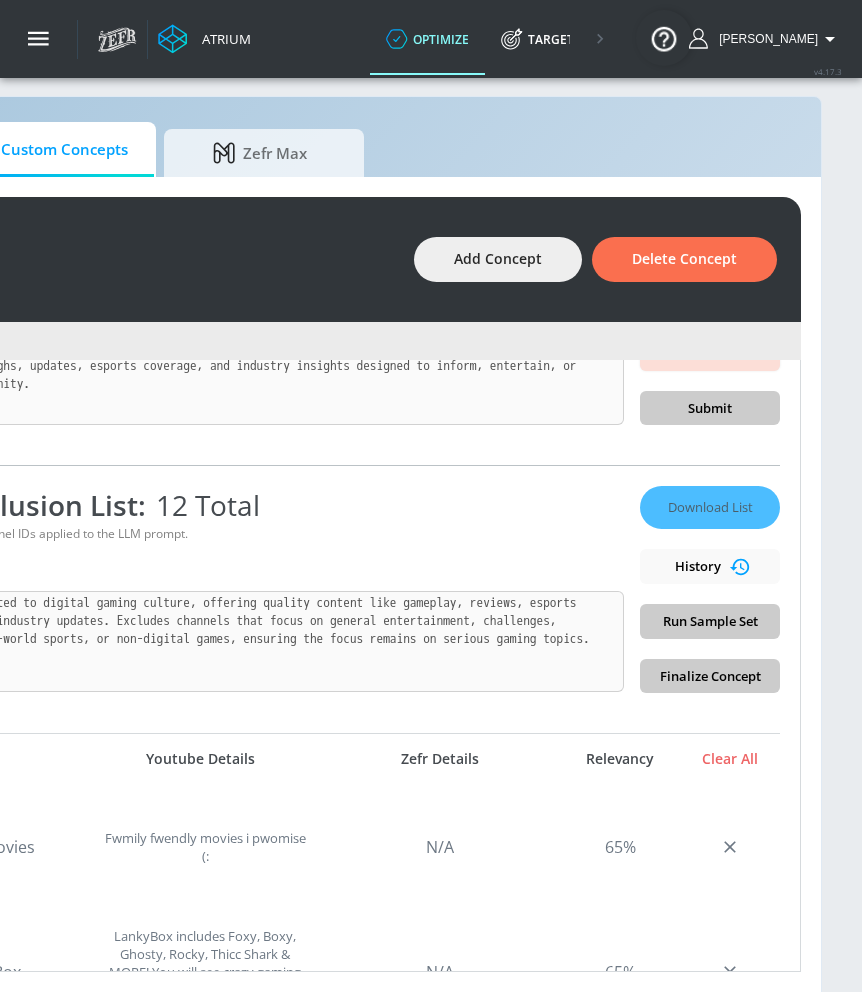 scroll, scrollTop: 203, scrollLeft: 0, axis: vertical 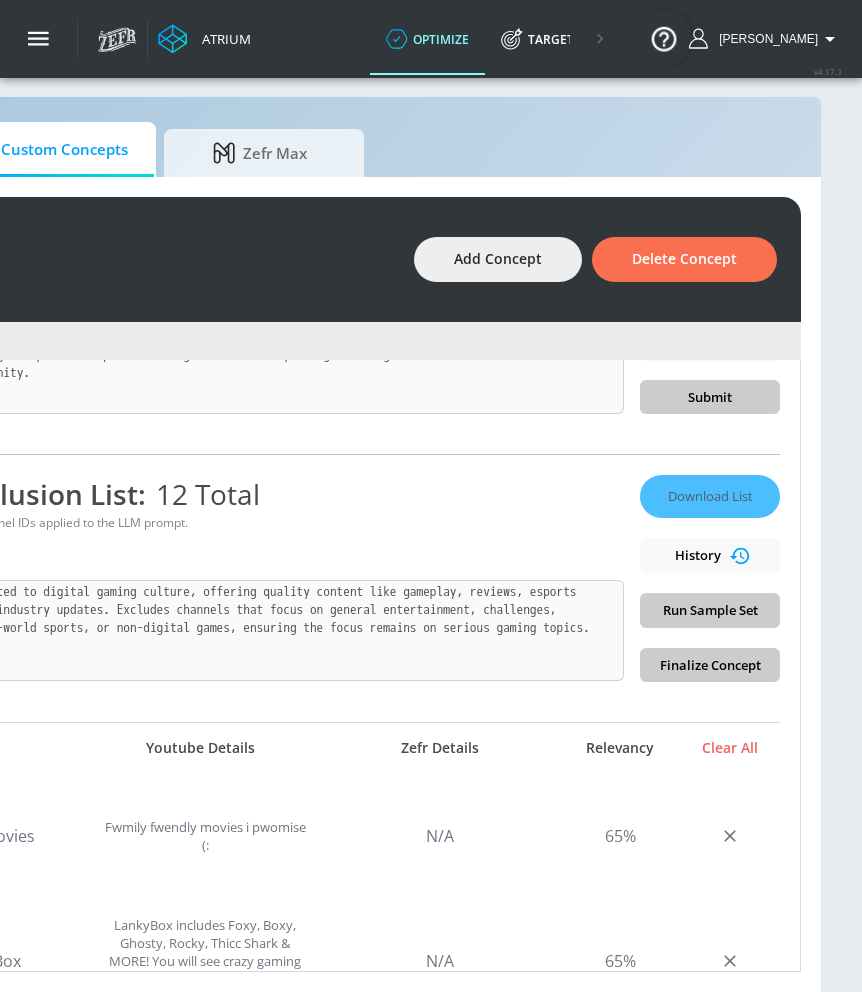 click on "Download List History Run Sample Set Finalize Concept" at bounding box center [710, 578] 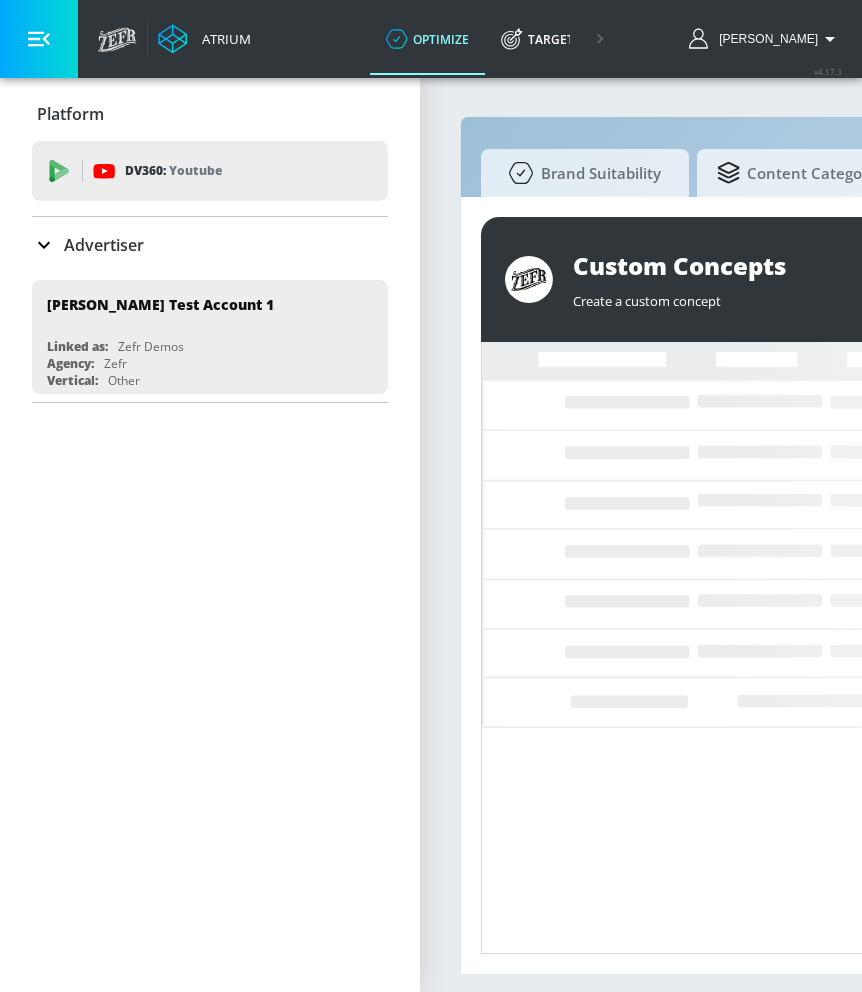 scroll, scrollTop: 0, scrollLeft: 512, axis: horizontal 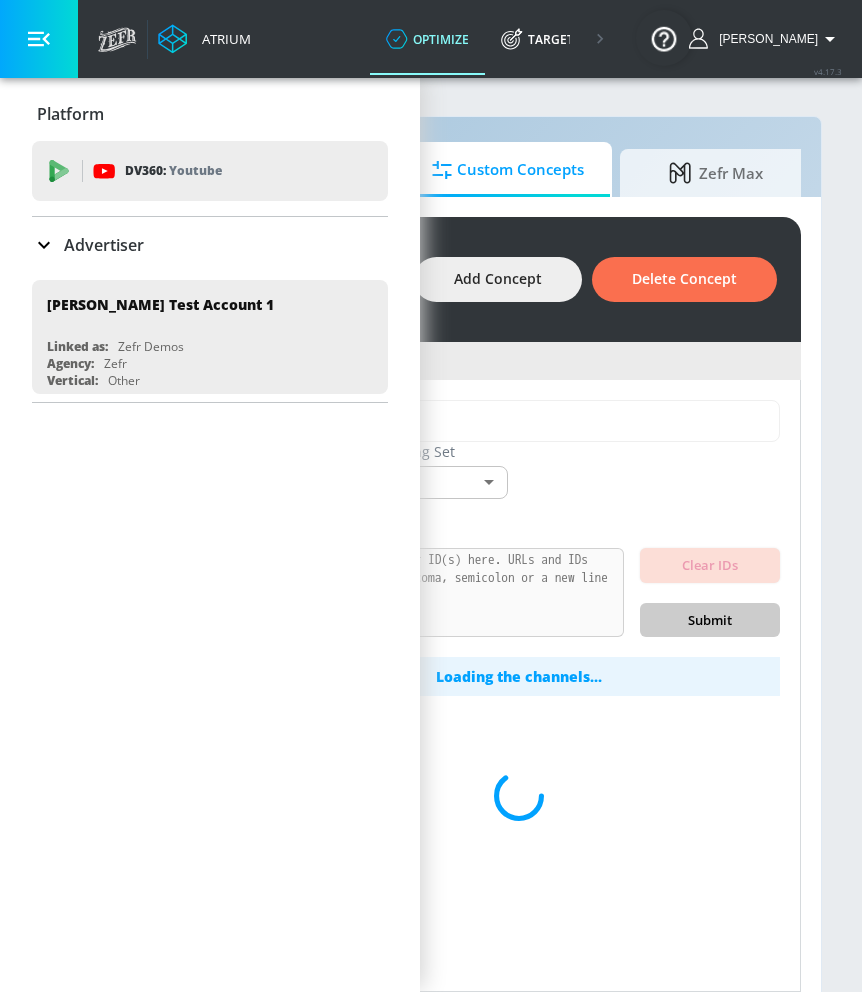 click 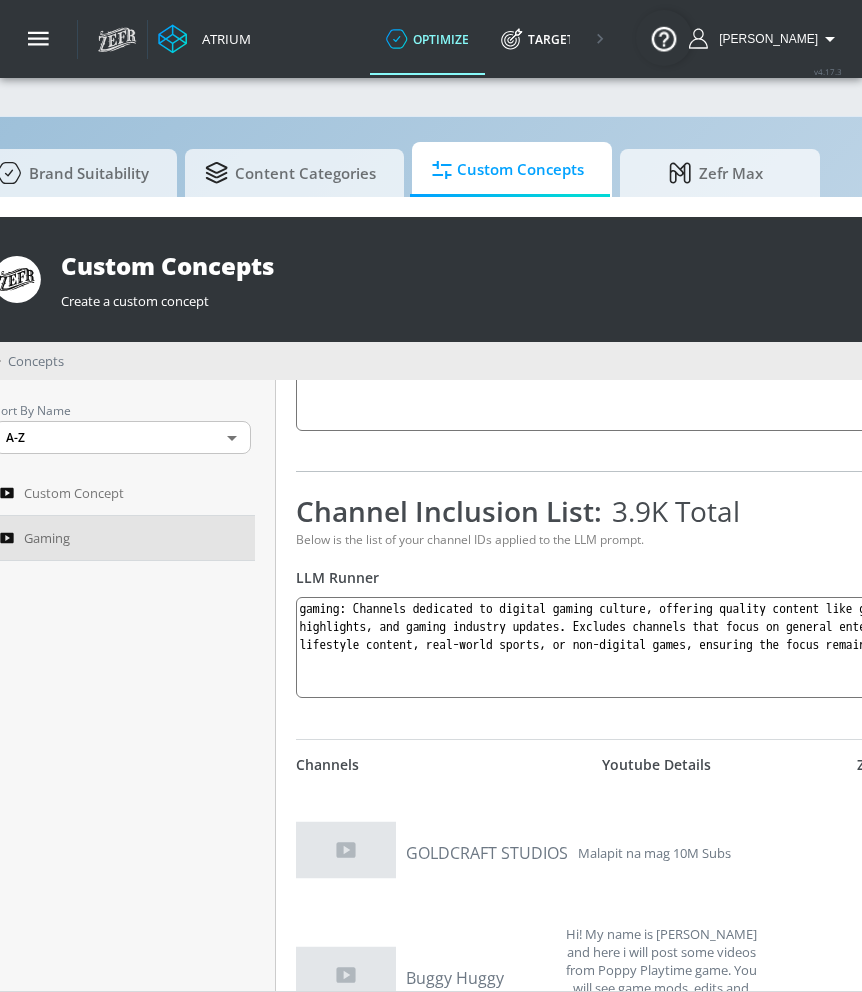 scroll, scrollTop: 395, scrollLeft: 0, axis: vertical 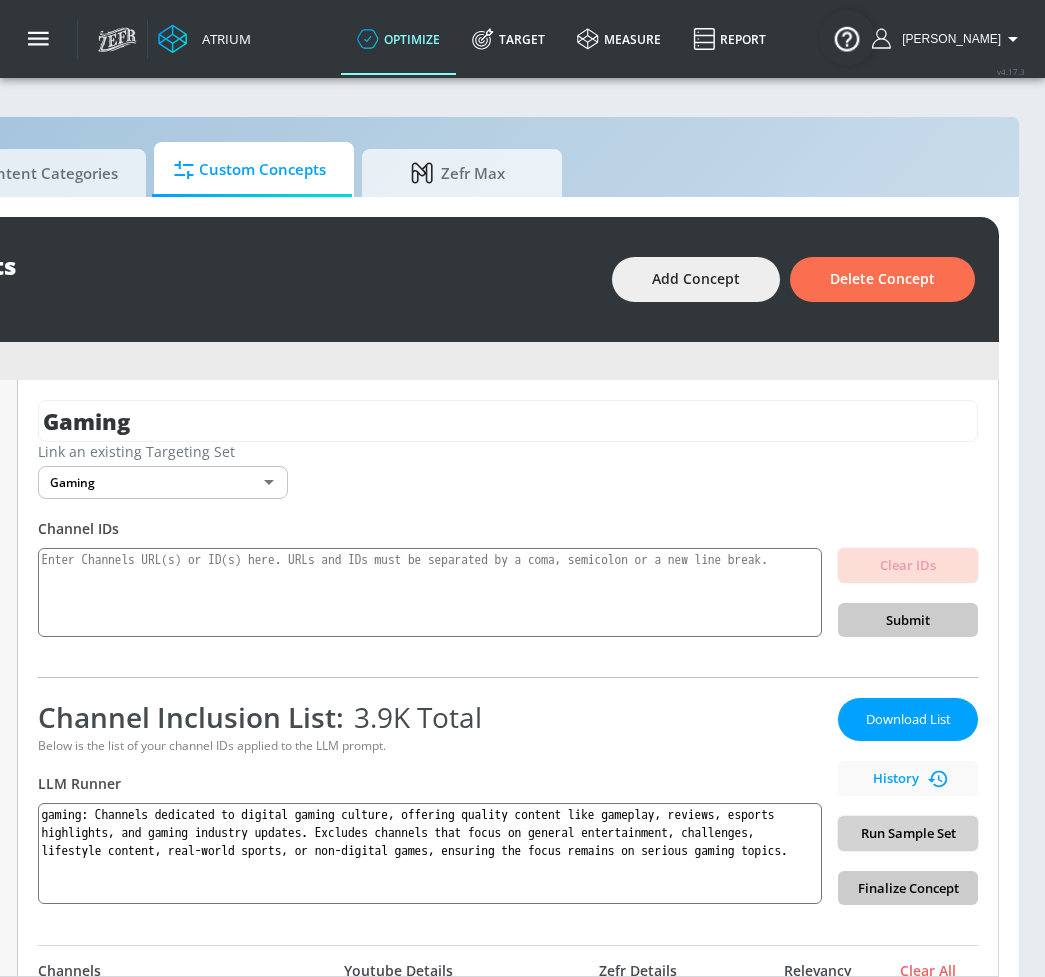 click on "Run Sample Set" at bounding box center (908, 833) 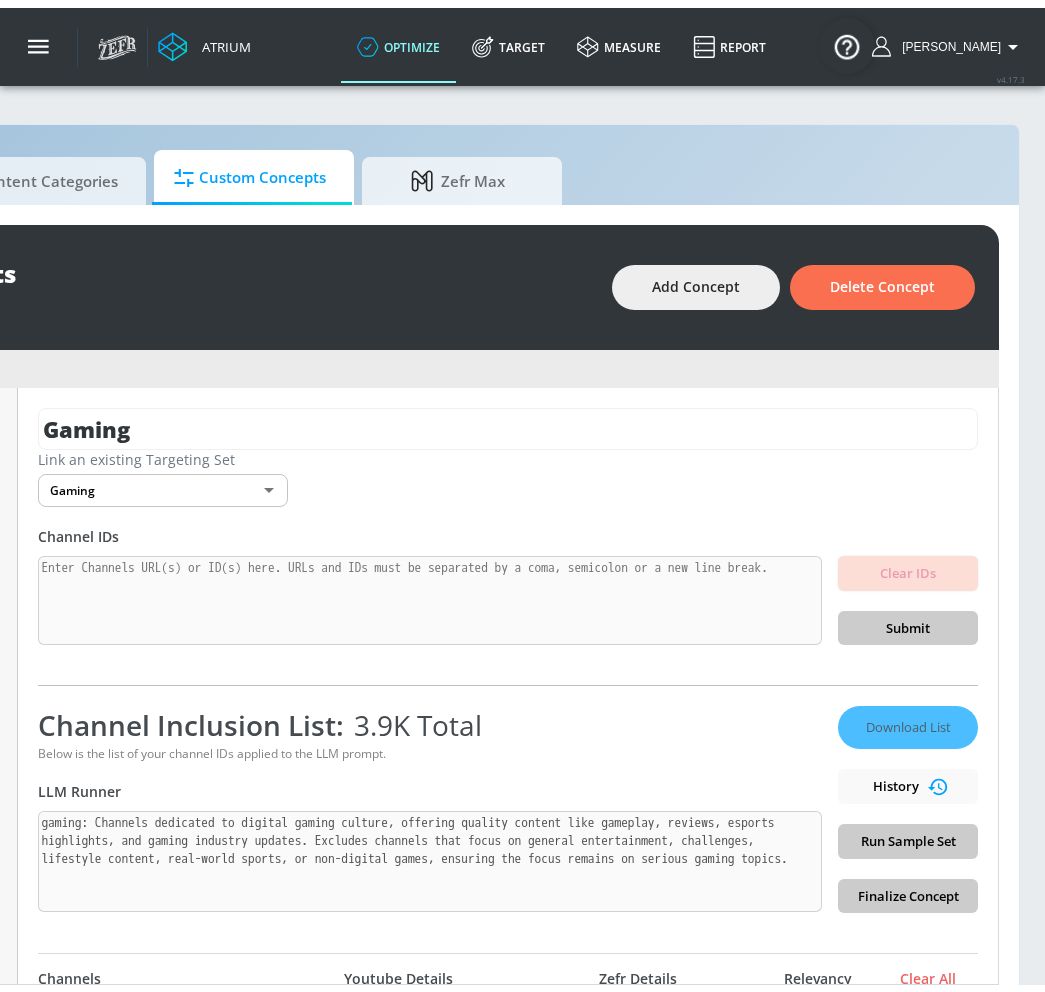 scroll, scrollTop: 0, scrollLeft: 0, axis: both 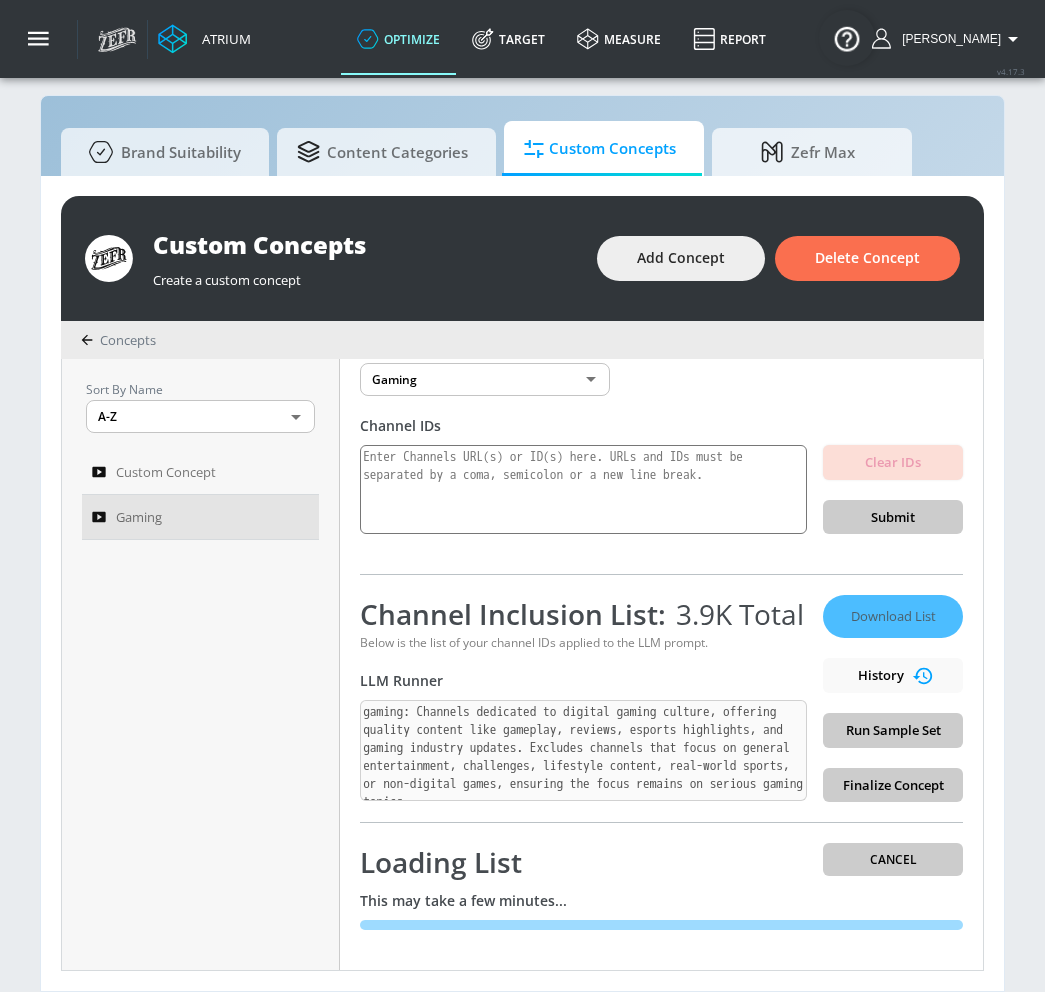 click on "Loading List Cancel" at bounding box center [661, 862] 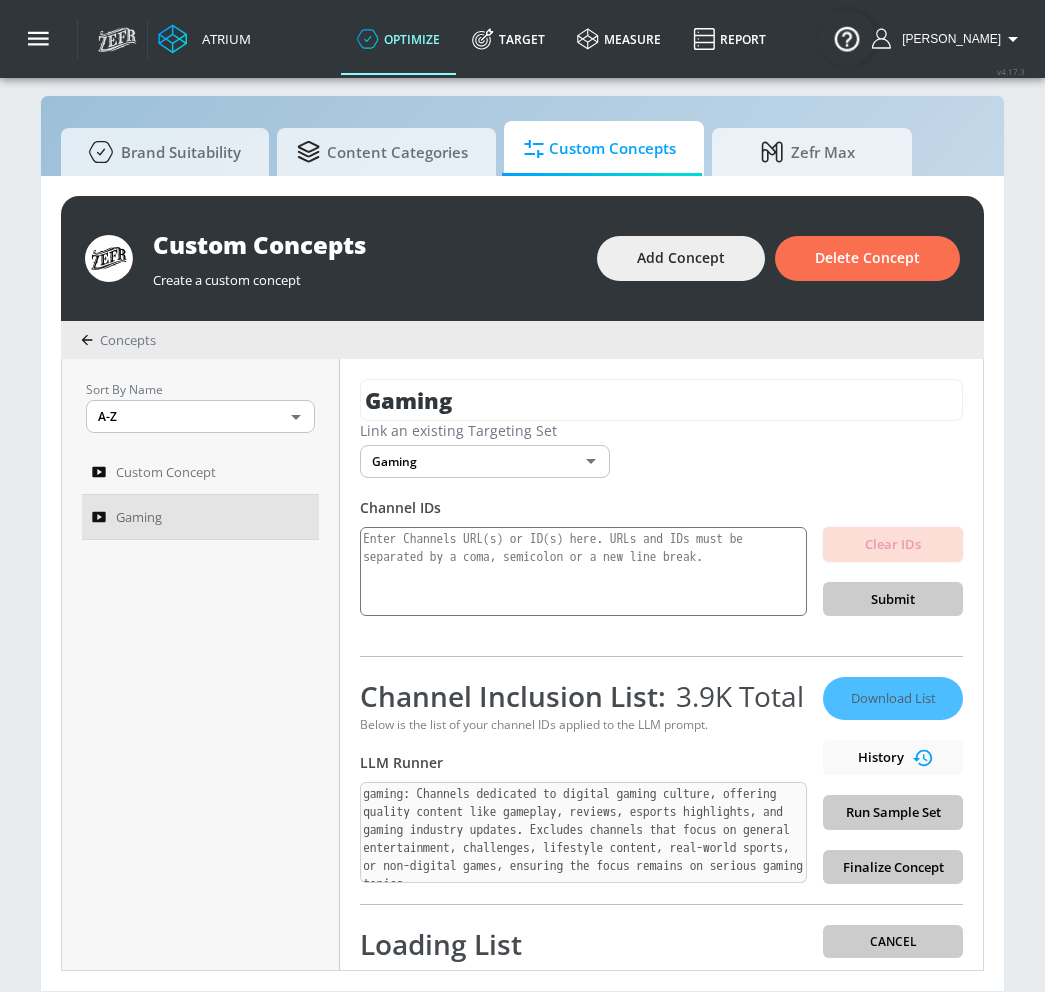 scroll, scrollTop: 0, scrollLeft: 0, axis: both 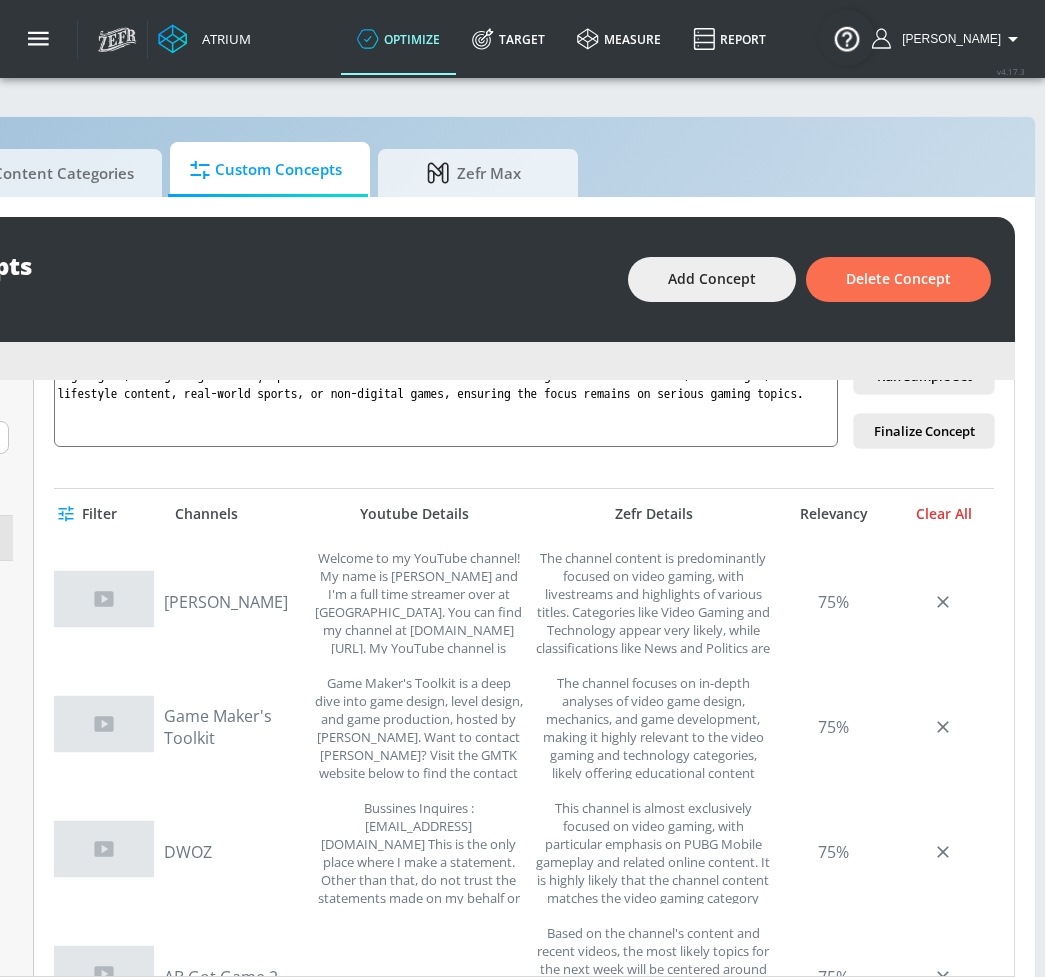 click on "Clear All" at bounding box center [944, 514] 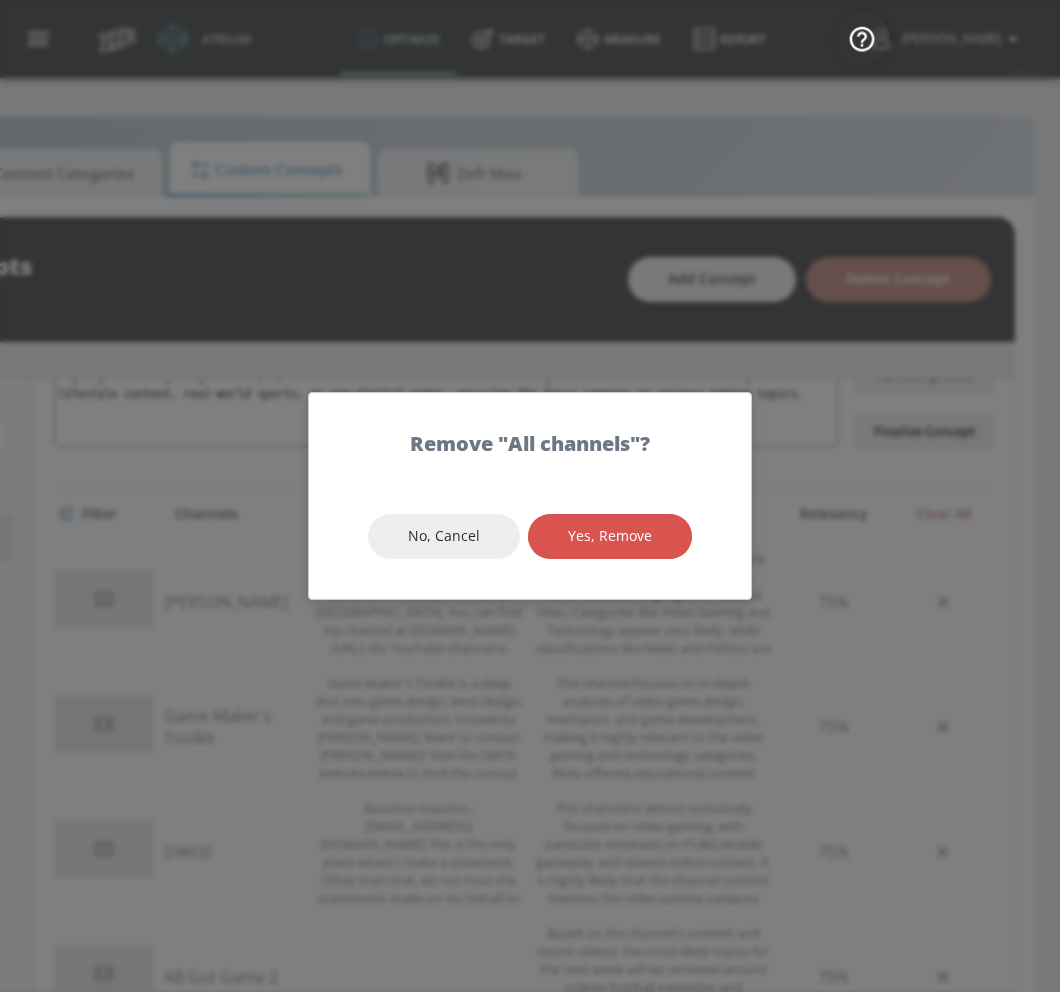 click on "Yes, Remove" at bounding box center [610, 536] 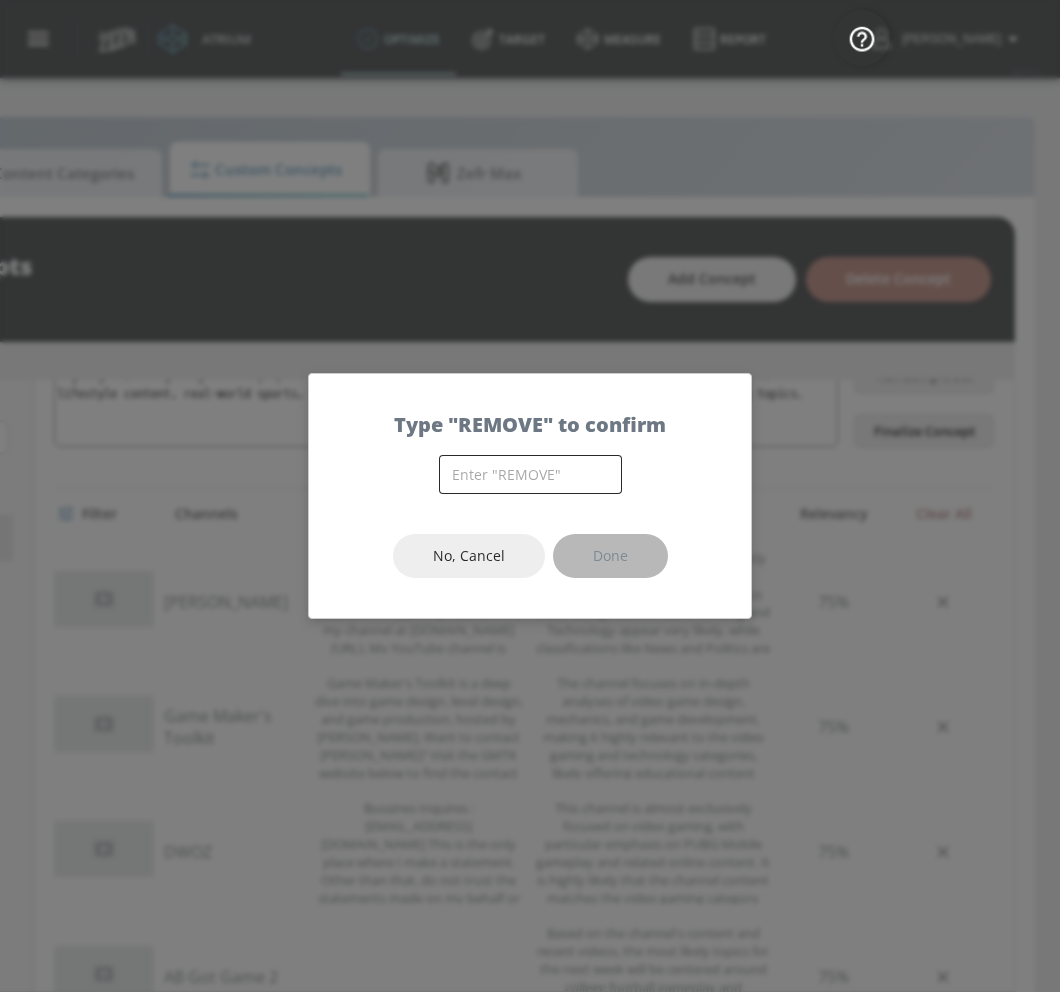 click at bounding box center [530, 474] 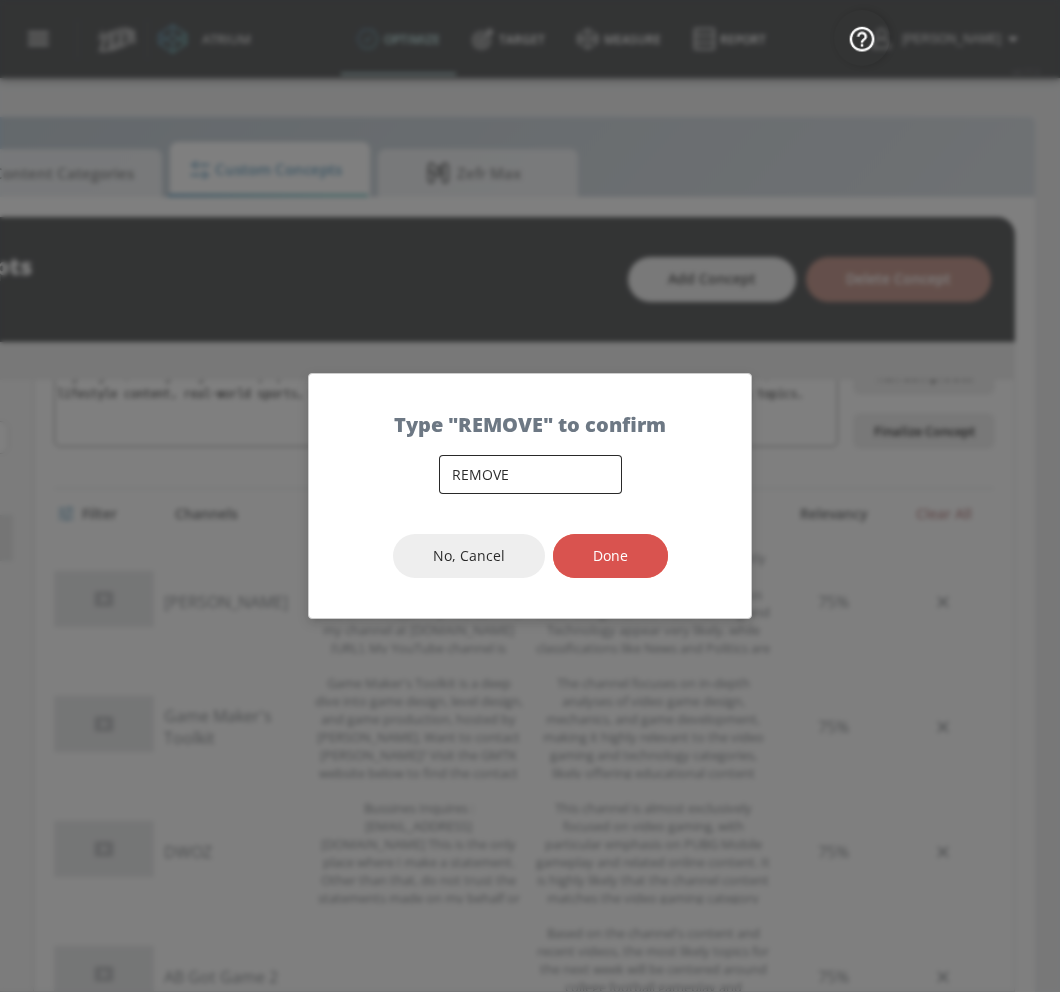 type on "REMOVE" 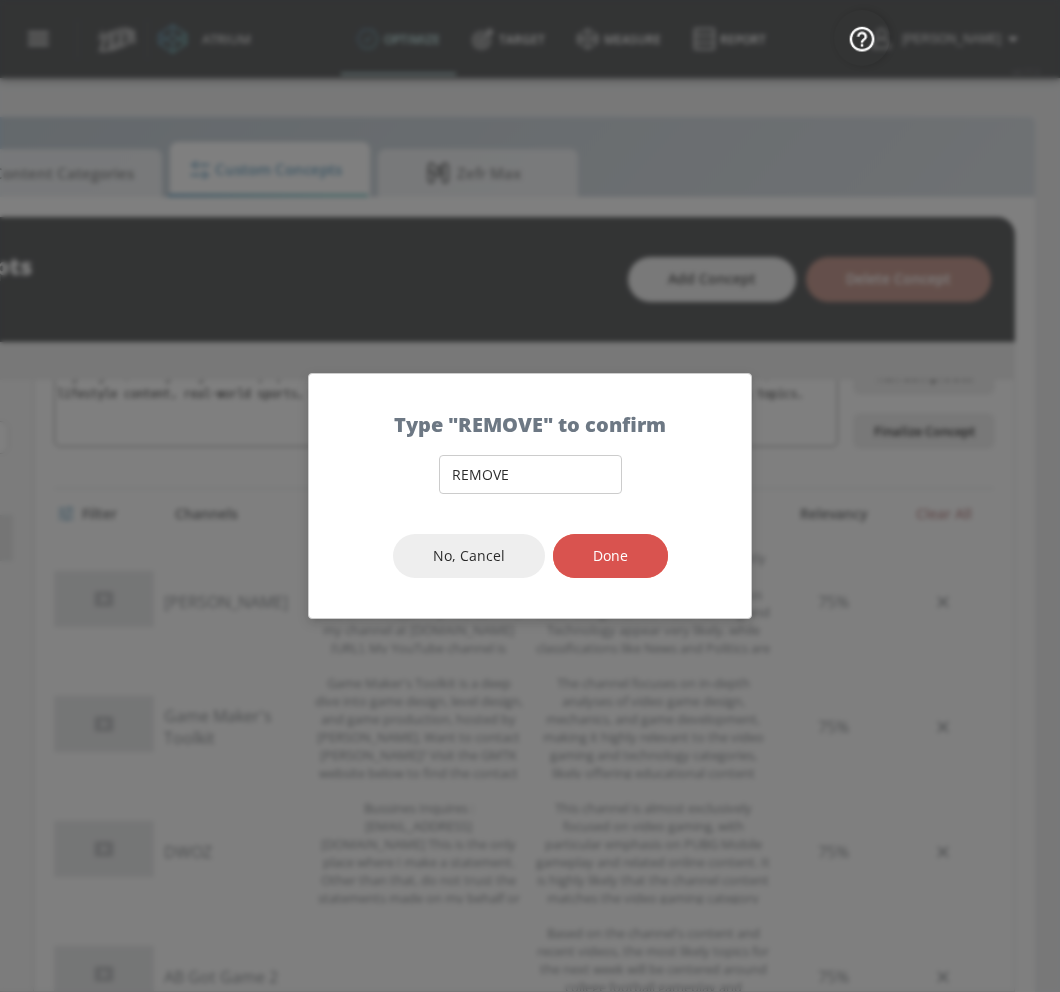 click on "Done" at bounding box center (610, 556) 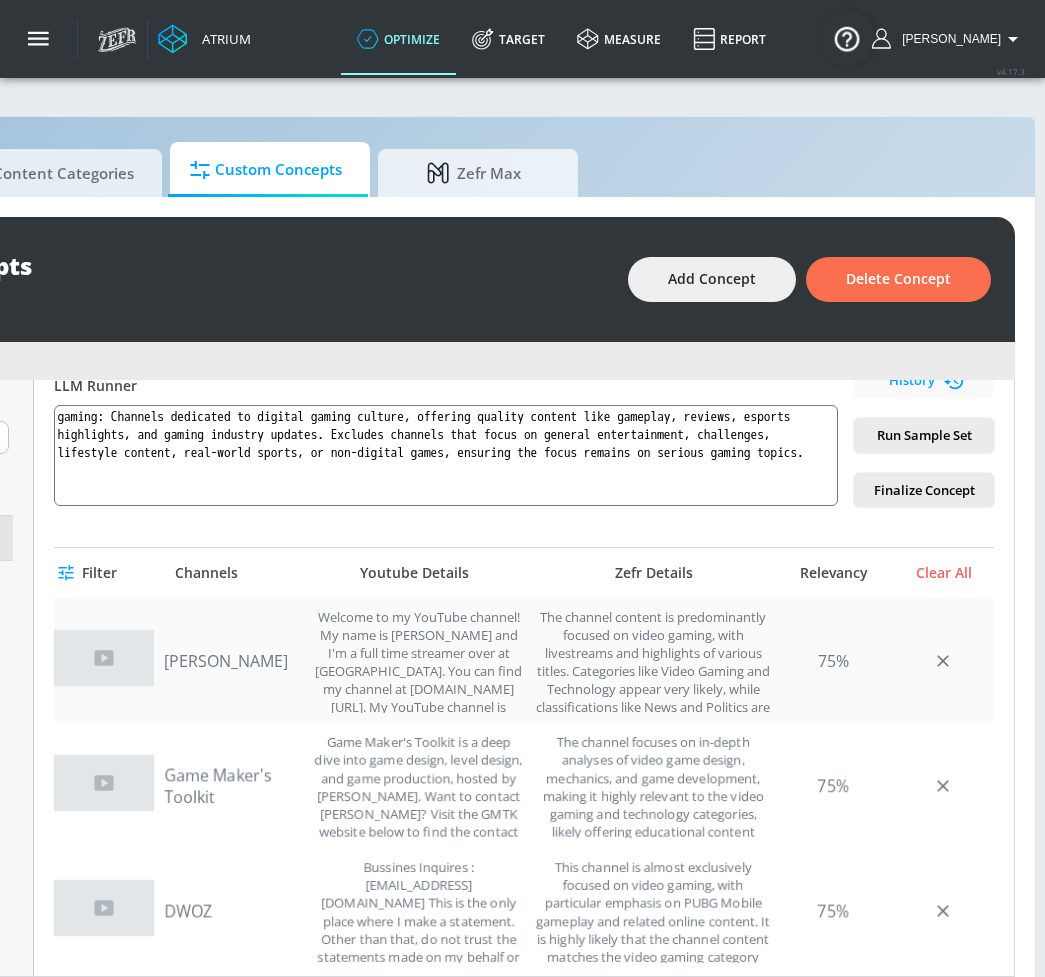 scroll, scrollTop: 516, scrollLeft: 0, axis: vertical 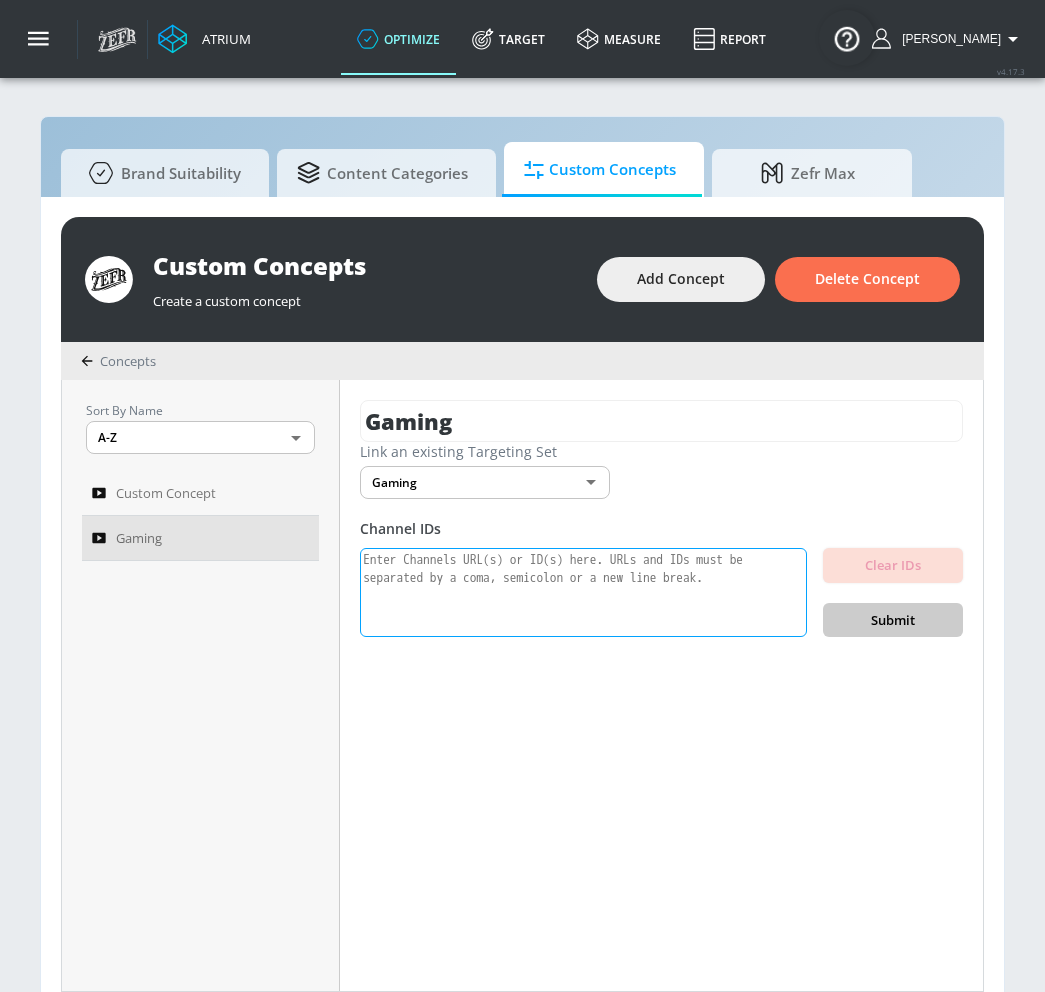 click at bounding box center [583, 593] 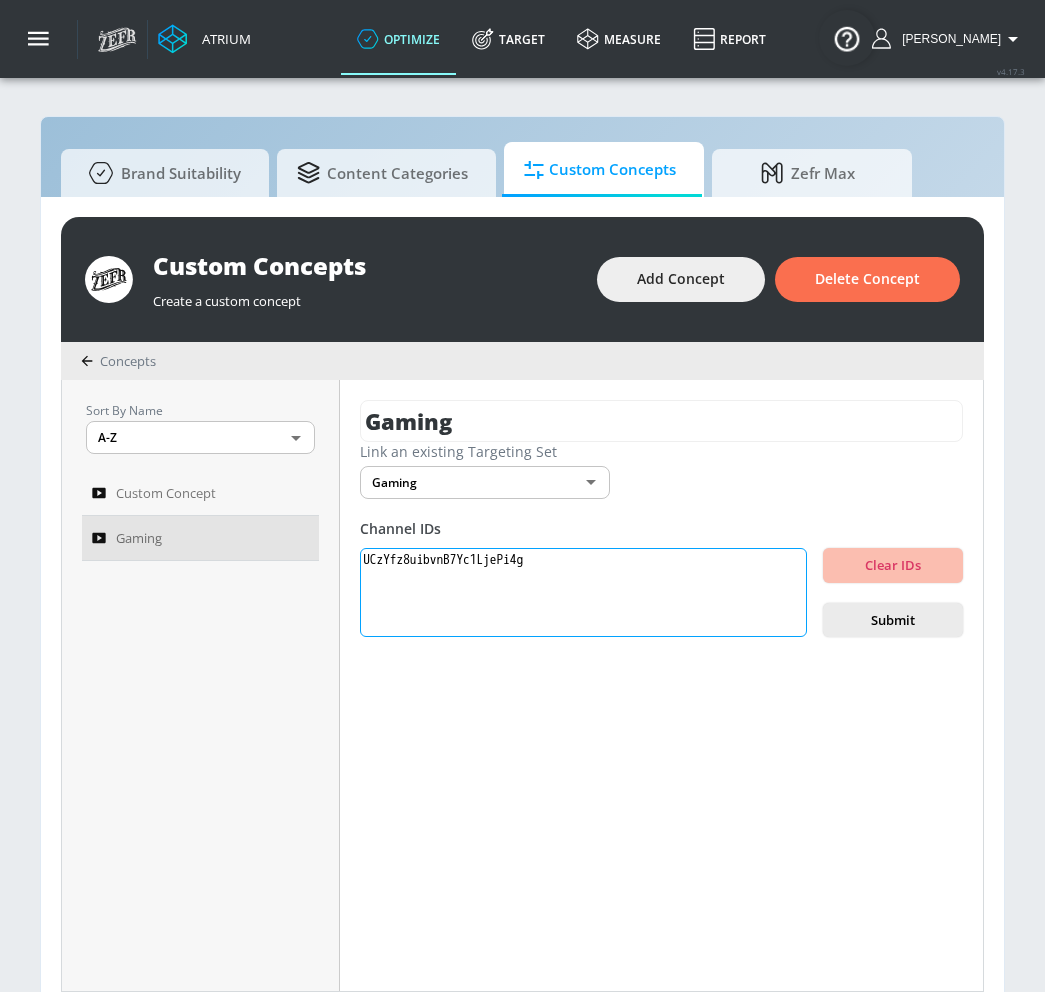 paste on "UCvuQ3X74_Z5kx4Uy3n0Nccw" 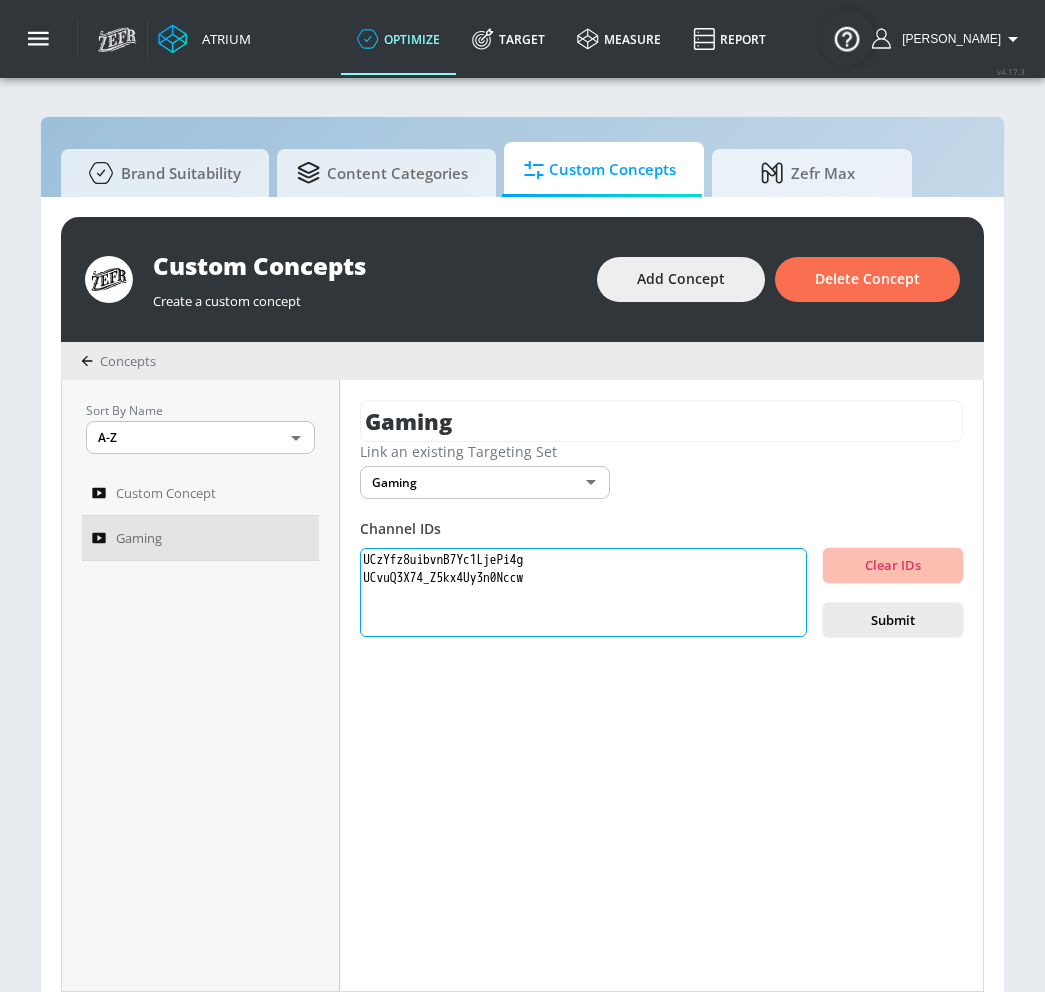 paste on "UCeuTqSaqk32vp1cn8W-8IWg" 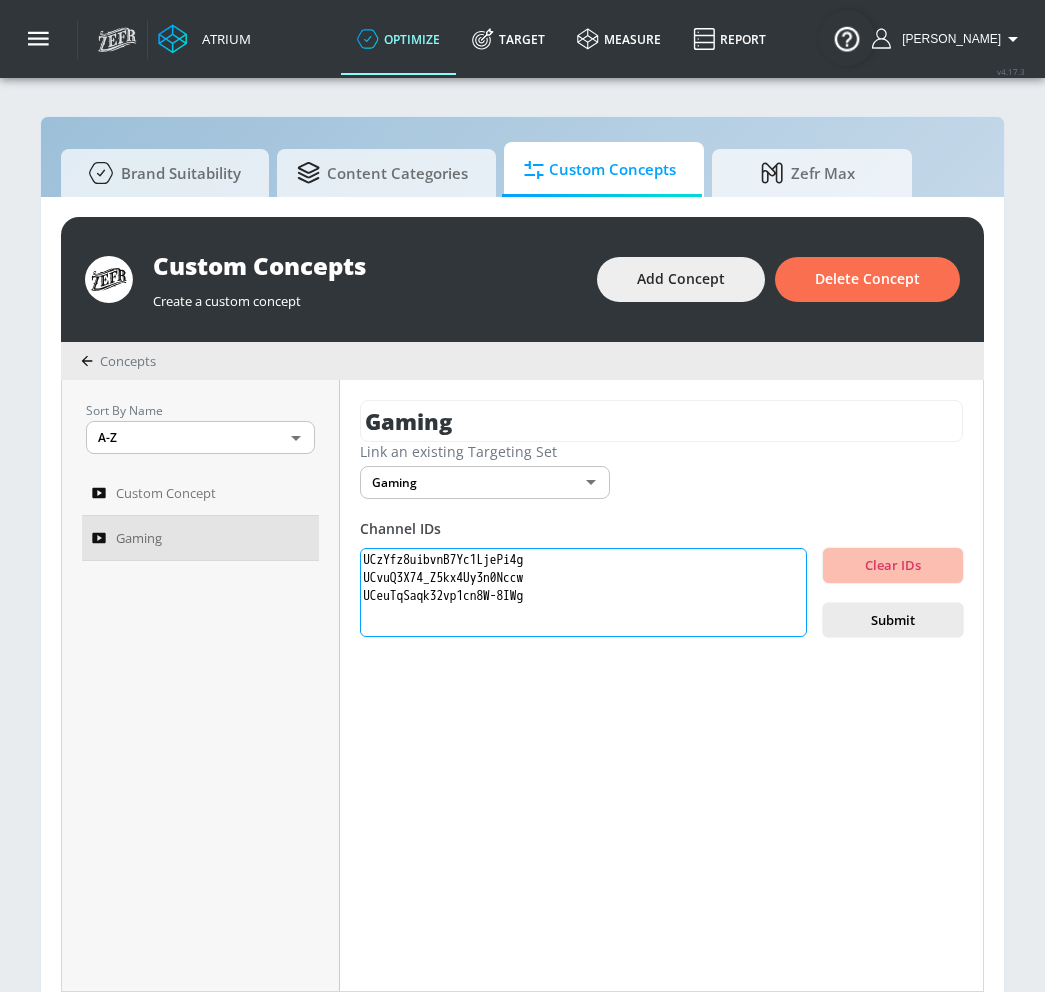paste on "UCSf0s2ogUVYpJPuzW1zpAOg" 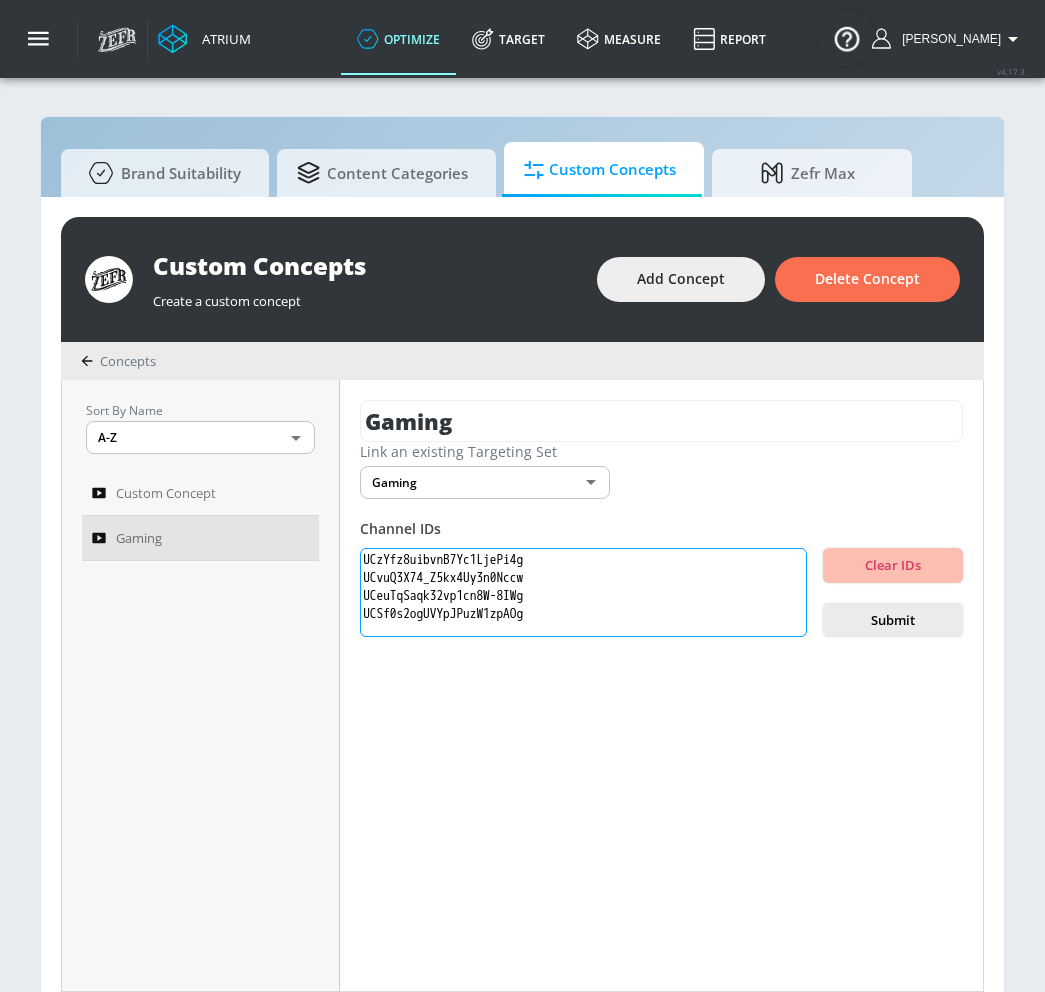 paste on "tH3yiPcHUfe2SmsmD2YE6AUC" 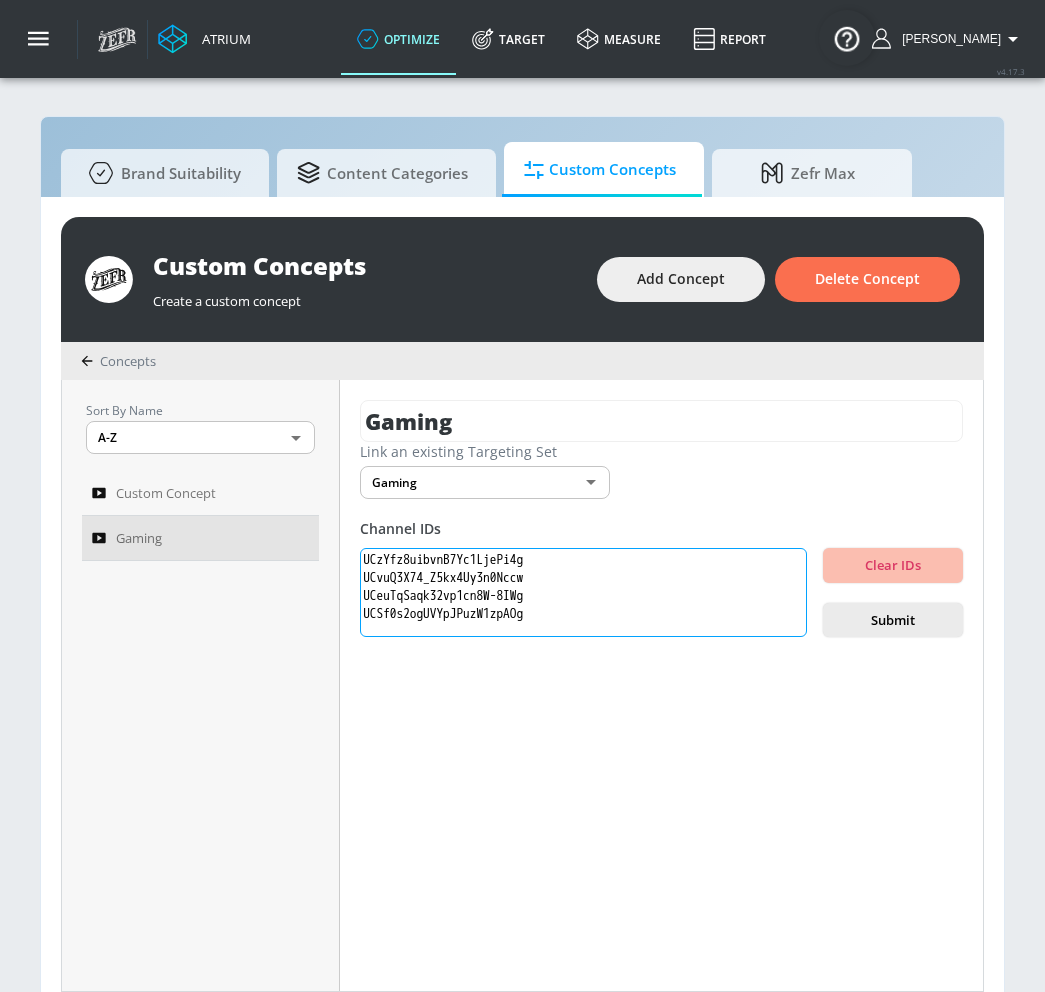 click on "UCzYfz8uibvnB7Yc1LjePi4g
UCvuQ3X74_Z5kx4Uy3n0Nccw
UCeuTqSaqk32vp1cn8W-8IWg
UCSf0s2ogUVYpJPuzW1zpAOg" at bounding box center [583, 593] 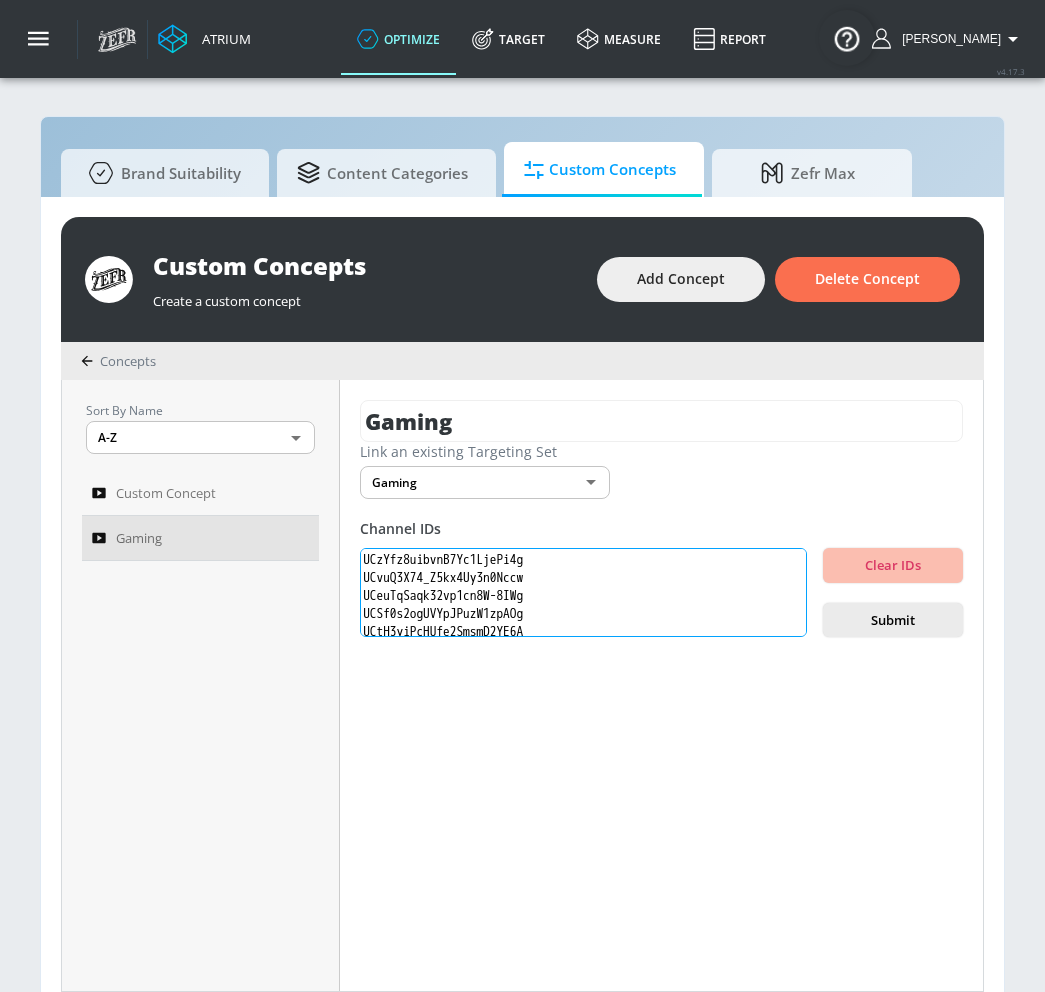 scroll, scrollTop: 7, scrollLeft: 0, axis: vertical 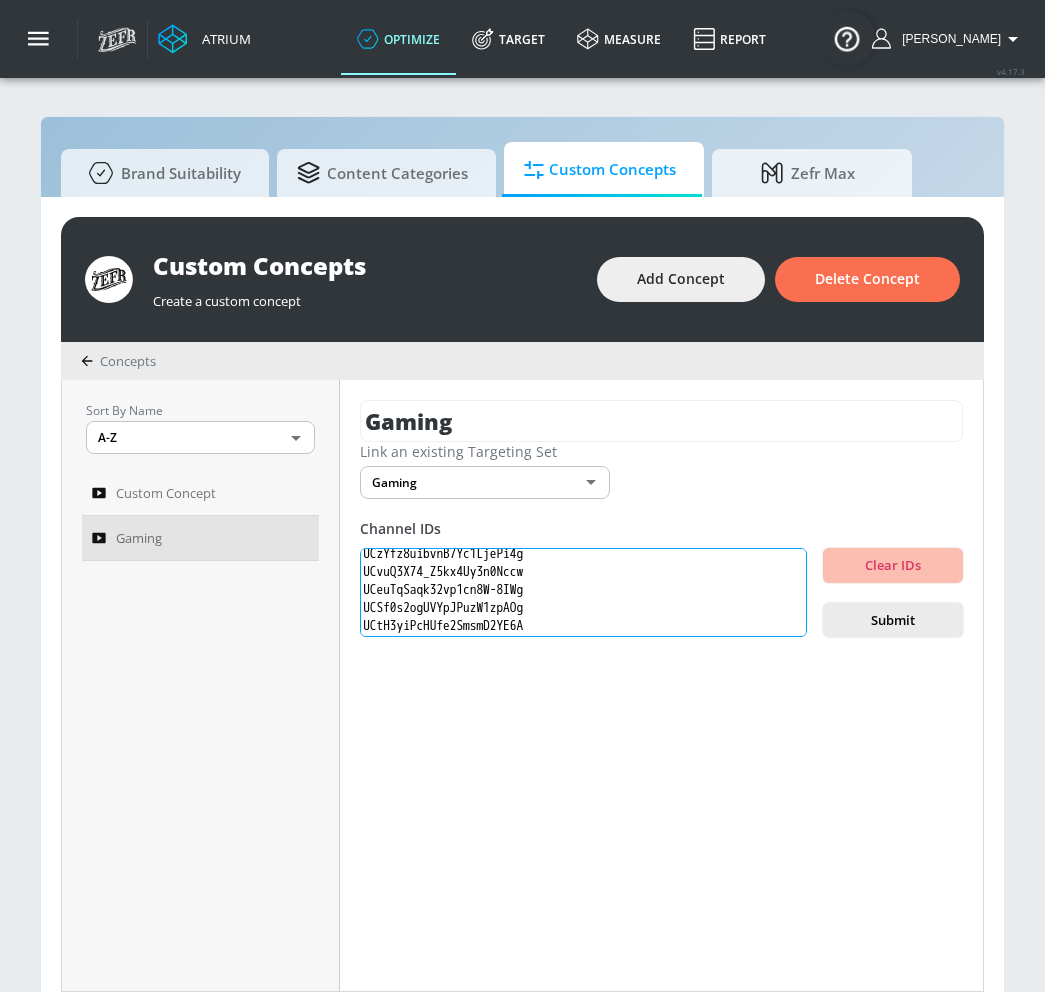 paste on "UCeBnbqt4VRhotq2TQjkIi2A" 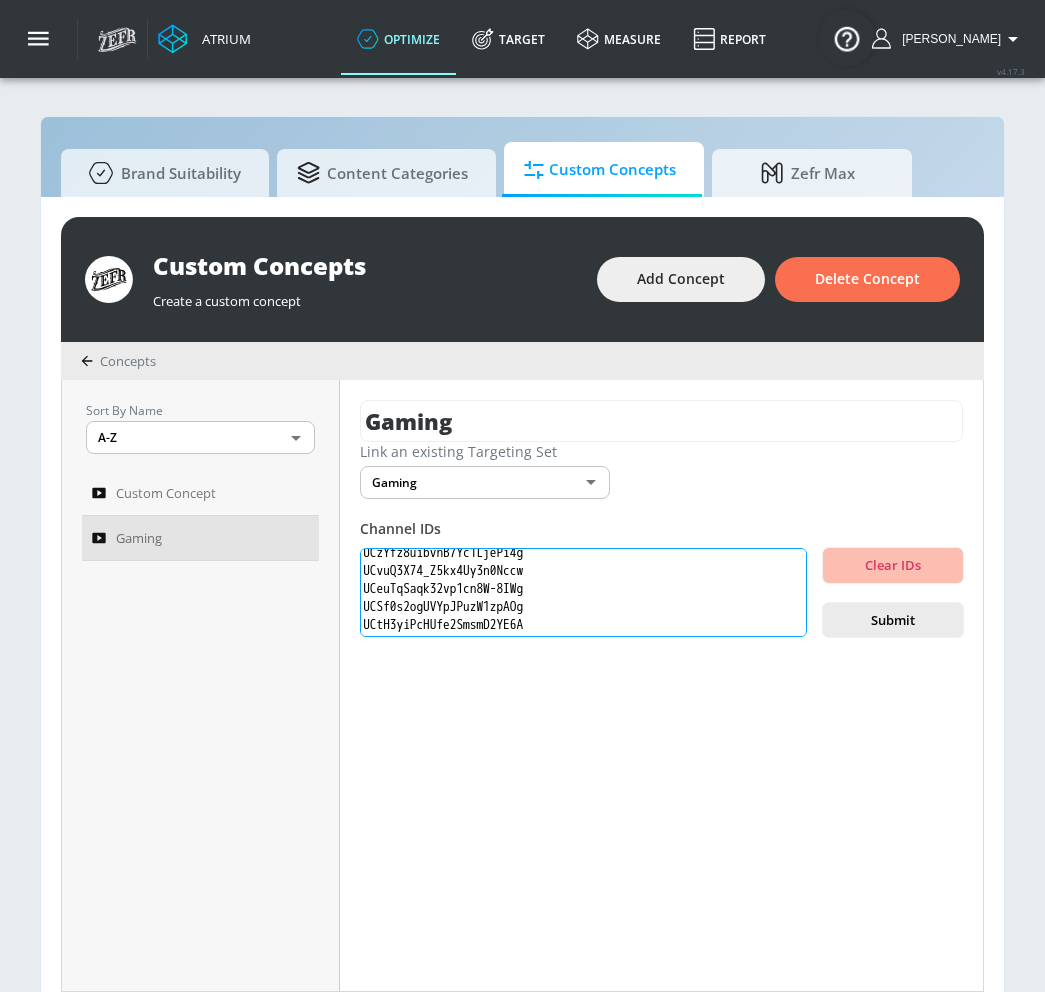 scroll, scrollTop: 23, scrollLeft: 0, axis: vertical 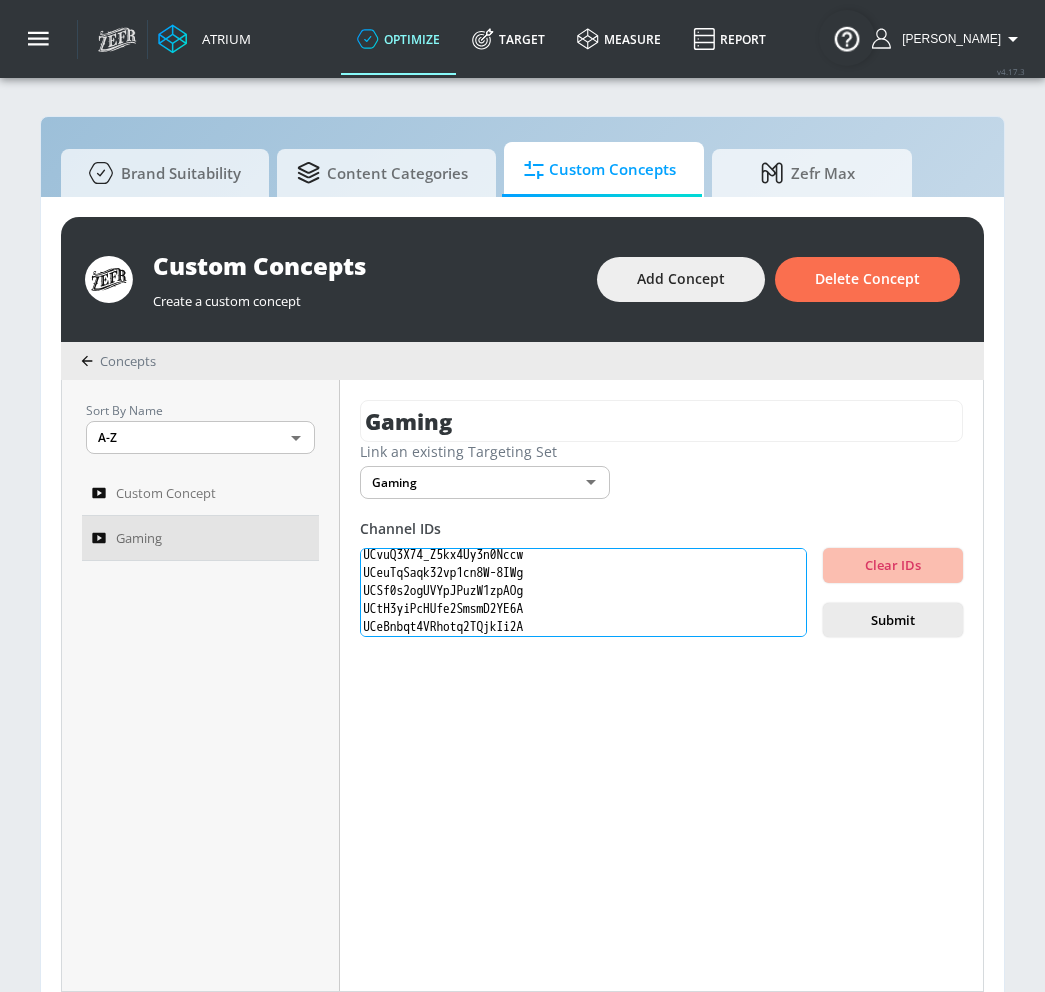 paste on "UCzzF1kdBgwv5RB6rbB6kVSA" 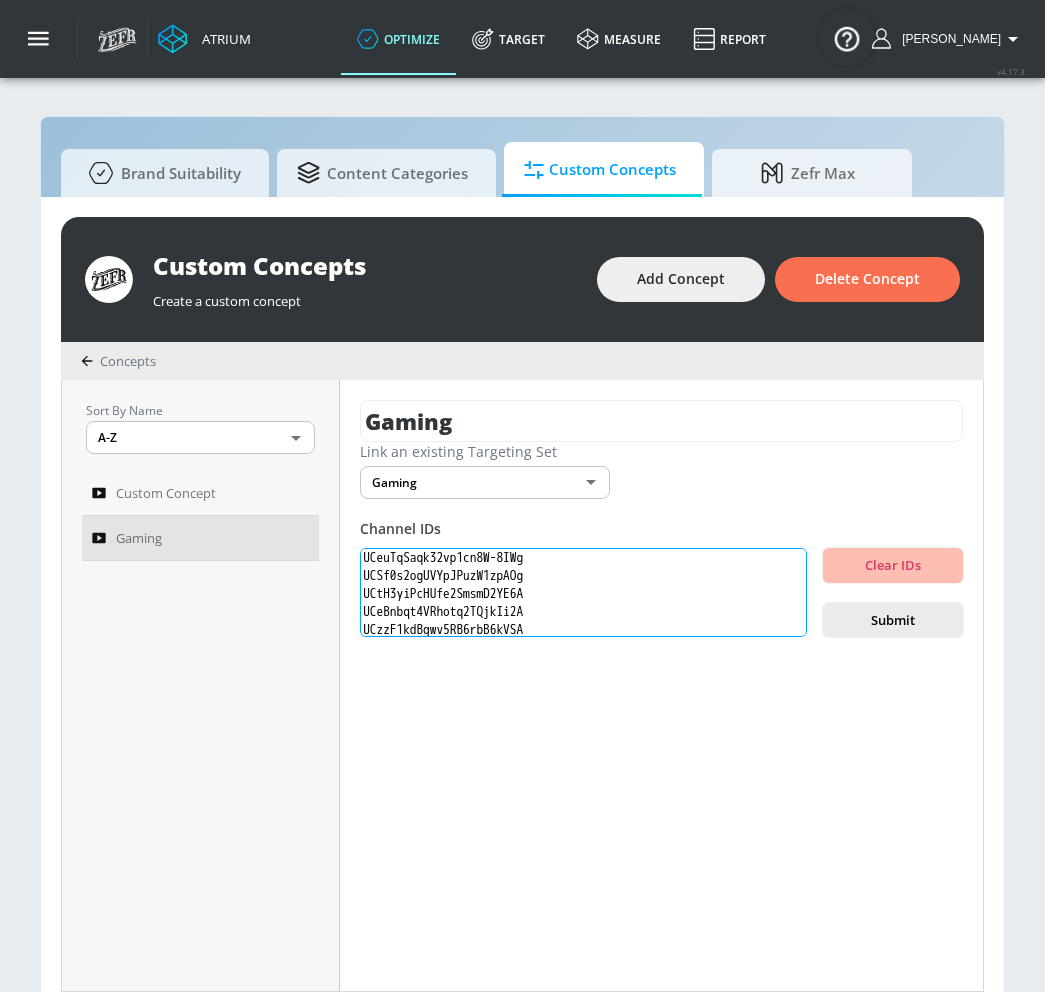 paste on "UClCvmntMJCrerMDSc1WQGNg" 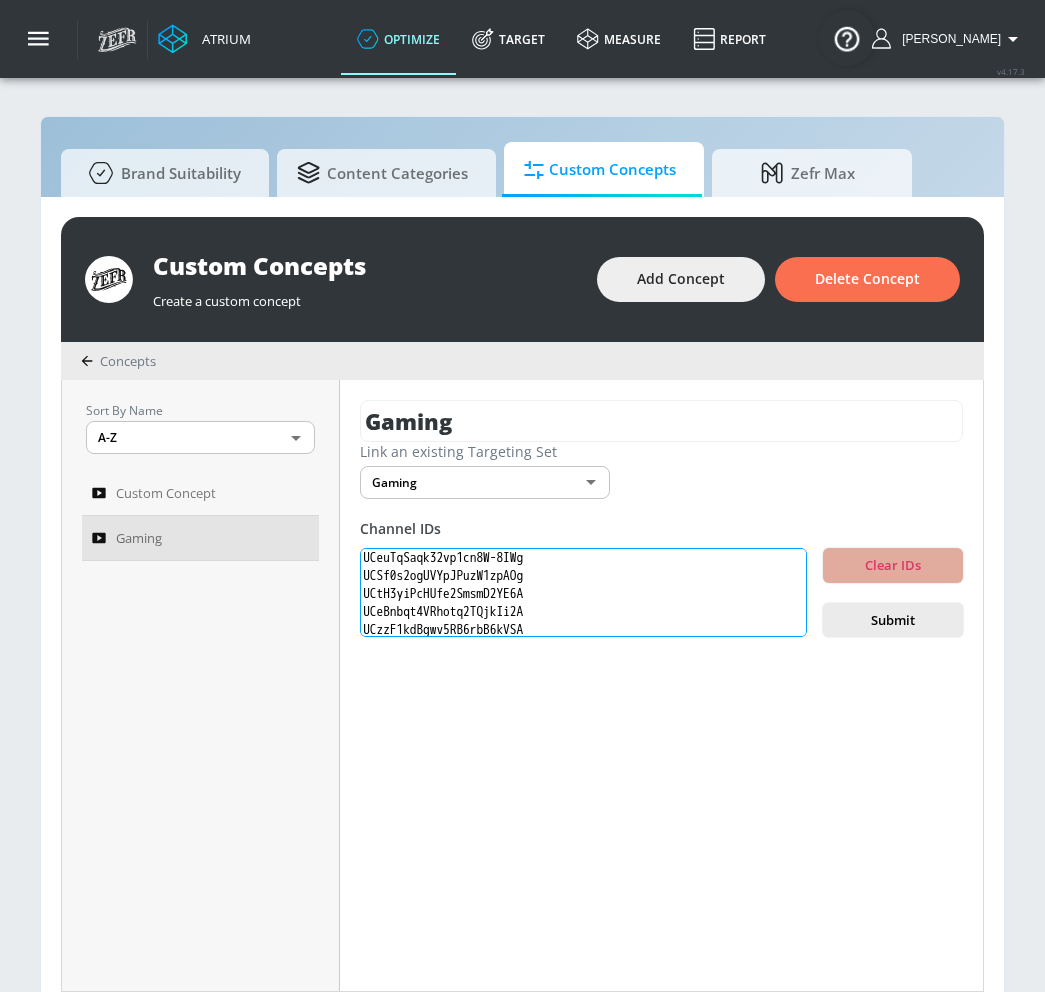 scroll, scrollTop: 54, scrollLeft: 0, axis: vertical 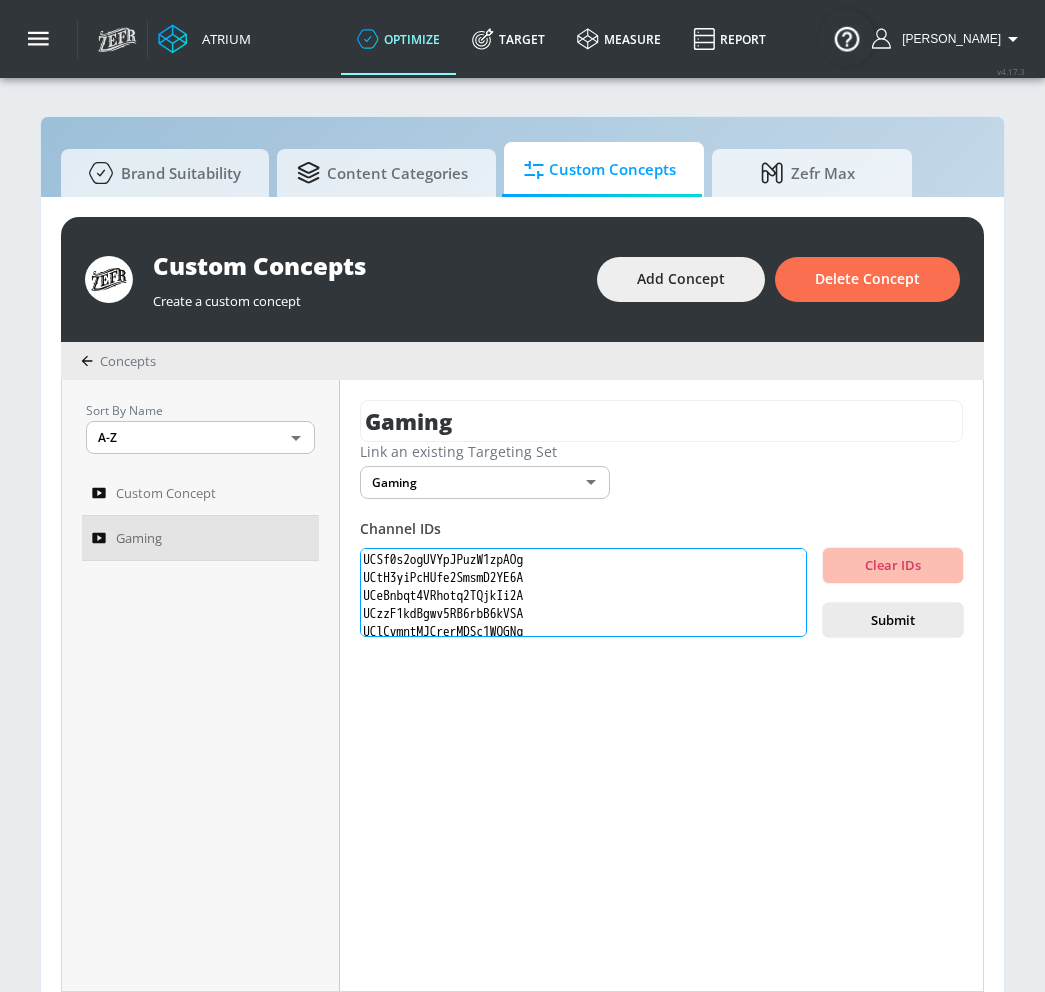 paste on "UCsSsgPaZ2GSmO6il8Cb5iGA" 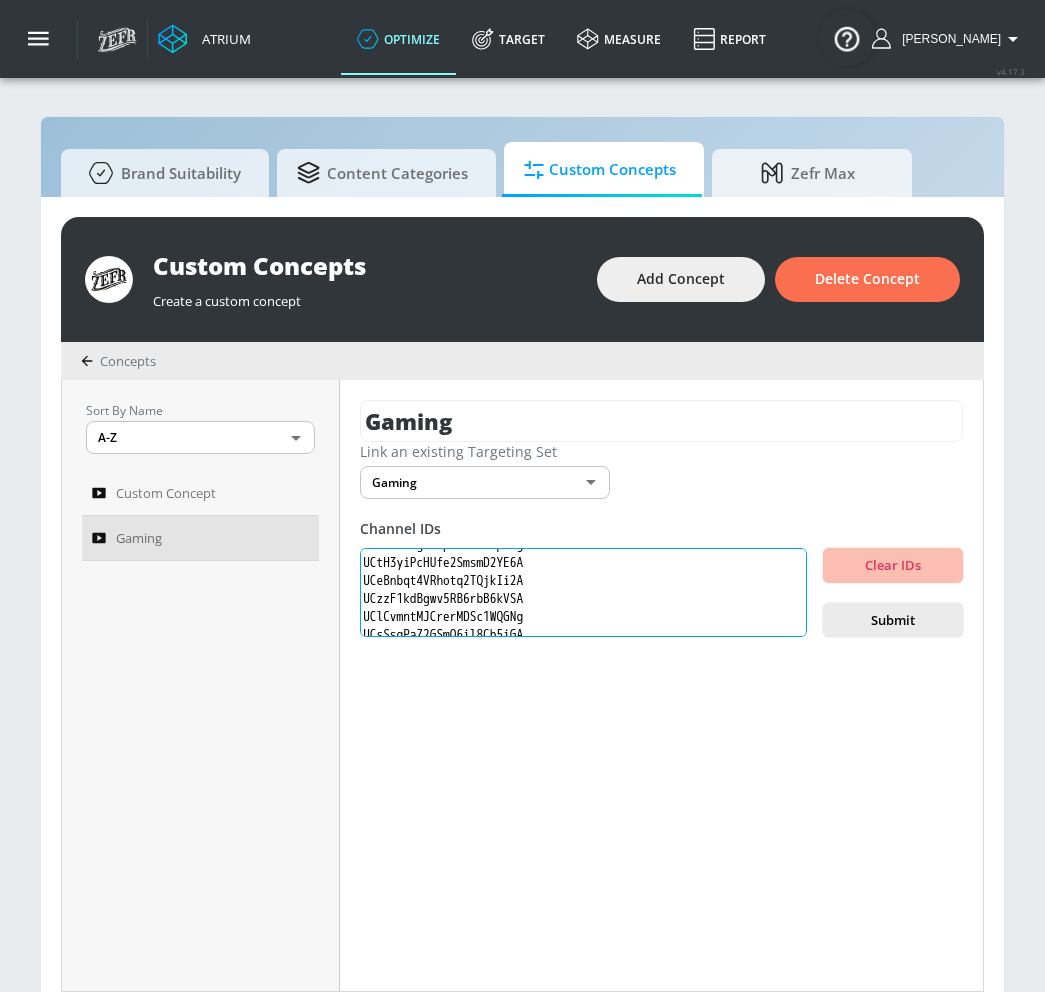 paste on "UCnuf06xsaSO8f2svzMENyBw" 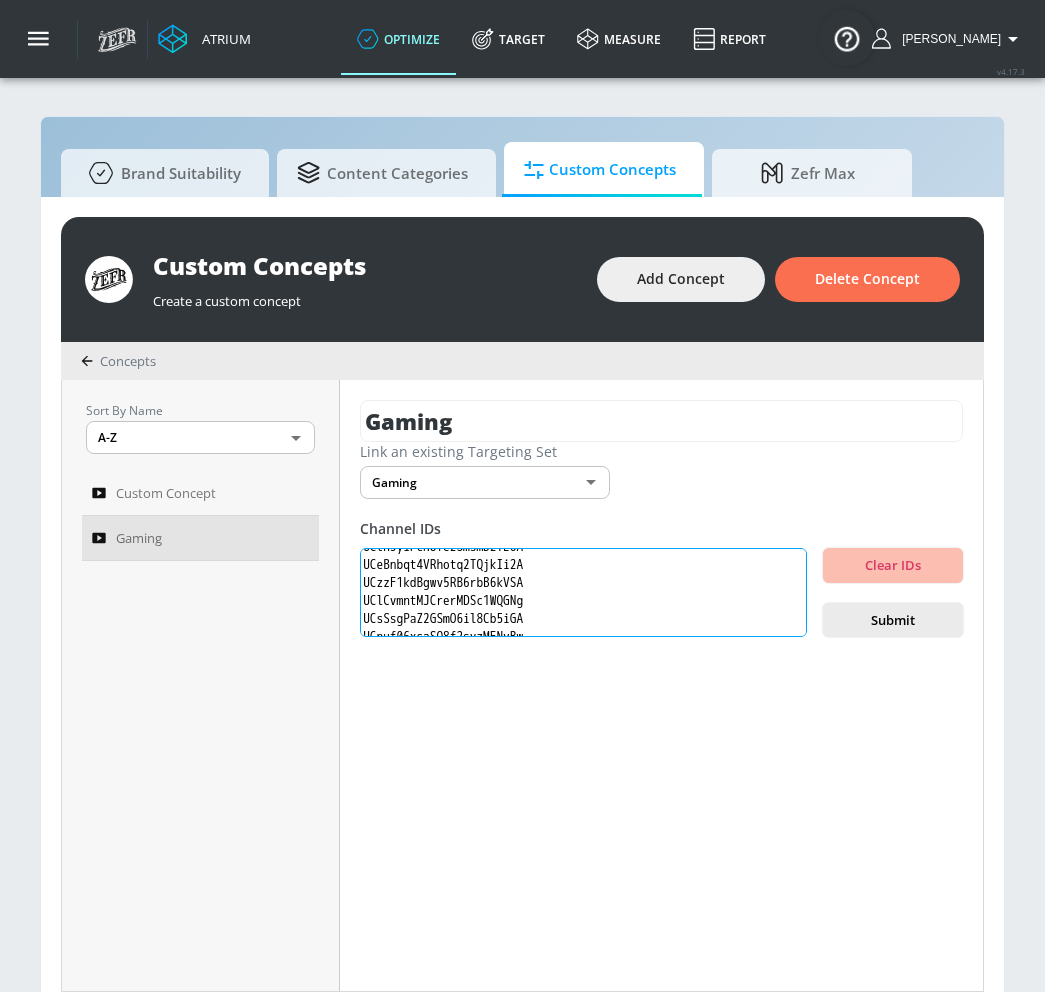 paste on "UCJHBJ7F-nAIlMGolm0Hu4vg" 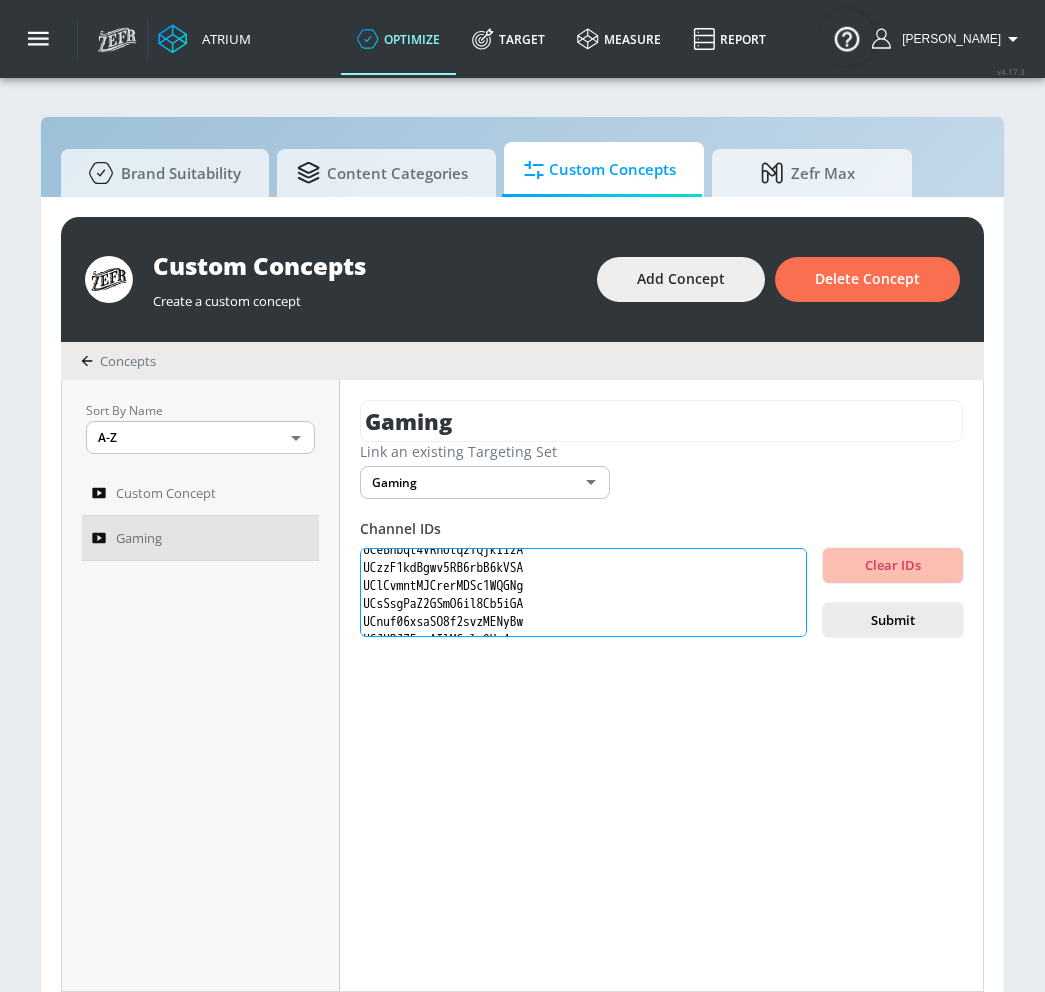 paste on "UCj4hfQEWcGtF08SLEZCZc5Q" 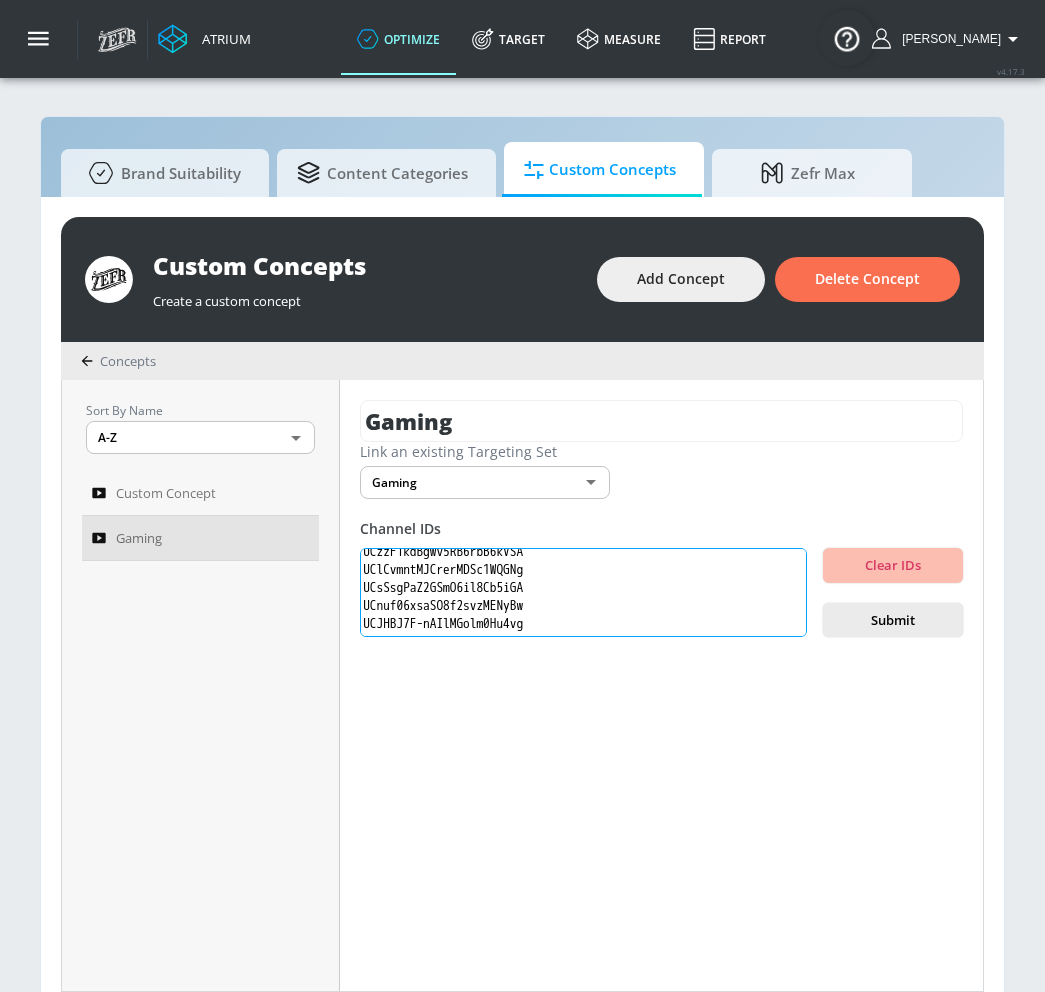 paste on "UCke6I9N4KfC968-yRcd5YRg" 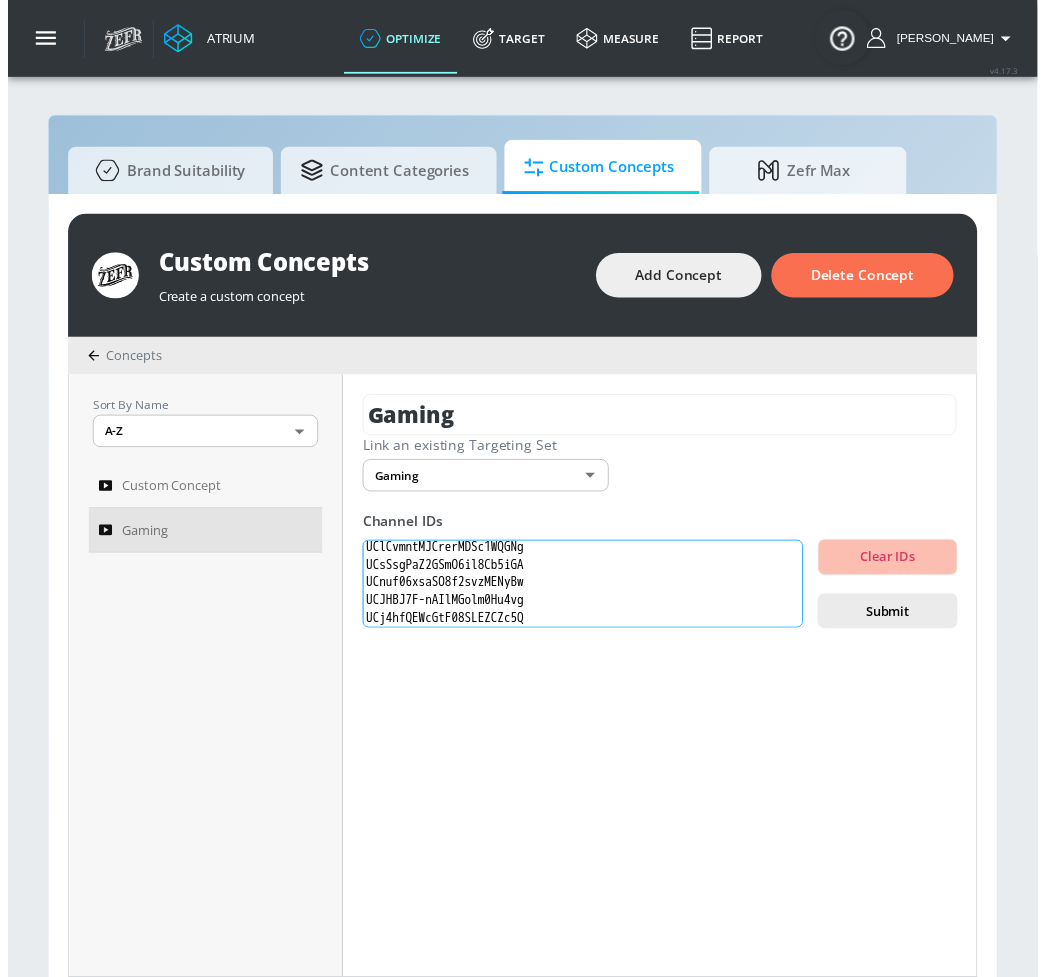 scroll, scrollTop: 0, scrollLeft: 0, axis: both 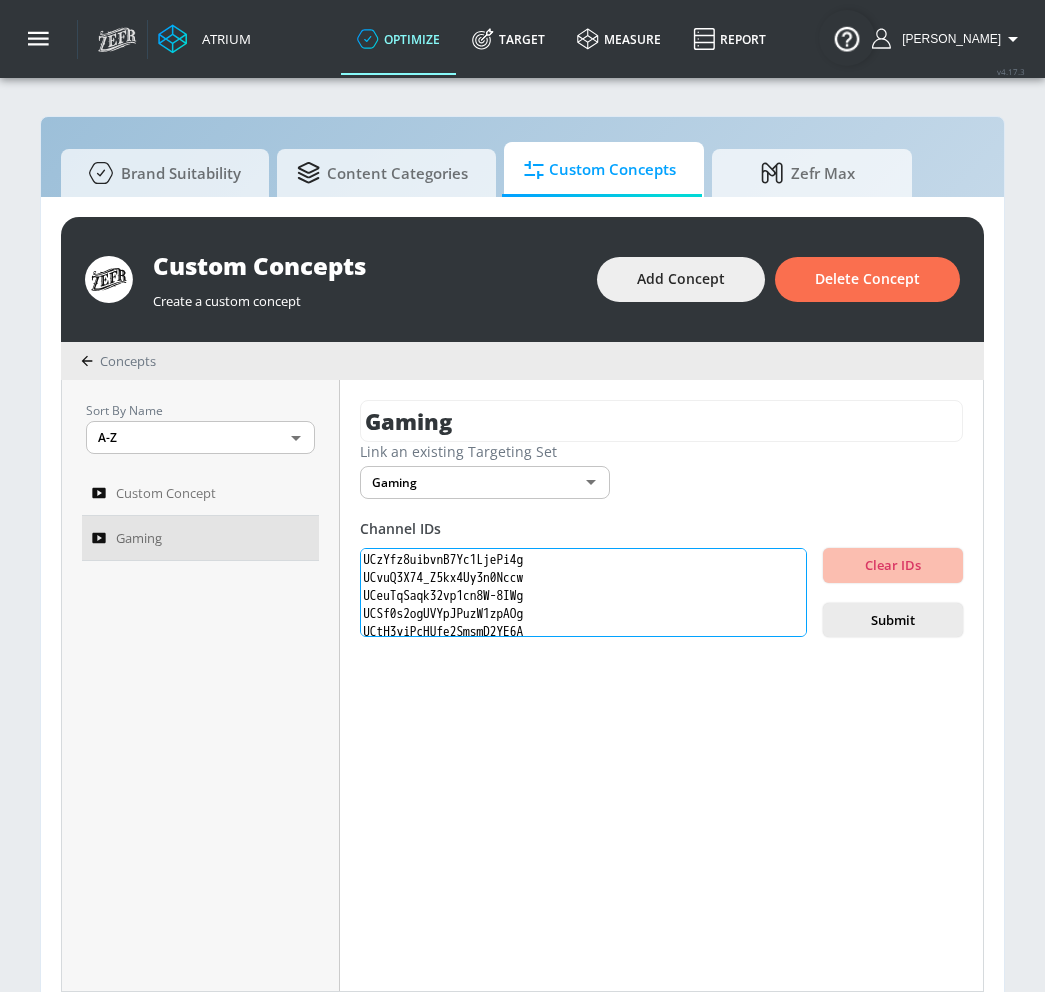 drag, startPoint x: 582, startPoint y: 613, endPoint x: 369, endPoint y: 504, distance: 239.26973 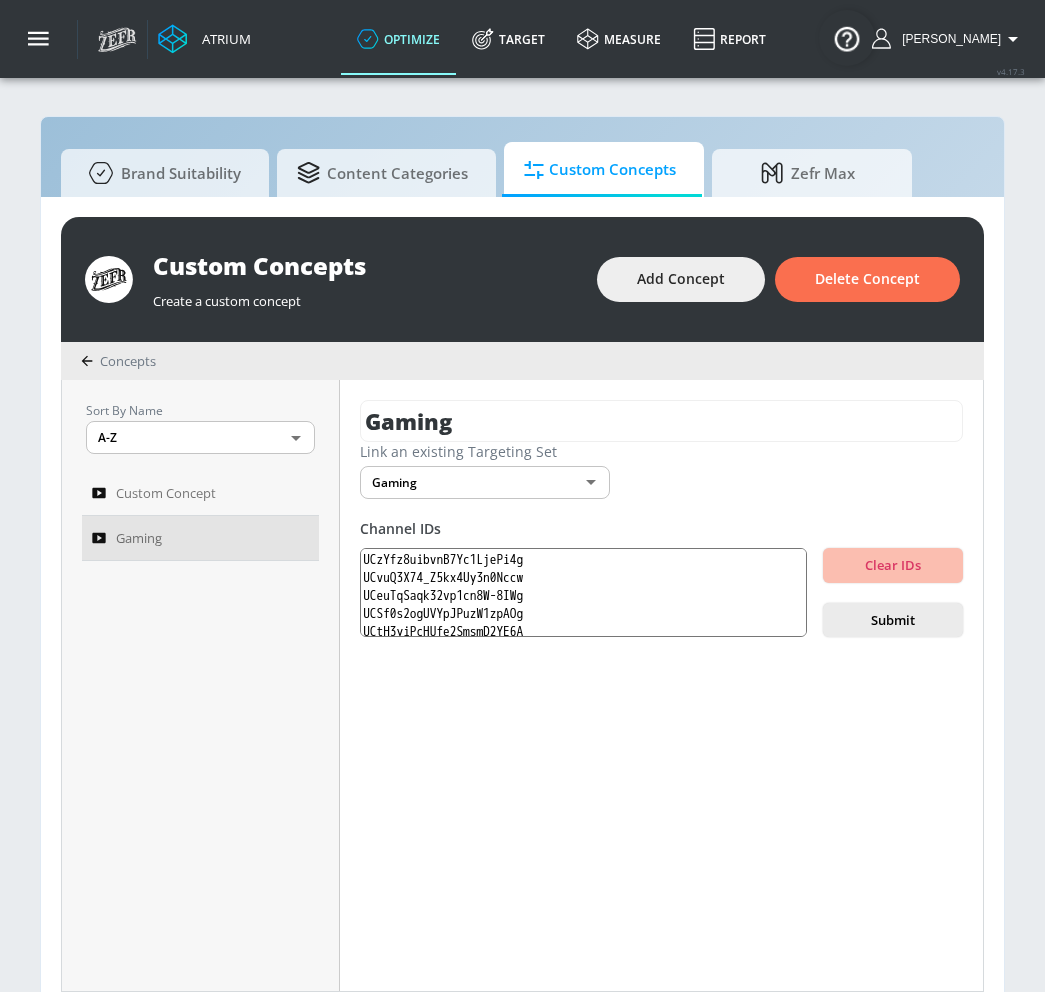 click on "Submit" at bounding box center [893, 620] 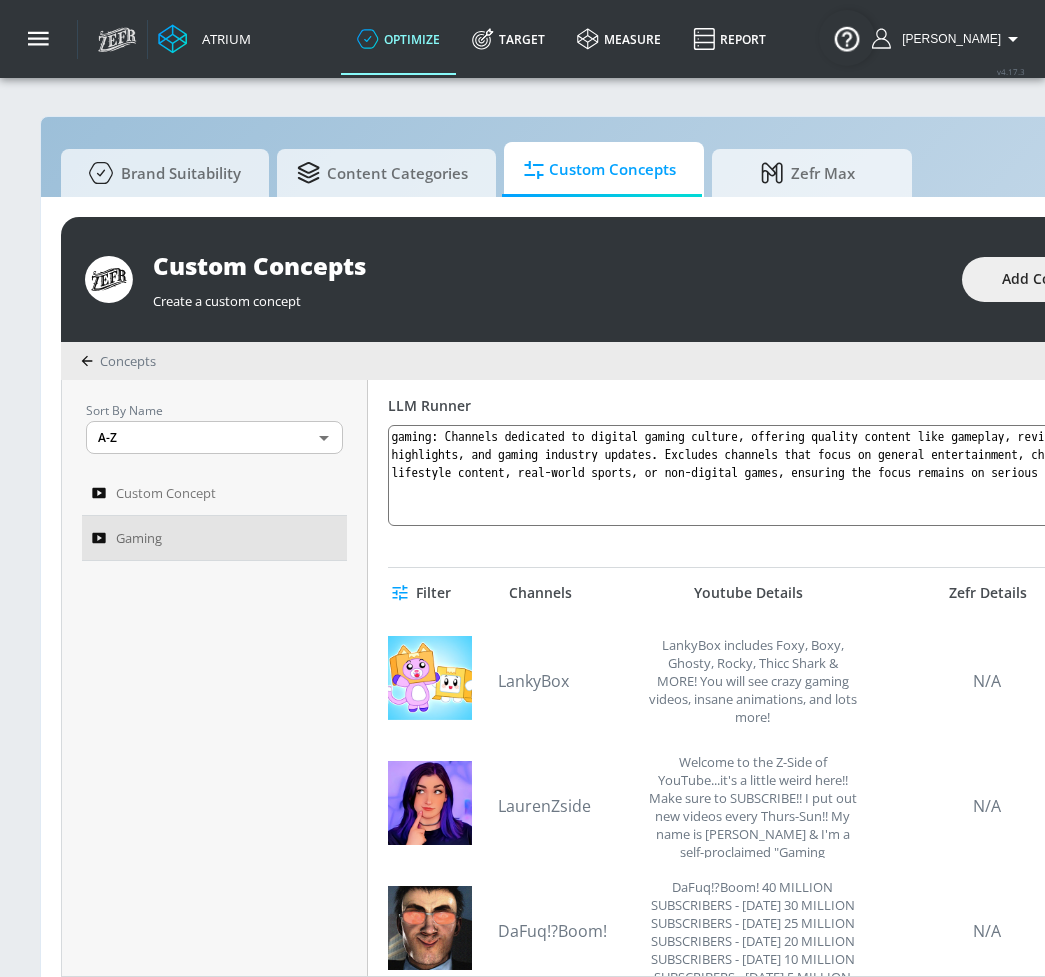 scroll, scrollTop: 302, scrollLeft: 0, axis: vertical 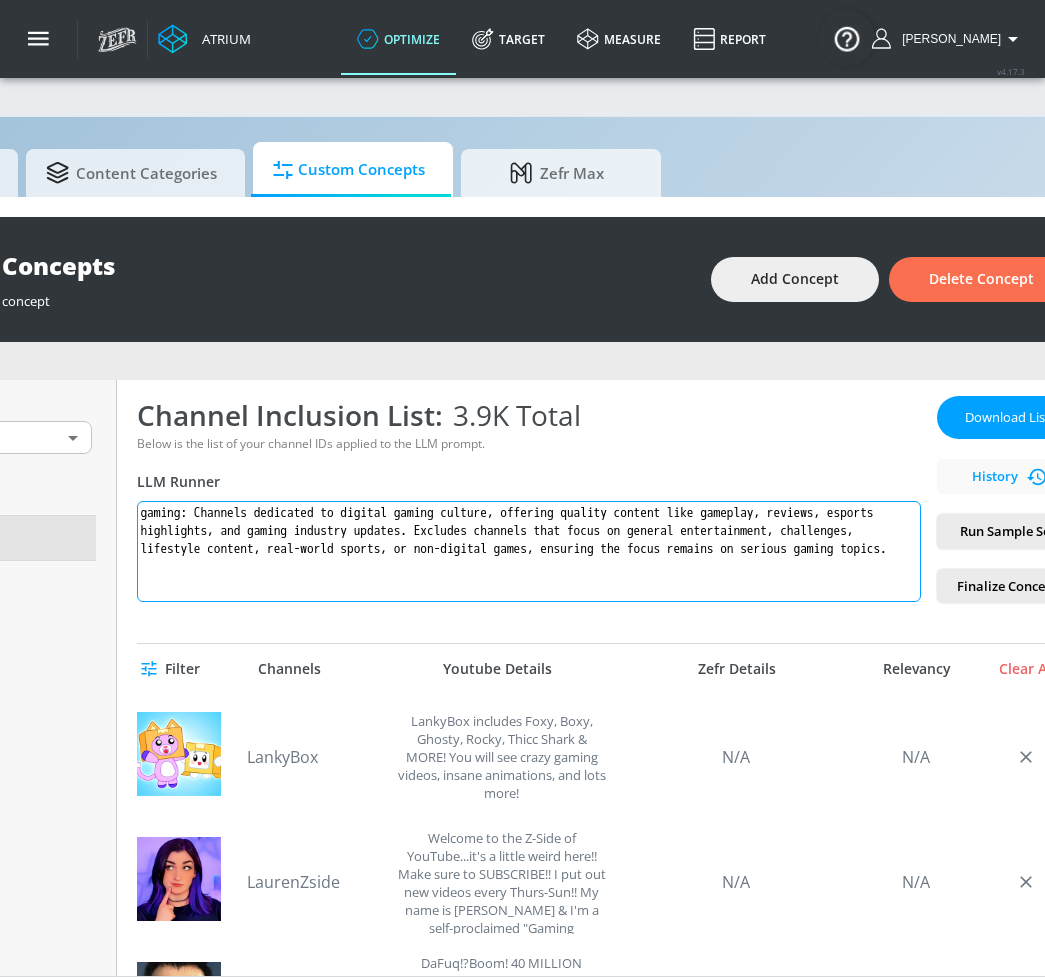 drag, startPoint x: 576, startPoint y: 565, endPoint x: 115, endPoint y: 510, distance: 464.26932 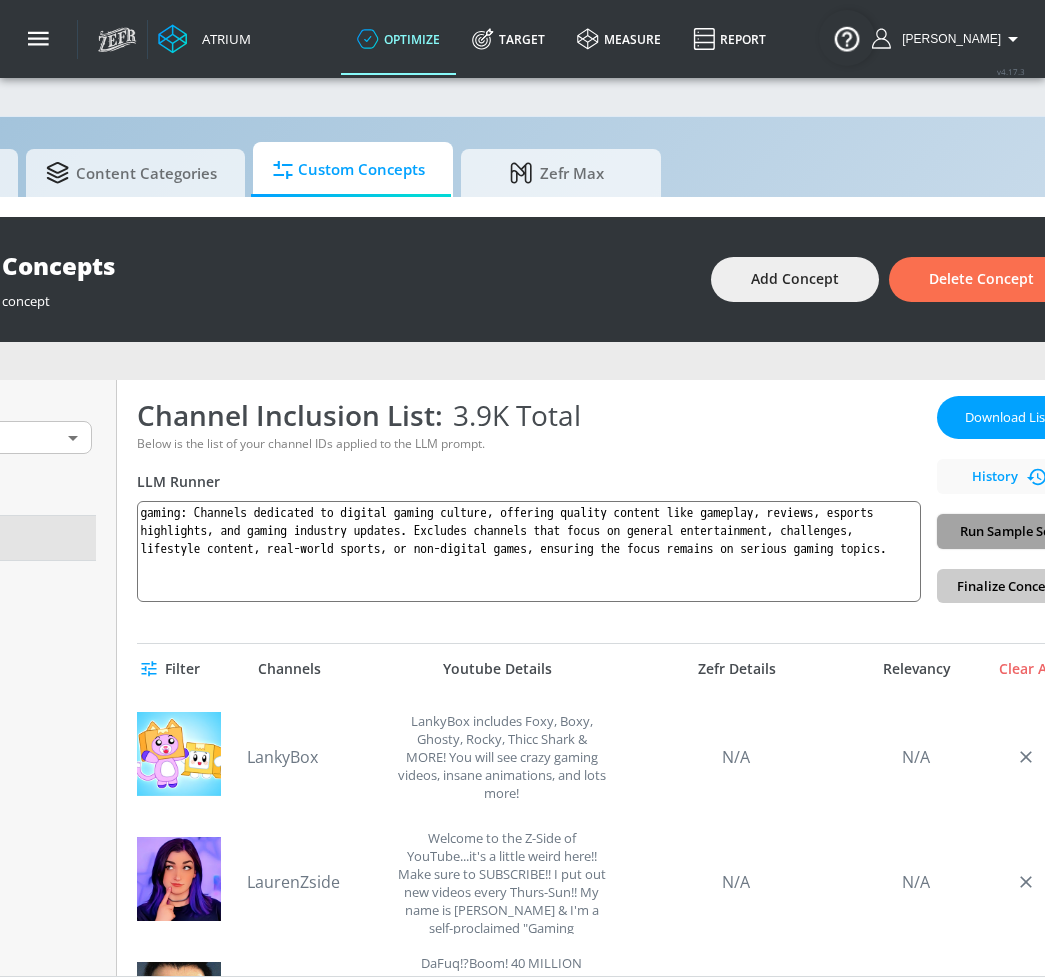 click on "Run Sample Set" at bounding box center (1007, 531) 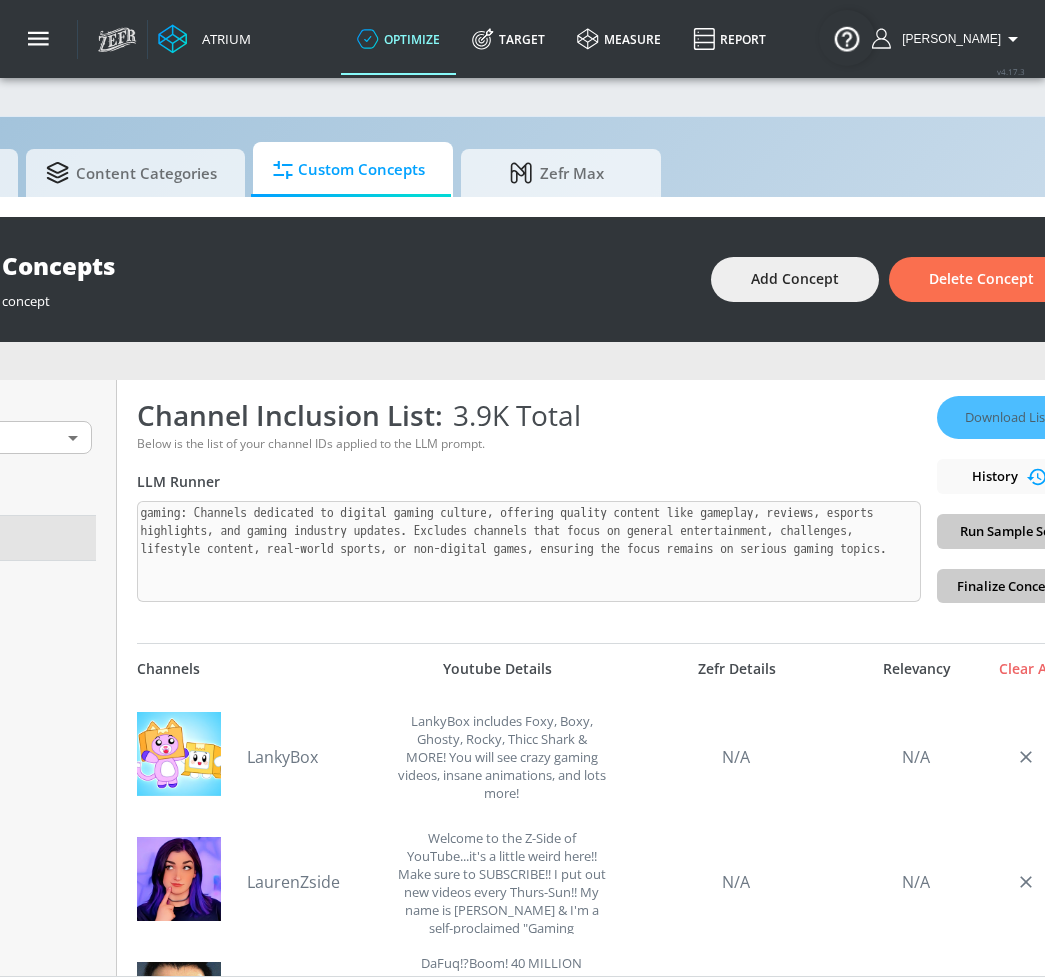 type on "gaming: Channels dedicated to digital gaming culture, offering quality content like gameplay, reviews, esports highlights, and gaming industry updates. Excludes channels that focus on general entertainment, challenges, lifestyle content, real-world sports, or non-digital games, ensuring the focus remains on serious gaming topics." 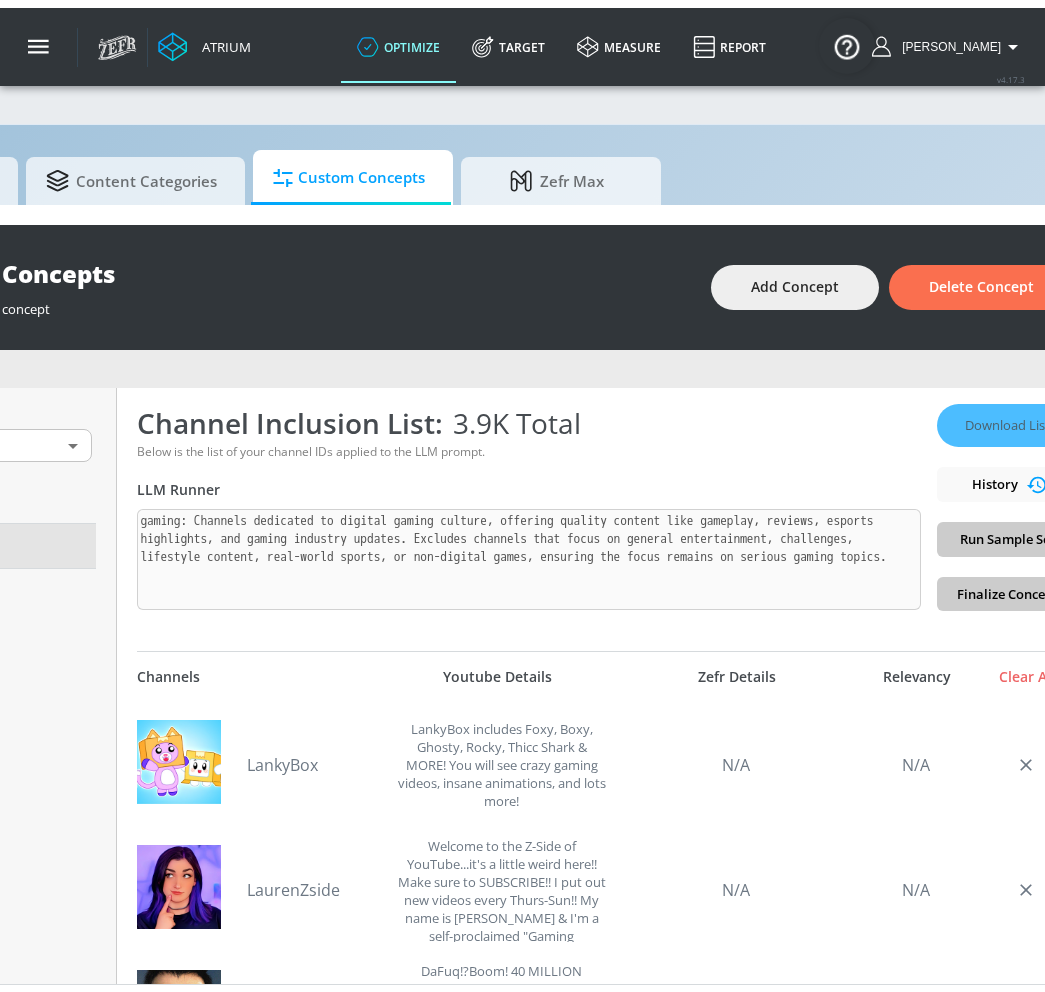 scroll, scrollTop: 0, scrollLeft: 0, axis: both 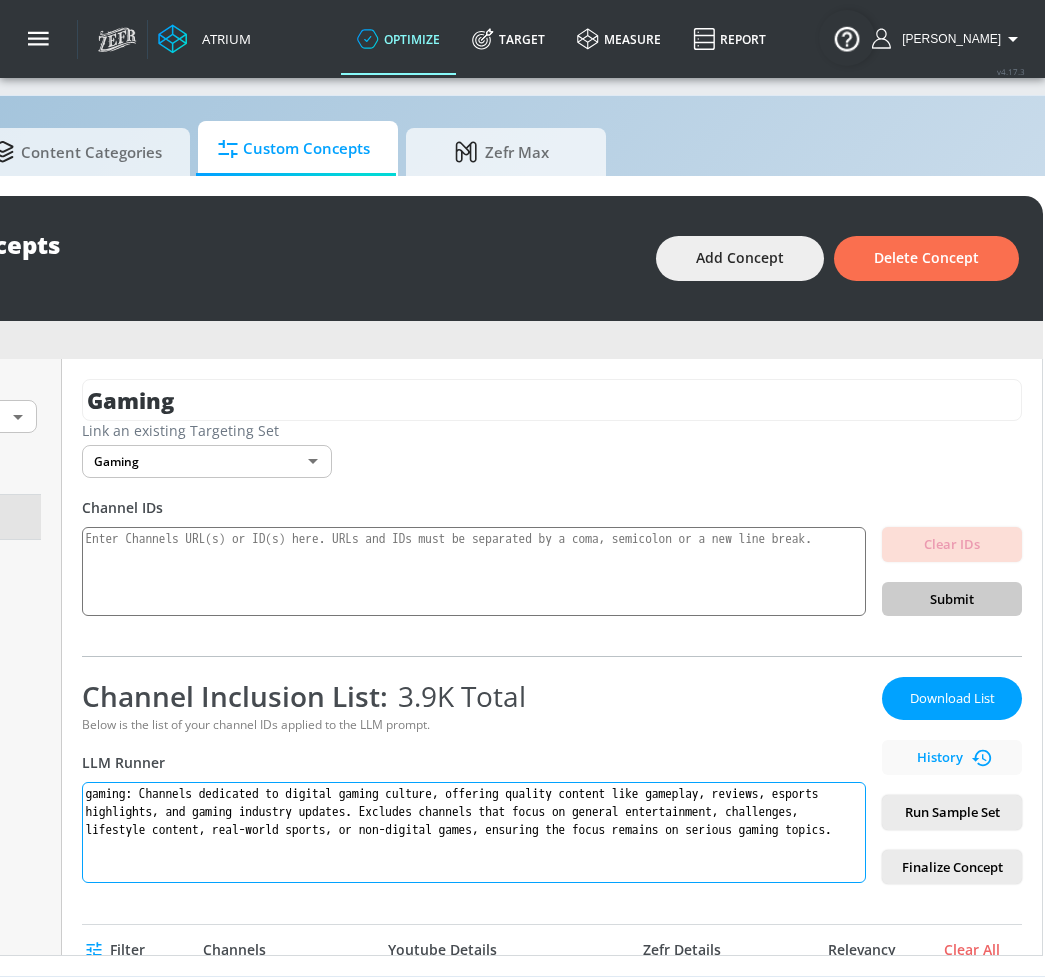 click on "gaming: Channels dedicated to digital gaming culture, offering quality content like gameplay, reviews, esports highlights, and gaming industry updates. Excludes channels that focus on general entertainment, challenges, lifestyle content, real-world sports, or non-digital games, ensuring the focus remains on serious gaming topics." at bounding box center (474, 832) 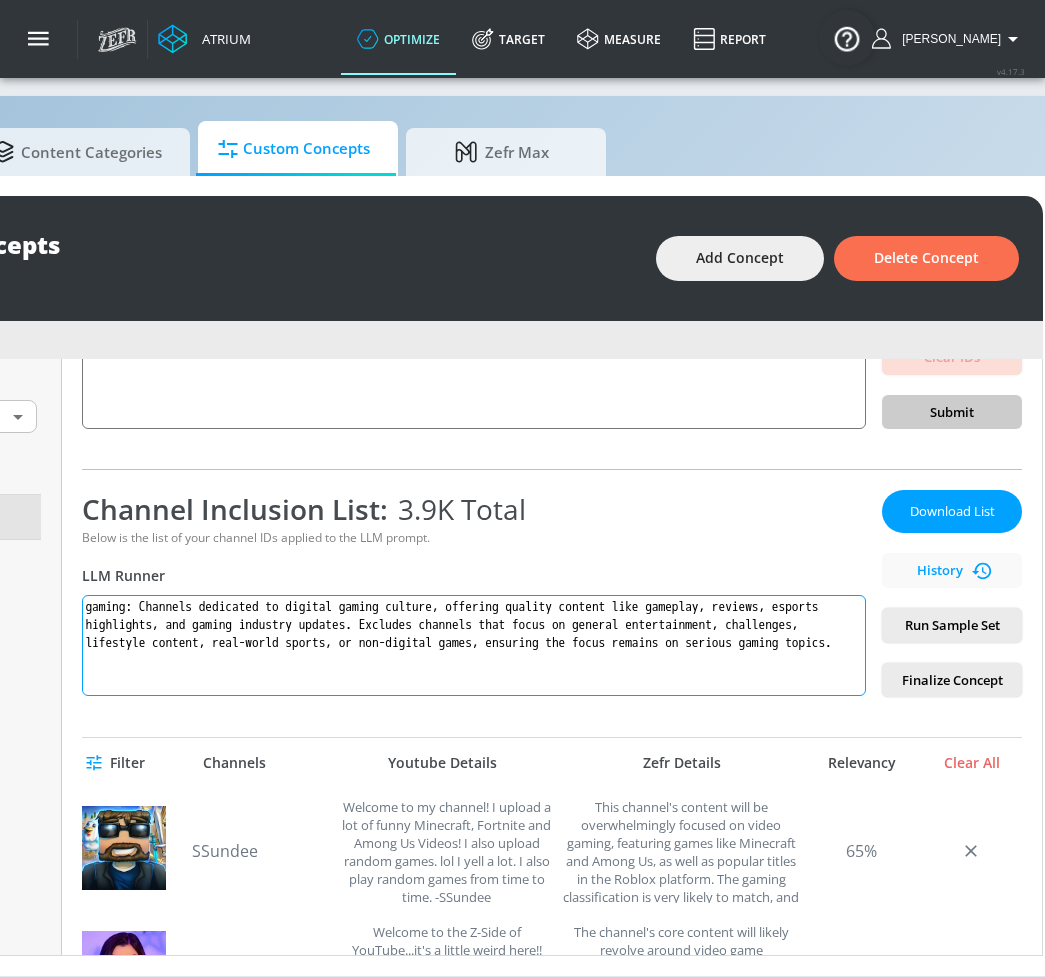 scroll, scrollTop: 307, scrollLeft: 0, axis: vertical 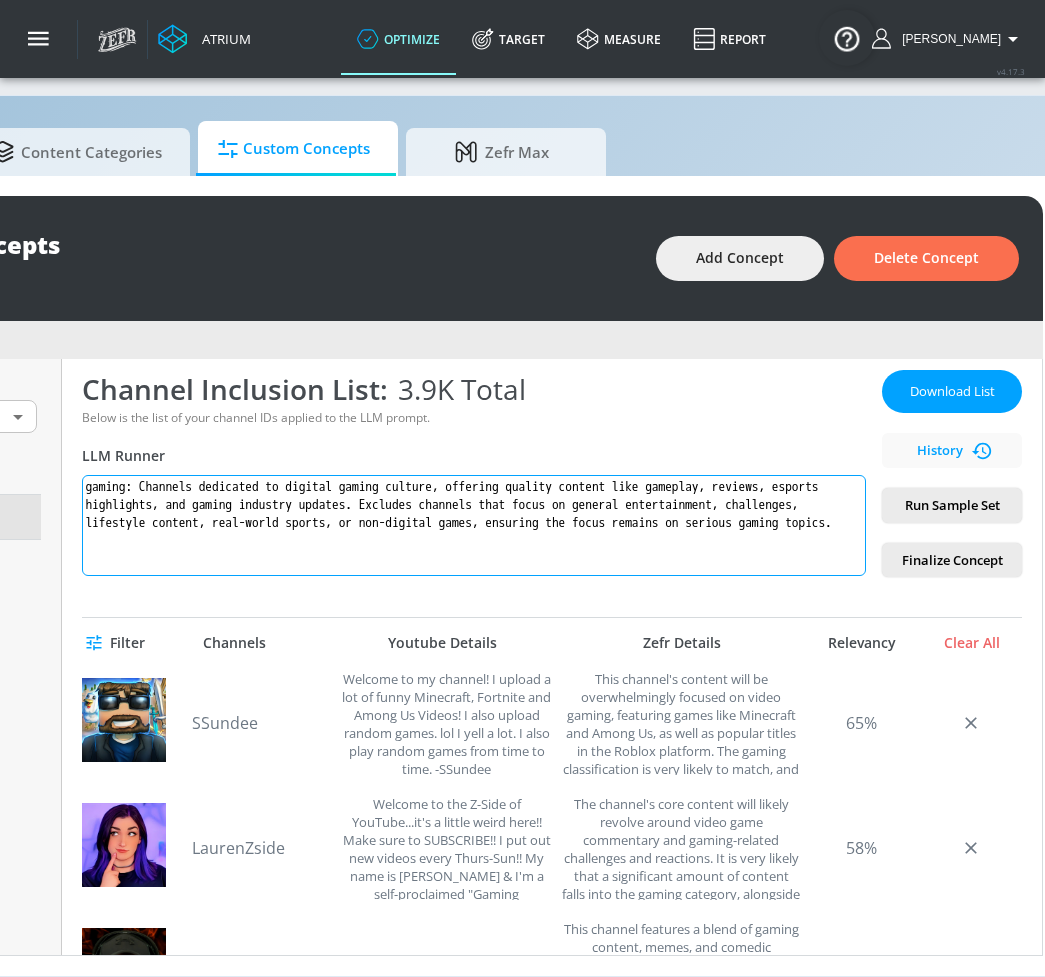 drag, startPoint x: 516, startPoint y: 522, endPoint x: 91, endPoint y: 445, distance: 431.91898 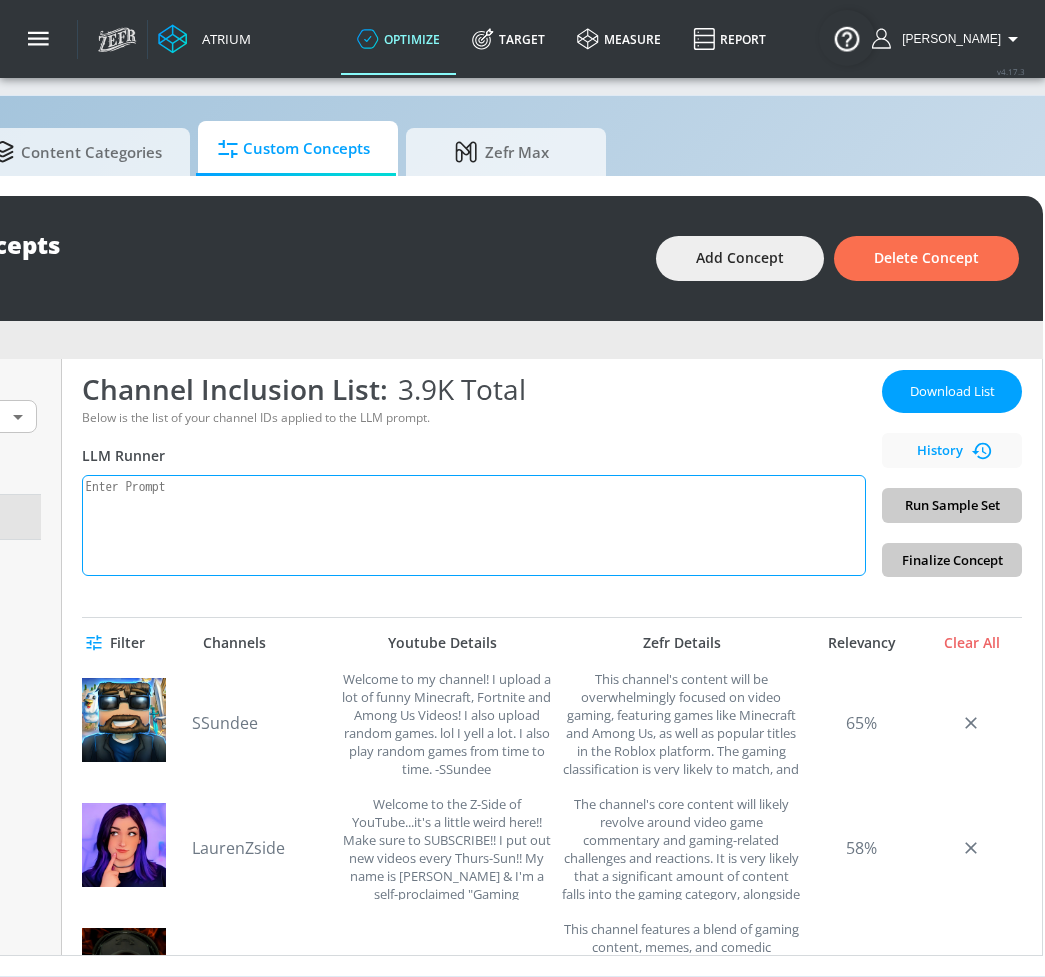 paste on "gaming: Content dedicated to digital gaming, including gameplay, walkthroughs, esports coverage, reviews, and discussions about the gaming industry. Channels with general entertainment, lifestyle or “challenge” videos, real-world sports, or non-digital games are excluded. Content must come from reputable creators or brands and maintain a standard of quality, avoiding channels overly reliant on shorts or low-effort trends." 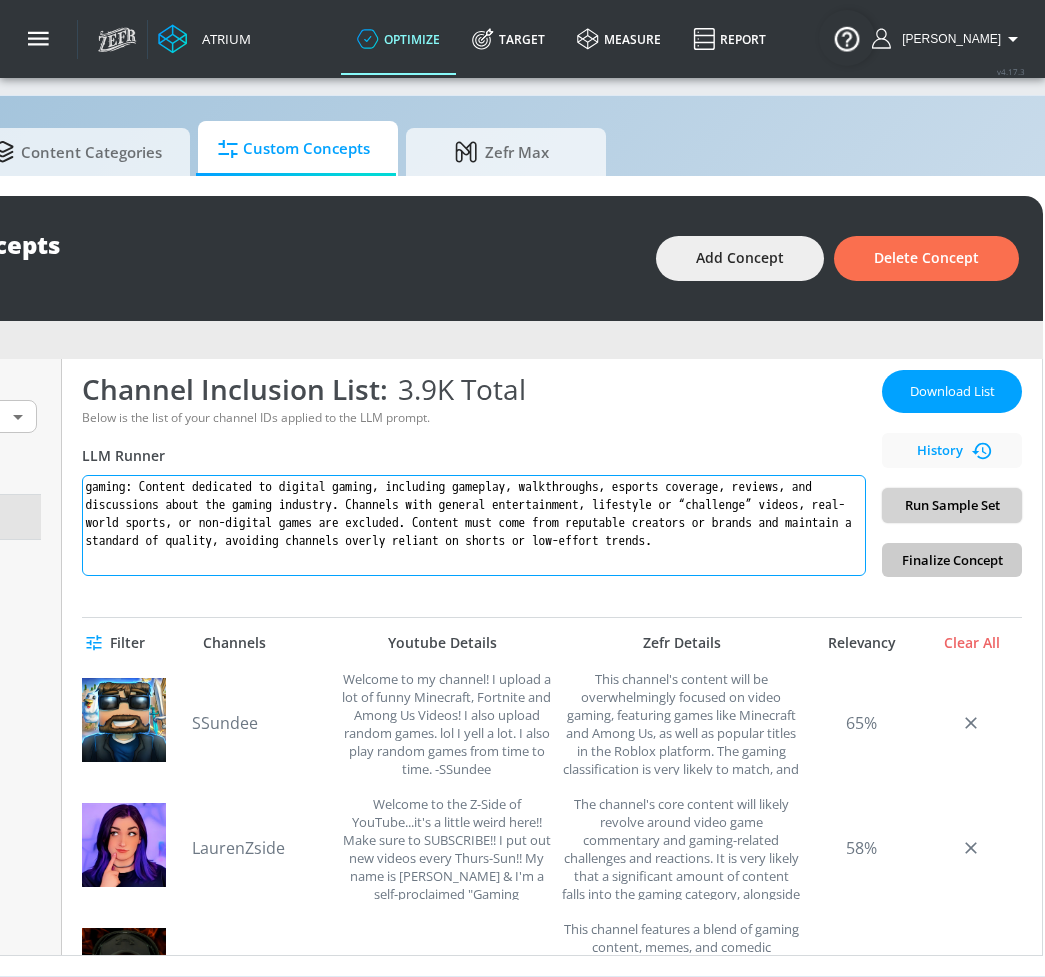 type on "gaming: Content dedicated to digital gaming, including gameplay, walkthroughs, esports coverage, reviews, and discussions about the gaming industry. Channels with general entertainment, lifestyle or “challenge” videos, real-world sports, or non-digital games are excluded. Content must come from reputable creators or brands and maintain a standard of quality, avoiding channels overly reliant on shorts or low-effort trends." 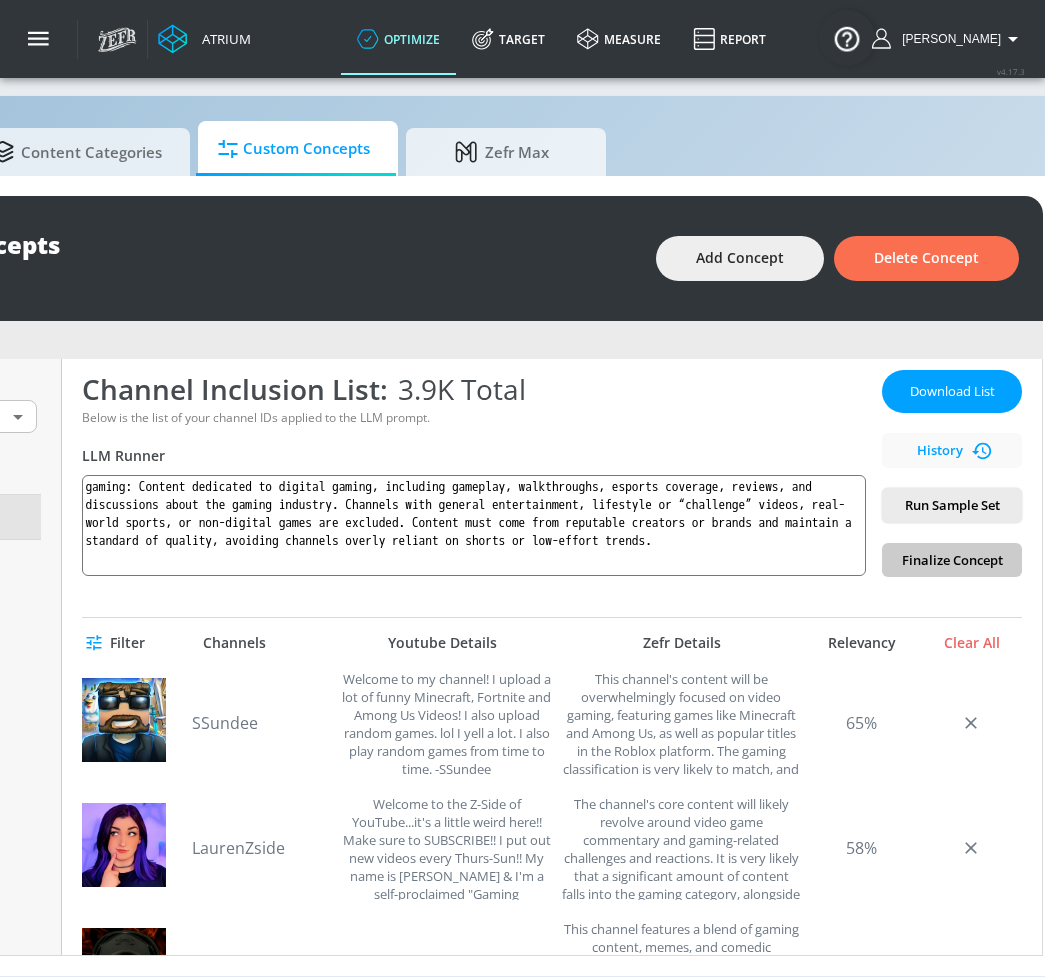 click on "Run Sample Set" at bounding box center (952, 505) 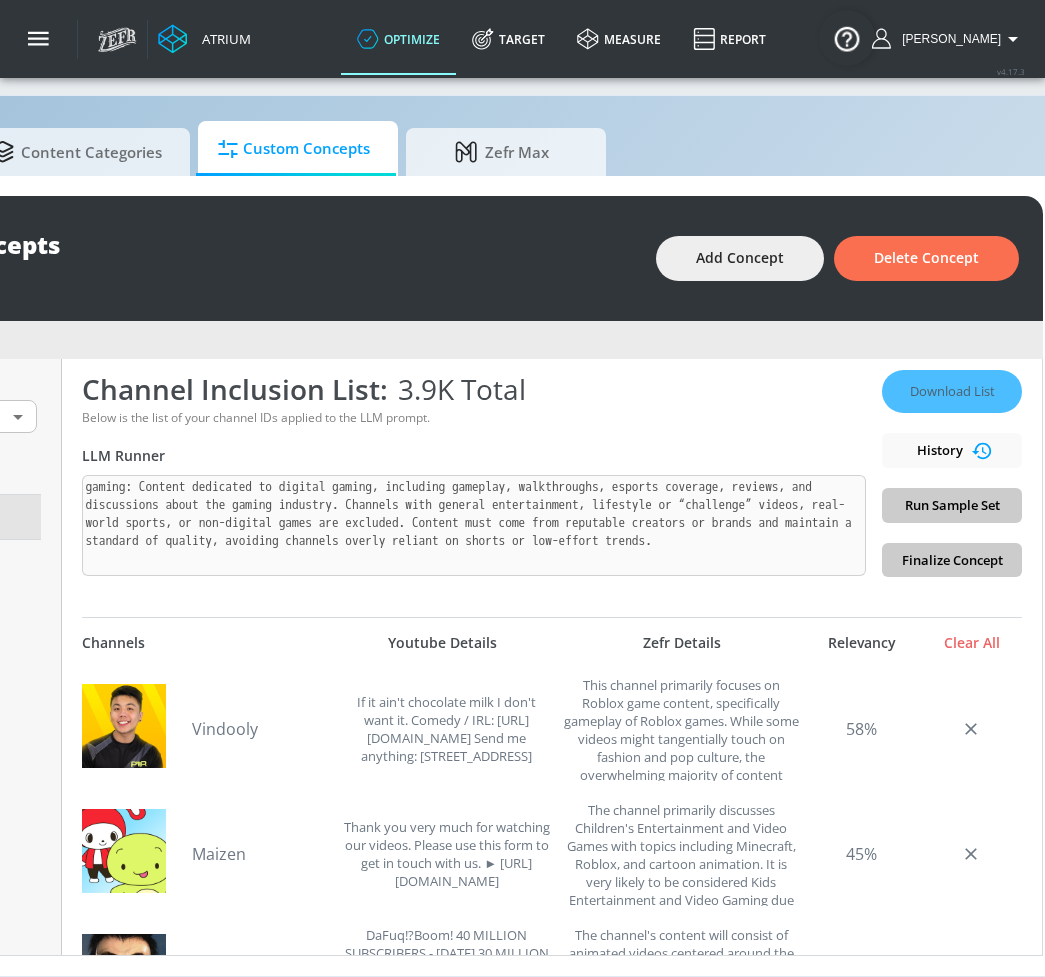 scroll, scrollTop: 383, scrollLeft: 0, axis: vertical 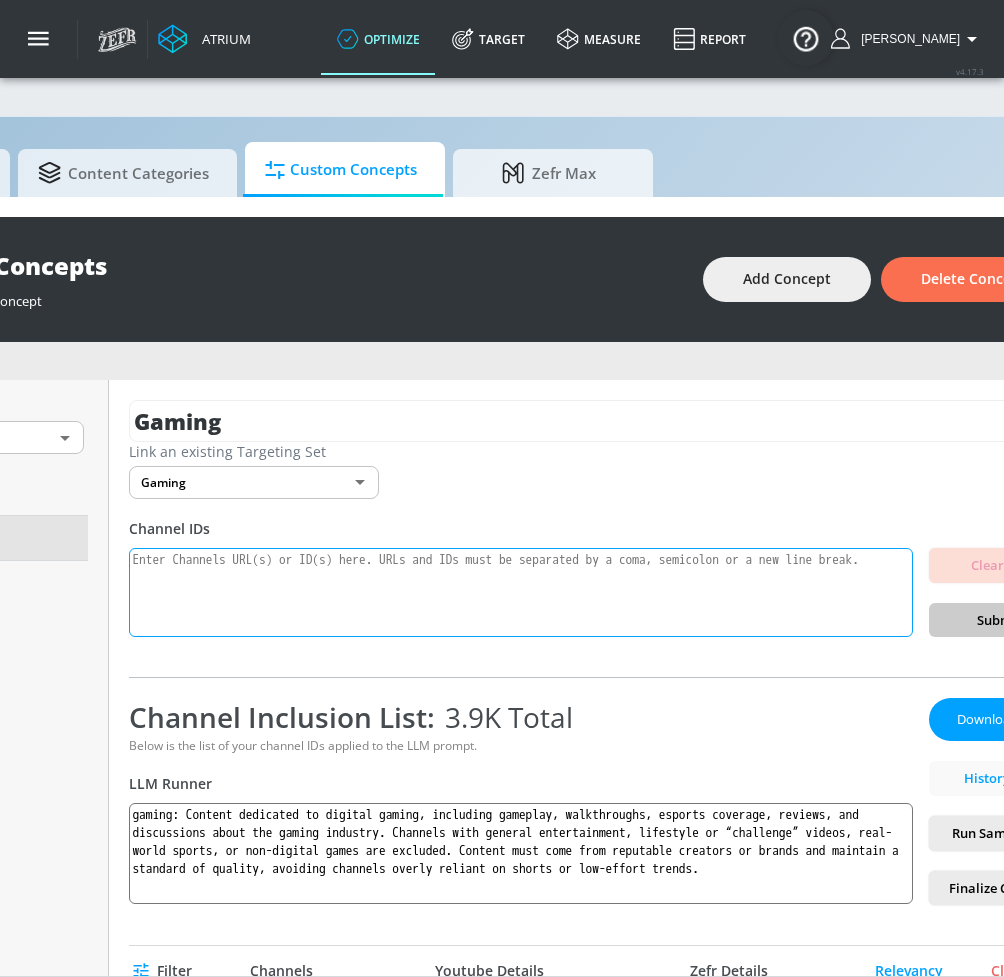 paste on "UCzYfz8uibvnB7Yc1LjePi4g
UCvuQ3X74_Z5kx4Uy3n0Nccw
UCeuTqSaqk32vp1cn8W-8IWg
UCSf0s2ogUVYpJPuzW1zpAOg
UCtH3yiPcHUfe2SmsmD2YE6A
UCeBnbqt4VRhotq2TQjkIi2A
UCzzF1kdBgwv5RB6rbB6kVSA
UClCvmntMJCrerMDSc1WQGNg
UCsSsgPaZ2GSmO6il8Cb5iGA
UCnuf06xsaSO8f2svzMENyBw
UCJHBJ7F-nAIlMGolm0Hu4vg
UCj4hfQEWcGtF08SLEZCZc5Q
UCke6I9N4KfC968-yRcd5YRg" 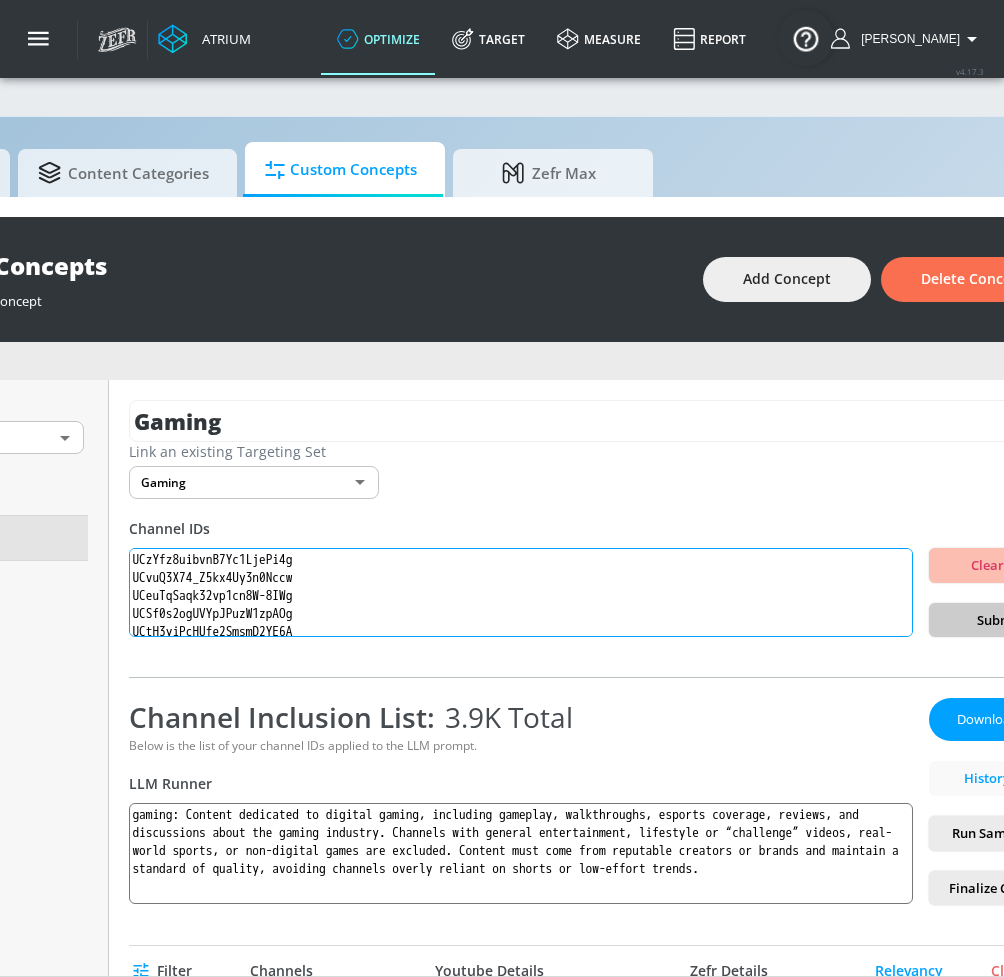 scroll, scrollTop: 131, scrollLeft: 0, axis: vertical 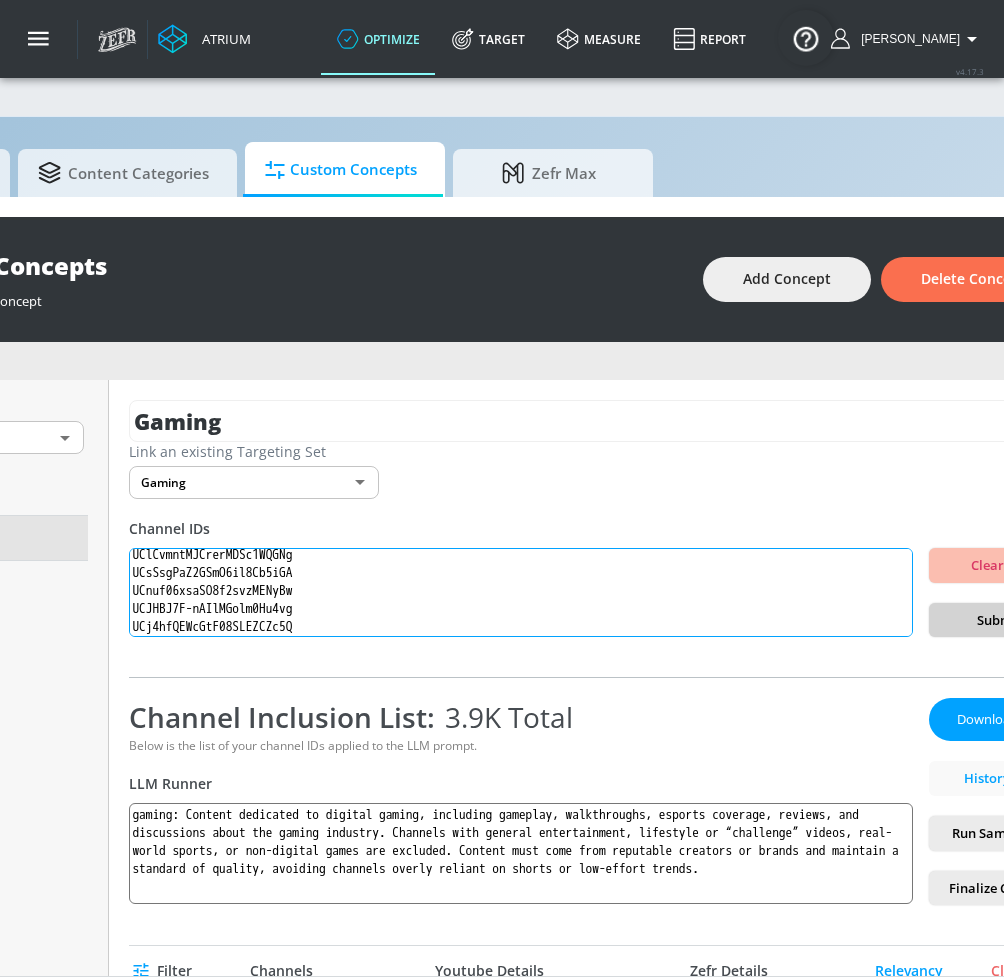 type on "UCzYfz8uibvnB7Yc1LjePi4g
UCvuQ3X74_Z5kx4Uy3n0Nccw
UCeuTqSaqk32vp1cn8W-8IWg
UCSf0s2ogUVYpJPuzW1zpAOg
UCtH3yiPcHUfe2SmsmD2YE6A
UCeBnbqt4VRhotq2TQjkIi2A
UCzzF1kdBgwv5RB6rbB6kVSA
UClCvmntMJCrerMDSc1WQGNg
UCsSsgPaZ2GSmO6il8Cb5iGA
UCnuf06xsaSO8f2svzMENyBw
UCJHBJ7F-nAIlMGolm0Hu4vg
UCj4hfQEWcGtF08SLEZCZc5Q
UCke6I9N4KfC968-yRcd5YRg" 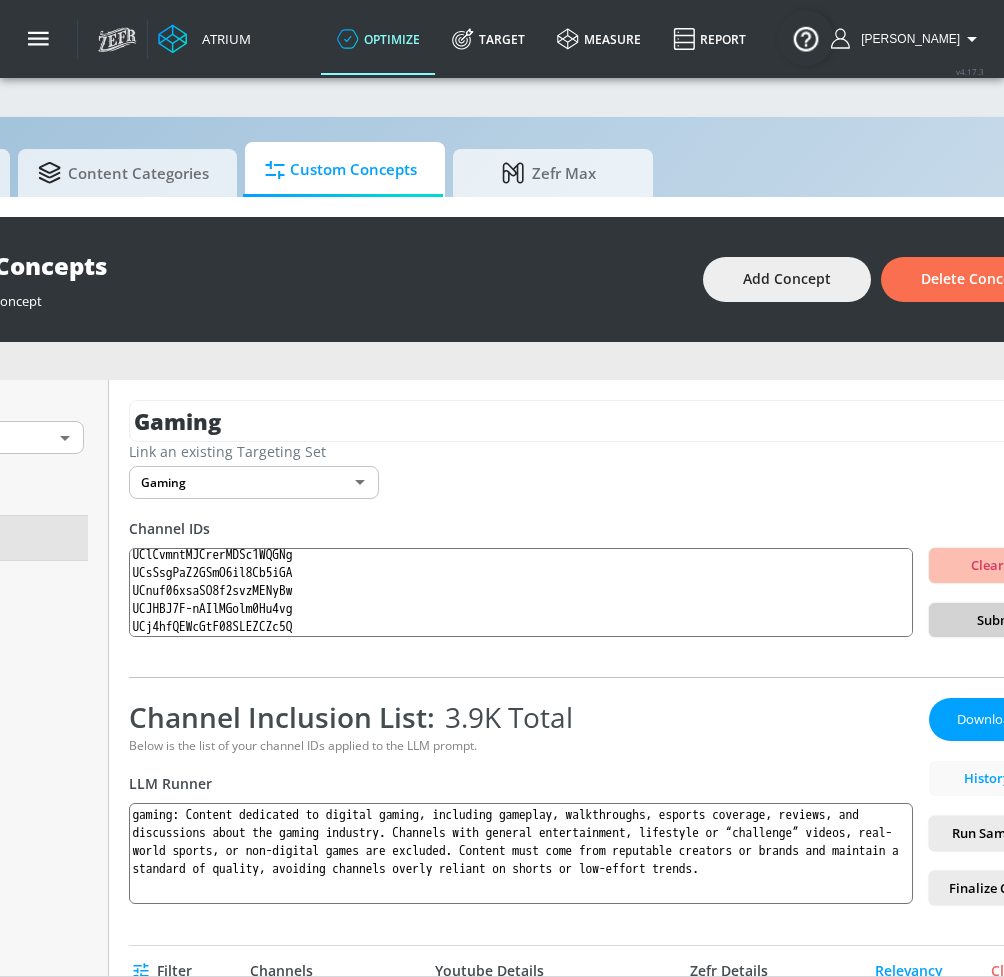 click on "Submit" at bounding box center (999, 620) 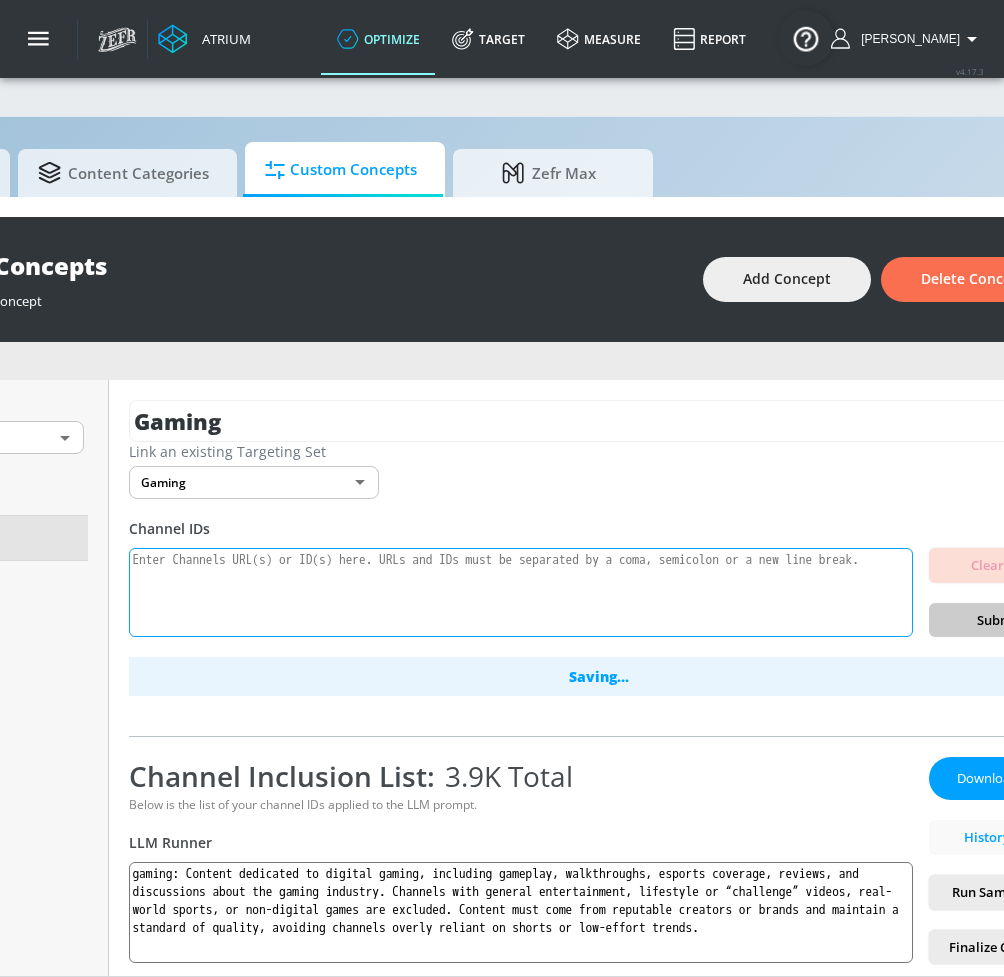 scroll, scrollTop: 0, scrollLeft: 0, axis: both 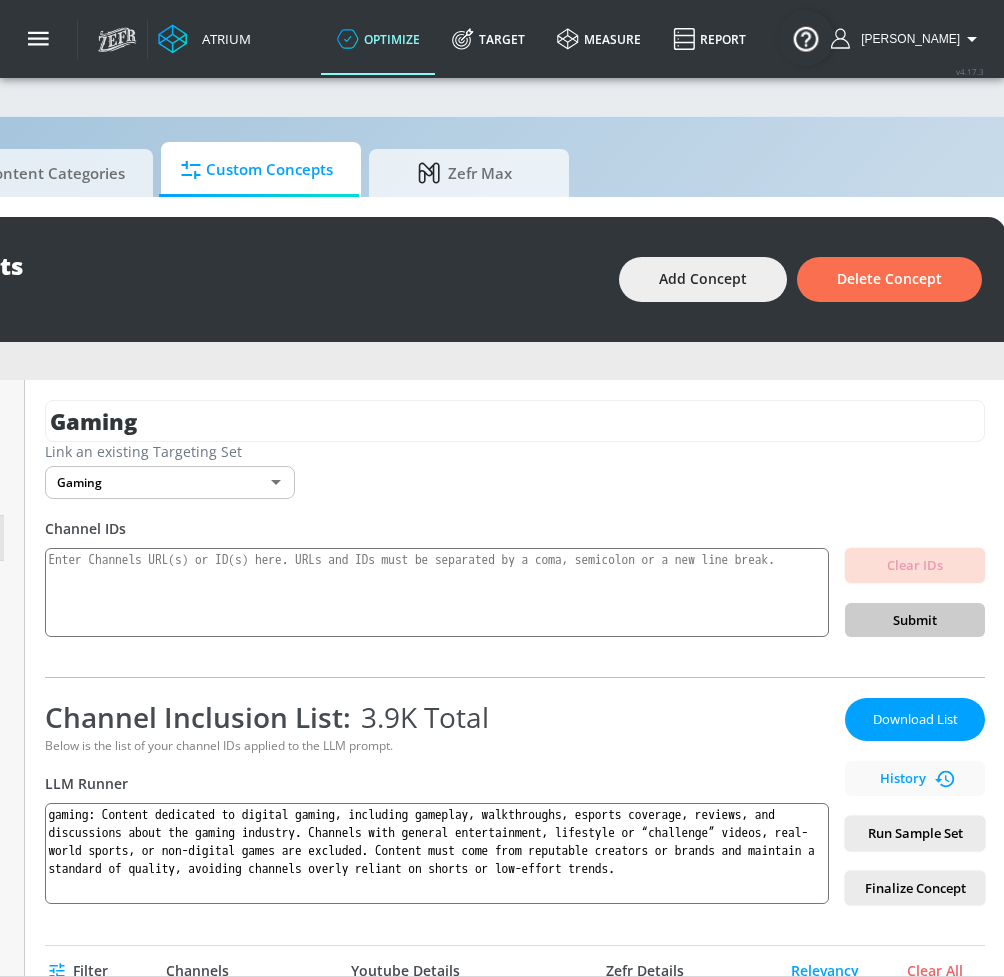 click on "Channel Inclusion List: 3.9K   Total Below is the list of your channel IDs applied to the LLM prompt. LLM Runner gaming: Content dedicated to digital gaming, including gameplay, walkthroughs, esports coverage, reviews, and discussions about the gaming industry. Channels with general entertainment, lifestyle or “challenge” videos, real-world sports, or non-digital games are excluded. Content must come from reputable creators or brands and maintain a standard of quality, avoiding channels overly reliant on shorts or low-effort trends. Download List History Run Sample Set Finalize Concept" at bounding box center (515, 791) 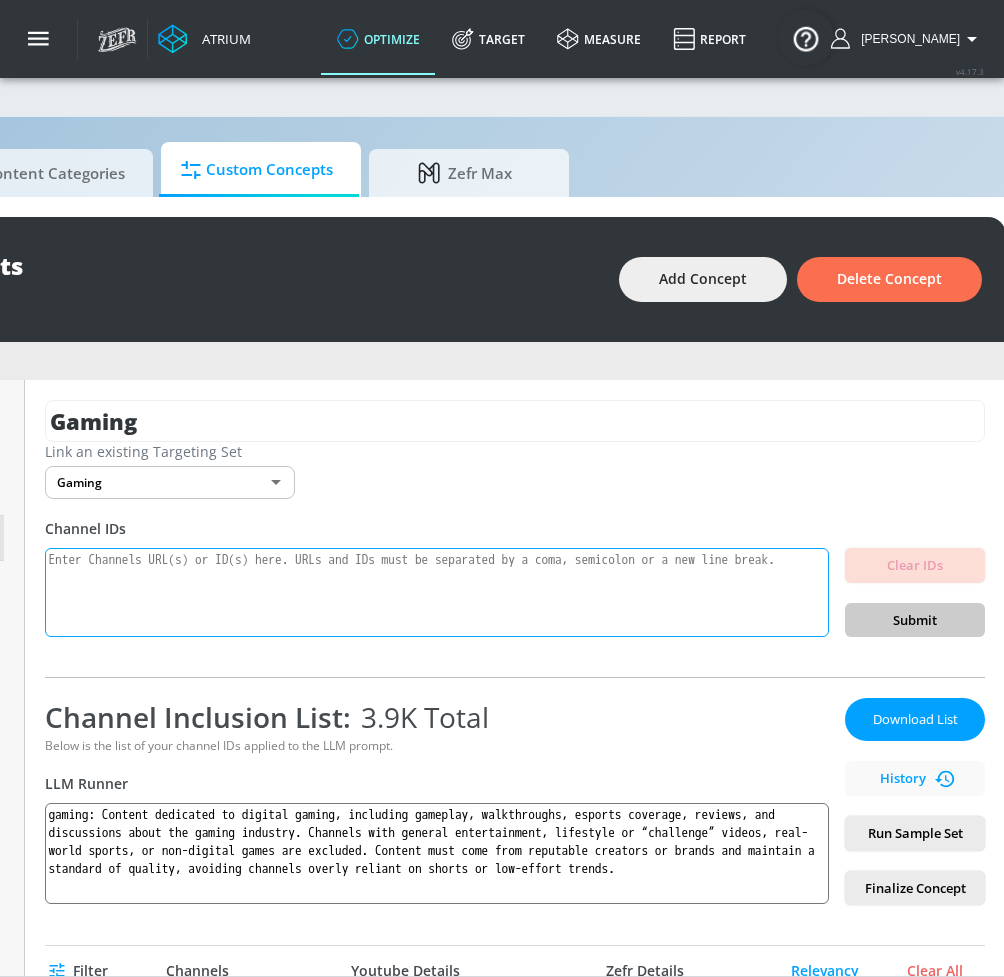 click at bounding box center [437, 593] 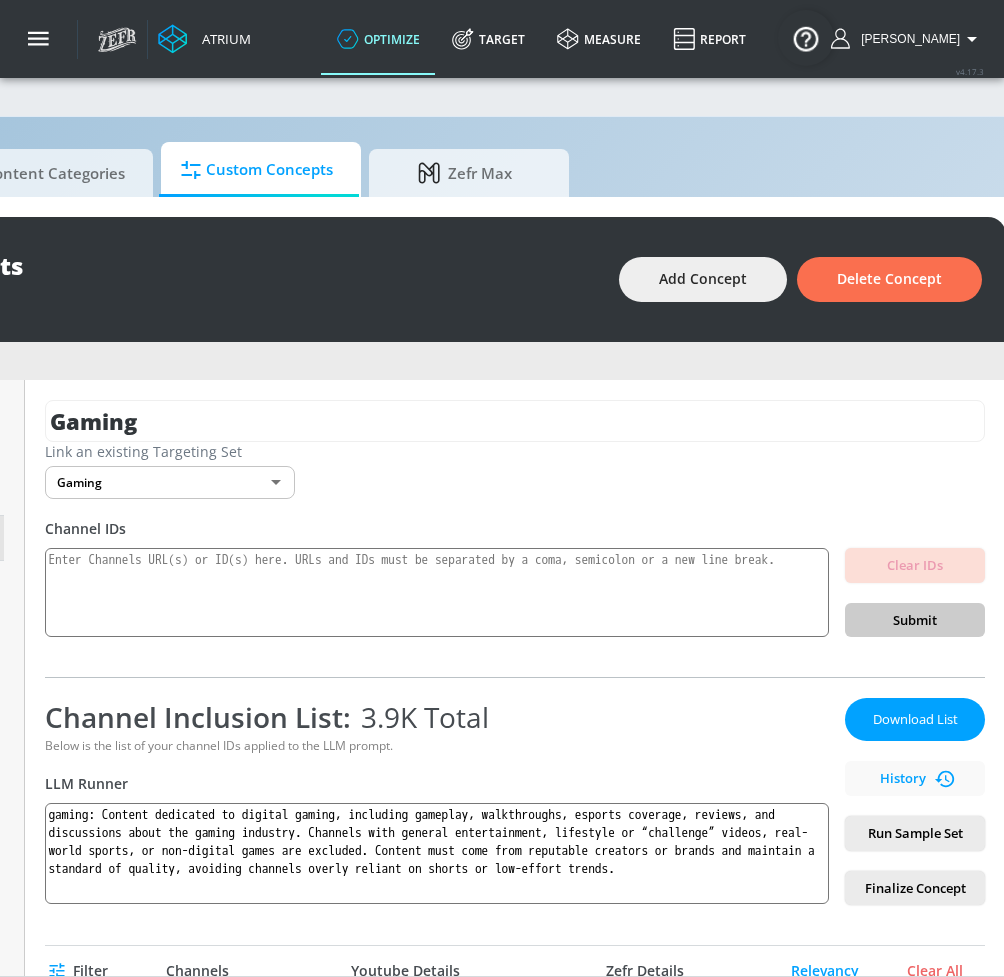 click on "Clear IDs Submit" at bounding box center (915, 593) 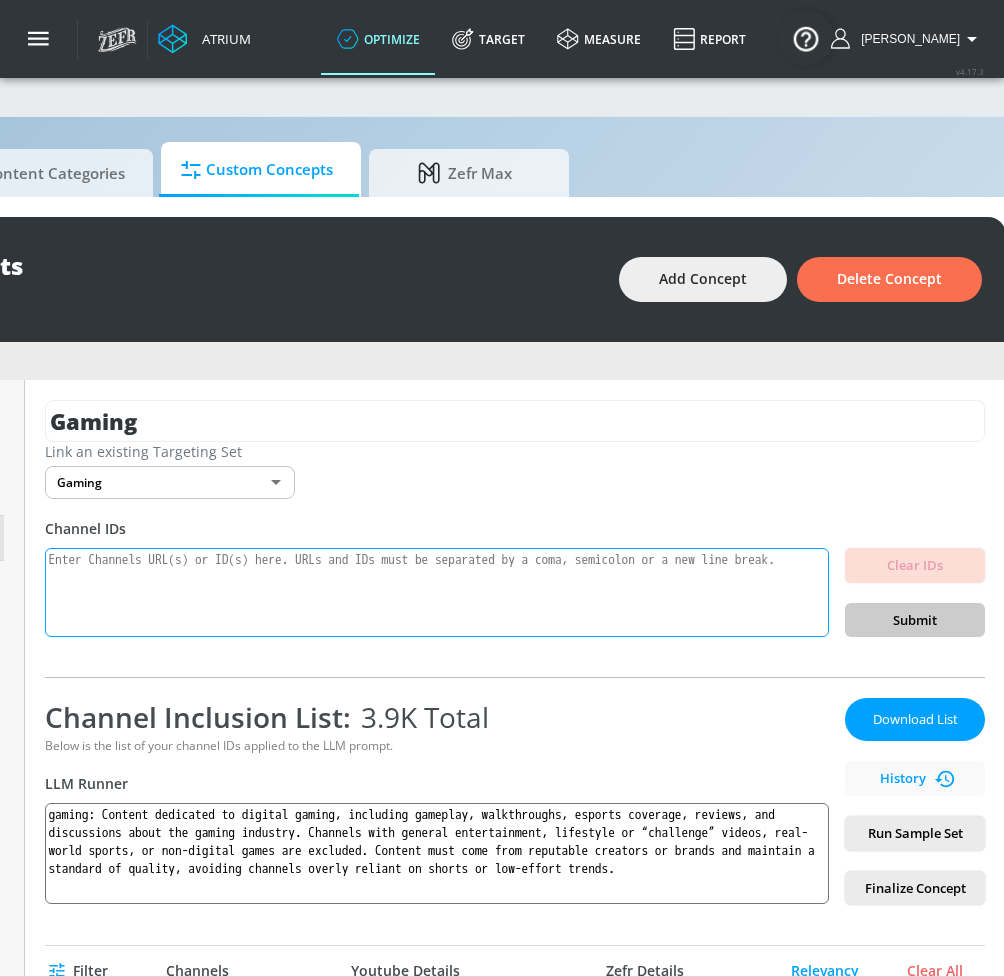 paste on "UCzYfz8uibvnB7Yc1LjePi4g
UCvuQ3X74_Z5kx4Uy3n0Nccw
UCeuTqSaqk32vp1cn8W-8IWg
UCSf0s2ogUVYpJPuzW1zpAOg
UCtH3yiPcHUfe2SmsmD2YE6A
UCeBnbqt4VRhotq2TQjkIi2A
UCzzF1kdBgwv5RB6rbB6kVSA
UClCvmntMJCrerMDSc1WQGNg
UCsSsgPaZ2GSmO6il8Cb5iGA
UCnuf06xsaSO8f2svzMENyBw
UCJHBJ7F-nAIlMGolm0Hu4vg
UCj4hfQEWcGtF08SLEZCZc5Q
UCke6I9N4KfC968-yRcd5YRg" 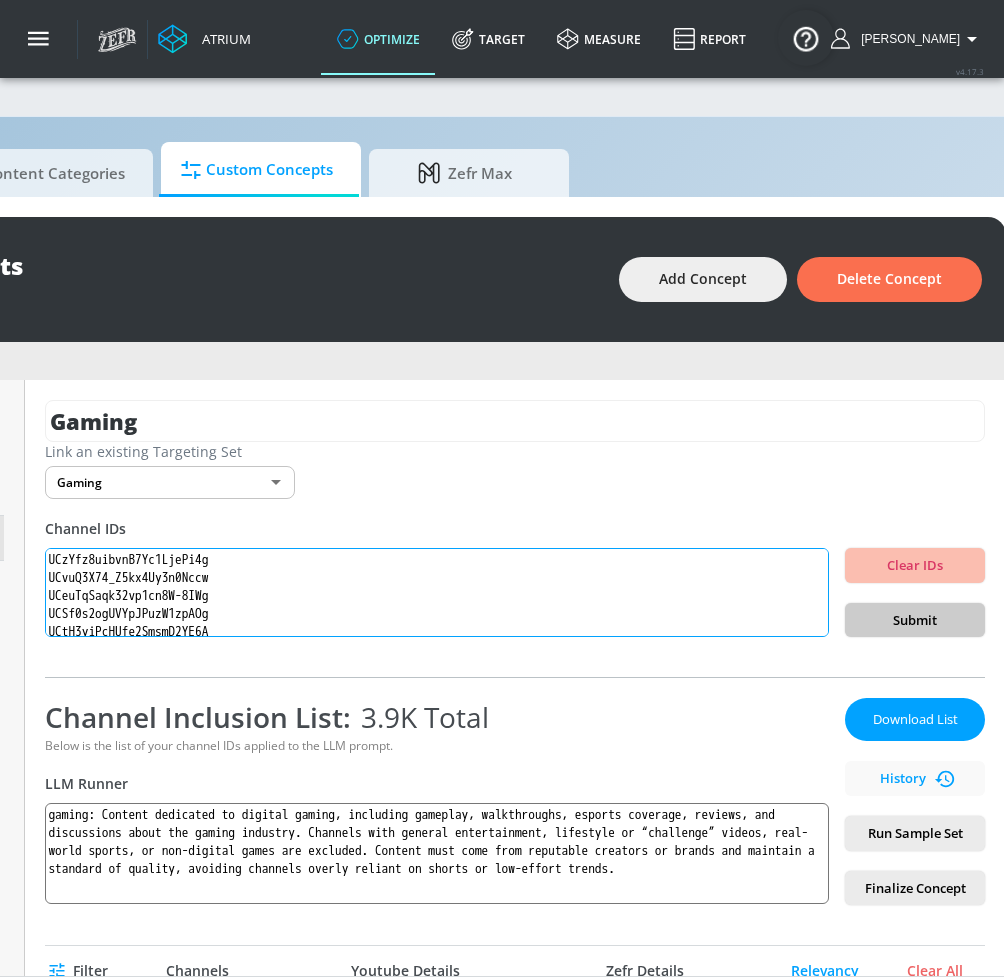 scroll, scrollTop: 131, scrollLeft: 0, axis: vertical 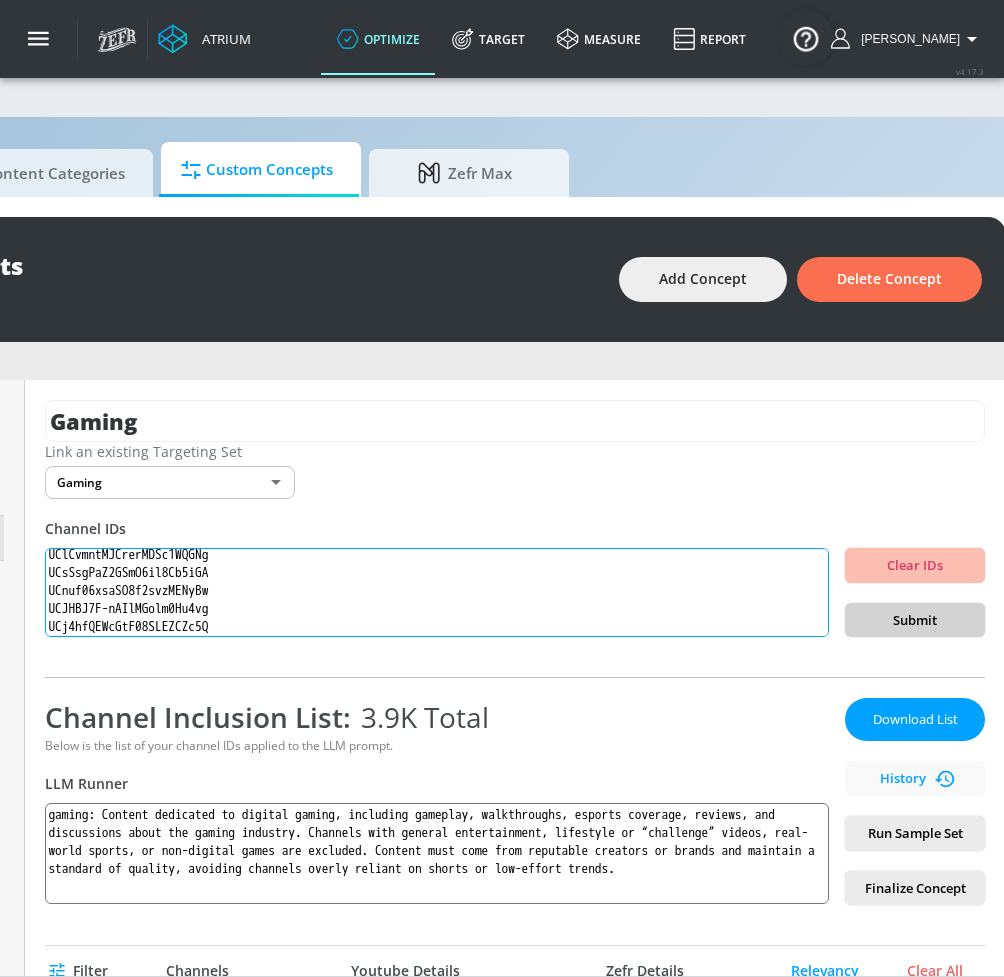 type on "UCzYfz8uibvnB7Yc1LjePi4g
UCvuQ3X74_Z5kx4Uy3n0Nccw
UCeuTqSaqk32vp1cn8W-8IWg
UCSf0s2ogUVYpJPuzW1zpAOg
UCtH3yiPcHUfe2SmsmD2YE6A
UCeBnbqt4VRhotq2TQjkIi2A
UCzzF1kdBgwv5RB6rbB6kVSA
UClCvmntMJCrerMDSc1WQGNg
UCsSsgPaZ2GSmO6il8Cb5iGA
UCnuf06xsaSO8f2svzMENyBw
UCJHBJ7F-nAIlMGolm0Hu4vg
UCj4hfQEWcGtF08SLEZCZc5Q
UCke6I9N4KfC968-yRcd5YRg" 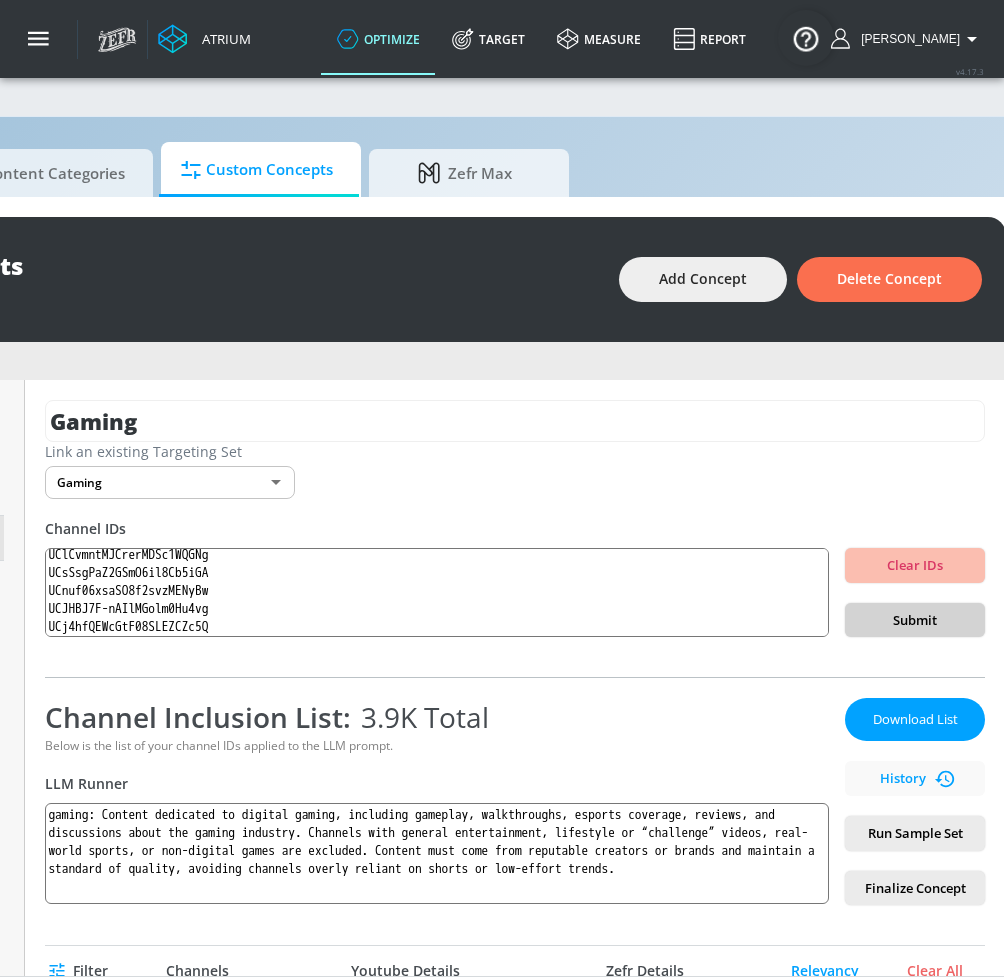 click on "Submit" at bounding box center [915, 620] 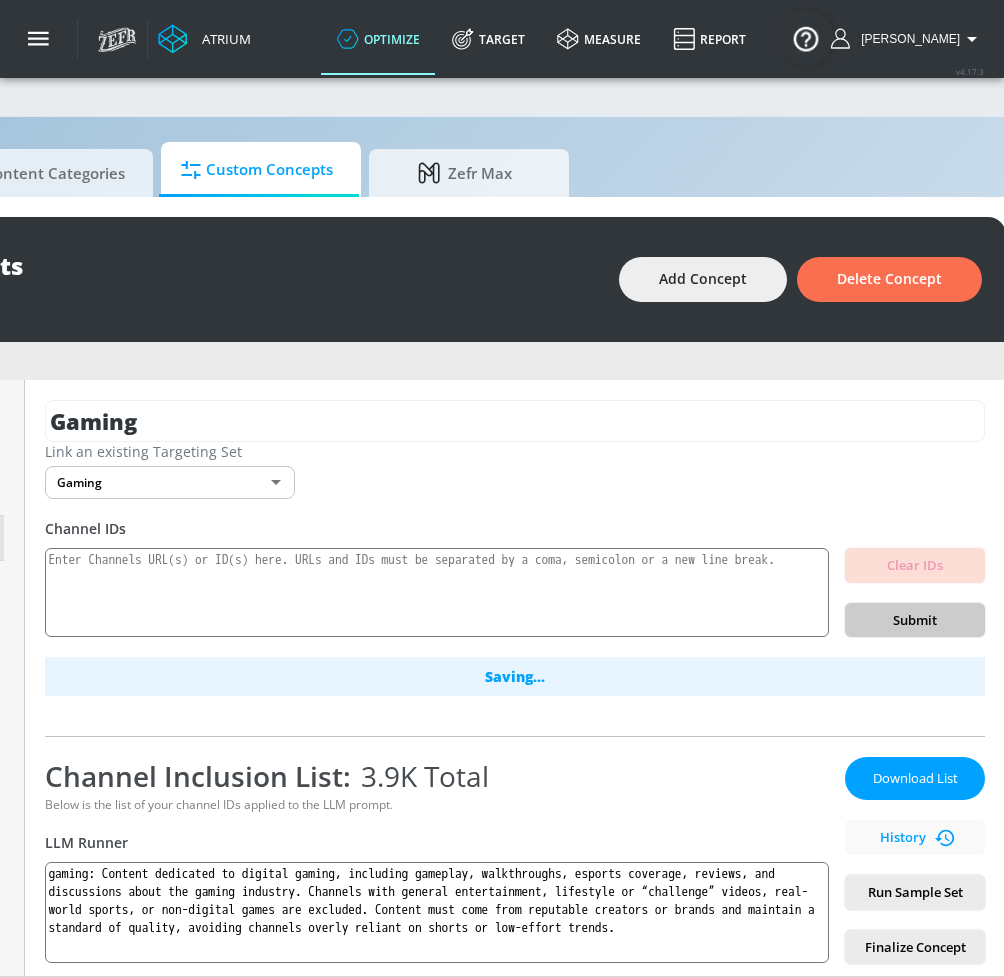 scroll, scrollTop: 0, scrollLeft: 0, axis: both 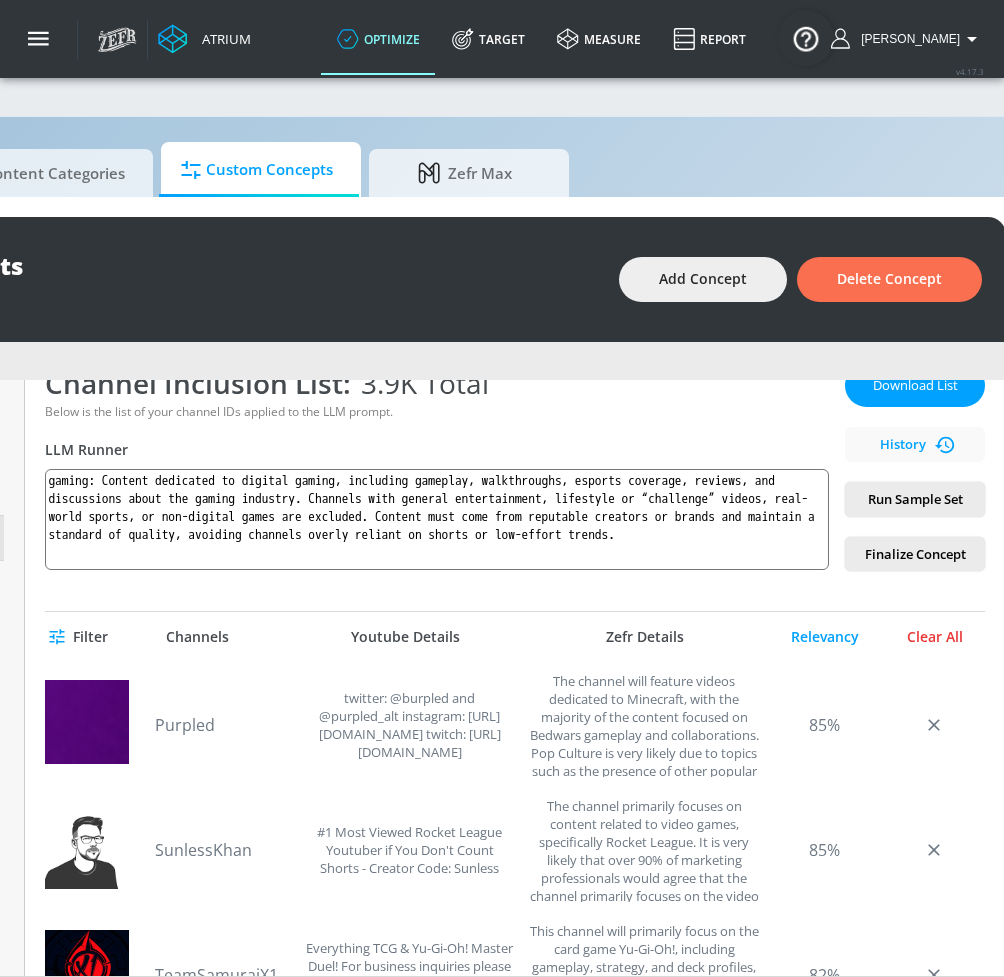 click on "Clear All" at bounding box center [935, 637] 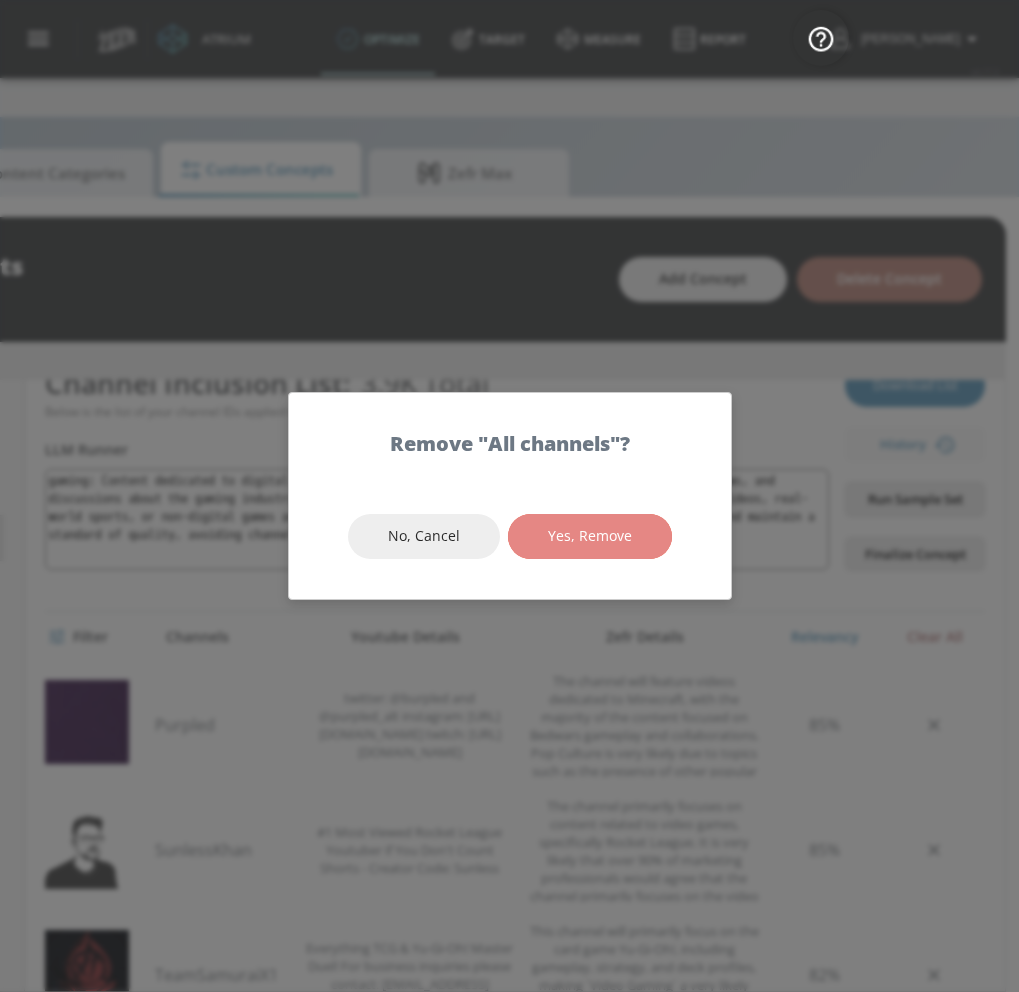 click on "Yes, Remove" at bounding box center [590, 536] 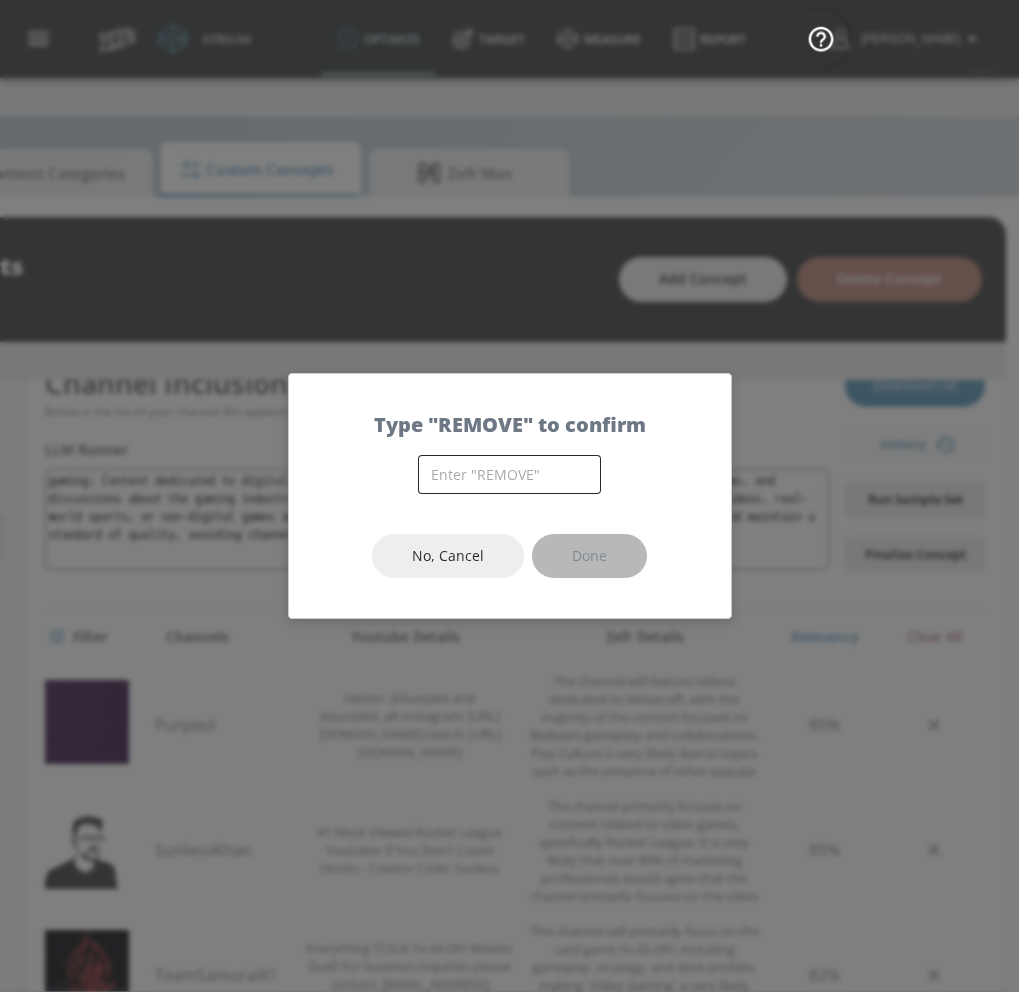 click at bounding box center [509, 474] 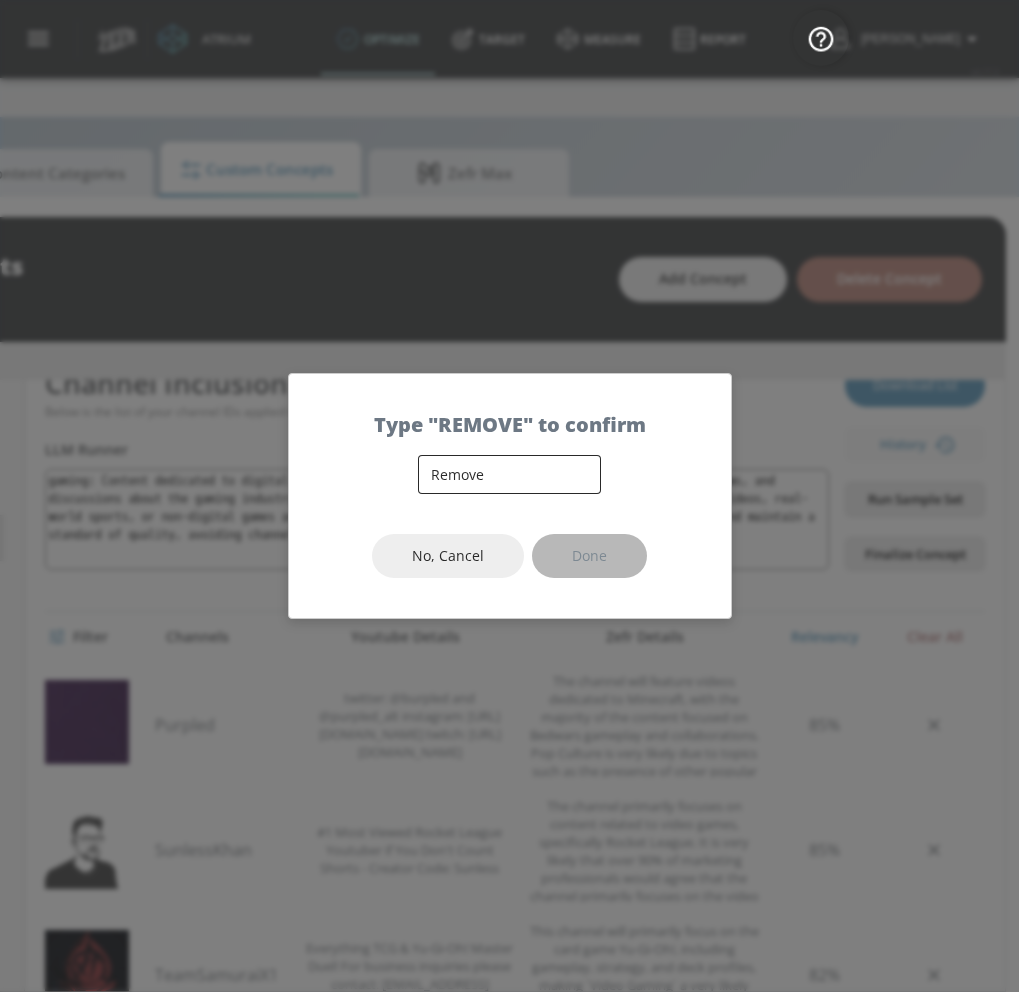 click on "Remove" at bounding box center (509, 474) 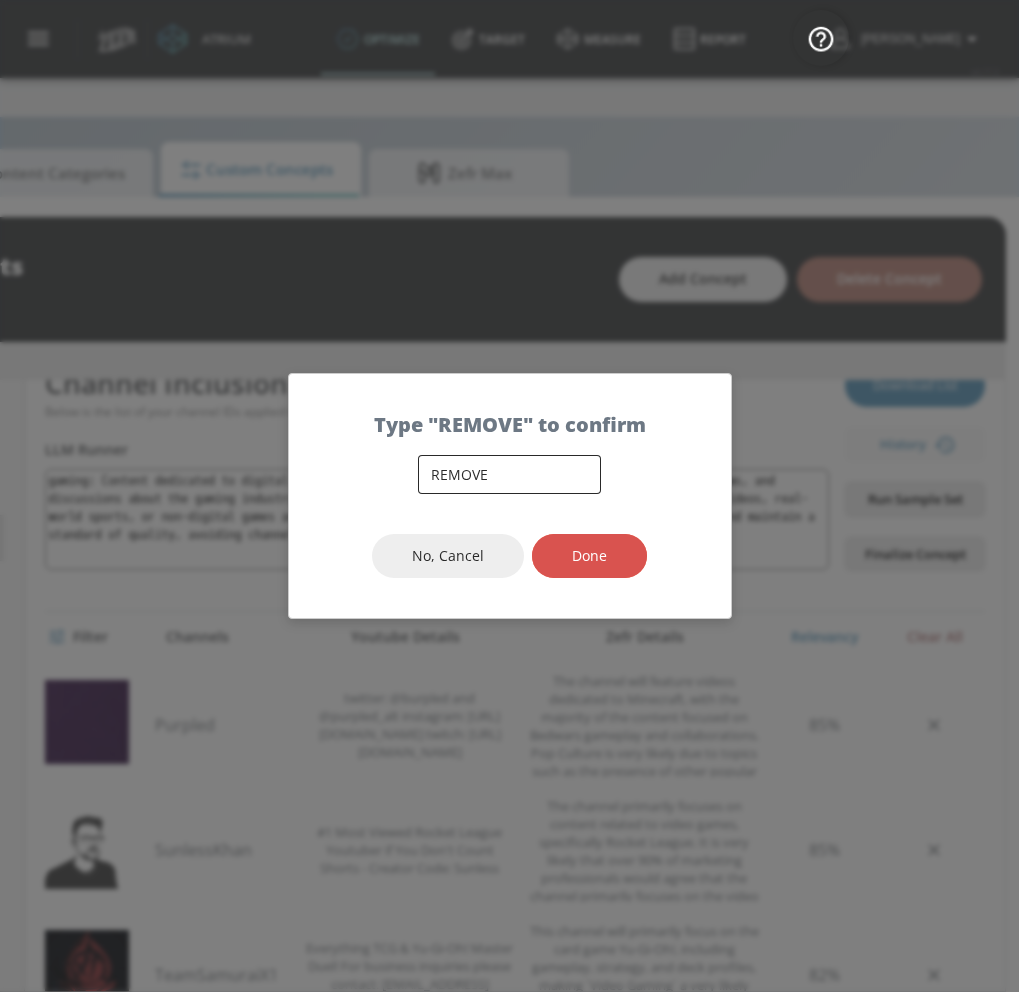 type on "REMOVE" 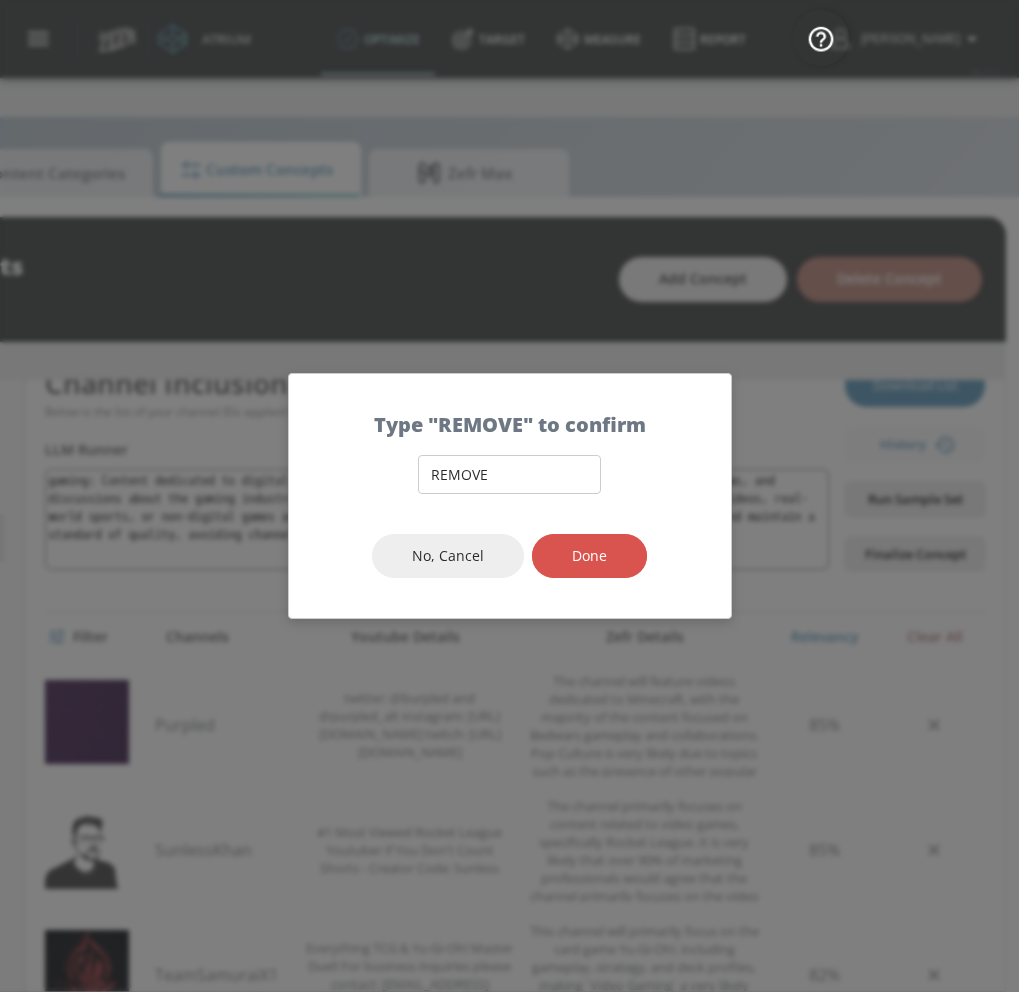 click on "Done" at bounding box center (589, 556) 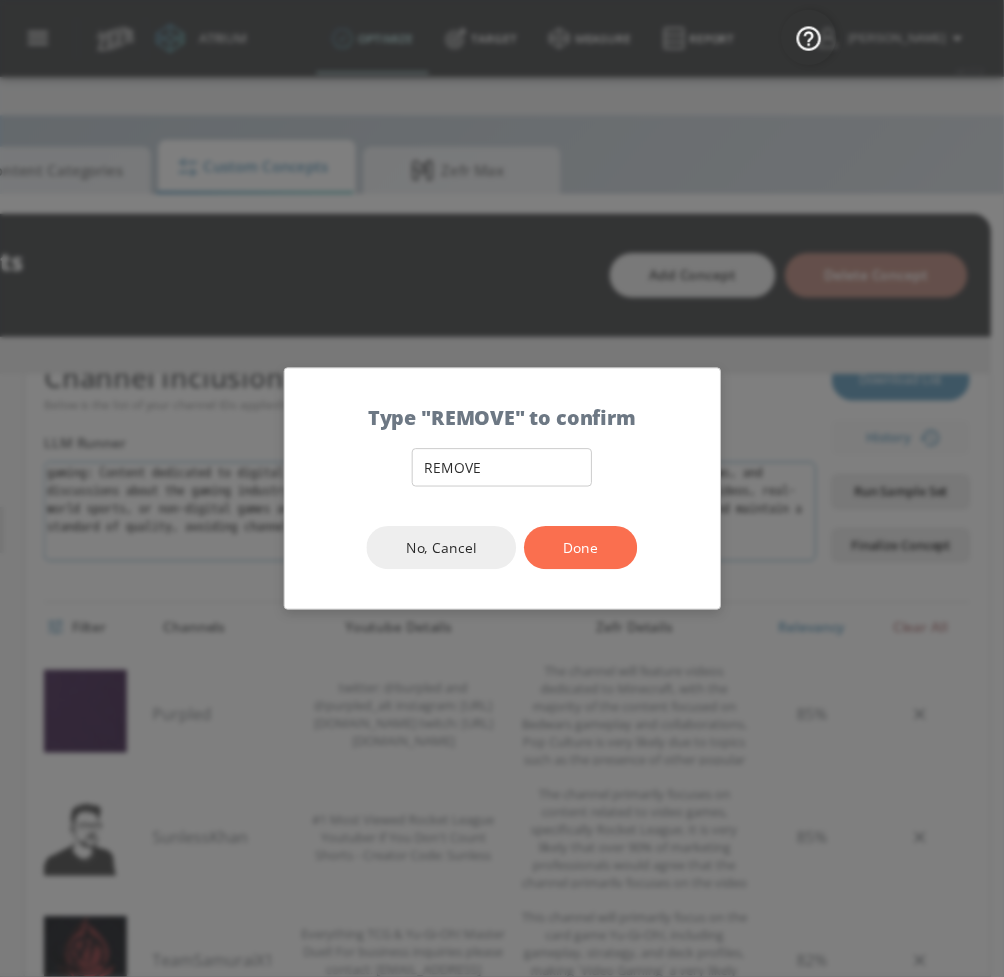 scroll, scrollTop: 393, scrollLeft: 0, axis: vertical 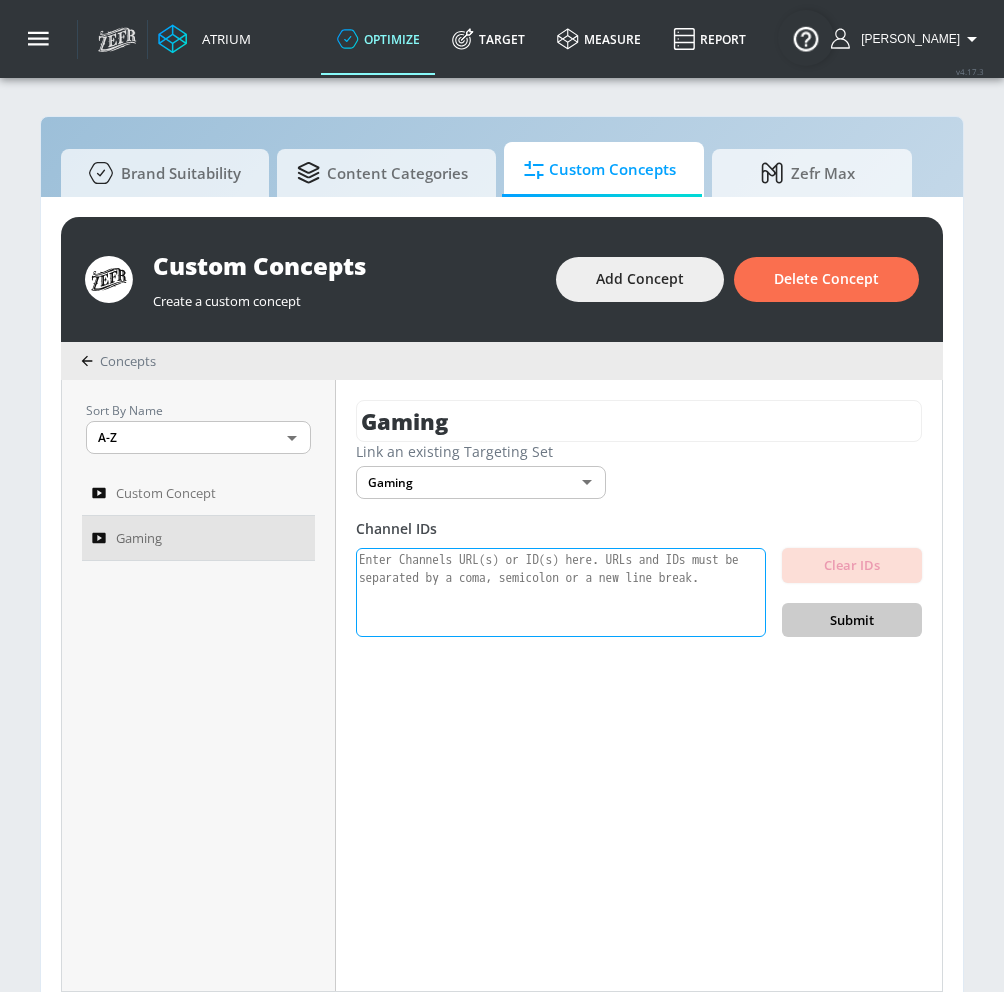 paste on "UCzYfz8uibvnB7Yc1LjePi4g
UCvuQ3X74_Z5kx4Uy3n0Nccw
UCeuTqSaqk32vp1cn8W-8IWg
UCSf0s2ogUVYpJPuzW1zpAOg
UCtH3yiPcHUfe2SmsmD2YE6A
UCeBnbqt4VRhotq2TQjkIi2A
UCzzF1kdBgwv5RB6rbB6kVSA
UClCvmntMJCrerMDSc1WQGNg
UCsSsgPaZ2GSmO6il8Cb5iGA
UCnuf06xsaSO8f2svzMENyBw
UCJHBJ7F-nAIlMGolm0Hu4vg
UCj4hfQEWcGtF08SLEZCZc5Q
UCke6I9N4KfC968-yRcd5YRg" 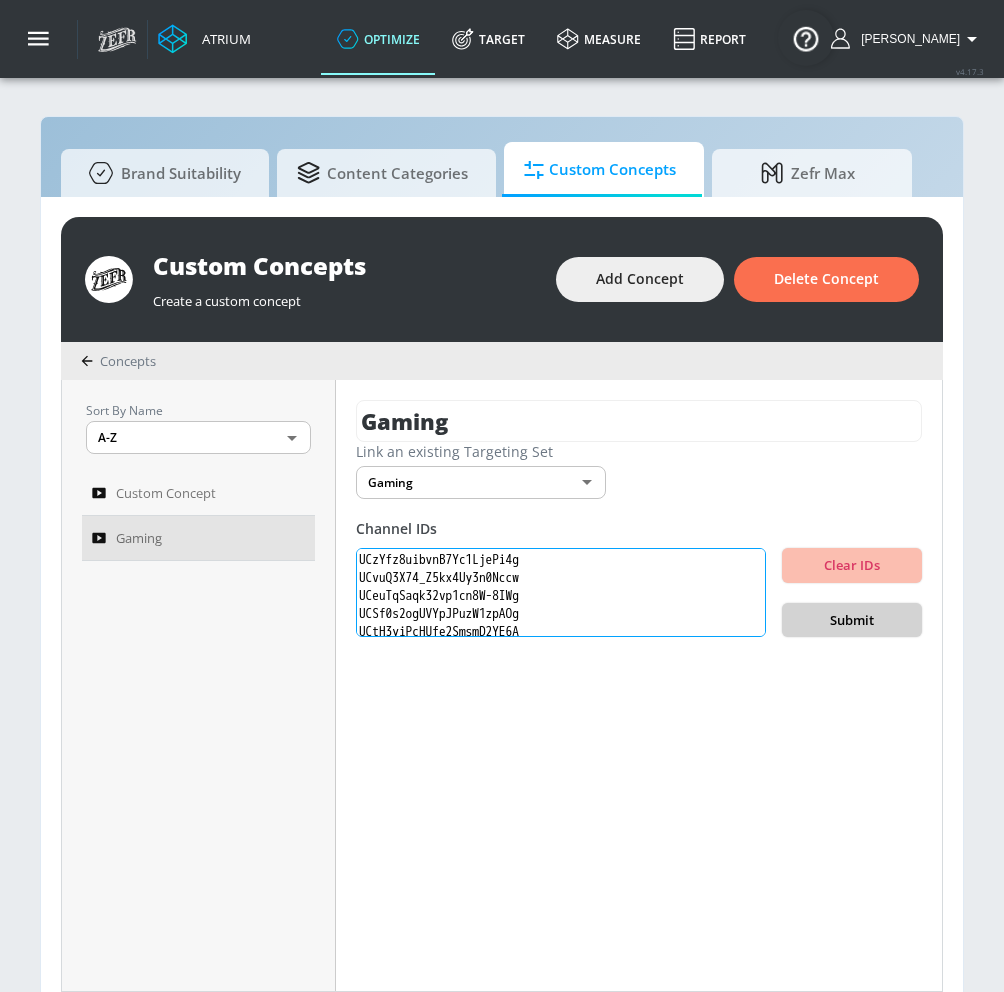 scroll, scrollTop: 131, scrollLeft: 0, axis: vertical 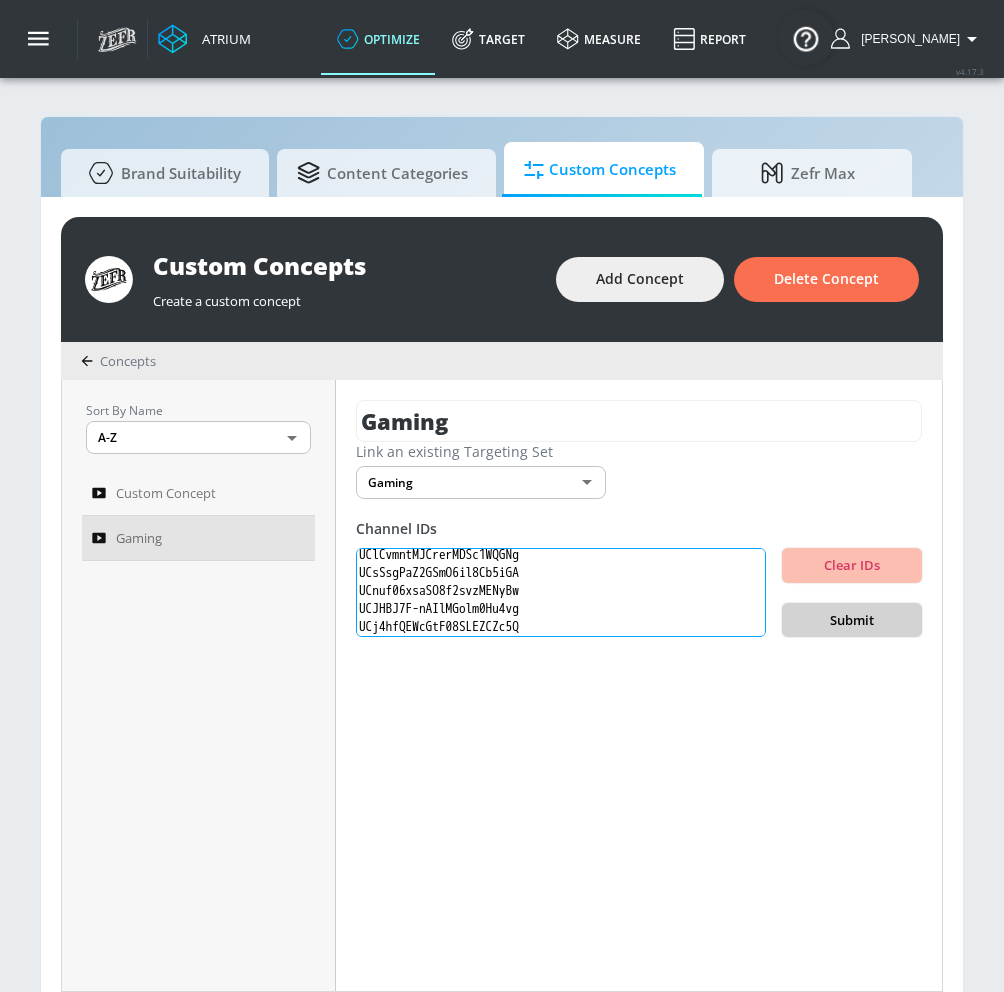 type on "UCzYfz8uibvnB7Yc1LjePi4g
UCvuQ3X74_Z5kx4Uy3n0Nccw
UCeuTqSaqk32vp1cn8W-8IWg
UCSf0s2ogUVYpJPuzW1zpAOg
UCtH3yiPcHUfe2SmsmD2YE6A
UCeBnbqt4VRhotq2TQjkIi2A
UCzzF1kdBgwv5RB6rbB6kVSA
UClCvmntMJCrerMDSc1WQGNg
UCsSsgPaZ2GSmO6il8Cb5iGA
UCnuf06xsaSO8f2svzMENyBw
UCJHBJ7F-nAIlMGolm0Hu4vg
UCj4hfQEWcGtF08SLEZCZc5Q
UCke6I9N4KfC968-yRcd5YRg" 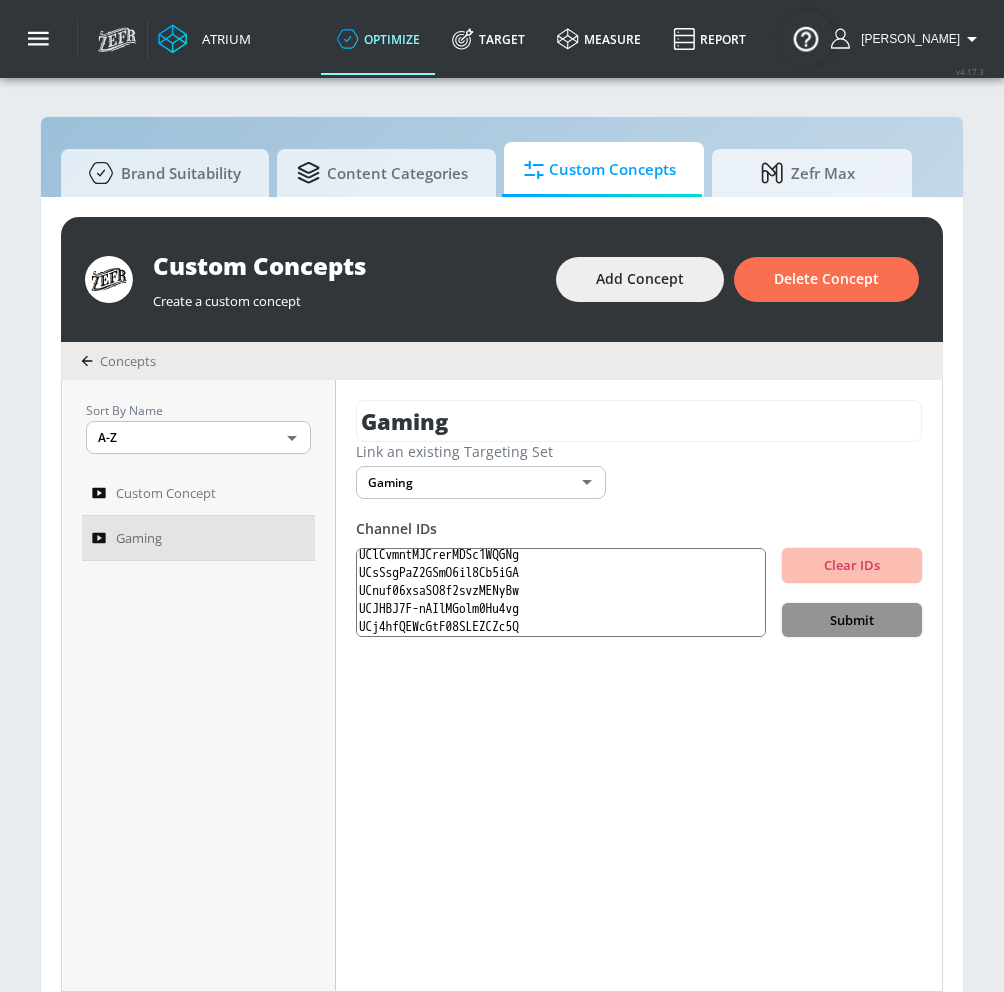 click on "Submit" at bounding box center (852, 620) 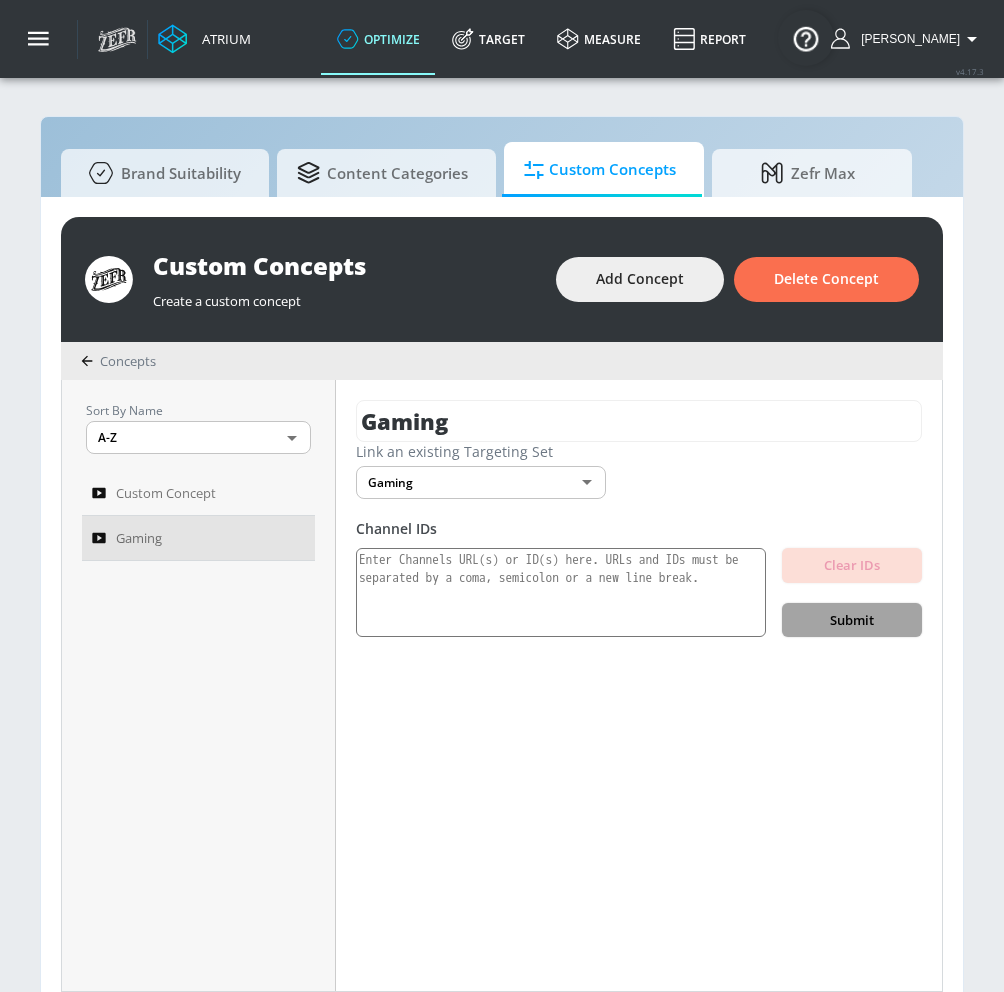 scroll, scrollTop: 0, scrollLeft: 0, axis: both 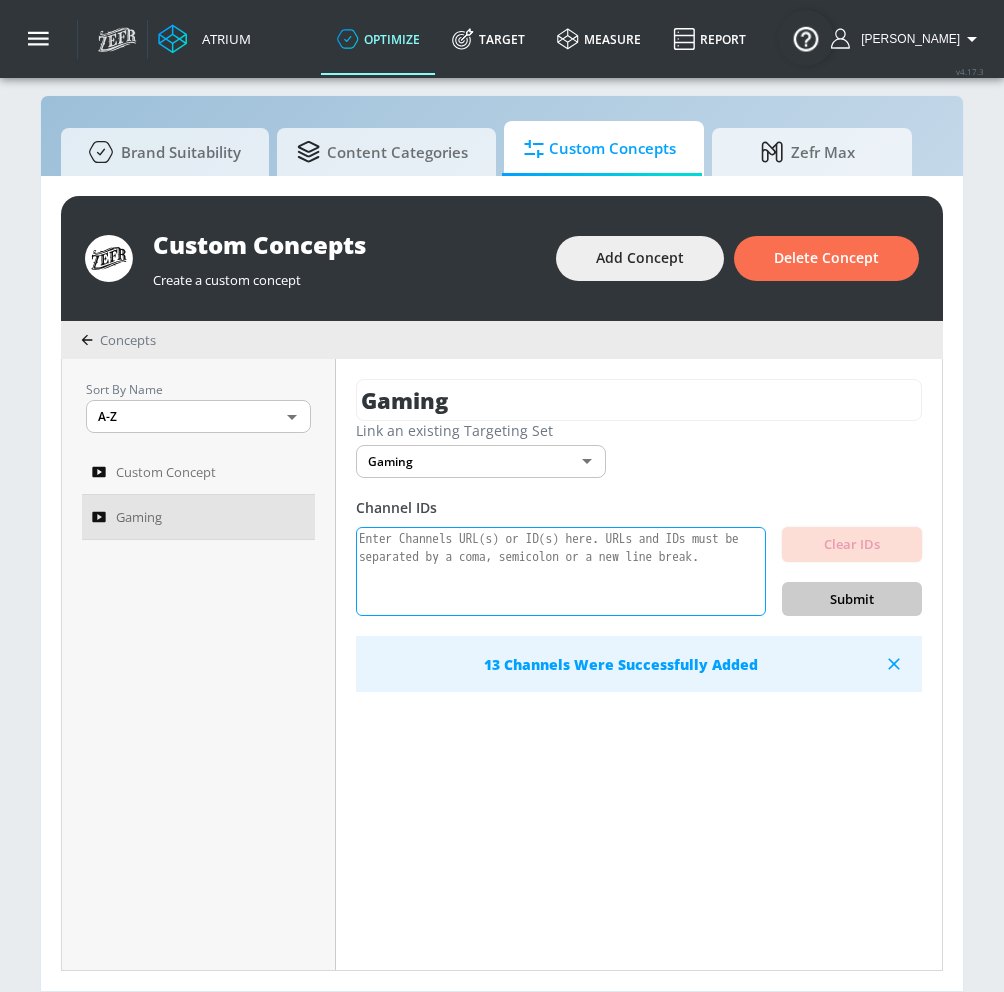 click at bounding box center (561, 572) 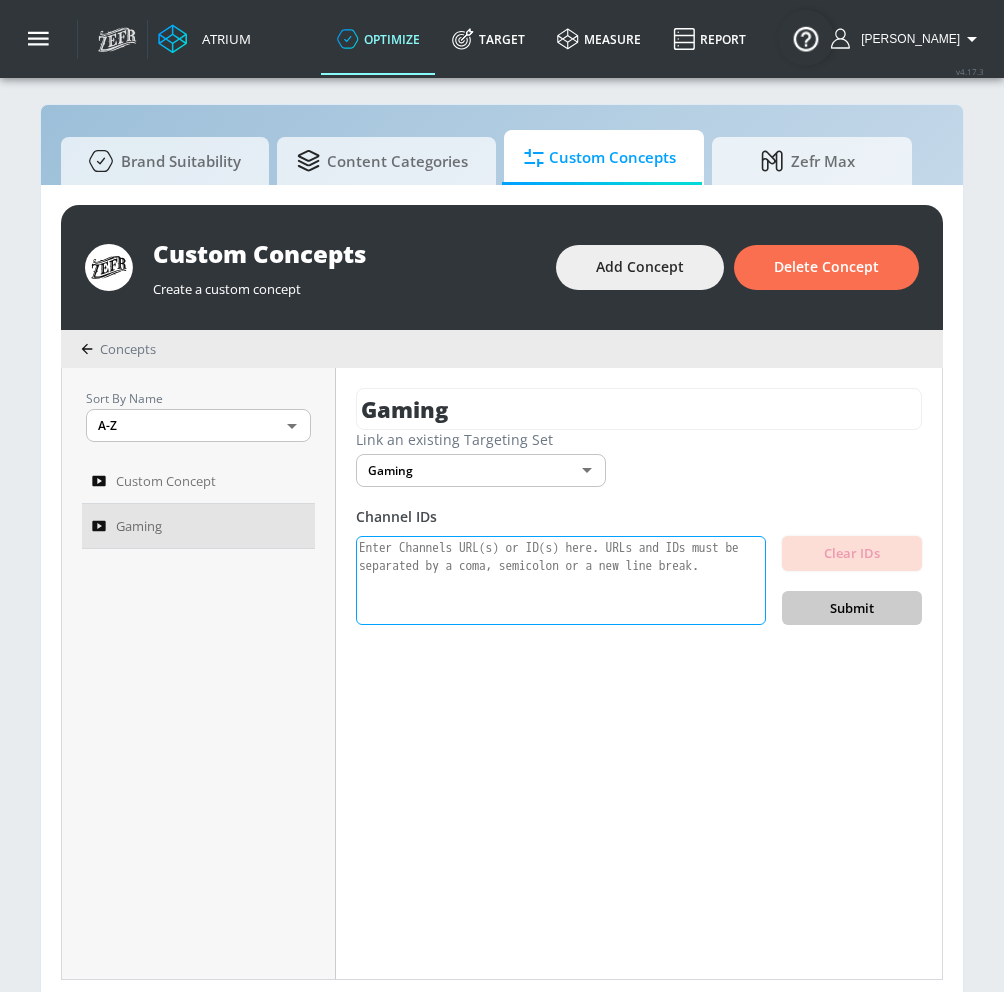scroll, scrollTop: 21, scrollLeft: 0, axis: vertical 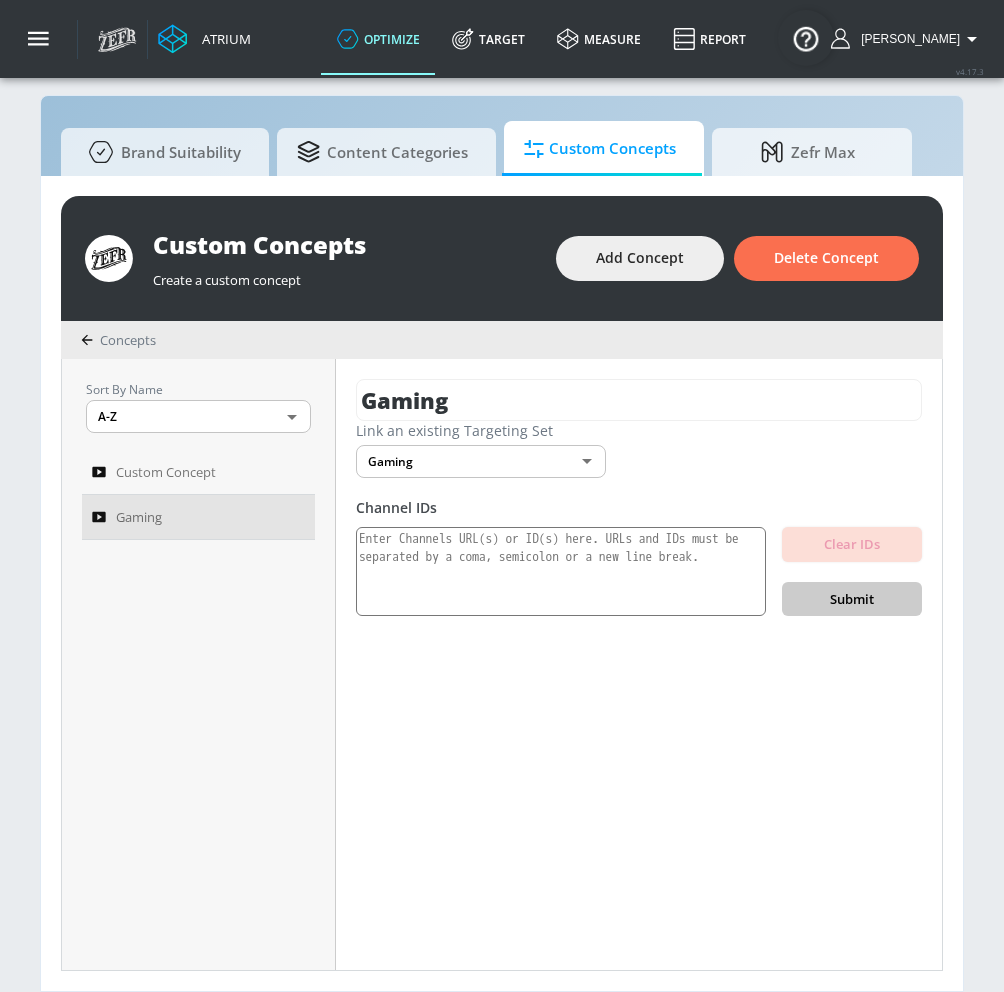 drag, startPoint x: 856, startPoint y: 601, endPoint x: 836, endPoint y: 598, distance: 20.22375 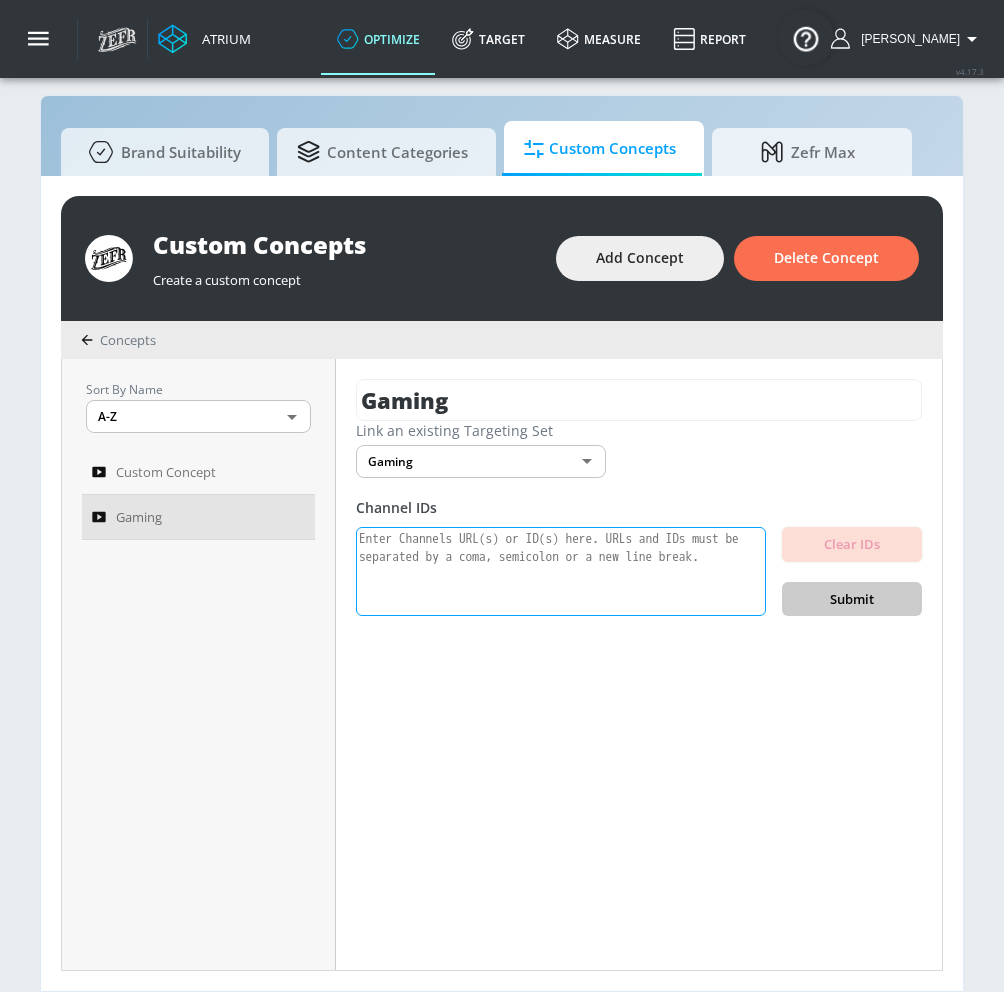 paste on "UCzYfz8uibvnB7Yc1LjePi4g
UCvuQ3X74_Z5kx4Uy3n0Nccw
UCeuTqSaqk32vp1cn8W-8IWg
UCSf0s2ogUVYpJPuzW1zpAOg
UCtH3yiPcHUfe2SmsmD2YE6A
UCeBnbqt4VRhotq2TQjkIi2A
UCzzF1kdBgwv5RB6rbB6kVSA
UClCvmntMJCrerMDSc1WQGNg
UCsSsgPaZ2GSmO6il8Cb5iGA
UCnuf06xsaSO8f2svzMENyBw
UCJHBJ7F-nAIlMGolm0Hu4vg
UCj4hfQEWcGtF08SLEZCZc5Q
UCke6I9N4KfC968-yRcd5YRg" 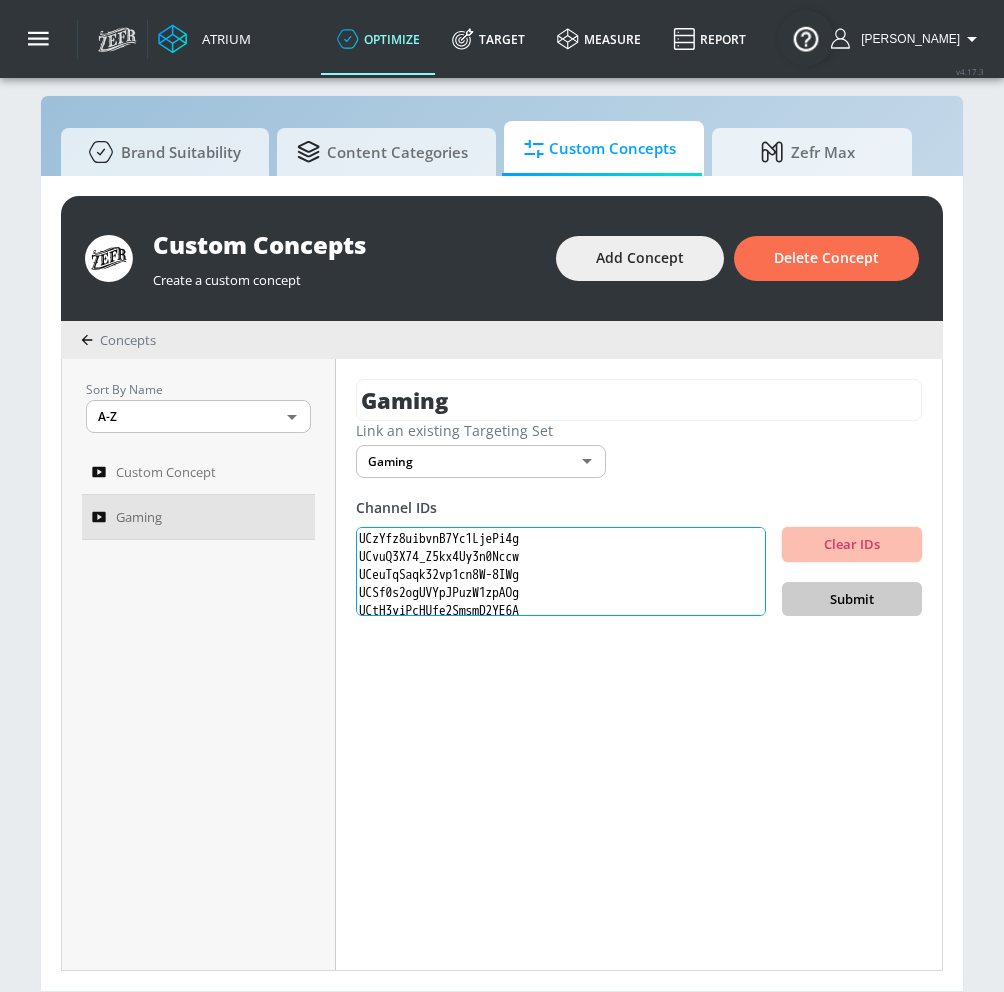 scroll, scrollTop: 131, scrollLeft: 0, axis: vertical 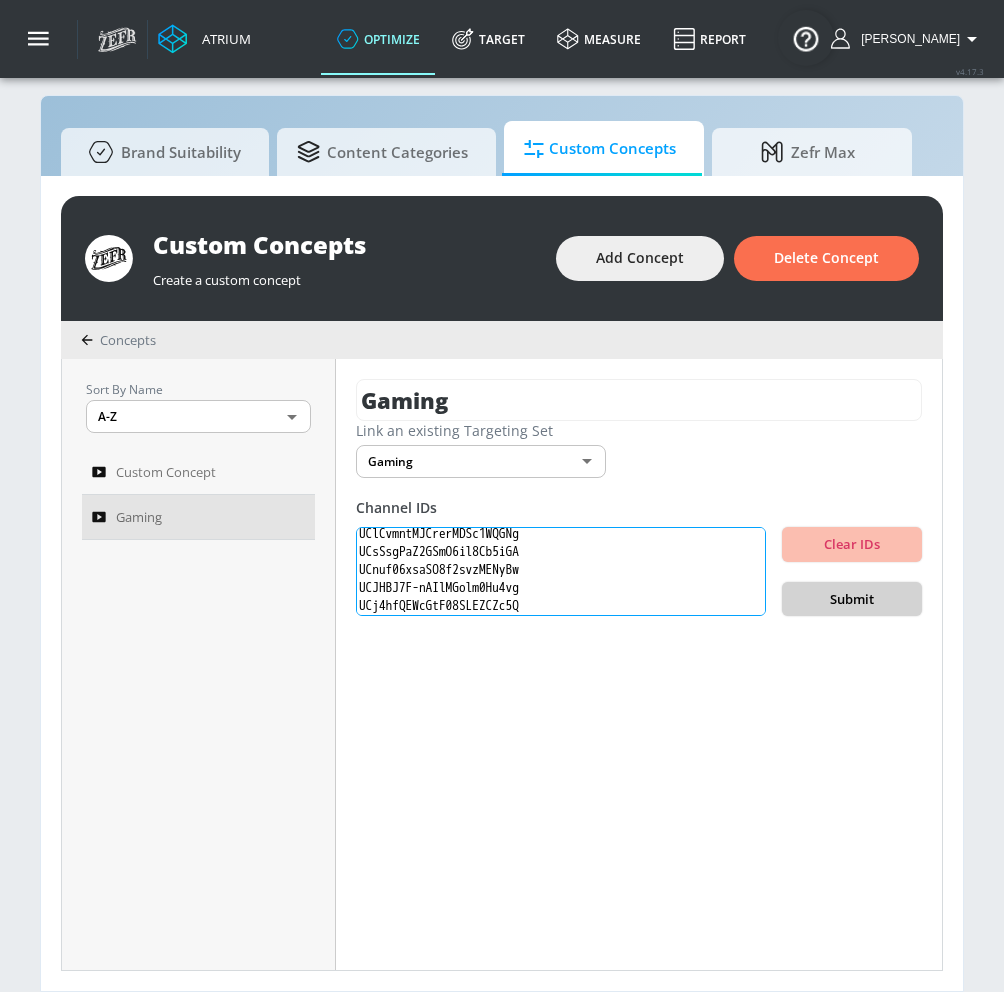 type on "UCzYfz8uibvnB7Yc1LjePi4g
UCvuQ3X74_Z5kx4Uy3n0Nccw
UCeuTqSaqk32vp1cn8W-8IWg
UCSf0s2ogUVYpJPuzW1zpAOg
UCtH3yiPcHUfe2SmsmD2YE6A
UCeBnbqt4VRhotq2TQjkIi2A
UCzzF1kdBgwv5RB6rbB6kVSA
UClCvmntMJCrerMDSc1WQGNg
UCsSsgPaZ2GSmO6il8Cb5iGA
UCnuf06xsaSO8f2svzMENyBw
UCJHBJ7F-nAIlMGolm0Hu4vg
UCj4hfQEWcGtF08SLEZCZc5Q
UCke6I9N4KfC968-yRcd5YRg" 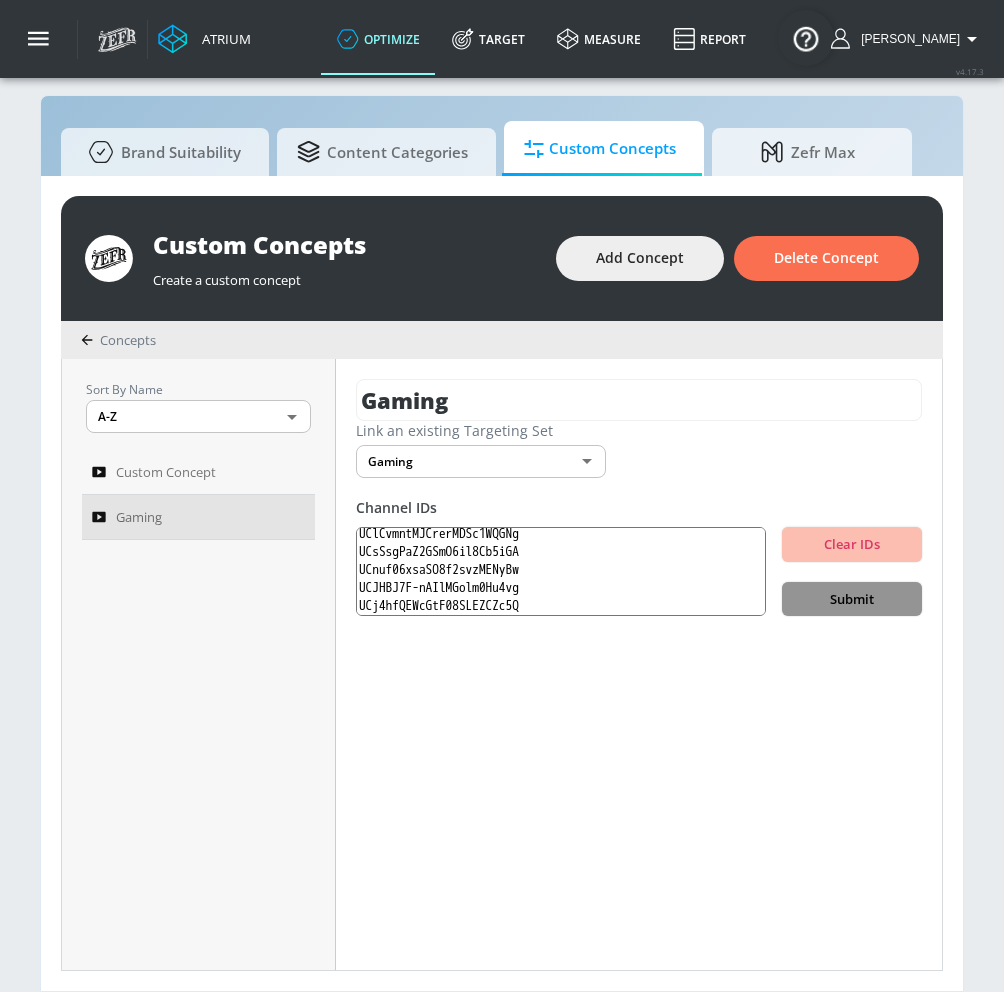 click on "Submit" at bounding box center (852, 599) 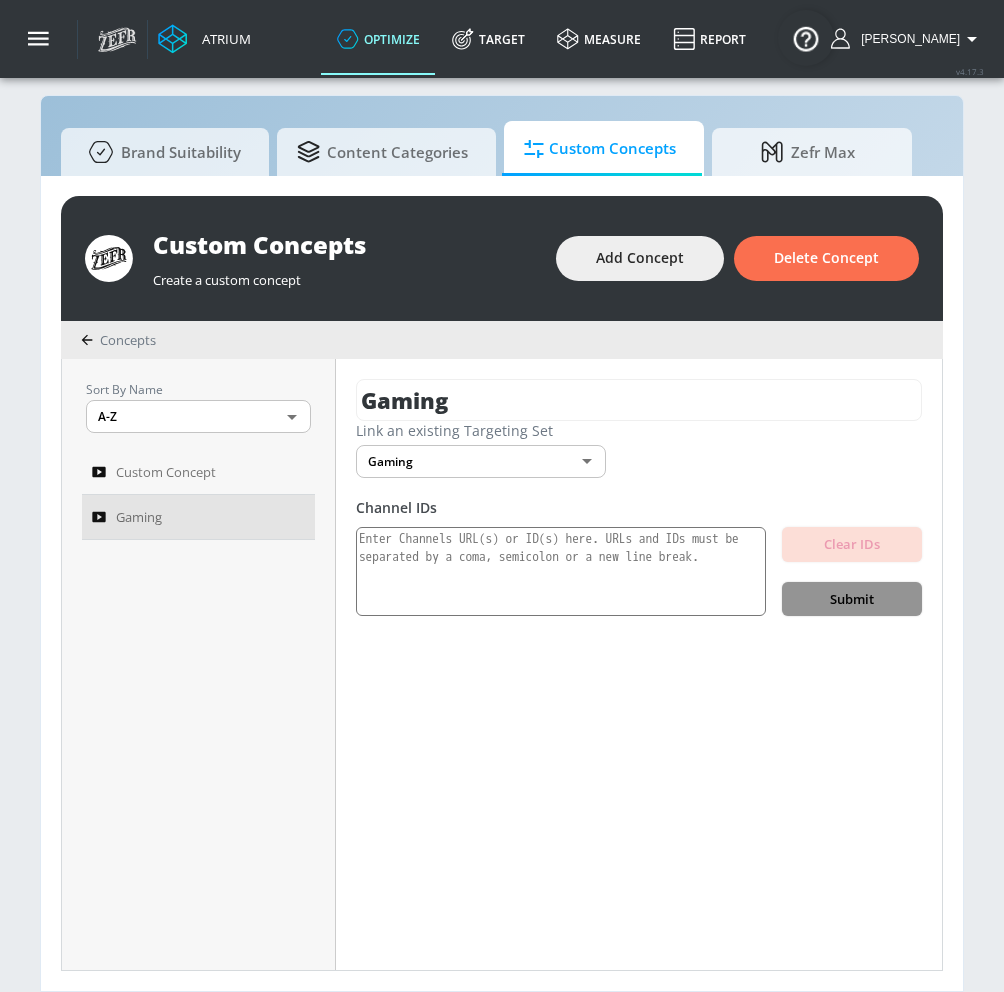 scroll, scrollTop: 0, scrollLeft: 0, axis: both 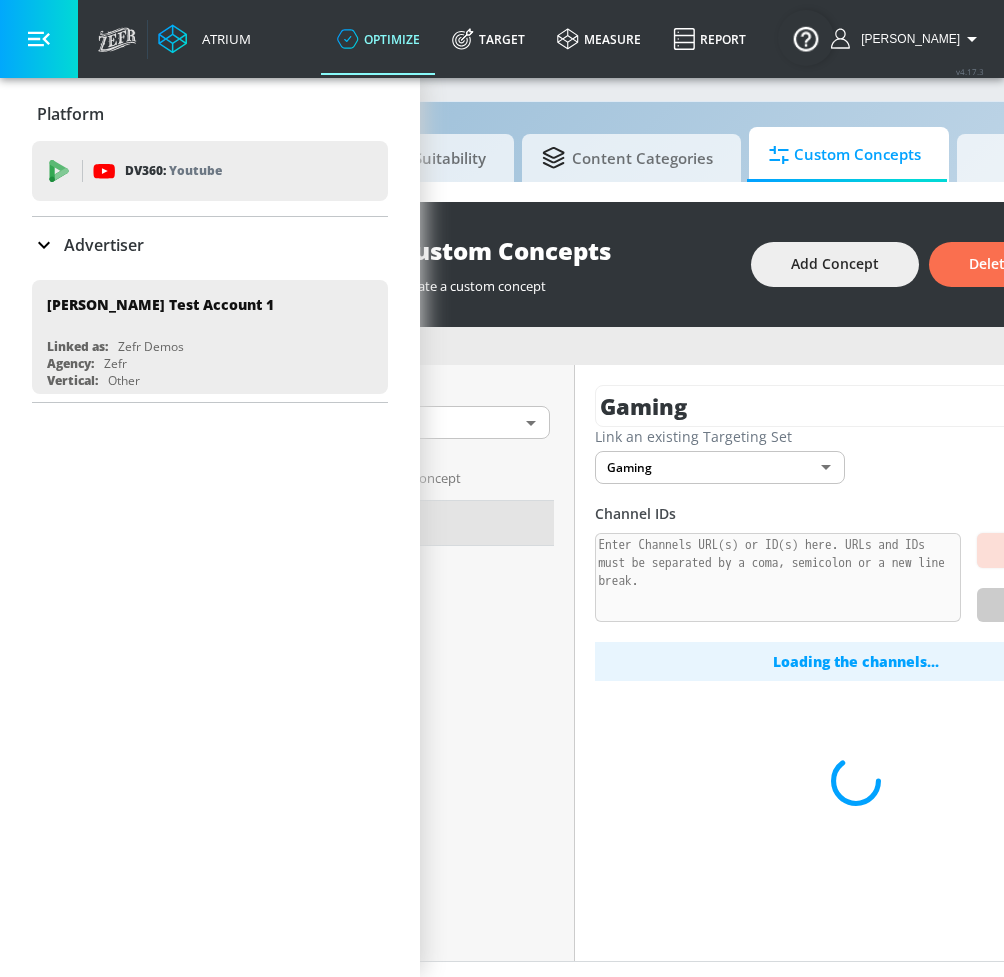 click 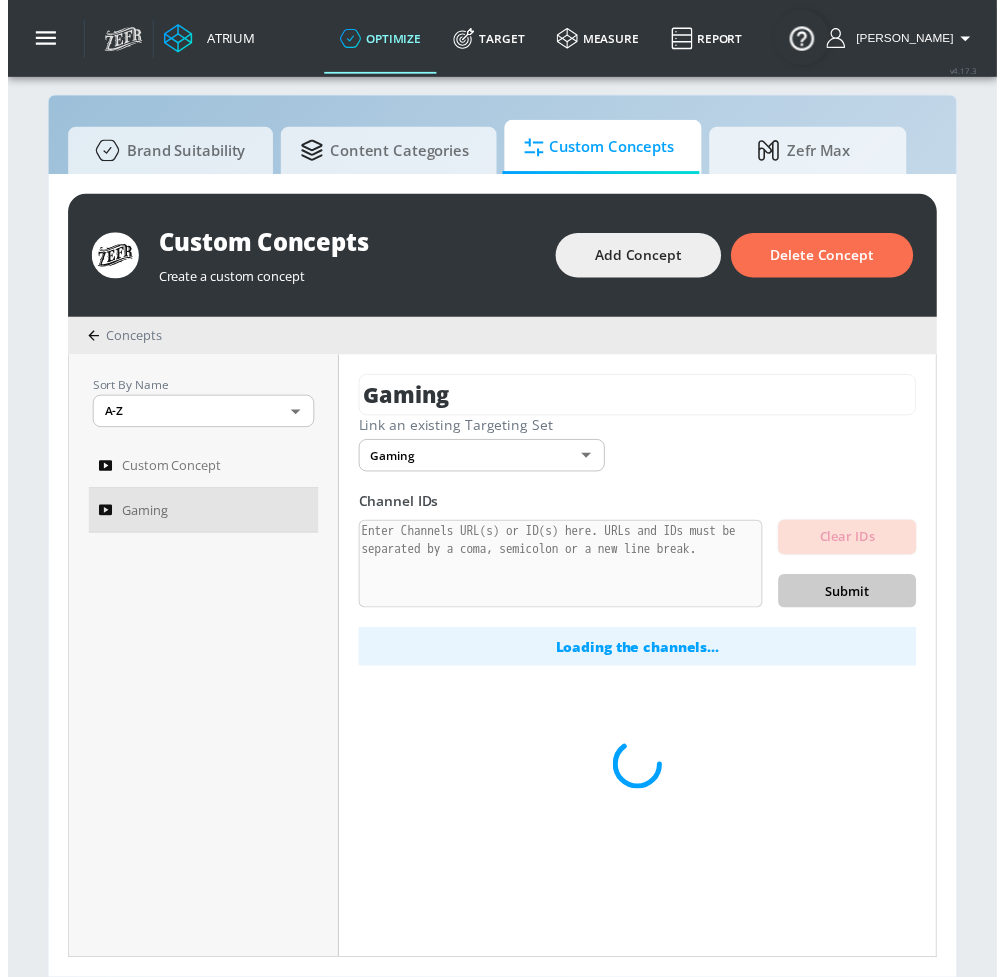 scroll, scrollTop: 21, scrollLeft: 0, axis: vertical 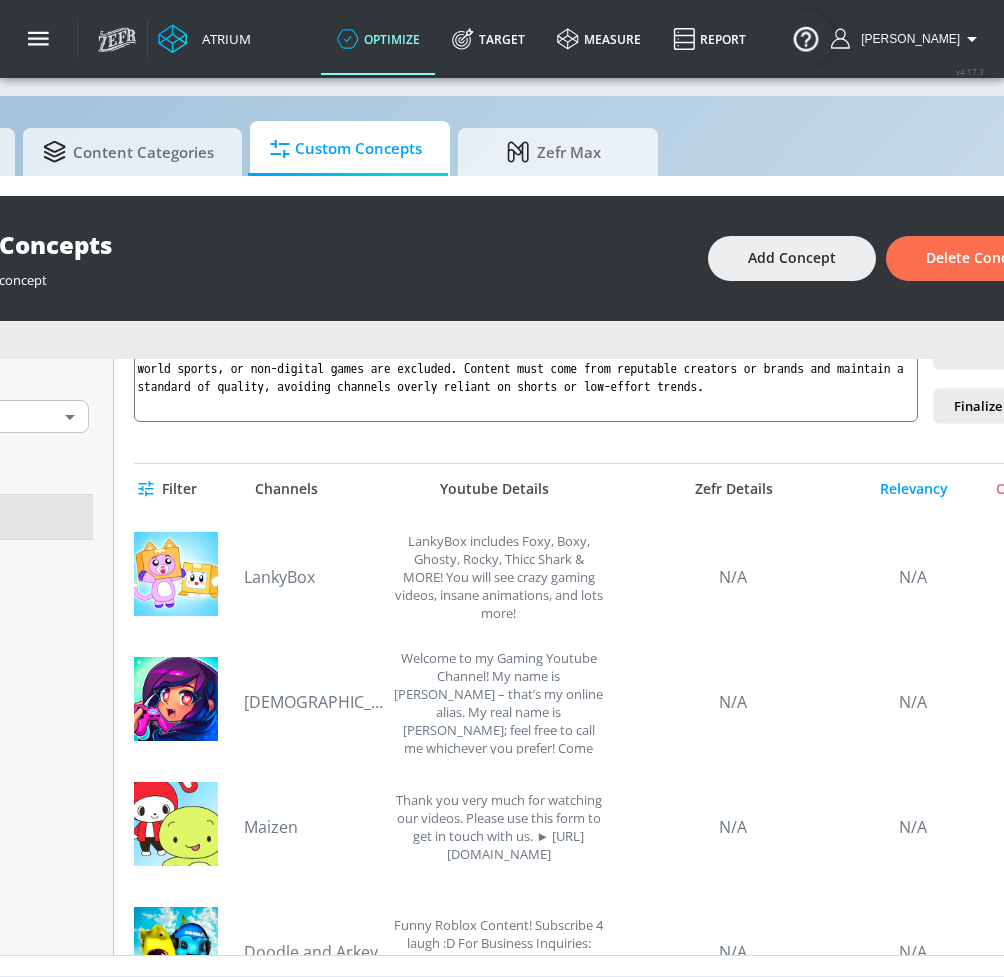 drag, startPoint x: 571, startPoint y: 991, endPoint x: 751, endPoint y: 991, distance: 180 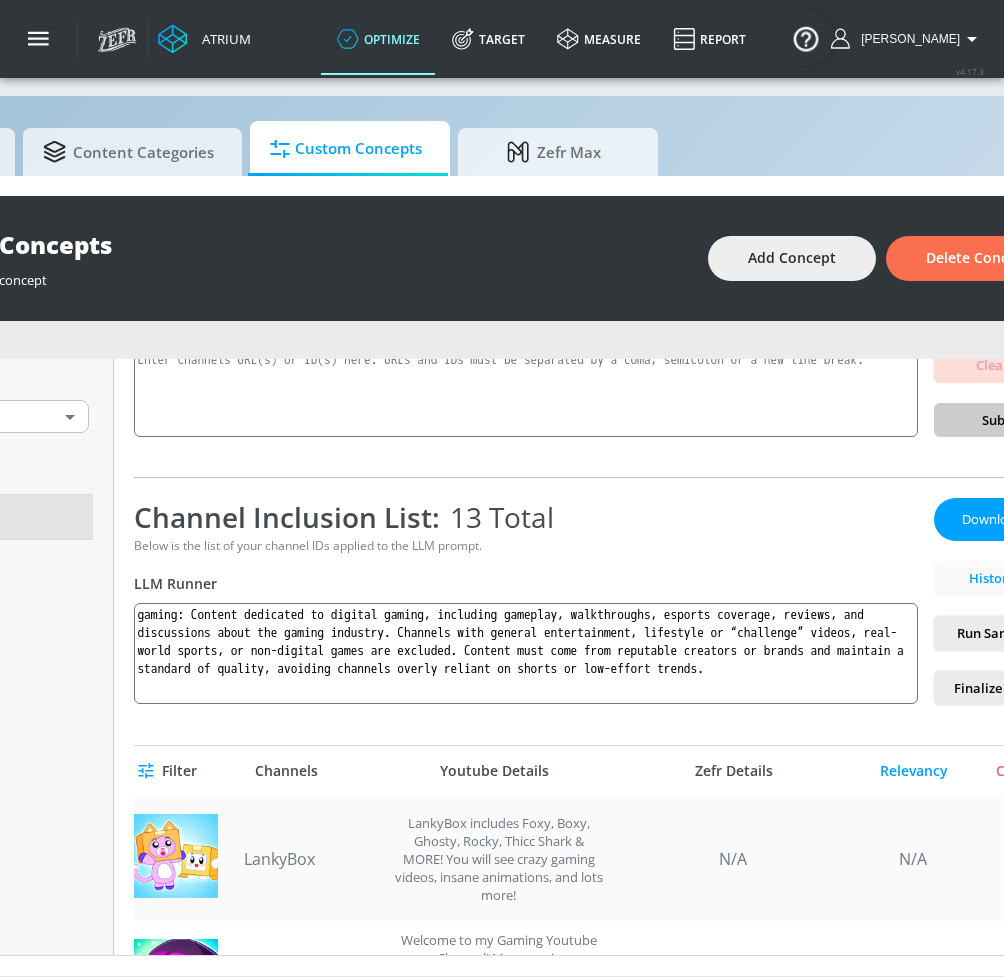 scroll, scrollTop: 181, scrollLeft: 0, axis: vertical 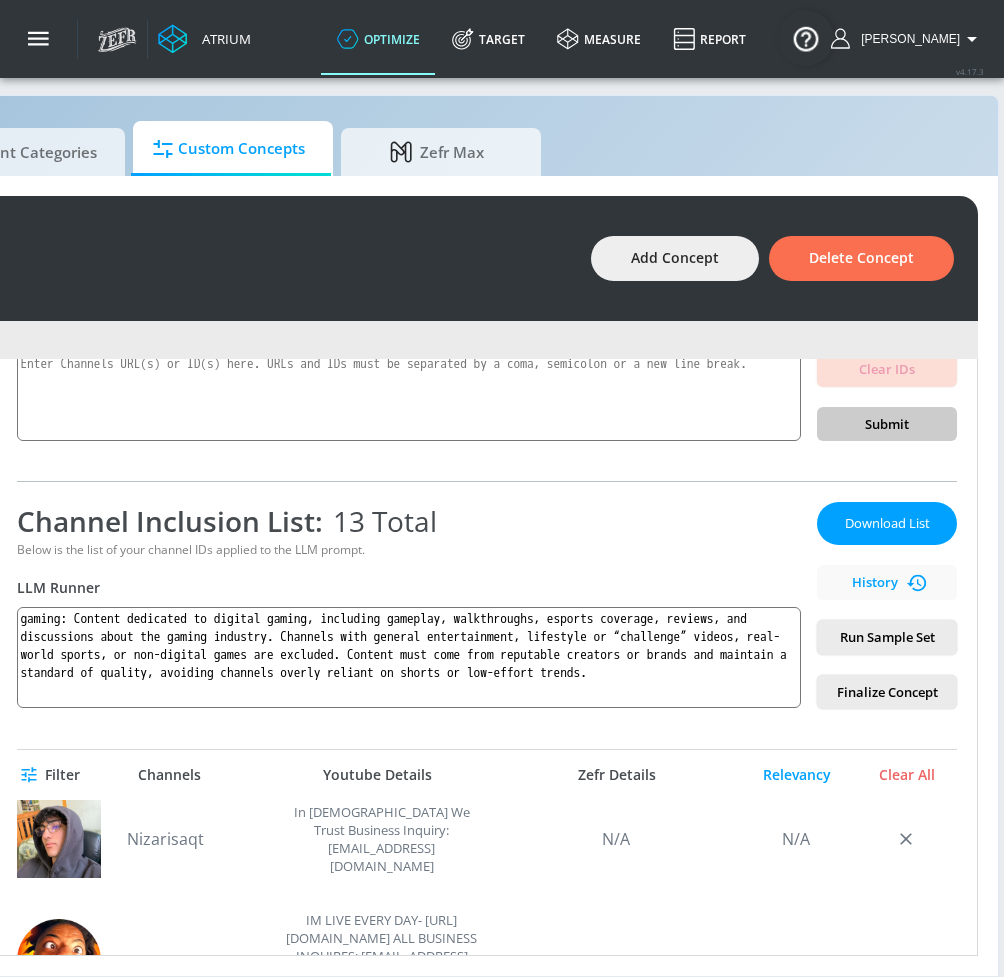 click on "Filter Channels Youtube Details Zefr Details Relevancy Clear All" at bounding box center [487, 775] 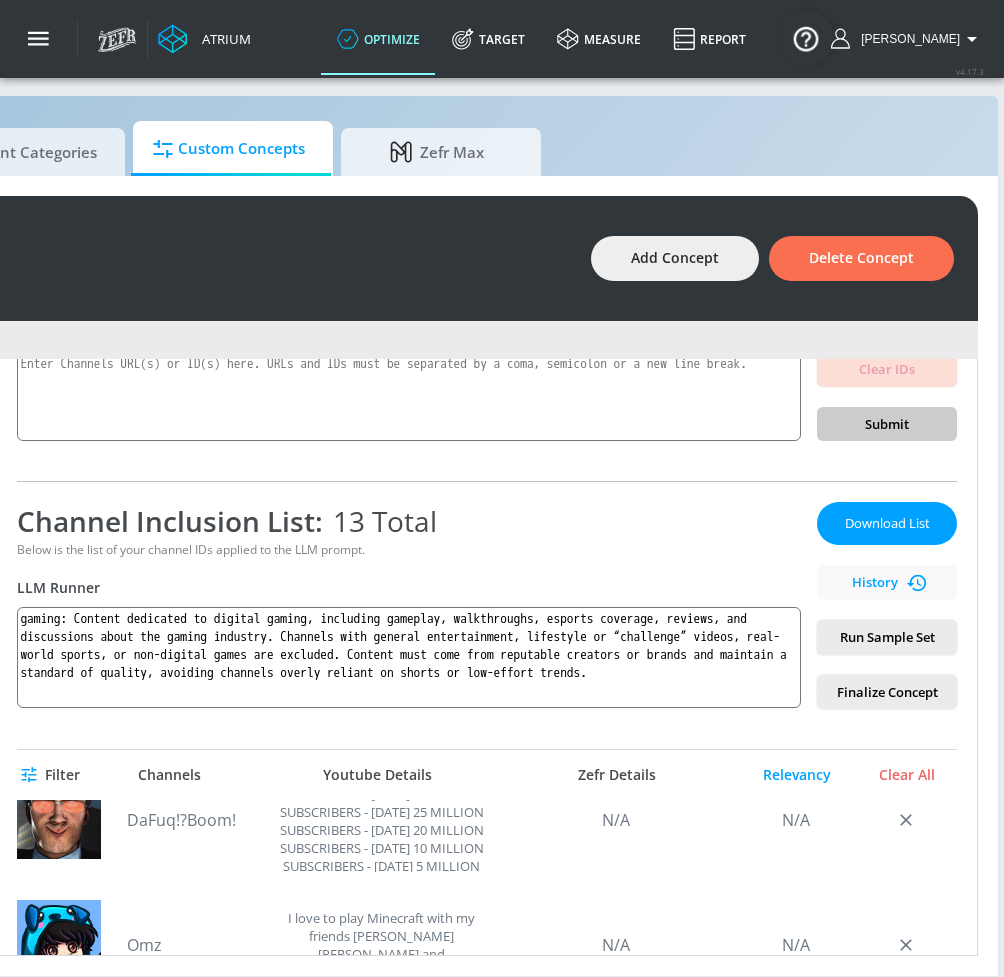 scroll, scrollTop: 34, scrollLeft: 0, axis: vertical 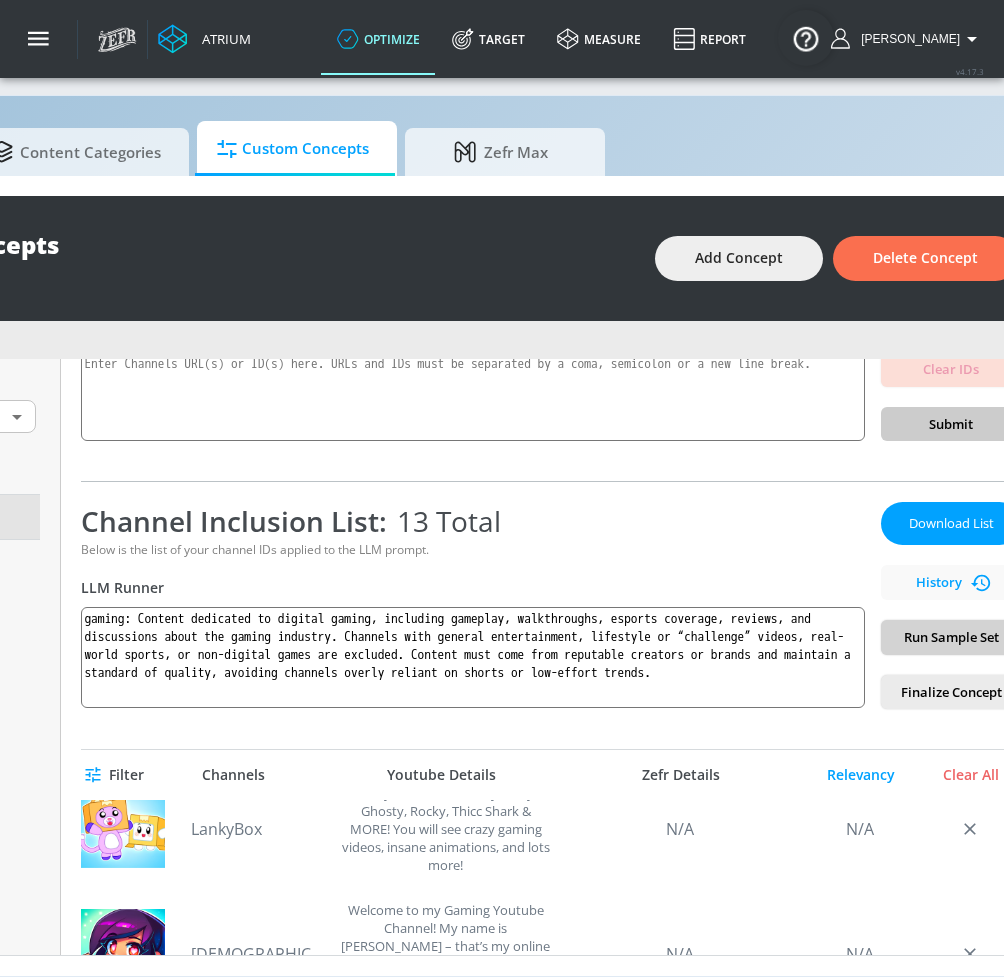 click on "Run Sample Set" at bounding box center (951, 637) 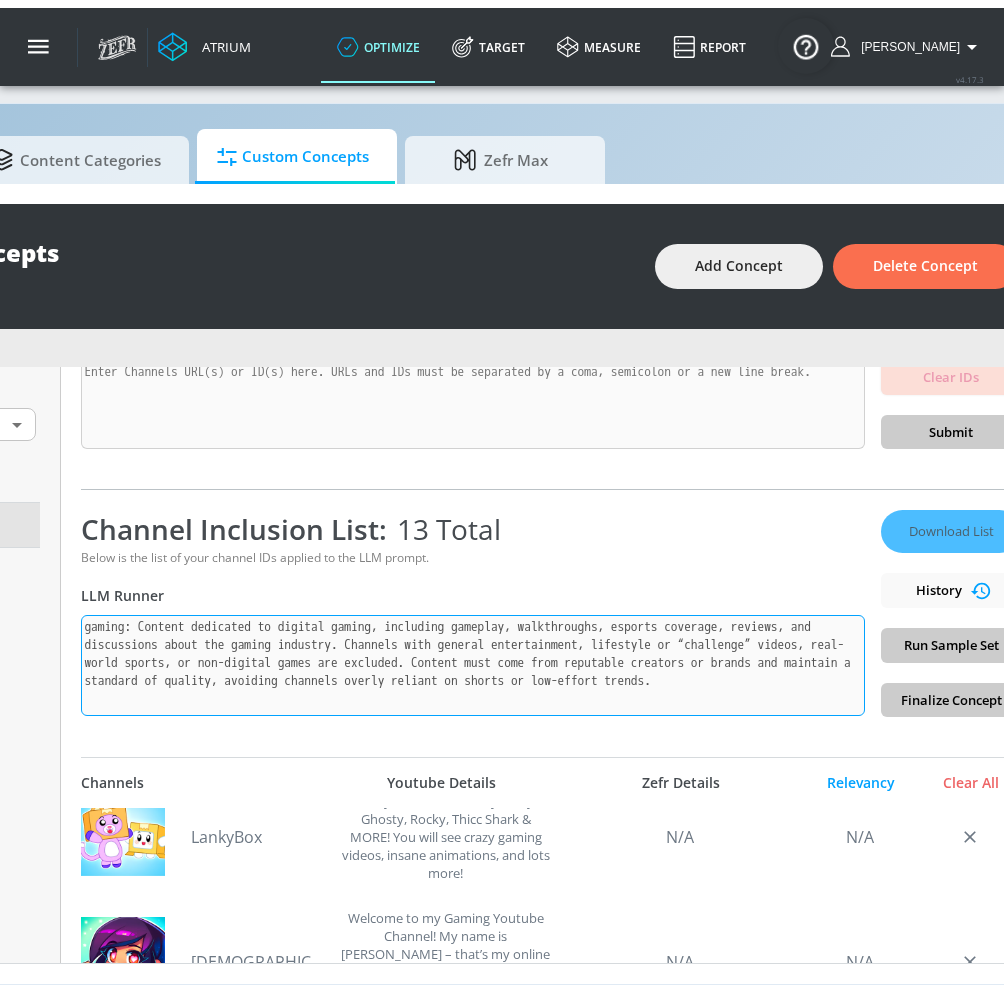 scroll, scrollTop: 21, scrollLeft: 0, axis: vertical 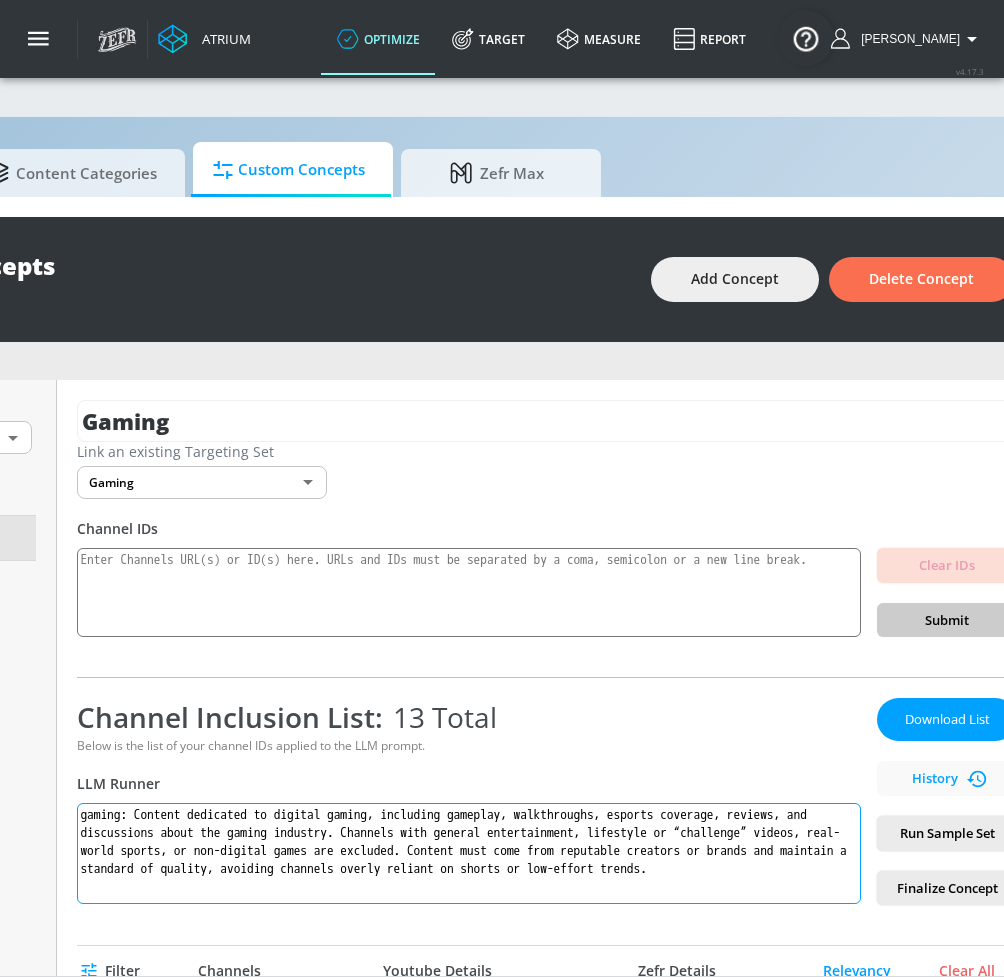 click on "gaming: Content dedicated to digital gaming, including gameplay, walkthroughs, esports coverage, reviews, and discussions about the gaming industry. Channels with general entertainment, lifestyle or “challenge” videos, real-world sports, or non-digital games are excluded. Content must come from reputable creators or brands and maintain a standard of quality, avoiding channels overly reliant on shorts or low-effort trends." at bounding box center [469, 853] 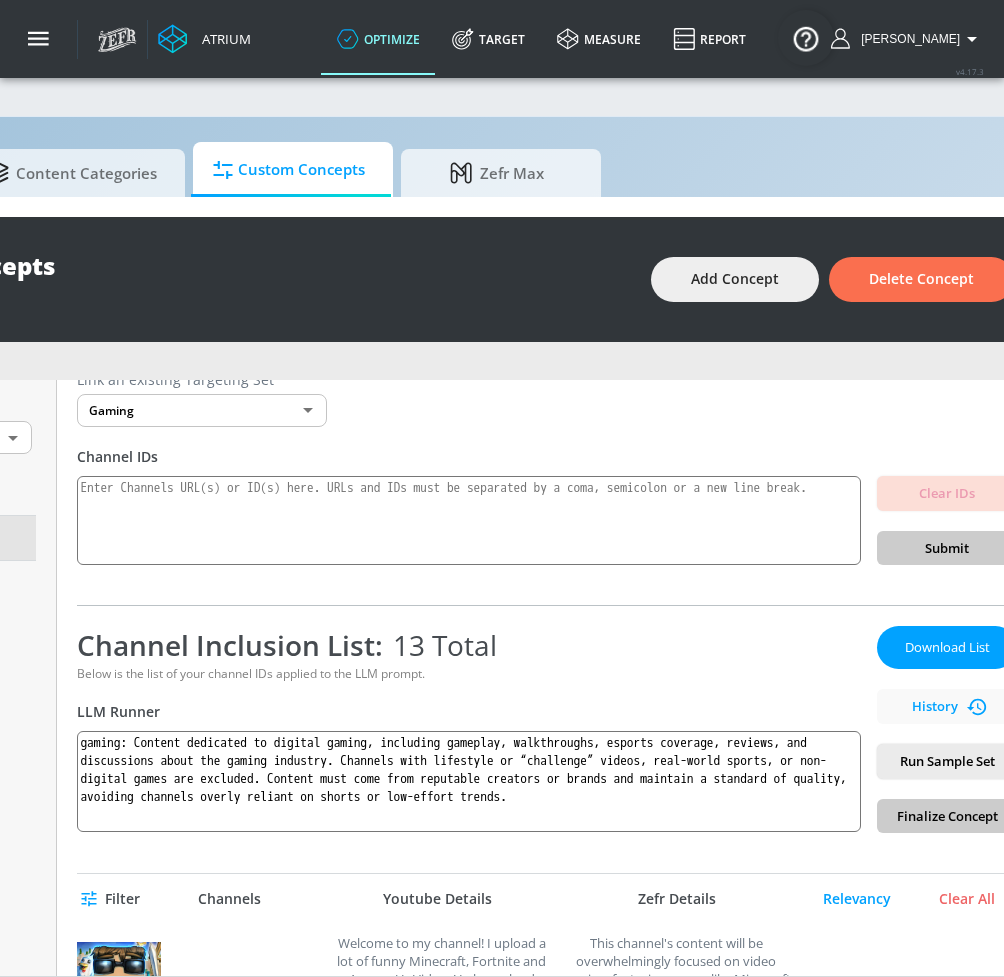 scroll, scrollTop: 72, scrollLeft: 0, axis: vertical 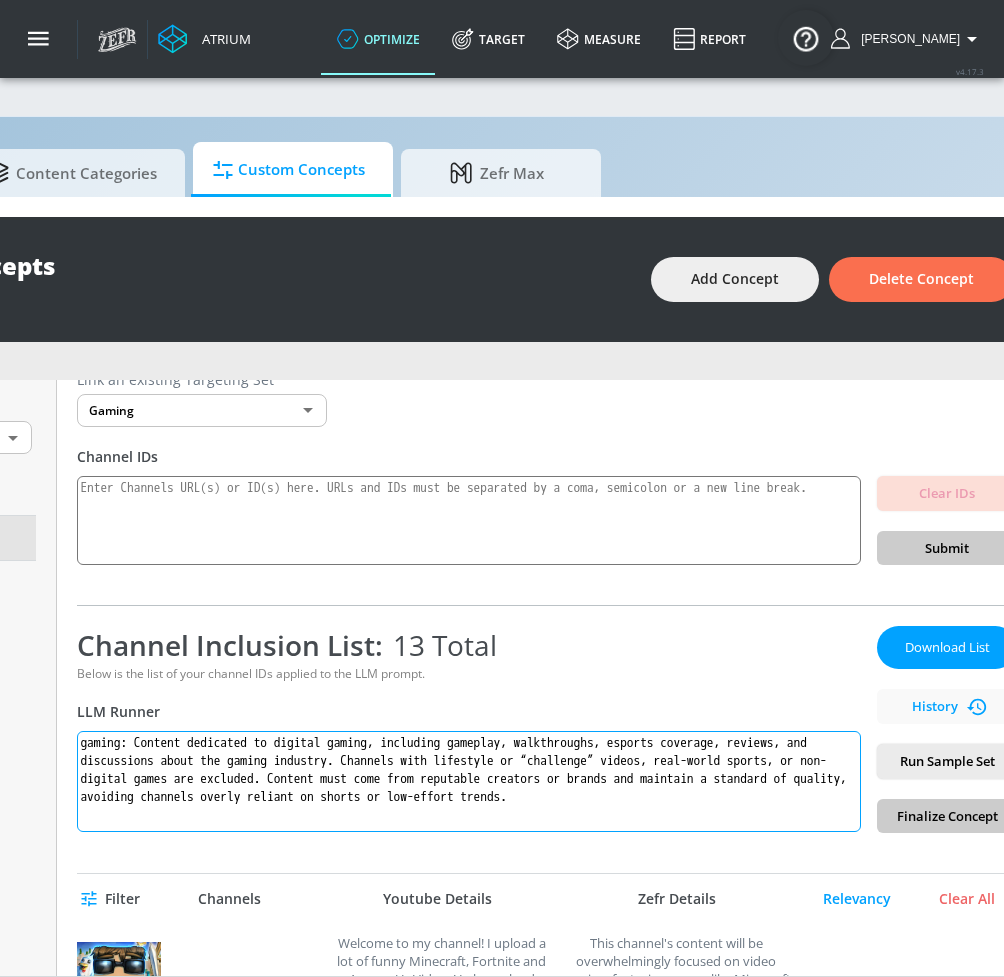 drag, startPoint x: 320, startPoint y: 811, endPoint x: 148, endPoint y: 736, distance: 187.64061 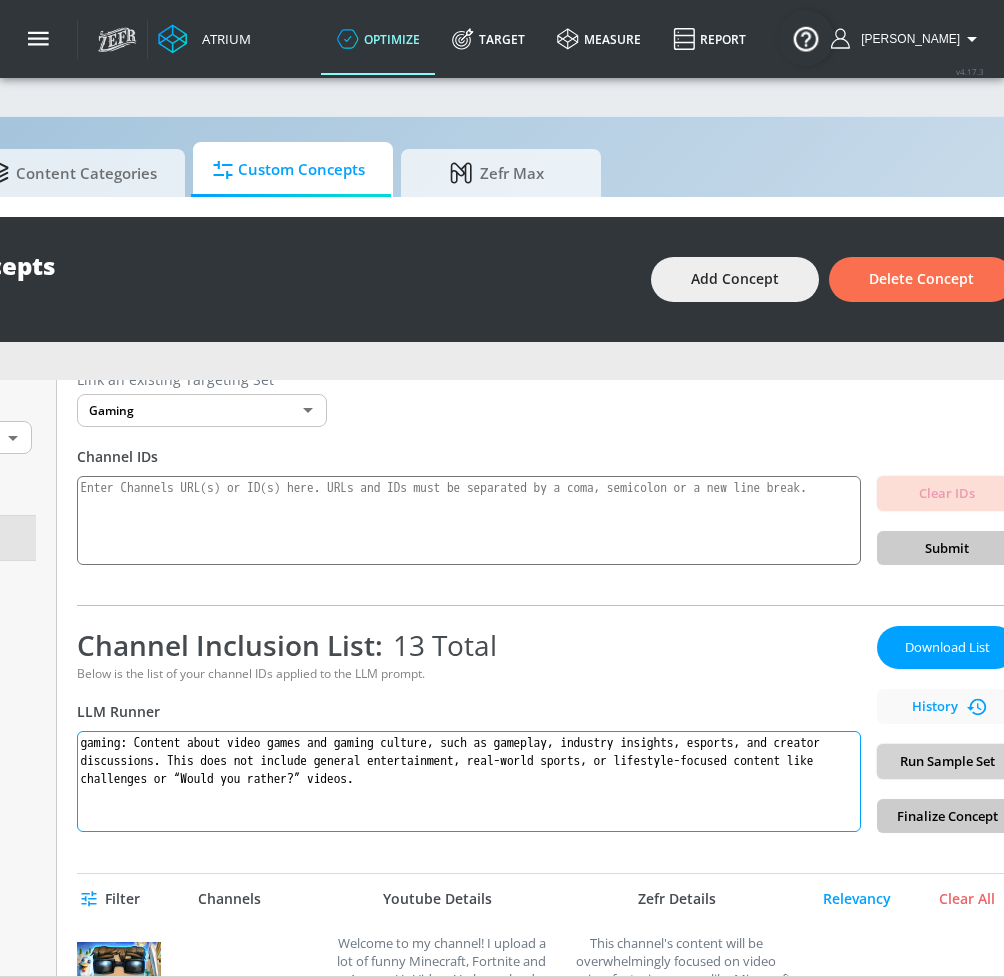 type on "gaming: Content about video games and gaming culture, such as gameplay, industry insights, esports, and creator discussions. This does not include general entertainment, real-world sports, or lifestyle-focused content like challenges or “Would you rather?” videos." 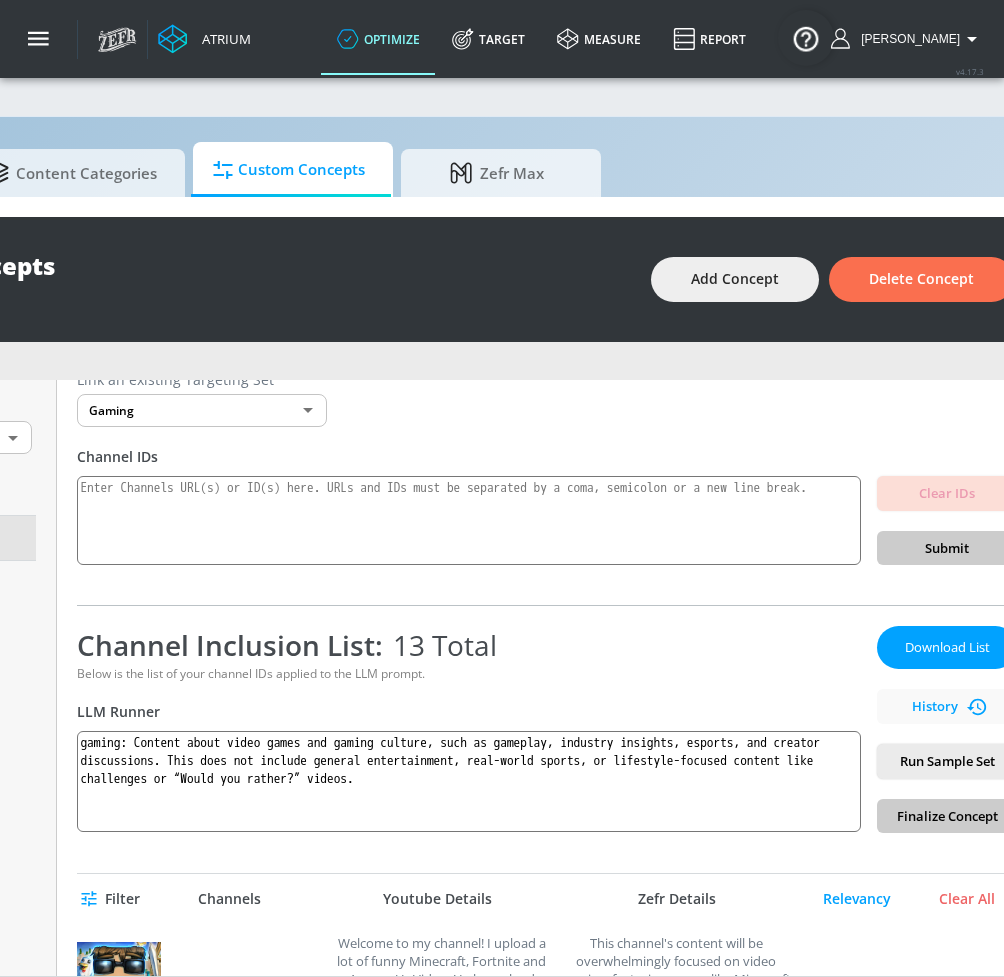 click on "Run Sample Set" at bounding box center [947, 761] 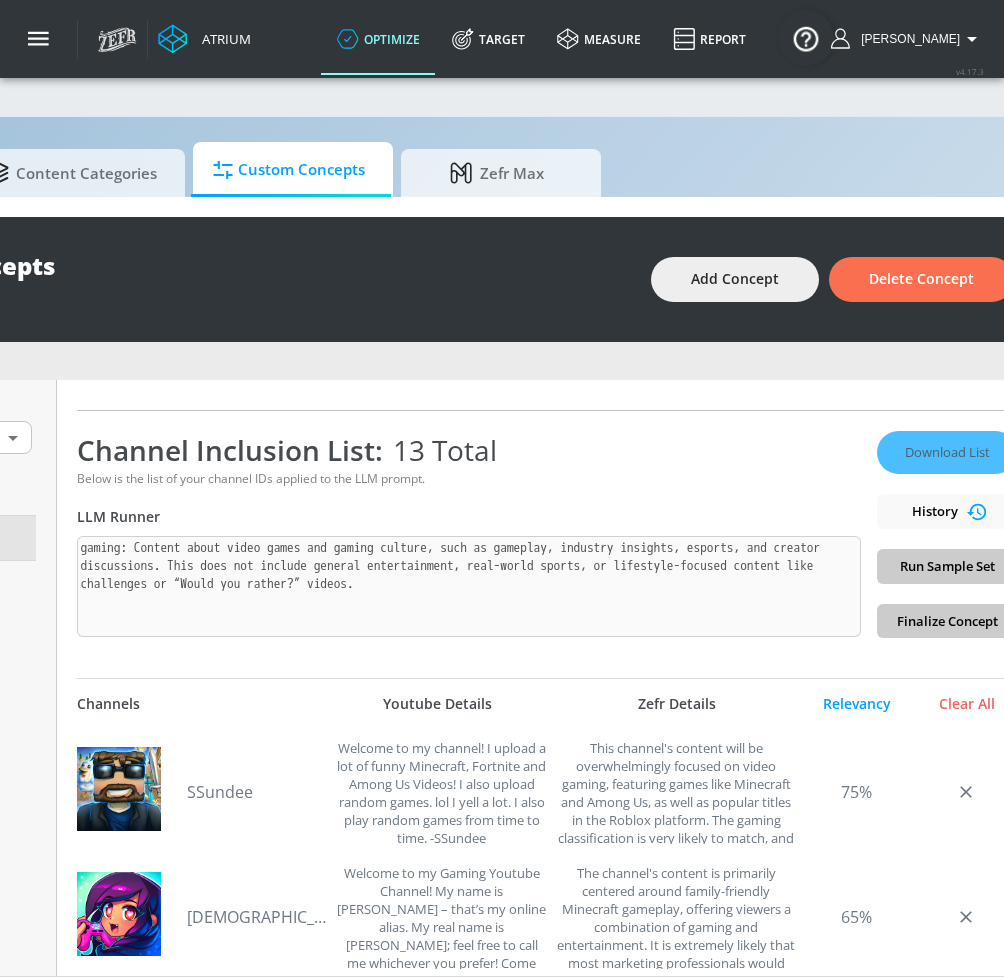 scroll, scrollTop: 268, scrollLeft: 0, axis: vertical 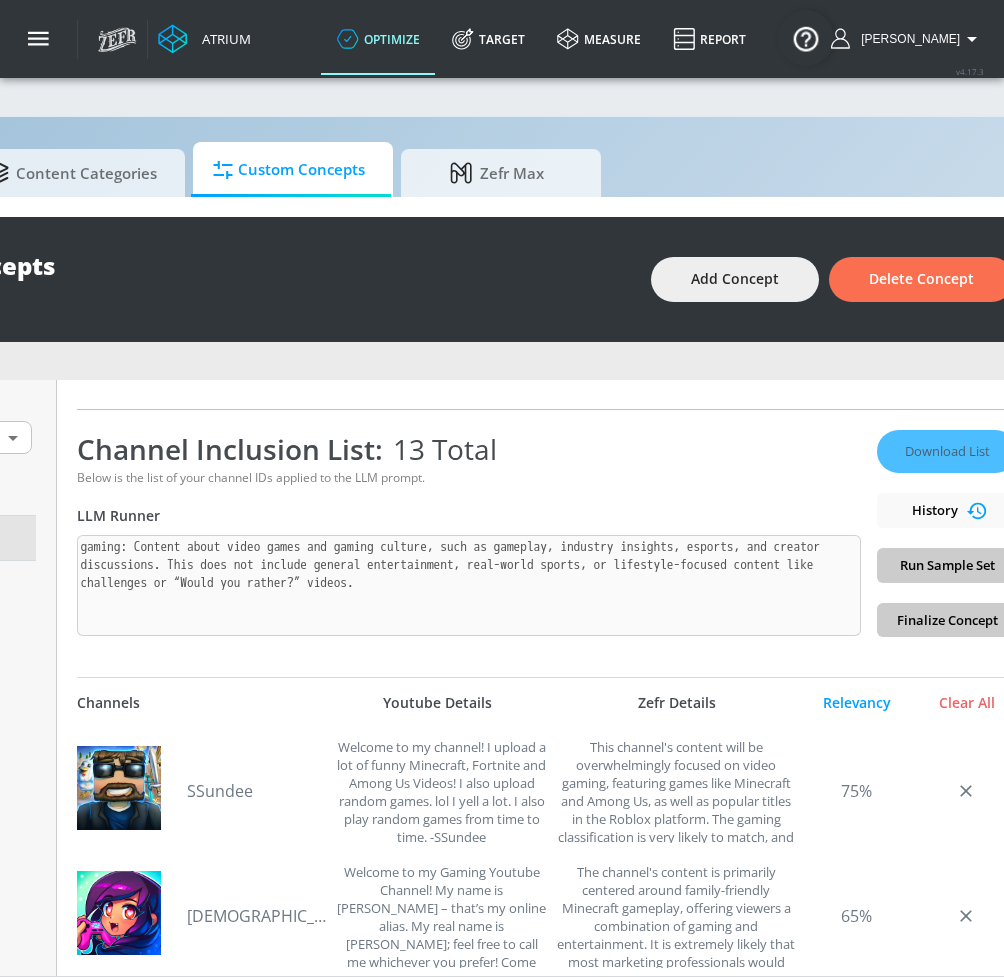 click on "Download List History Run Sample Set Finalize Concept" at bounding box center [947, 533] 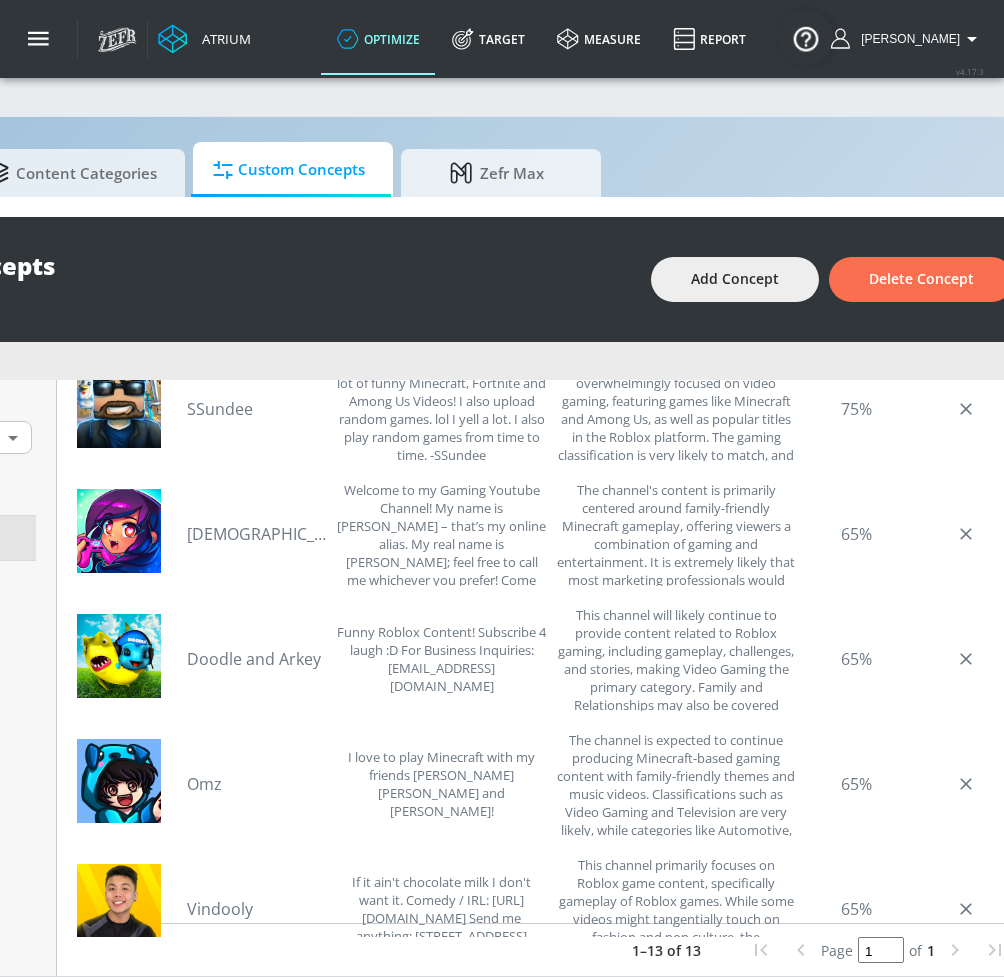 scroll, scrollTop: 0, scrollLeft: 0, axis: both 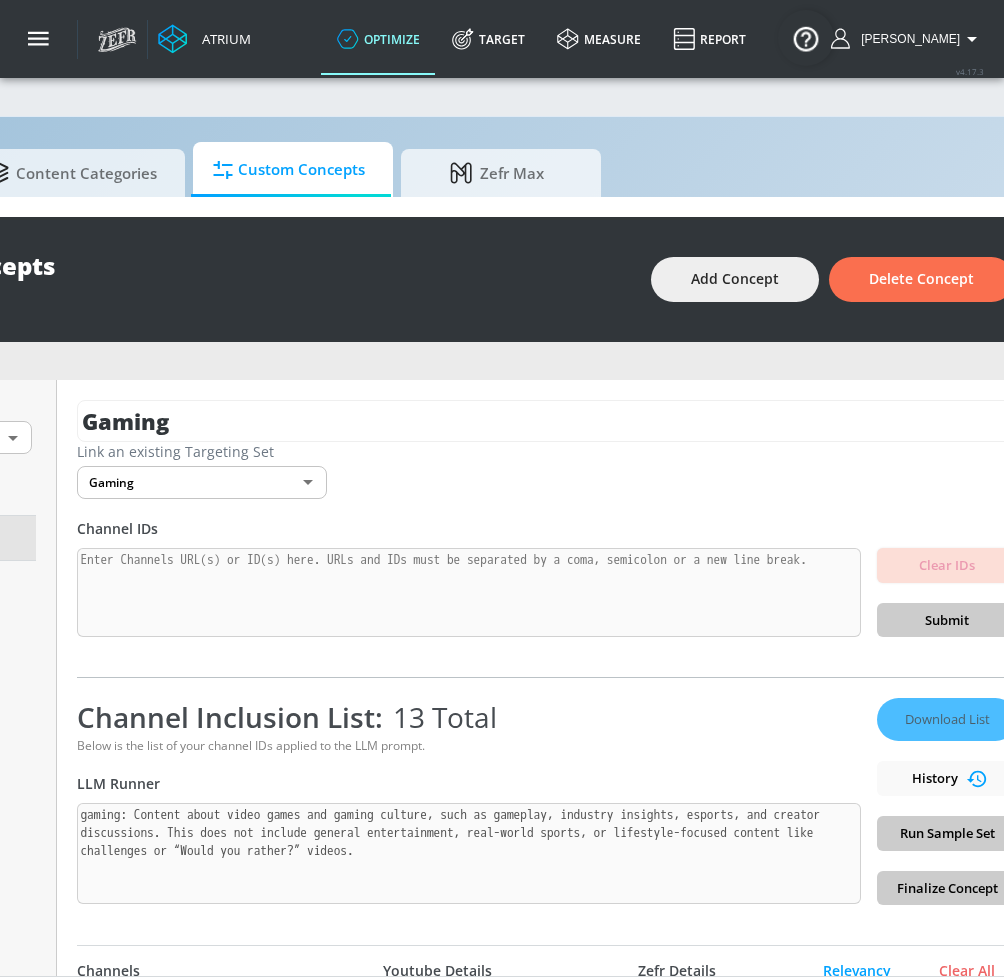 click on "Download List History Run Sample Set Finalize Concept" at bounding box center [947, 801] 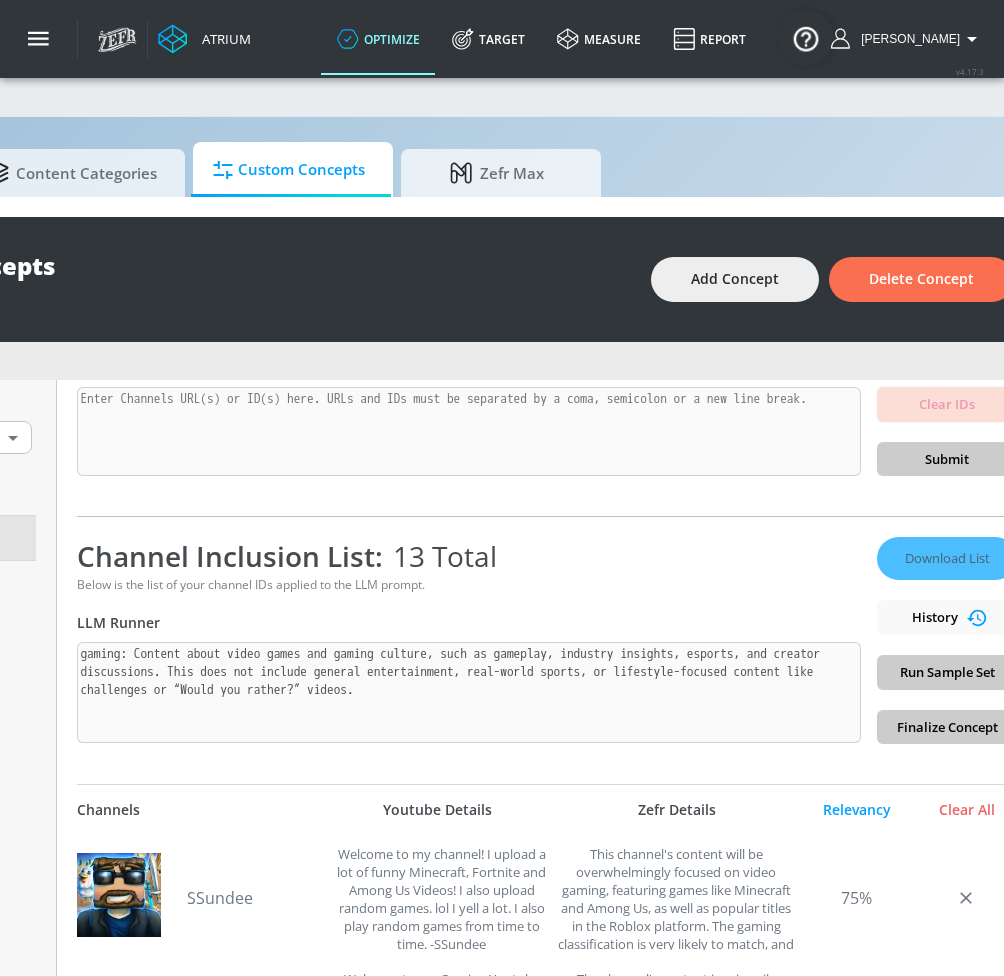 scroll, scrollTop: 414, scrollLeft: 0, axis: vertical 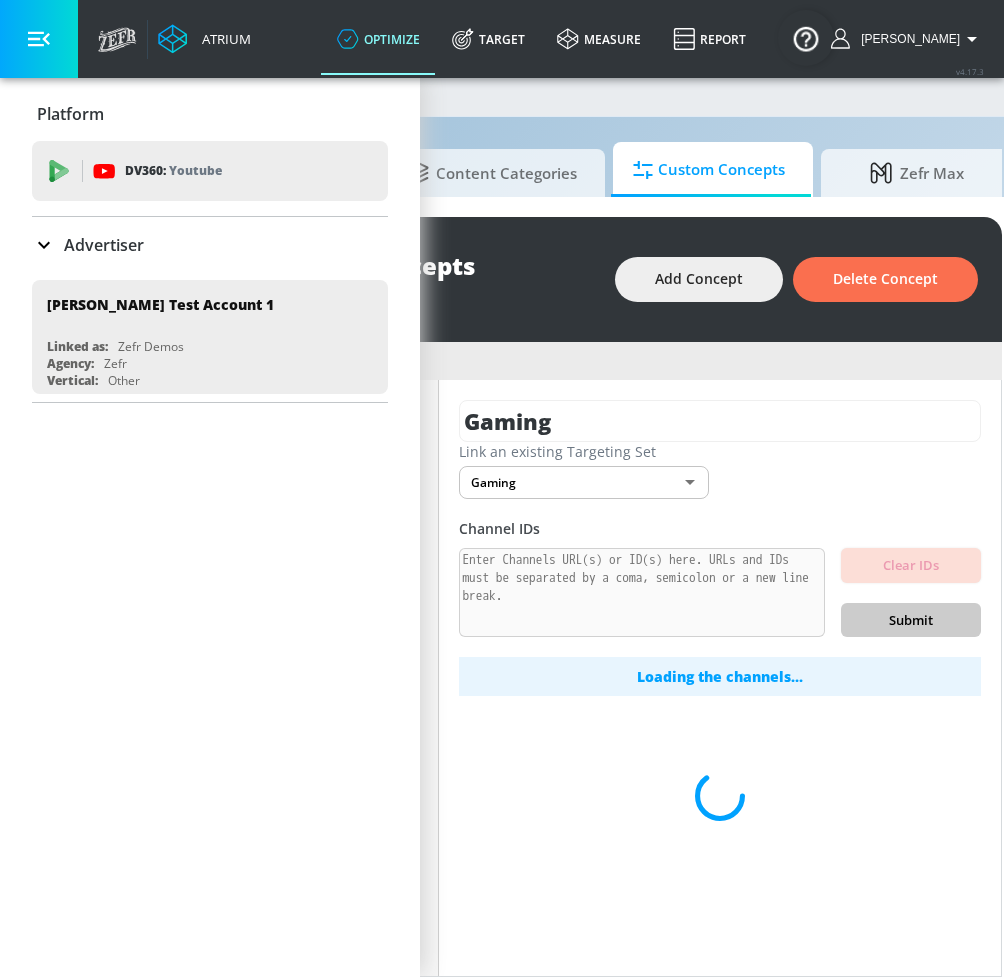 click at bounding box center (39, 39) 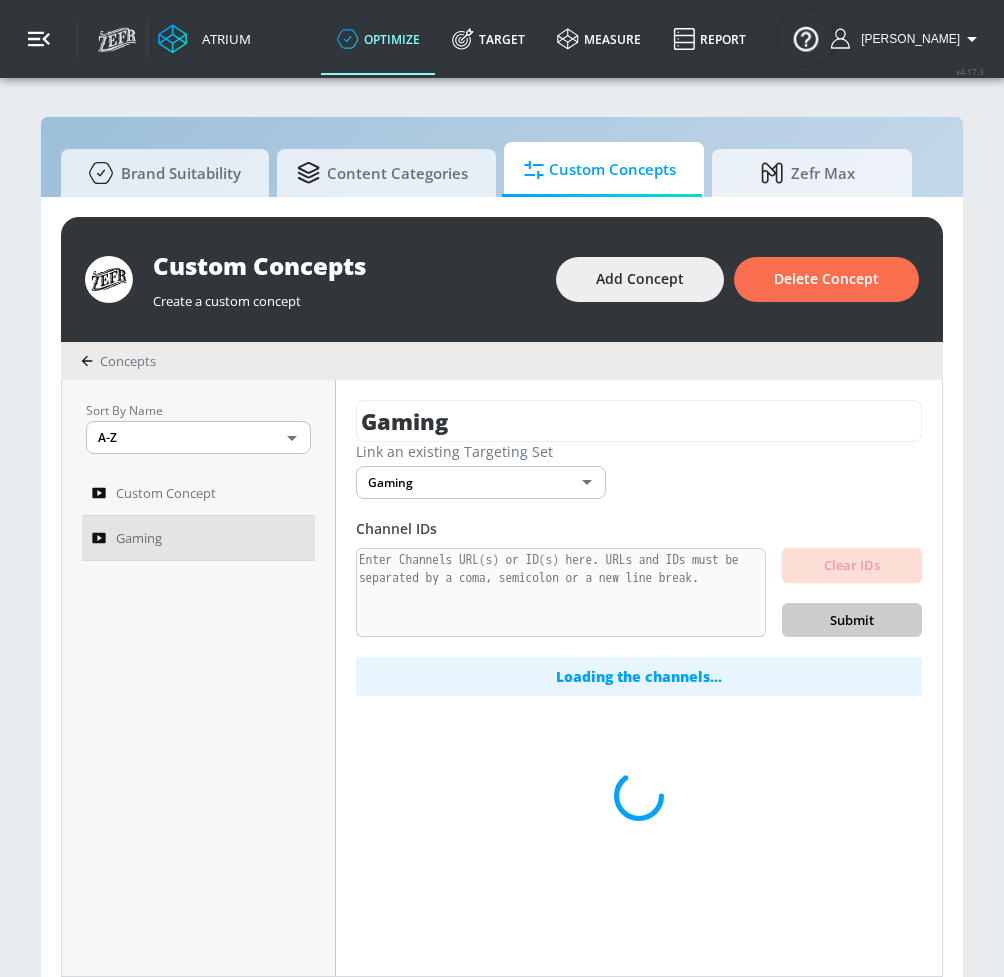 scroll, scrollTop: 0, scrollLeft: 0, axis: both 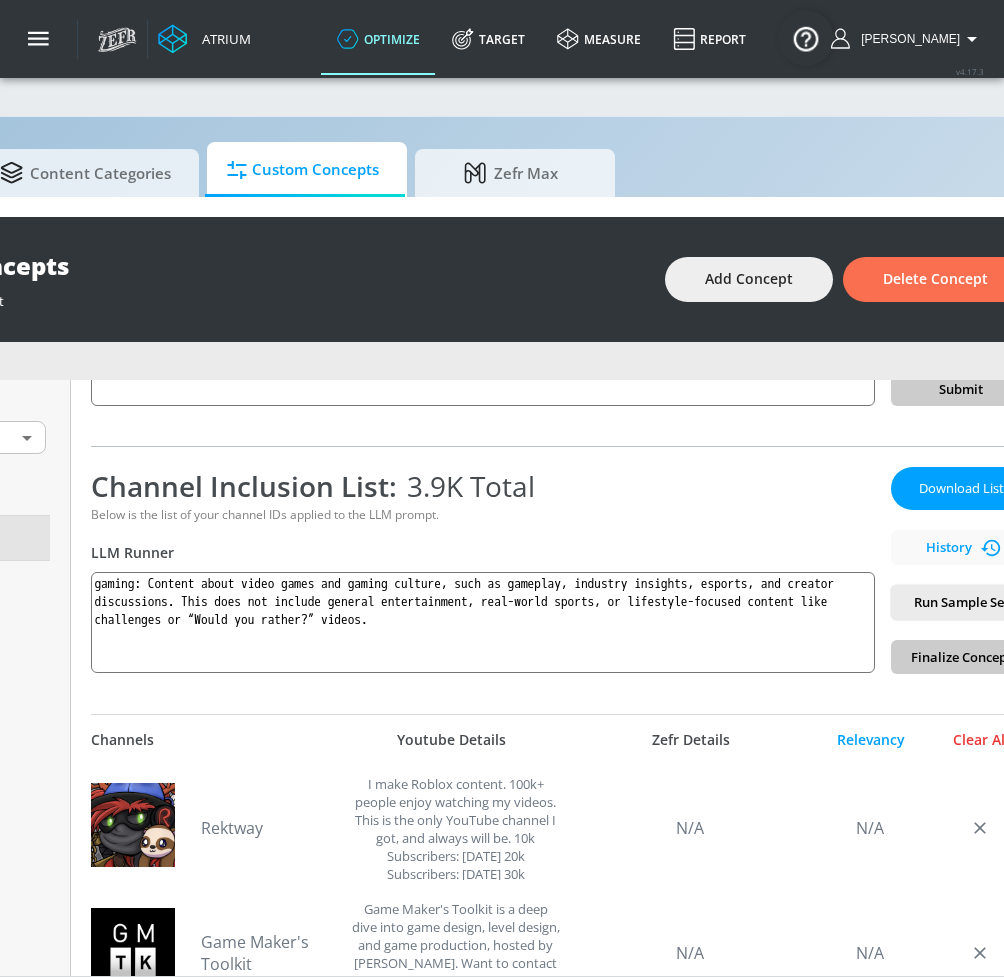 click on "Clear All" at bounding box center (981, 740) 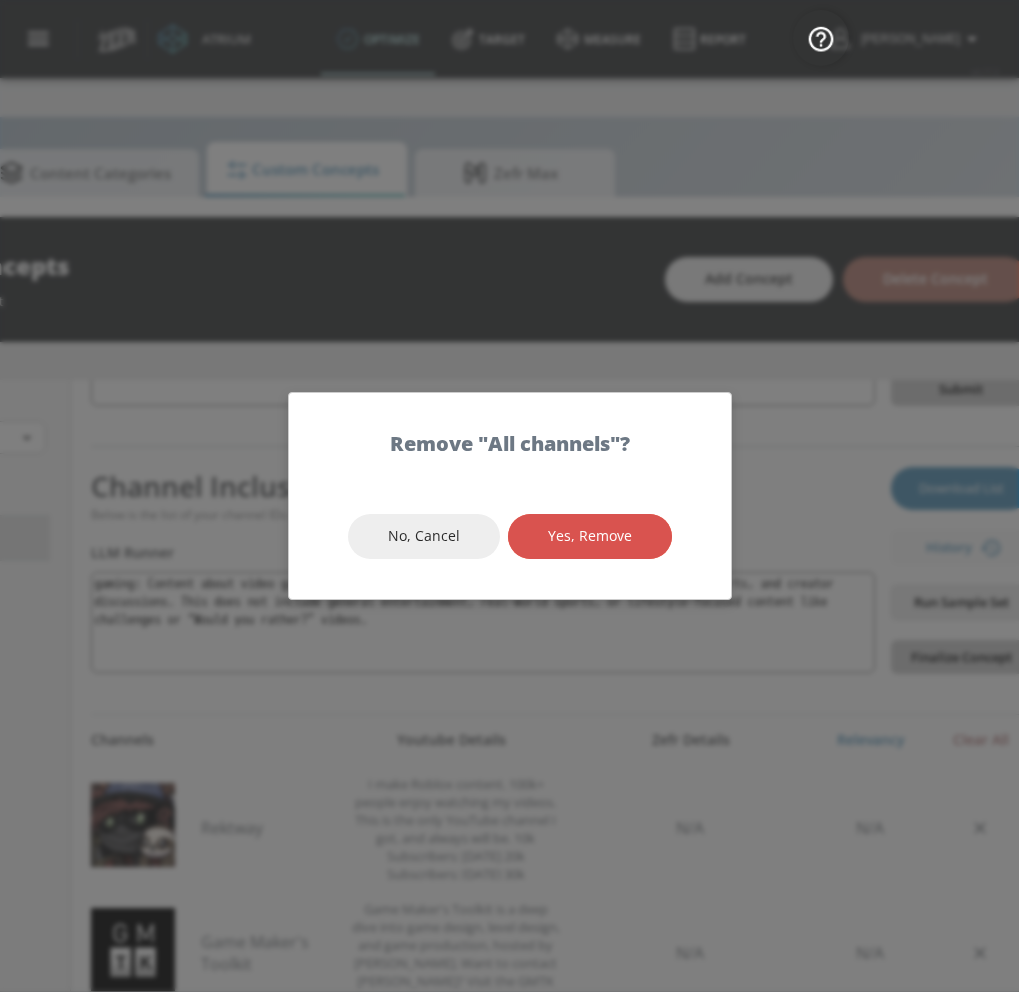 click on "Yes, Remove" at bounding box center (590, 536) 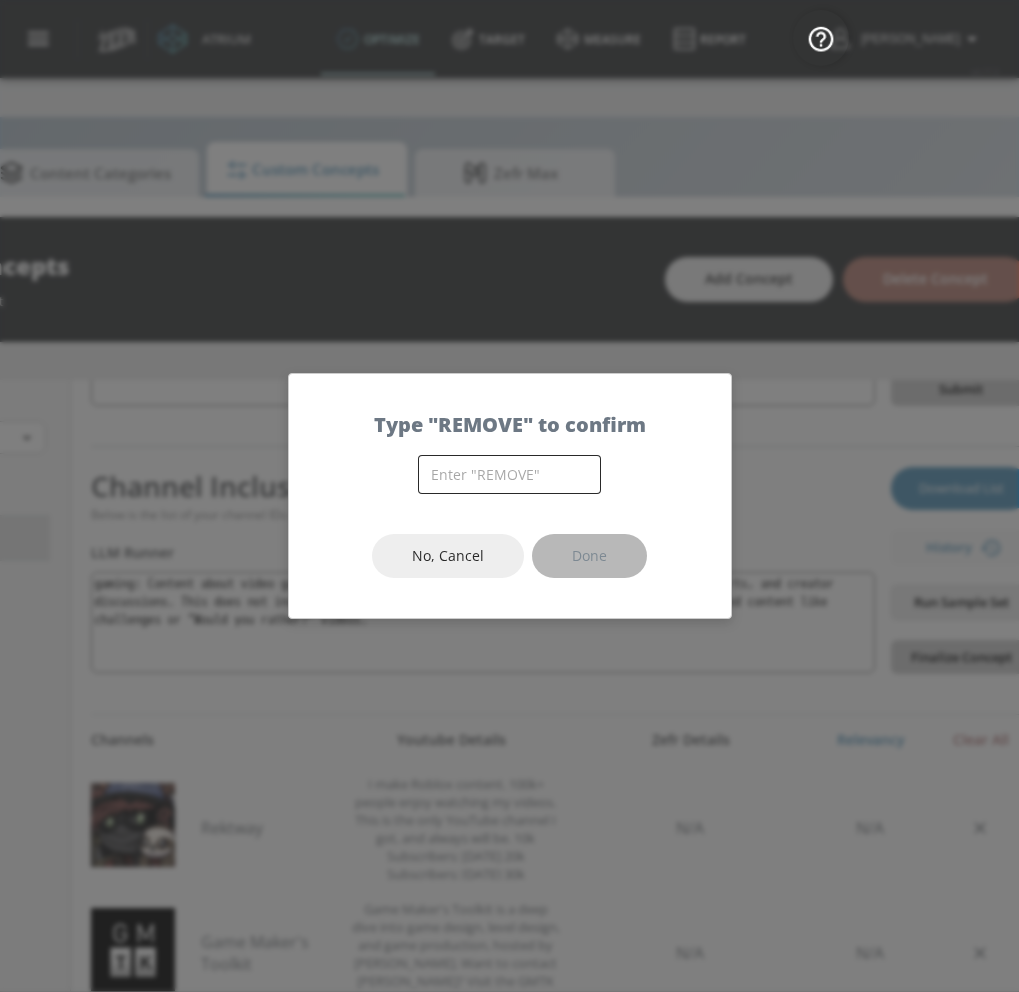 click at bounding box center (509, 474) 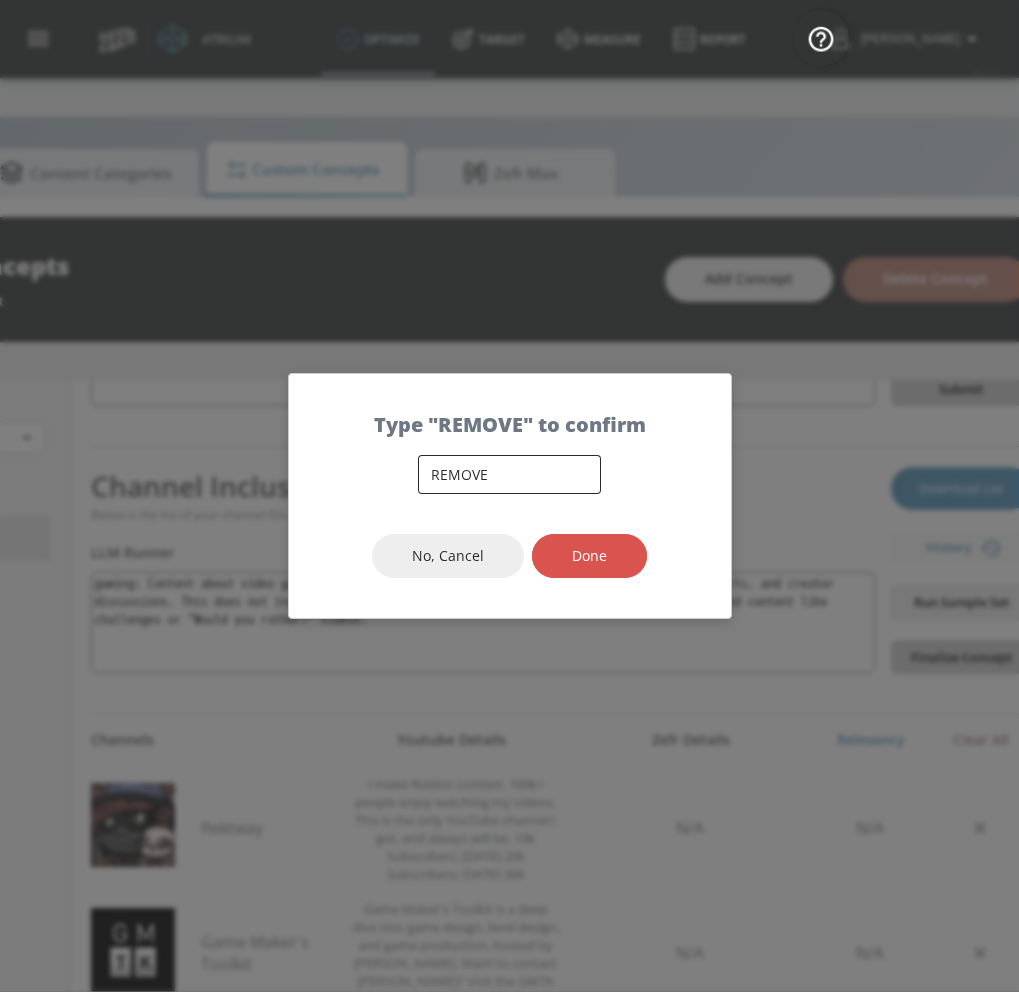type on "REMOVE" 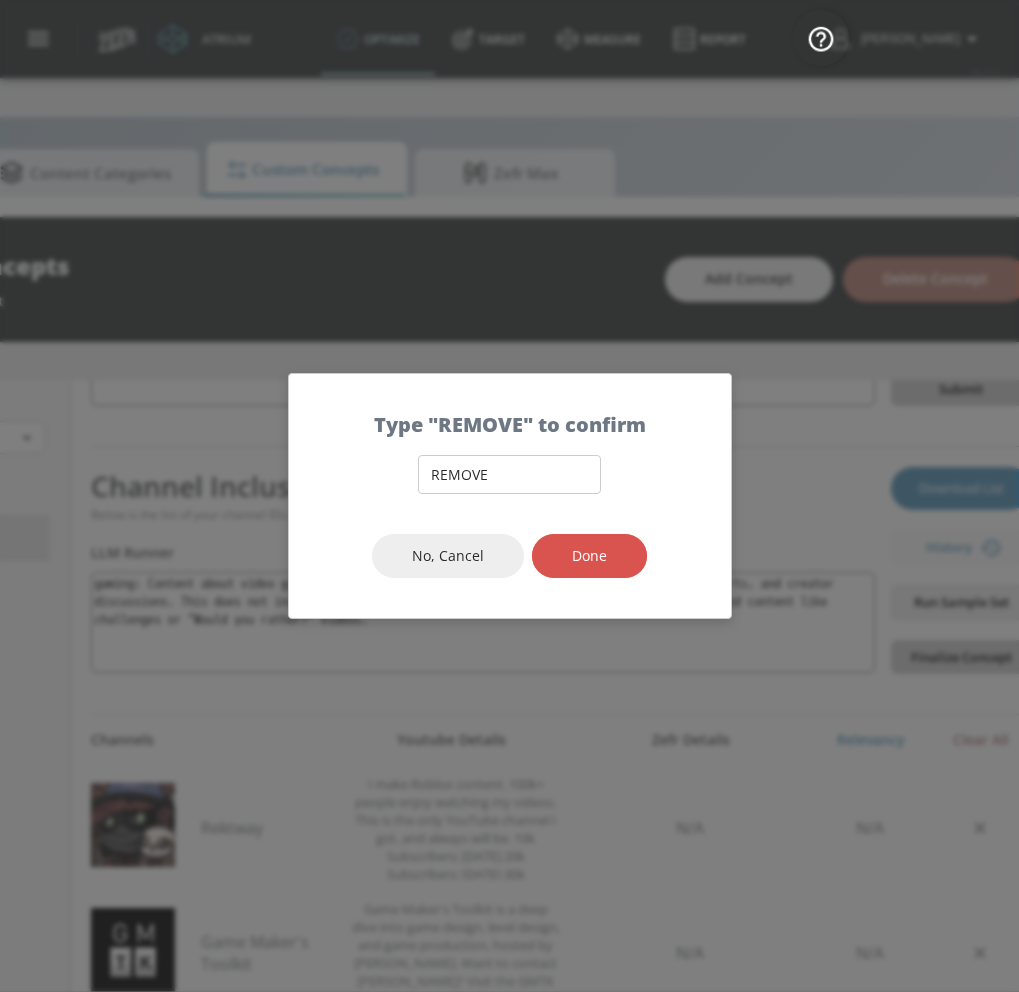 click on "Done" at bounding box center [589, 556] 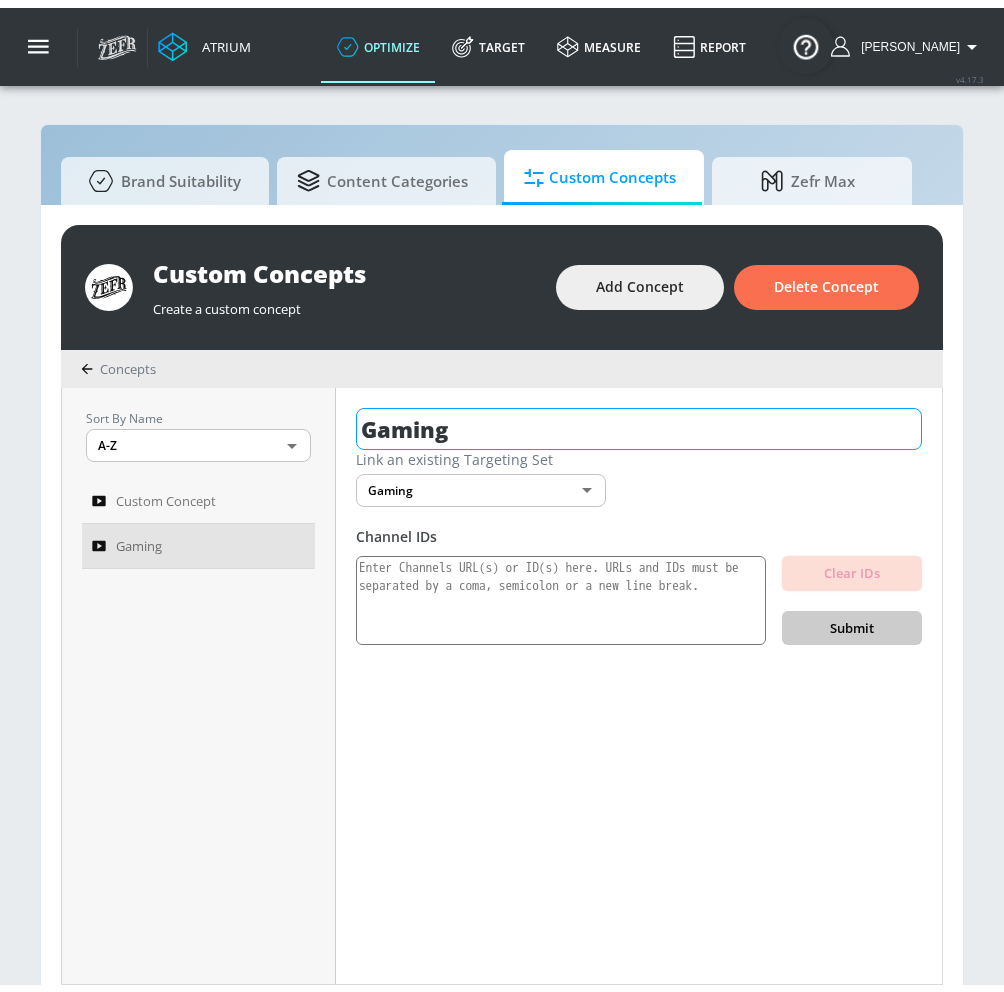 scroll, scrollTop: 0, scrollLeft: 0, axis: both 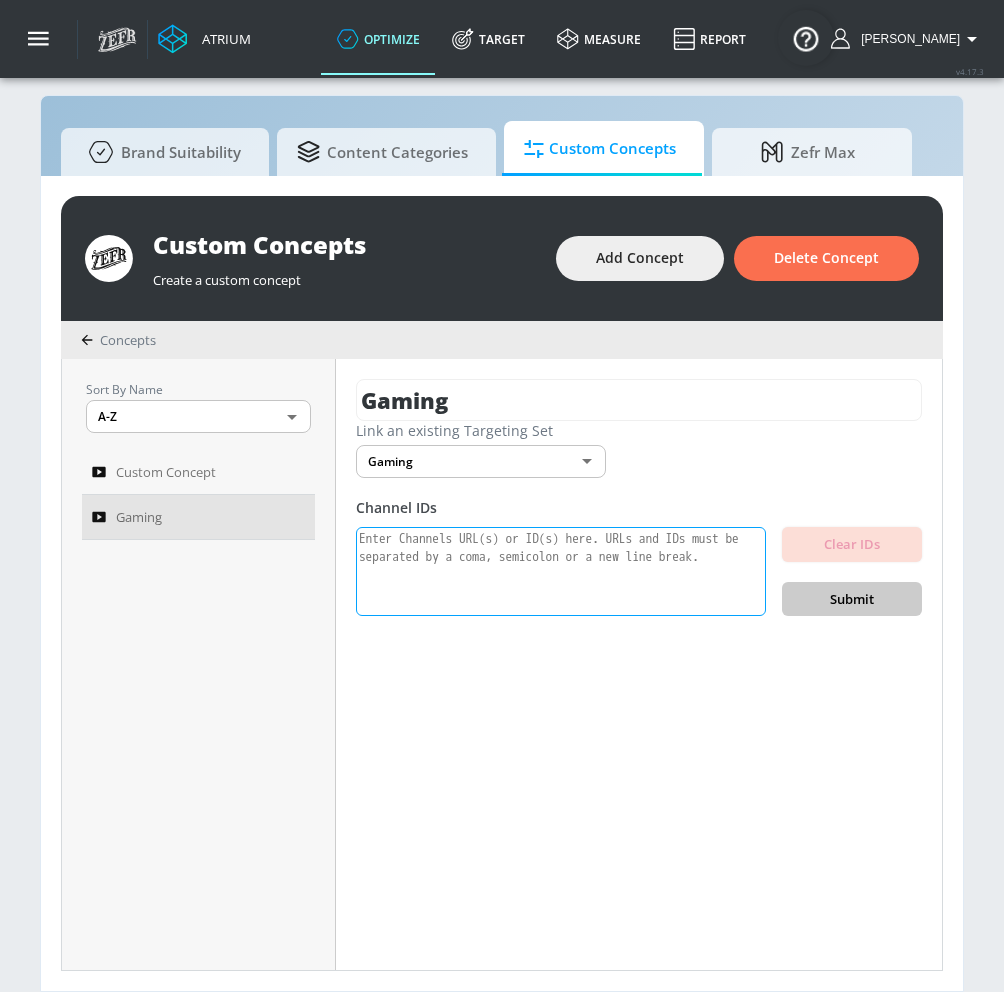 paste on "UCzYfz8uibvnB7Yc1LjePi4g
UCvuQ3X74_Z5kx4Uy3n0Nccw
UCeuTqSaqk32vp1cn8W-8IWg
UCSf0s2ogUVYpJPuzW1zpAOg
UCtH3yiPcHUfe2SmsmD2YE6A
UCeBnbqt4VRhotq2TQjkIi2A
UCzzF1kdBgwv5RB6rbB6kVSA
UClCvmntMJCrerMDSc1WQGNg
UCsSsgPaZ2GSmO6il8Cb5iGA
UCnuf06xsaSO8f2svzMENyBw
UCJHBJ7F-nAIlMGolm0Hu4vg
UCj4hfQEWcGtF08SLEZCZc5Q
UCke6I9N4KfC968-yRcd5YRg" 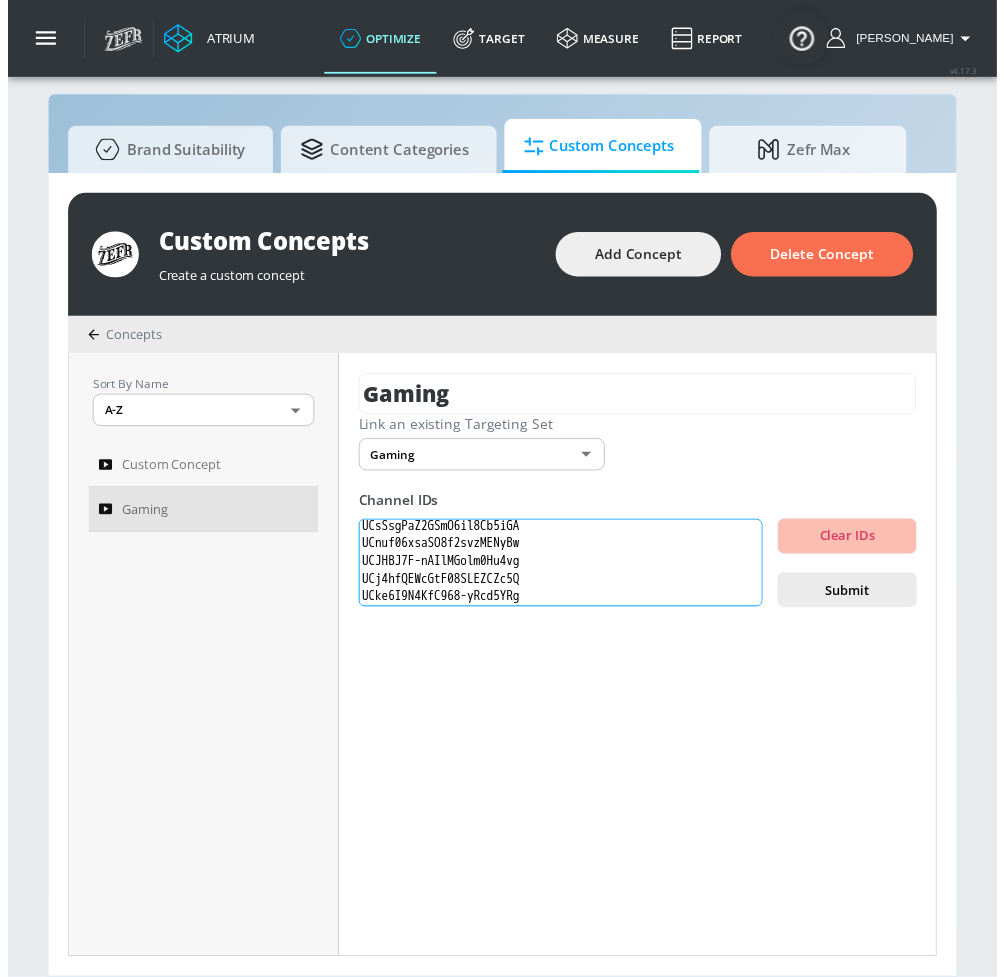 scroll, scrollTop: 0, scrollLeft: 0, axis: both 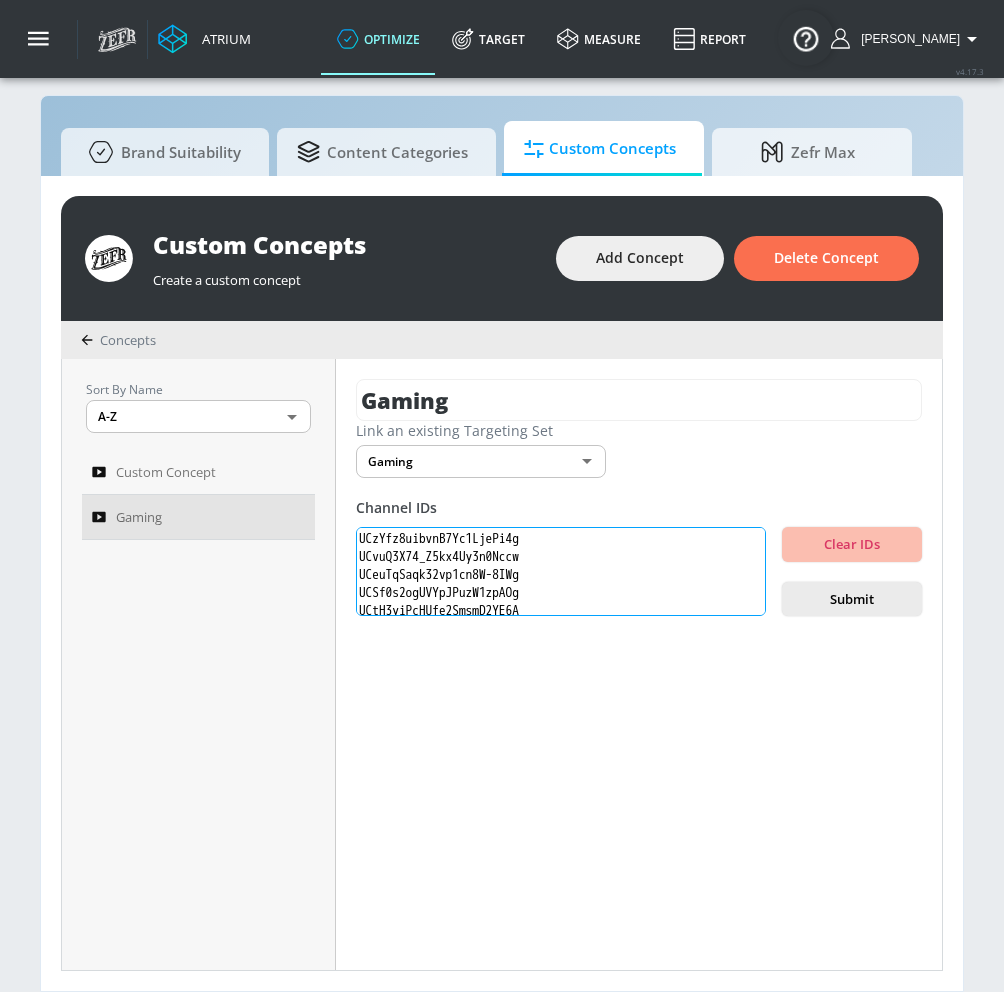 click on "UCzYfz8uibvnB7Yc1LjePi4g
UCvuQ3X74_Z5kx4Uy3n0Nccw
UCeuTqSaqk32vp1cn8W-8IWg
UCSf0s2ogUVYpJPuzW1zpAOg
UCtH3yiPcHUfe2SmsmD2YE6A
UCeBnbqt4VRhotq2TQjkIi2A
UCzzF1kdBgwv5RB6rbB6kVSA
UClCvmntMJCrerMDSc1WQGNg
UCsSsgPaZ2GSmO6il8Cb5iGA
UCnuf06xsaSO8f2svzMENyBw
UCJHBJ7F-nAIlMGolm0Hu4vg
UCj4hfQEWcGtF08SLEZCZc5Q
UCke6I9N4KfC968-yRcd5YRg" at bounding box center (561, 572) 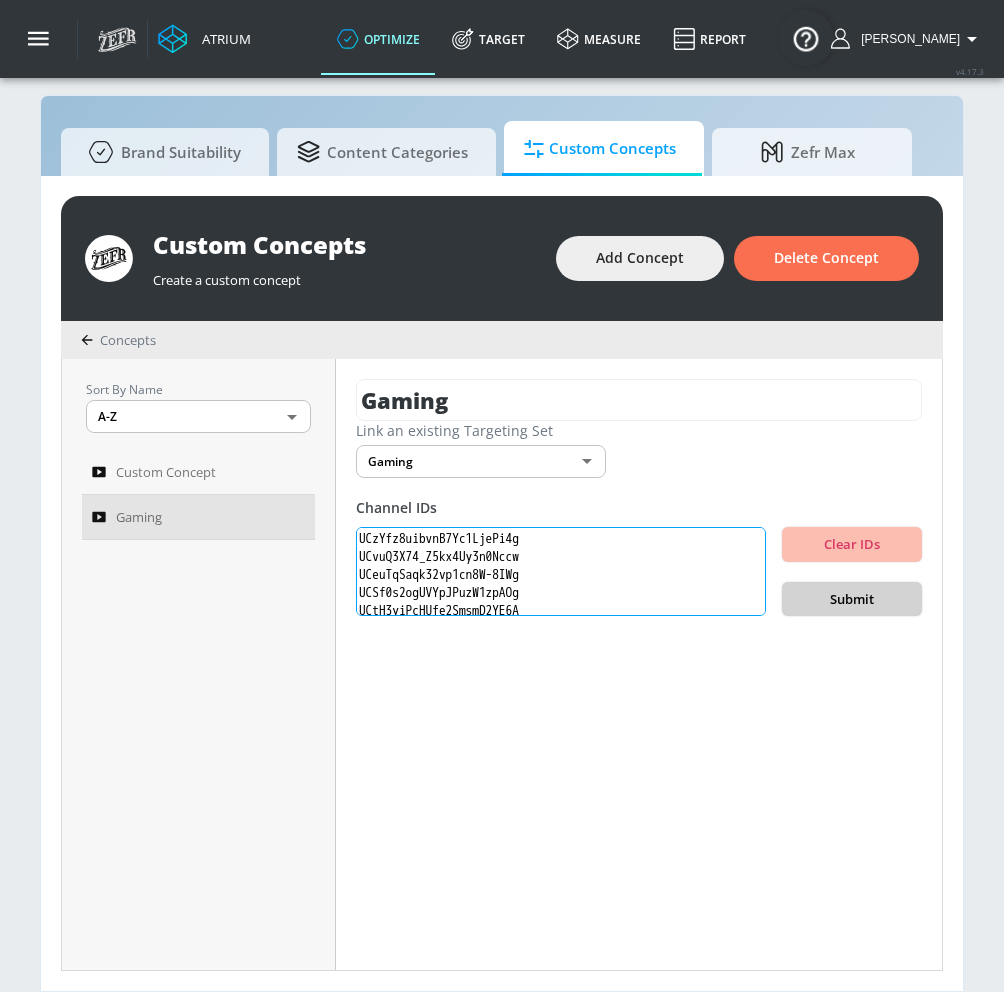 type on "UCzYfz8uibvnB7Yc1LjePi4g
UCvuQ3X74_Z5kx4Uy3n0Nccw
UCeuTqSaqk32vp1cn8W-8IWg
UCSf0s2ogUVYpJPuzW1zpAOg
UCtH3yiPcHUfe2SmsmD2YE6A
UCeBnbqt4VRhotq2TQjkIi2A
UCzzF1kdBgwv5RB6rbB6kVSA
UClCvmntMJCrerMDSc1WQGNg
UCsSsgPaZ2GSmO6il8Cb5iGA
UCnuf06xsaSO8f2svzMENyBw
UCJHBJ7F-nAIlMGolm0Hu4vg
UCj4hfQEWcGtF08SLEZCZc5Q
UCke6I9N4KfC968-yRcd5YRg" 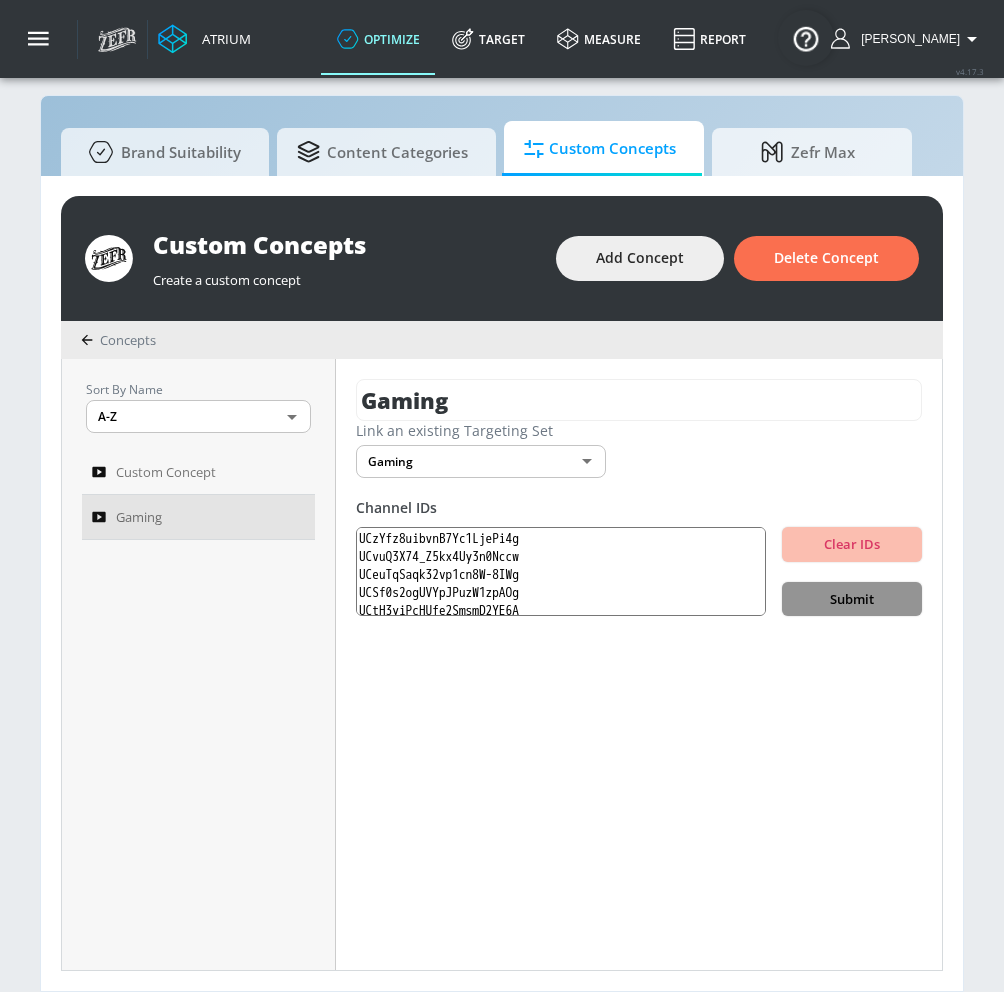 click on "Submit" at bounding box center [852, 599] 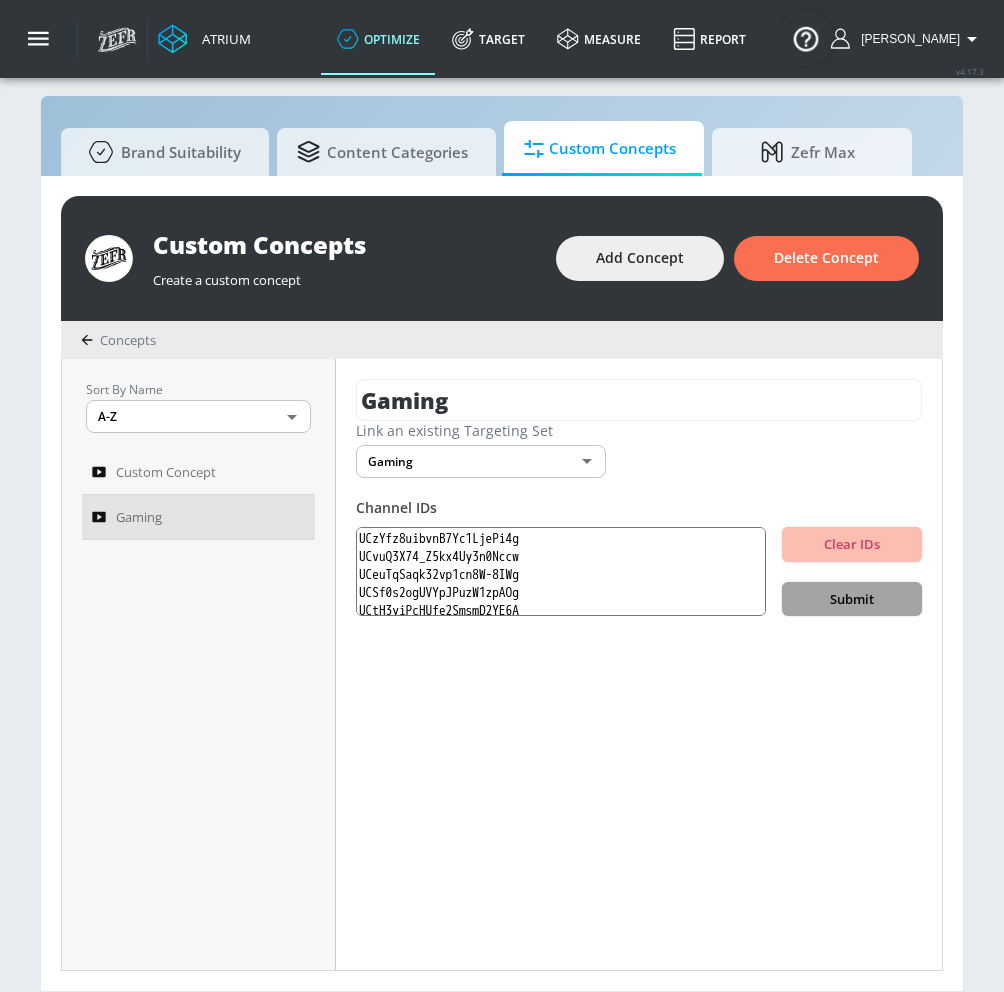 type 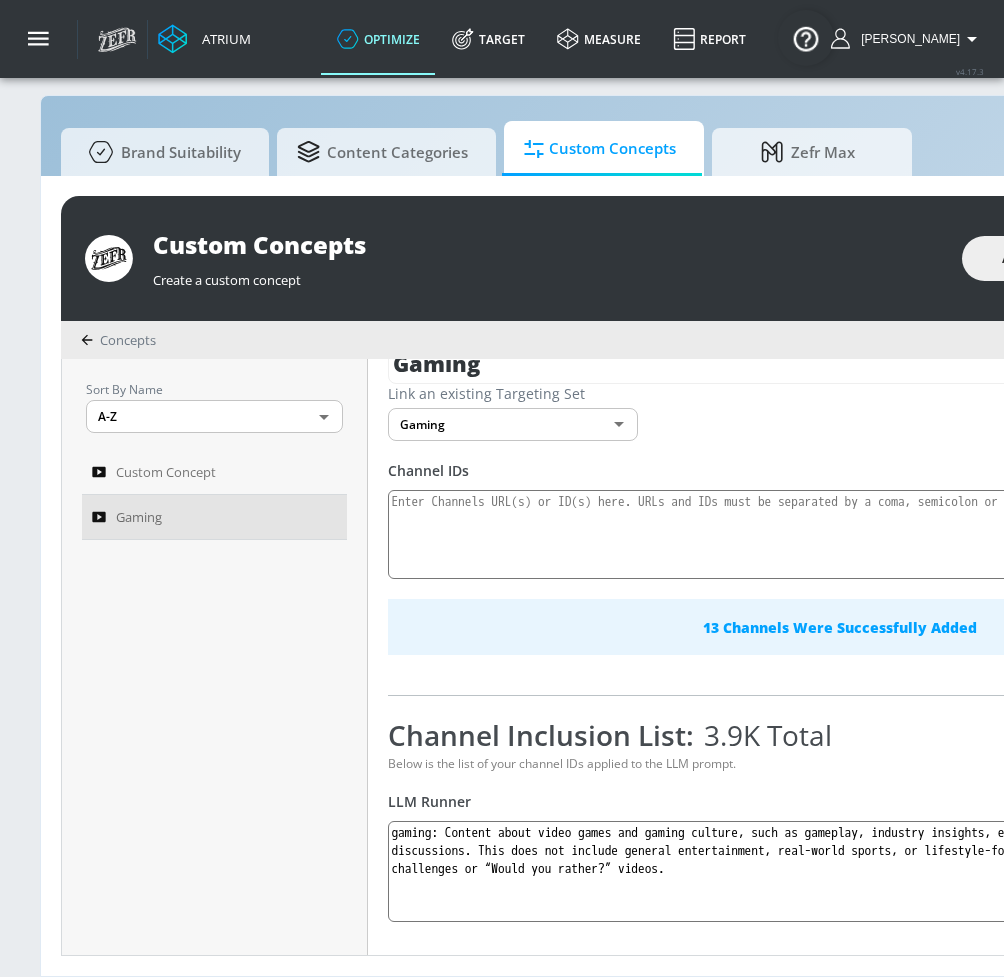 scroll, scrollTop: 39, scrollLeft: 0, axis: vertical 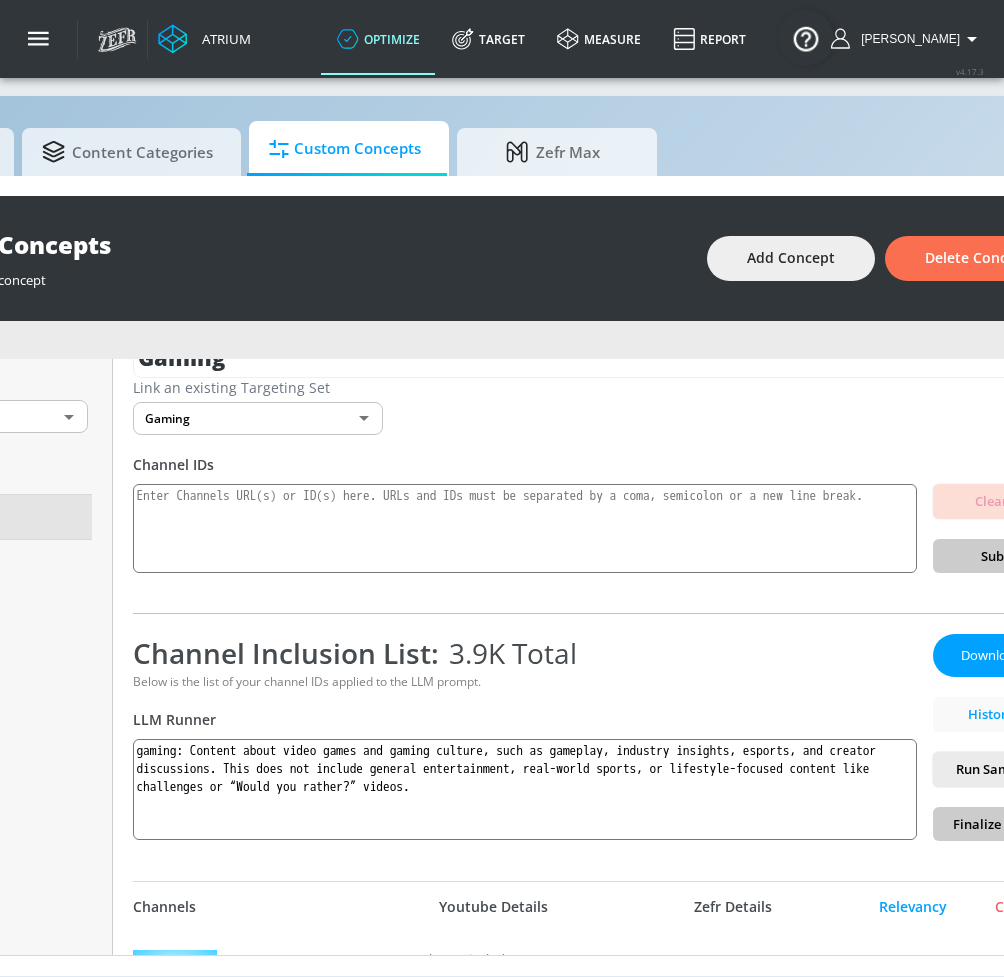 click on "Run Sample Set" at bounding box center [1003, 769] 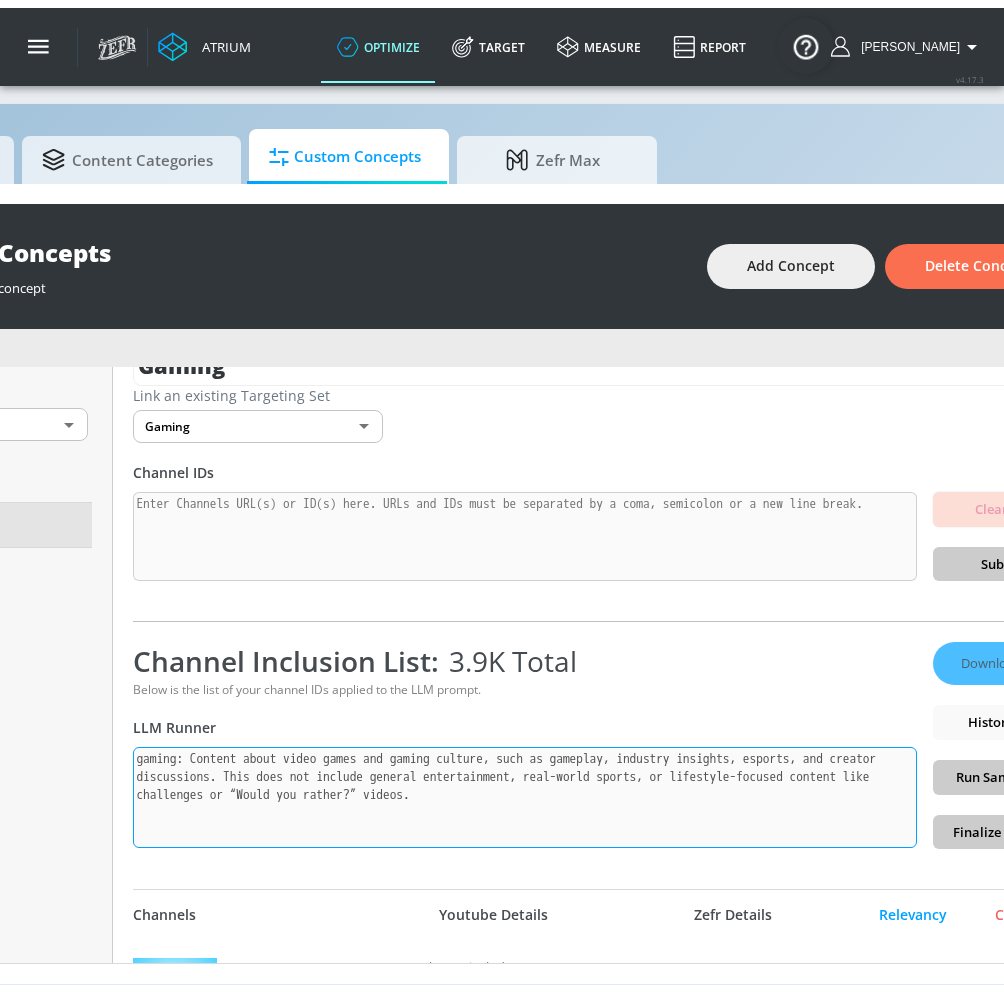 scroll, scrollTop: 21, scrollLeft: 0, axis: vertical 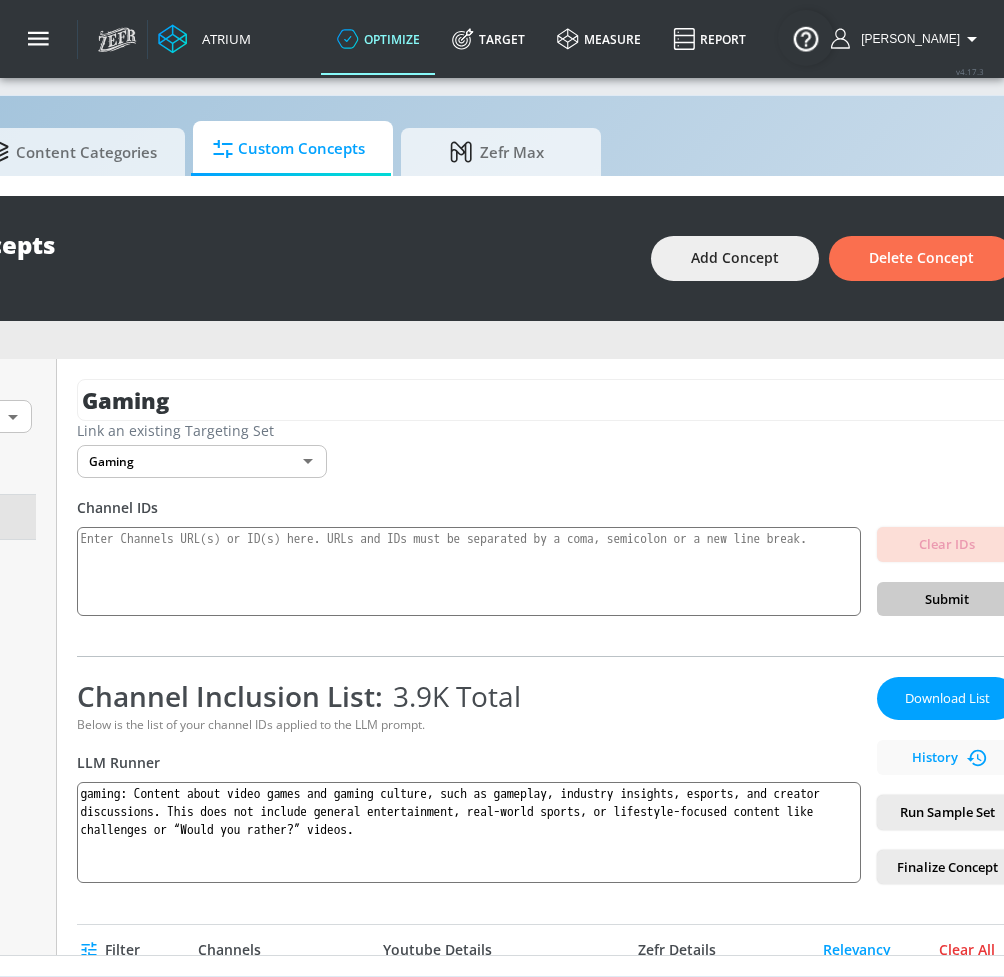 click on "Clear All" at bounding box center (967, 950) 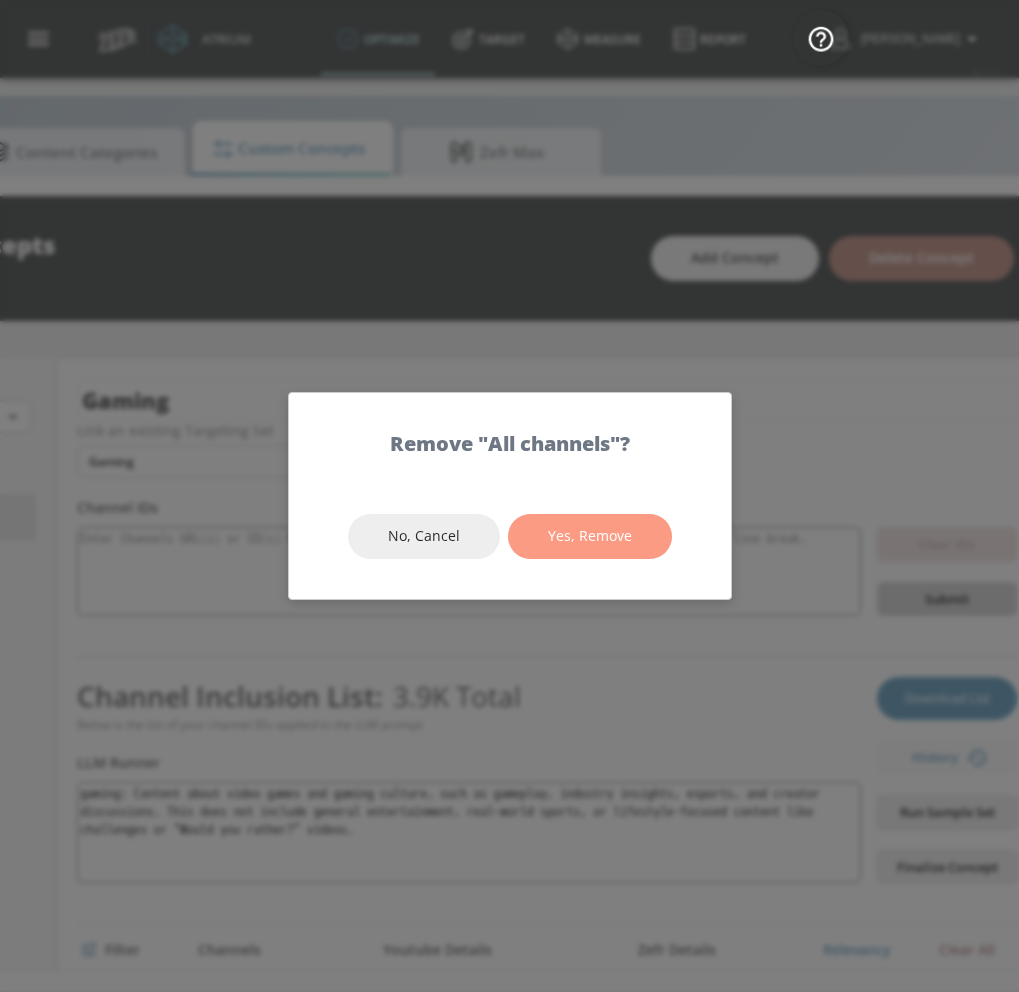 drag, startPoint x: 600, startPoint y: 517, endPoint x: 599, endPoint y: 527, distance: 10.049875 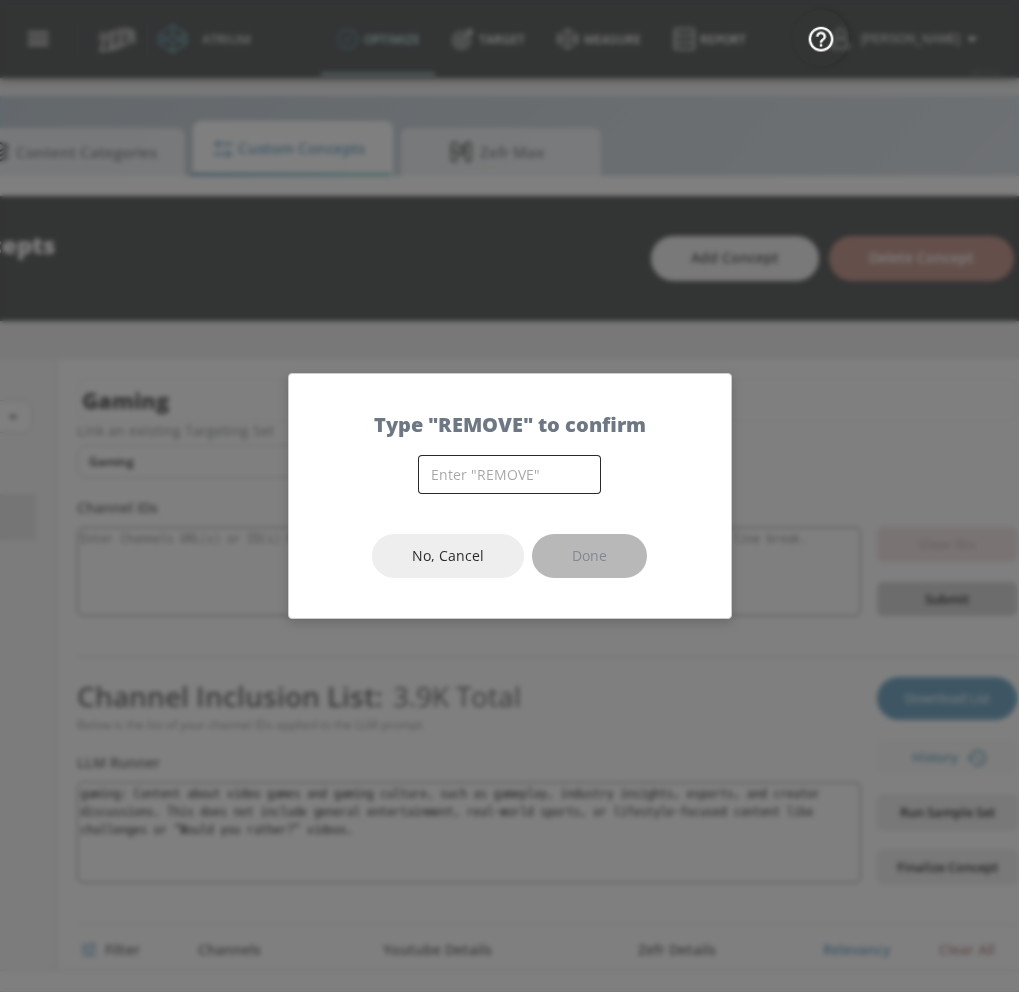 click at bounding box center (509, 474) 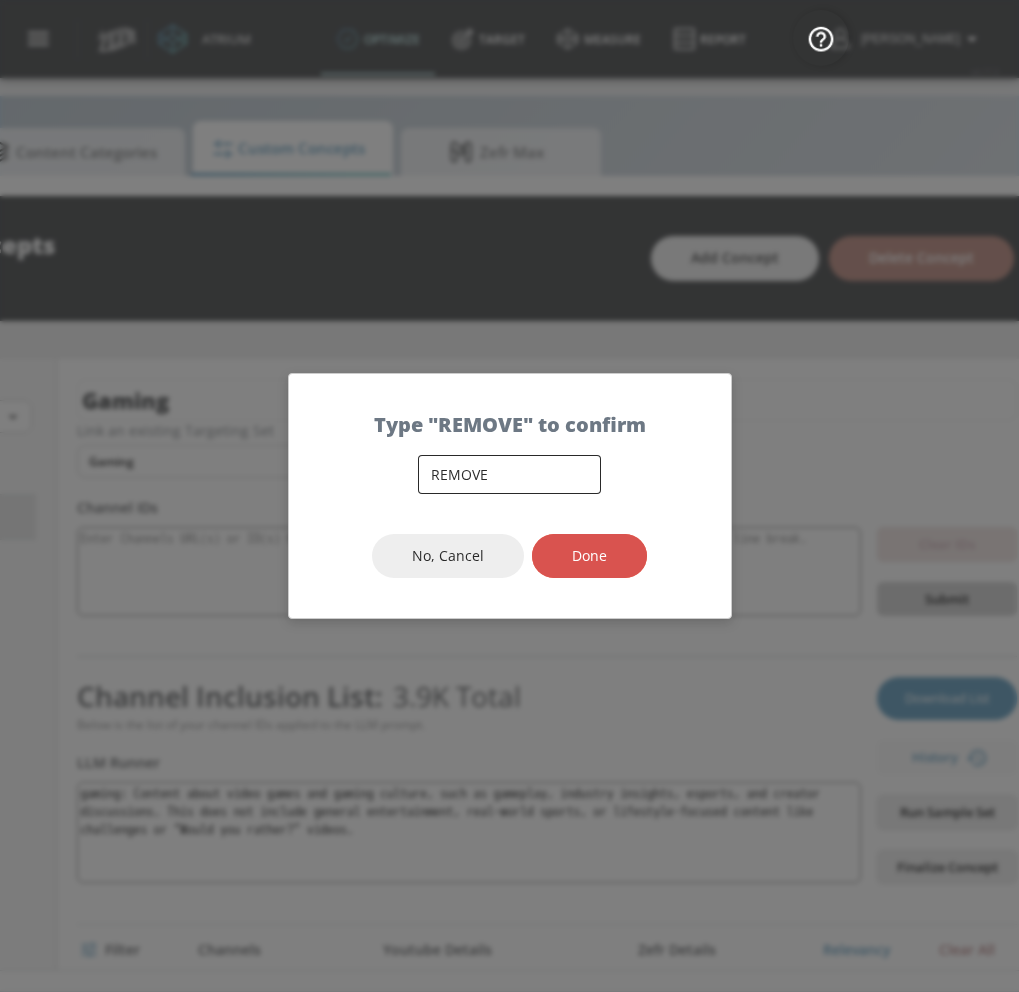 type on "REMOVE" 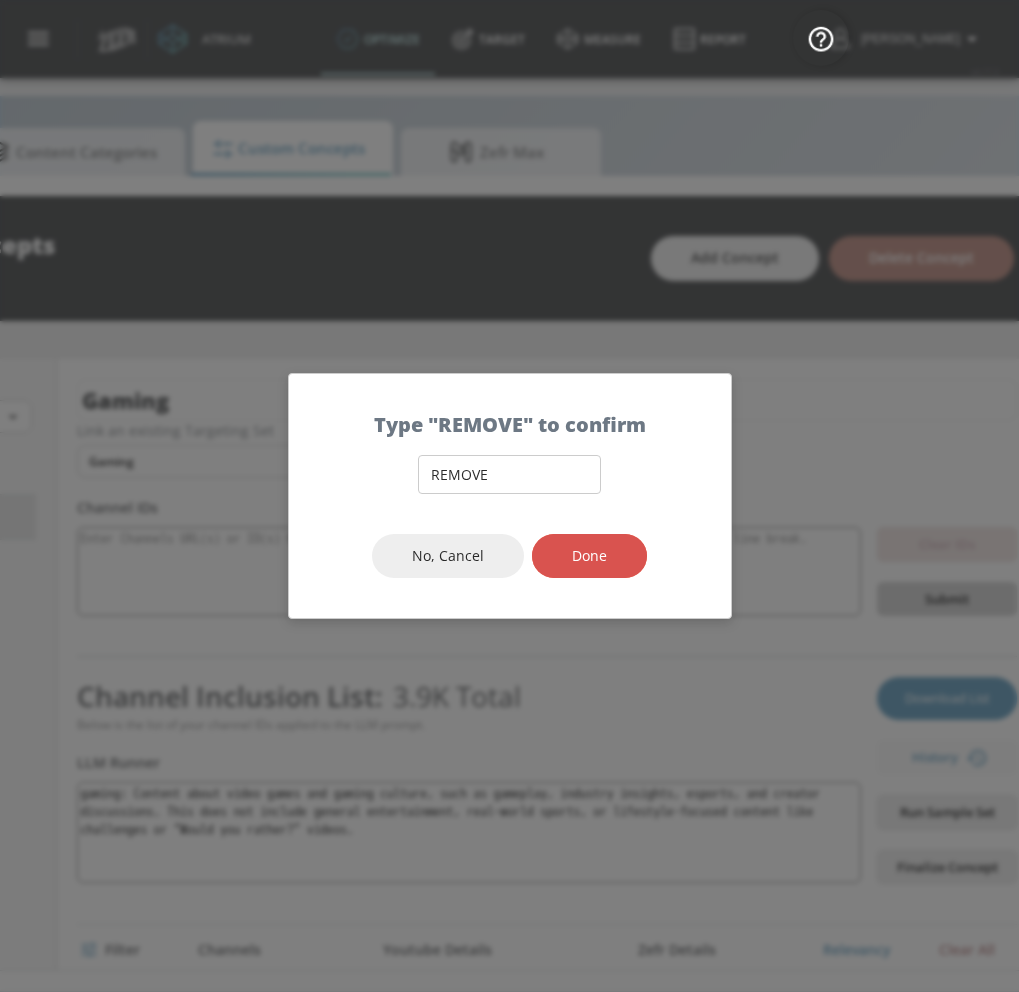 click on "Done" at bounding box center [589, 556] 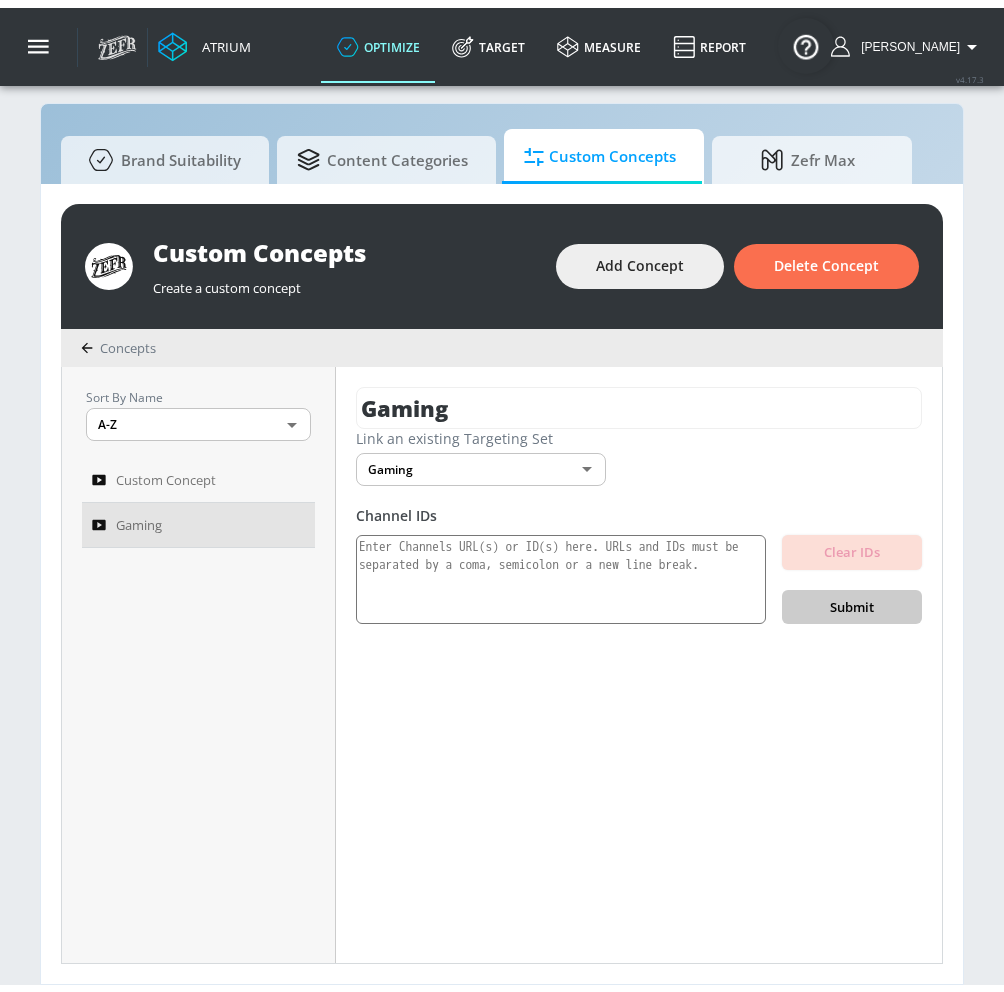 scroll, scrollTop: 21, scrollLeft: 0, axis: vertical 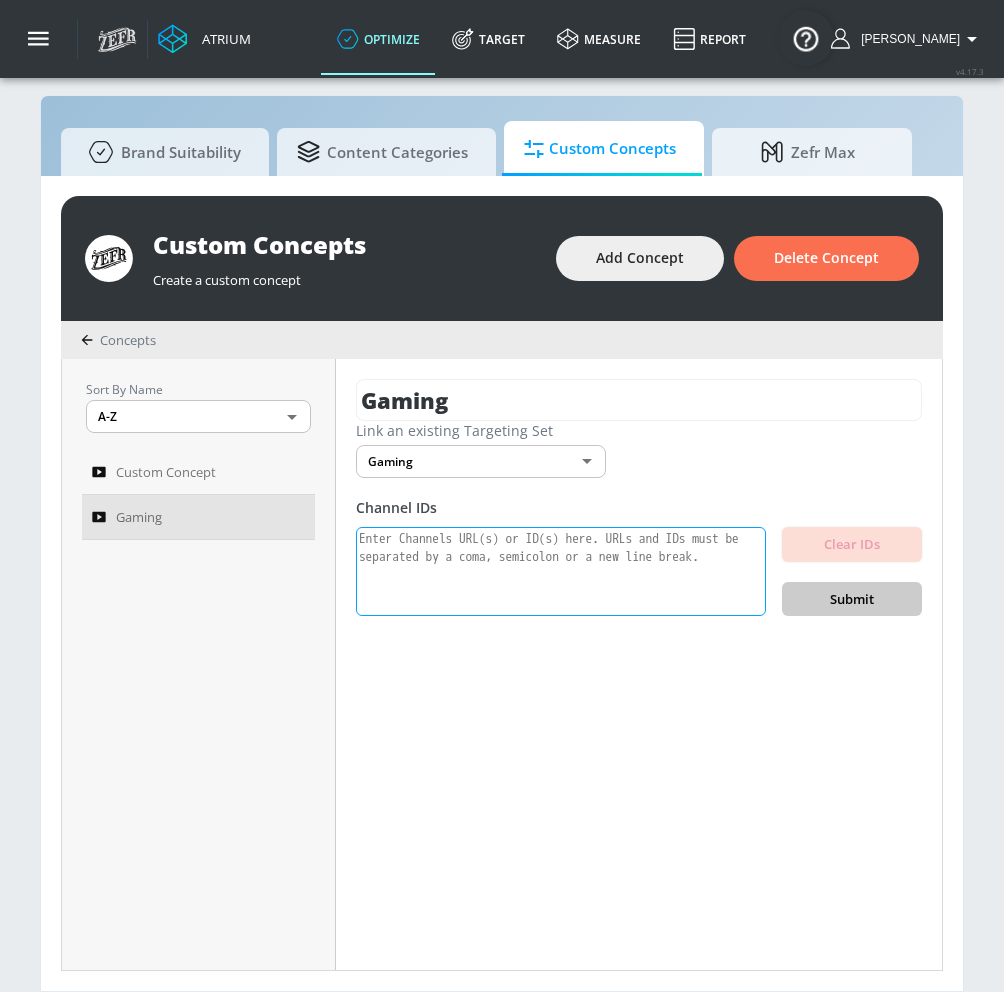 click at bounding box center [561, 572] 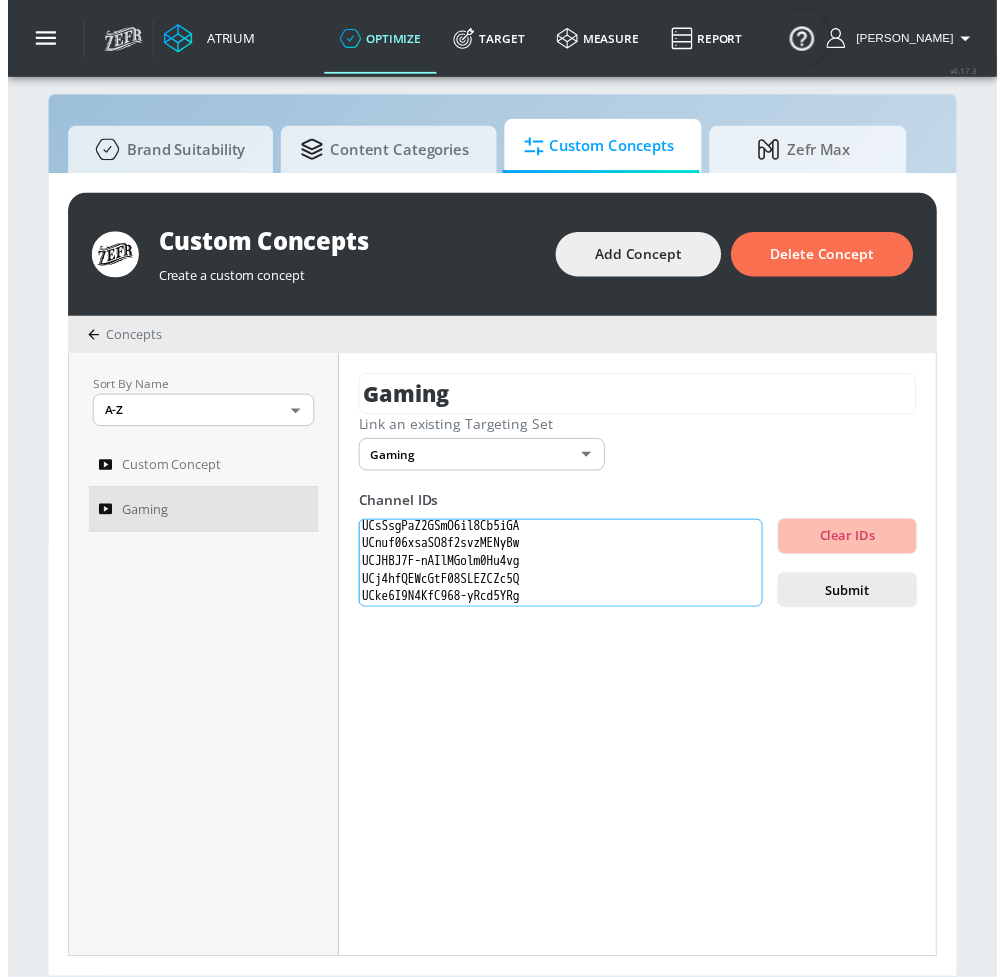 scroll, scrollTop: 0, scrollLeft: 0, axis: both 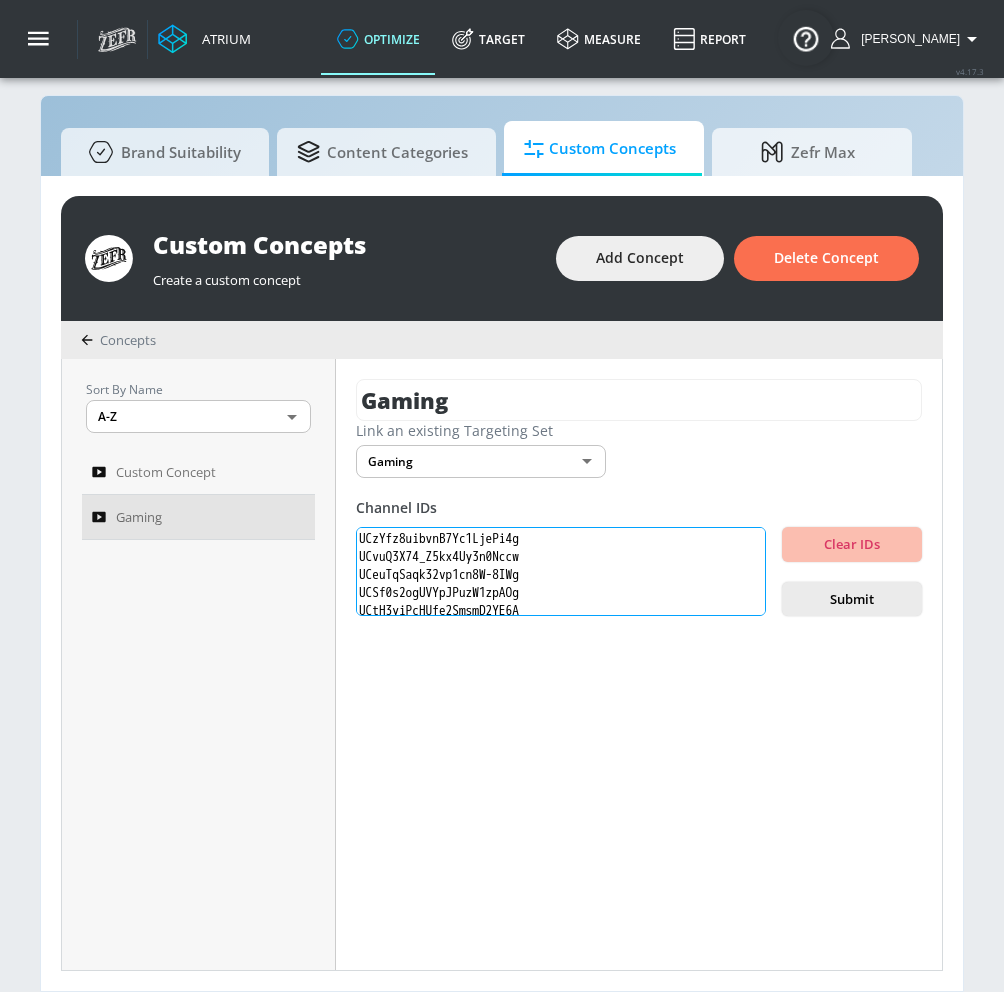 click on "UCzYfz8uibvnB7Yc1LjePi4g
UCvuQ3X74_Z5kx4Uy3n0Nccw
UCeuTqSaqk32vp1cn8W-8IWg
UCSf0s2ogUVYpJPuzW1zpAOg
UCtH3yiPcHUfe2SmsmD2YE6A
UCeBnbqt4VRhotq2TQjkIi2A
UCzzF1kdBgwv5RB6rbB6kVSA
UClCvmntMJCrerMDSc1WQGNg
UCsSsgPaZ2GSmO6il8Cb5iGA
UCnuf06xsaSO8f2svzMENyBw
UCJHBJ7F-nAIlMGolm0Hu4vg
UCj4hfQEWcGtF08SLEZCZc5Q
UCke6I9N4KfC968-yRcd5YRg" at bounding box center (561, 572) 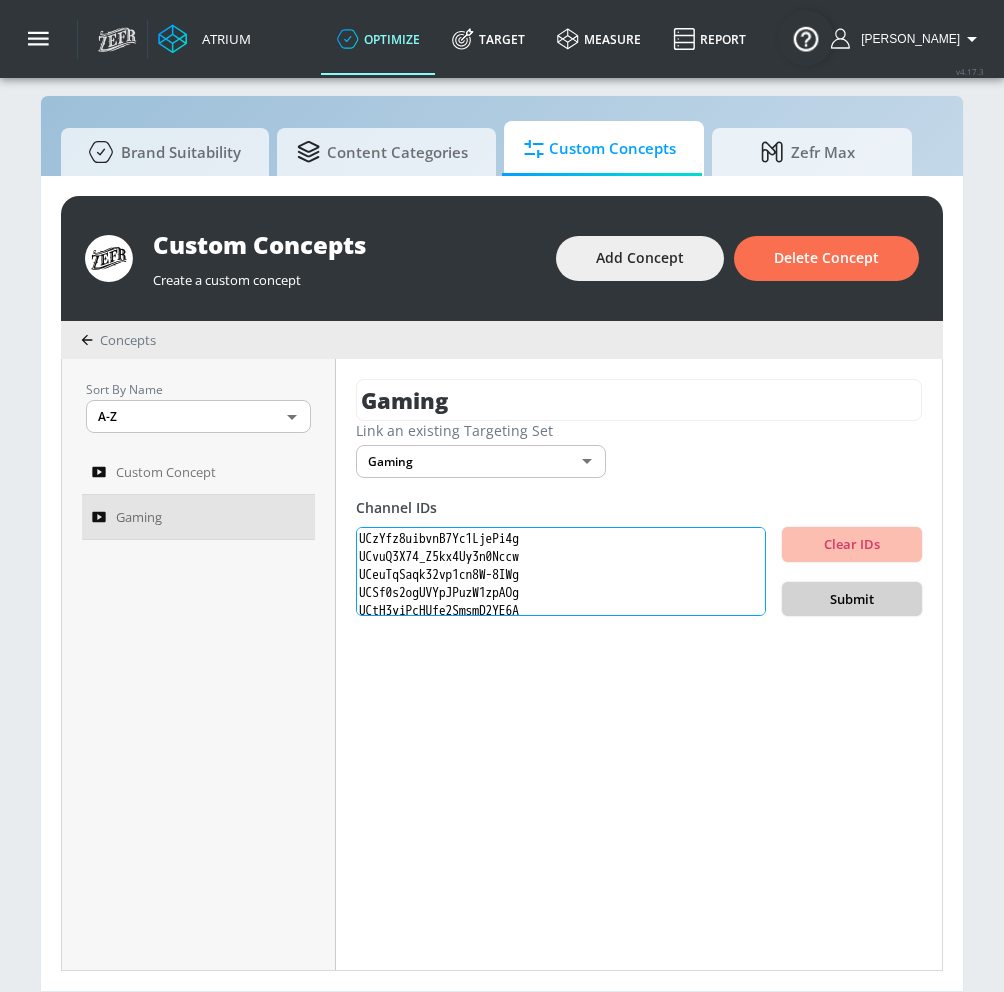 type on "UCzYfz8uibvnB7Yc1LjePi4g
UCvuQ3X74_Z5kx4Uy3n0Nccw
UCeuTqSaqk32vp1cn8W-8IWg
UCSf0s2ogUVYpJPuzW1zpAOg
UCtH3yiPcHUfe2SmsmD2YE6A
UCeBnbqt4VRhotq2TQjkIi2A
UCzzF1kdBgwv5RB6rbB6kVSA
UClCvmntMJCrerMDSc1WQGNg
UCsSsgPaZ2GSmO6il8Cb5iGA
UCnuf06xsaSO8f2svzMENyBw
UCJHBJ7F-nAIlMGolm0Hu4vg
UCj4hfQEWcGtF08SLEZCZc5Q
UCke6I9N4KfC968-yRcd5YRg" 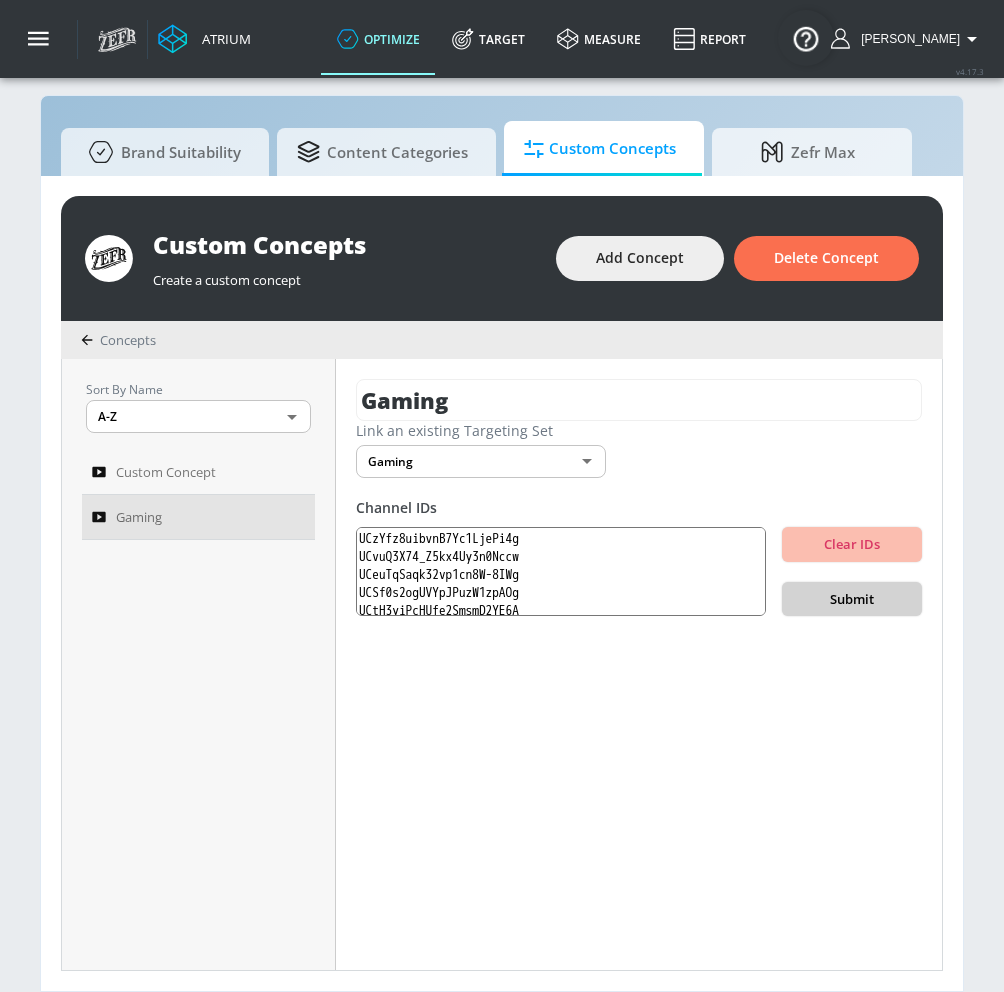 click on "Submit" at bounding box center [852, 599] 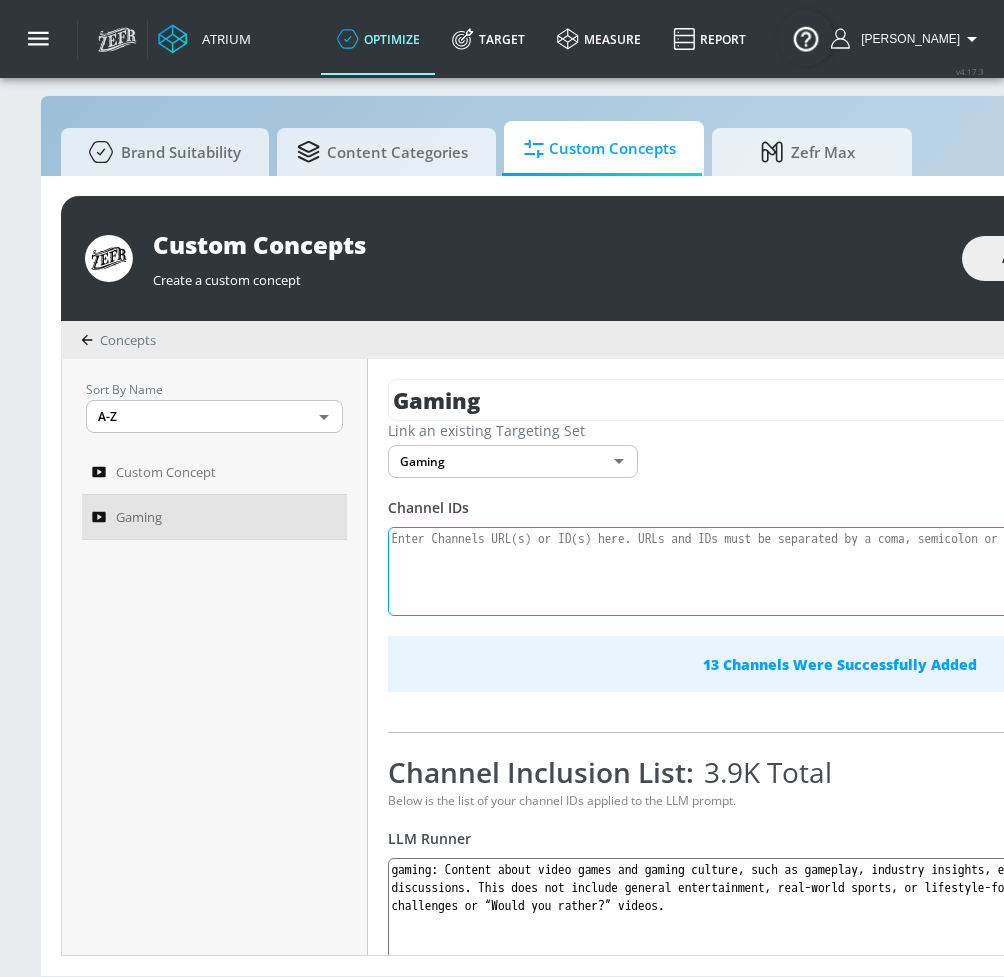 click at bounding box center [780, 572] 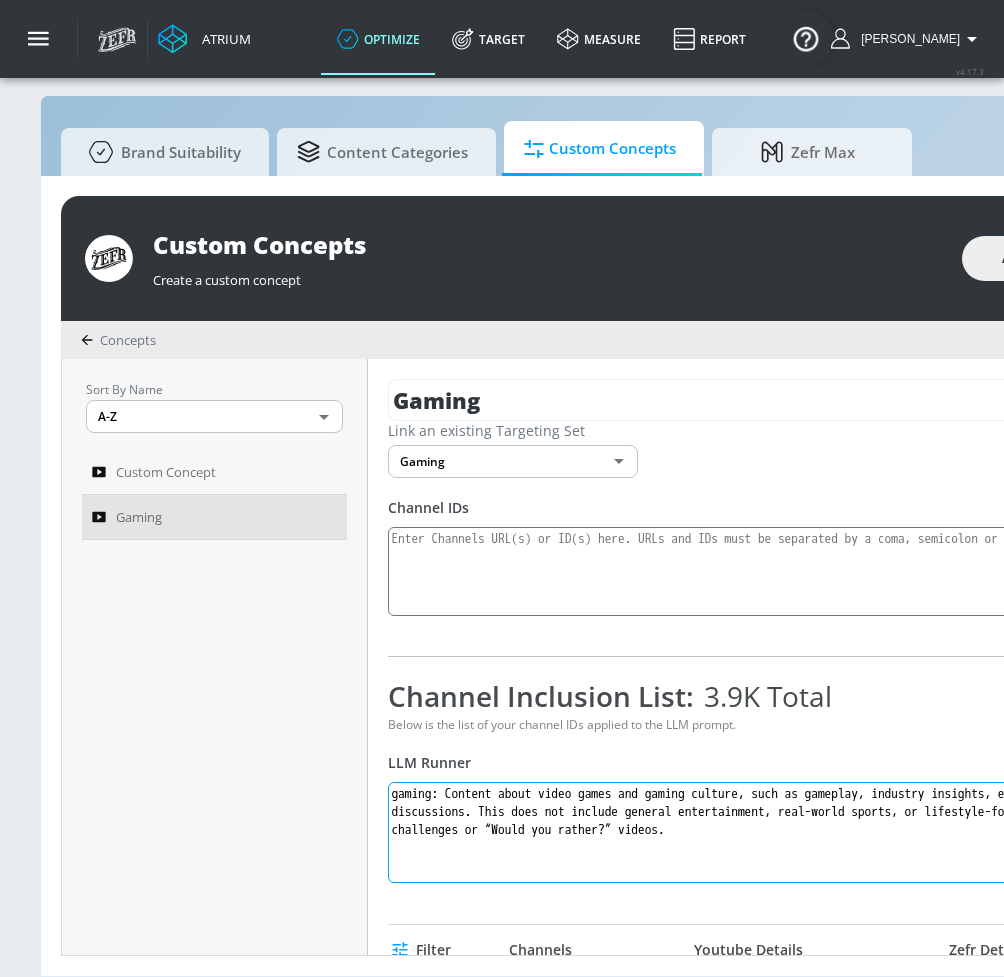 click on "gaming: Content about video games and gaming culture, such as gameplay, industry insights, esports, and creator discussions. This does not include general entertainment, real-world sports, or lifestyle-focused content like challenges or “Would you rather?” videos." at bounding box center (780, 832) 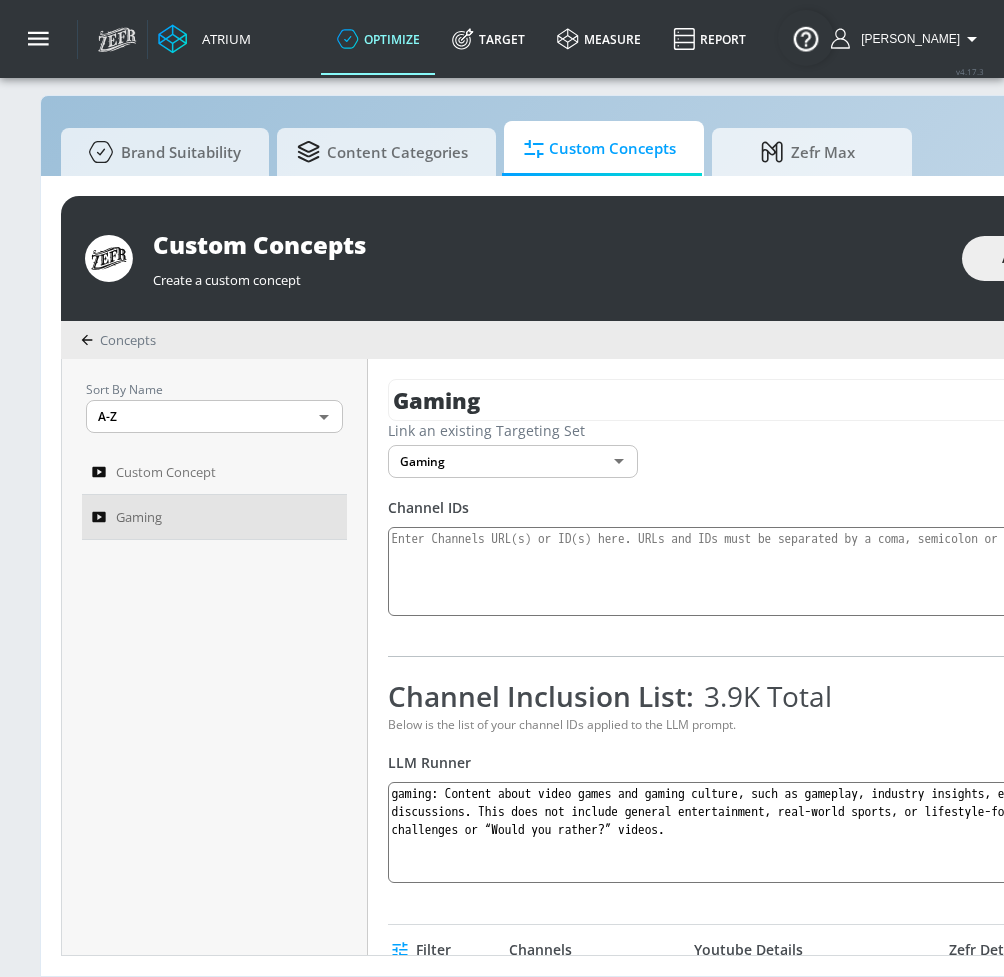 click on "Channel Inclusion List: 3.9K   Total Below is the list of your channel IDs applied to the LLM prompt. LLM Runner gaming: Content about video games and gaming culture, such as gameplay, industry insights, esports, and creator discussions. This does not include general entertainment, real-world sports, or lifestyle-focused content like challenges or “Would you rather?” videos." at bounding box center (780, 780) 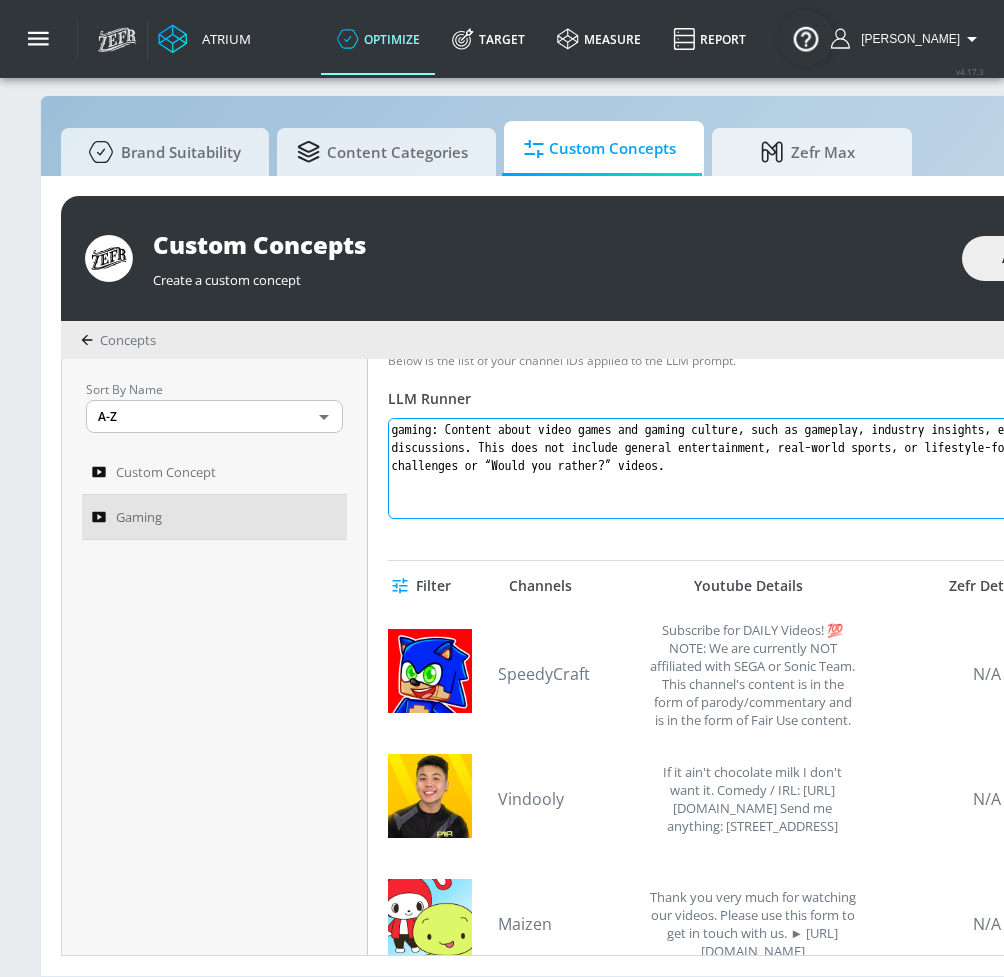 drag, startPoint x: 458, startPoint y: 791, endPoint x: 679, endPoint y: 974, distance: 286.93204 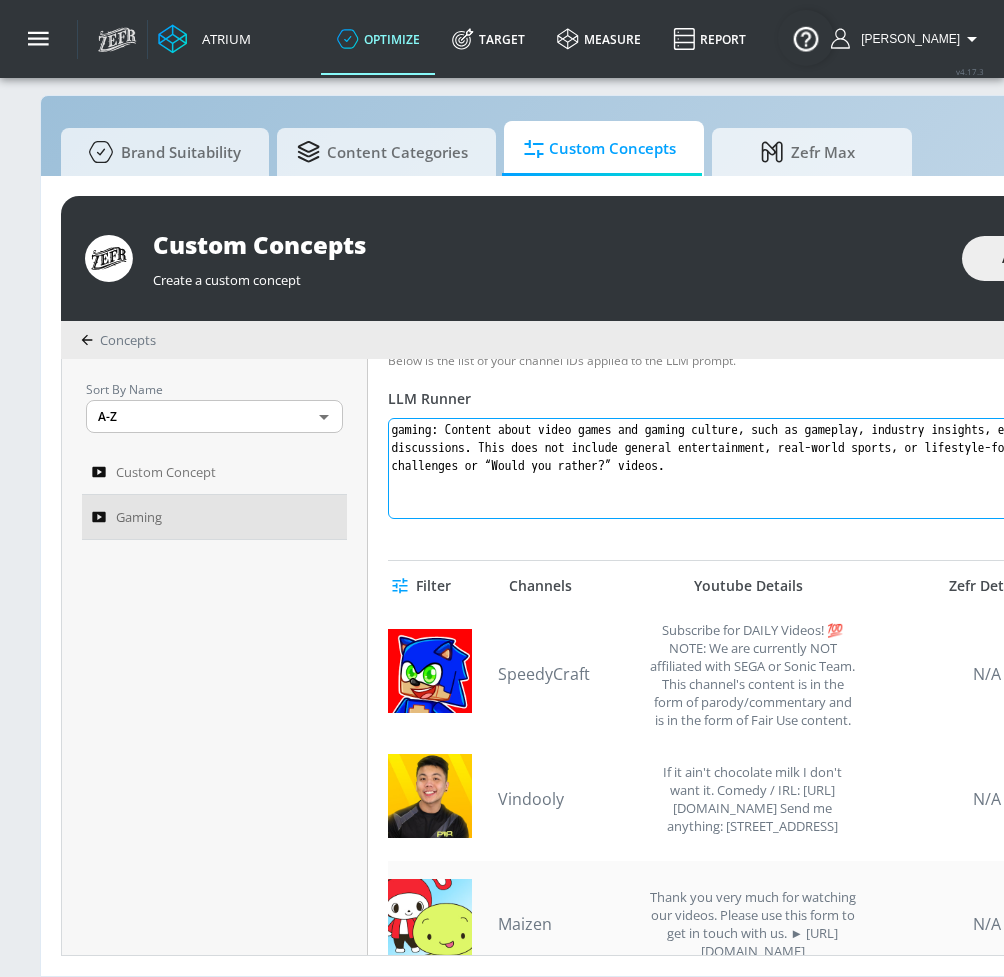 scroll, scrollTop: 454, scrollLeft: 0, axis: vertical 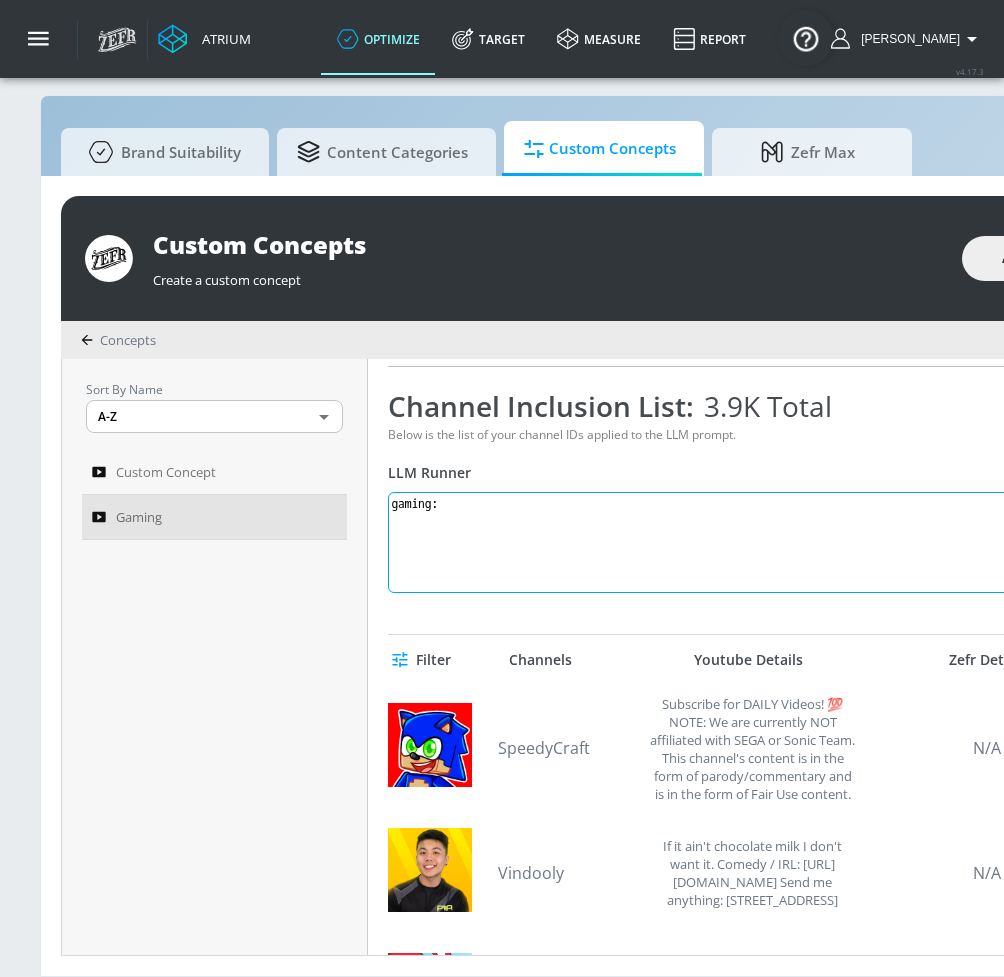 paste on "Content primarily about video games, encompassing gameplay footage, esports coverage, industry updates, and gaming culture references. Channels that focus on general entertainment, non-digital games, physical sports, or lifestyle content (e.g., challenge videos) are excluded, along with low-effort or shorts-dominated creators." 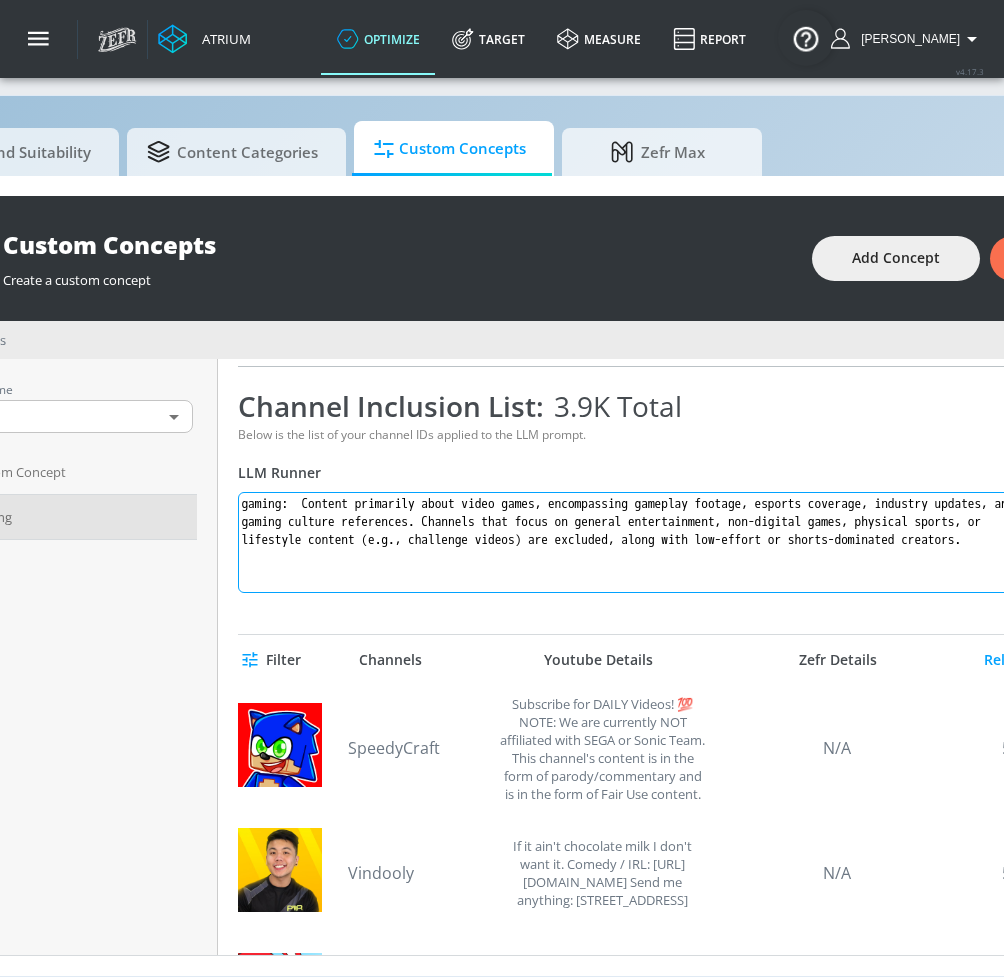 scroll, scrollTop: 21, scrollLeft: 362, axis: both 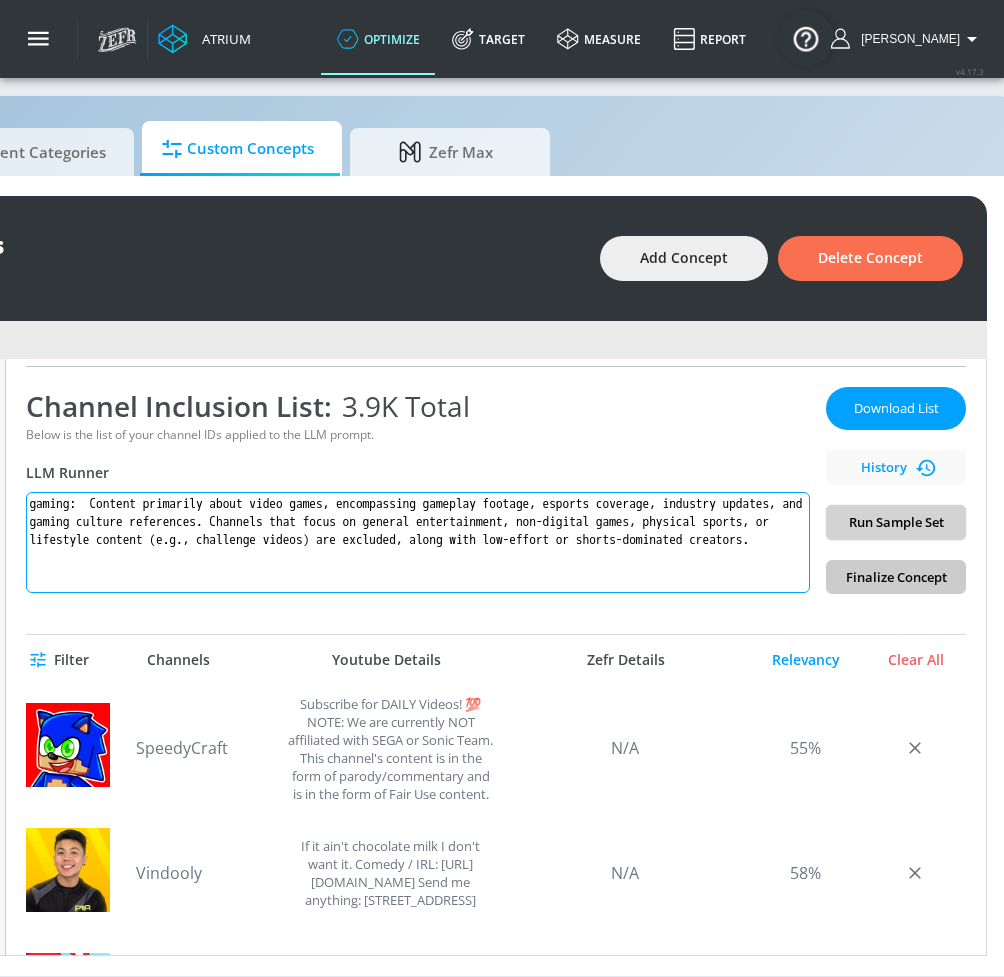 type on "gaming:  Content primarily about video games, encompassing gameplay footage, esports coverage, industry updates, and gaming culture references. Channels that focus on general entertainment, non-digital games, physical sports, or lifestyle content (e.g., challenge videos) are excluded, along with low-effort or shorts-dominated creators." 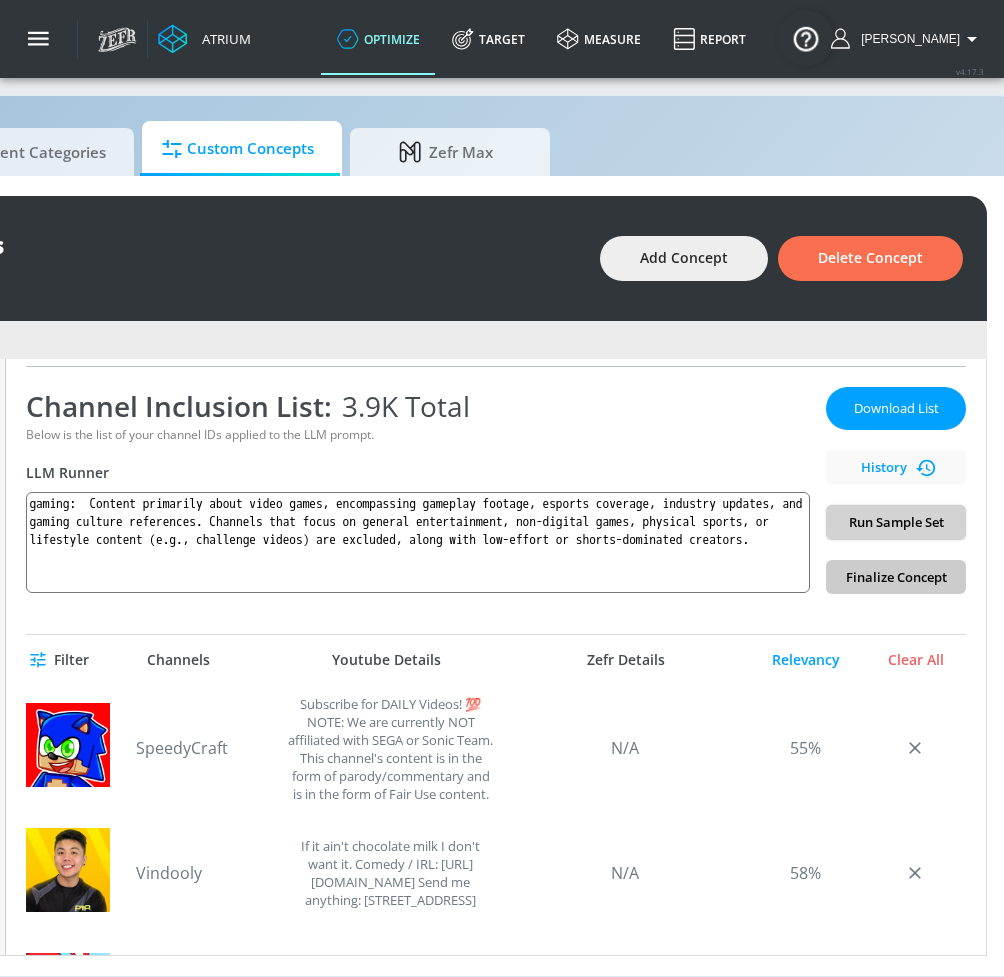 click on "Run Sample Set" at bounding box center [896, 522] 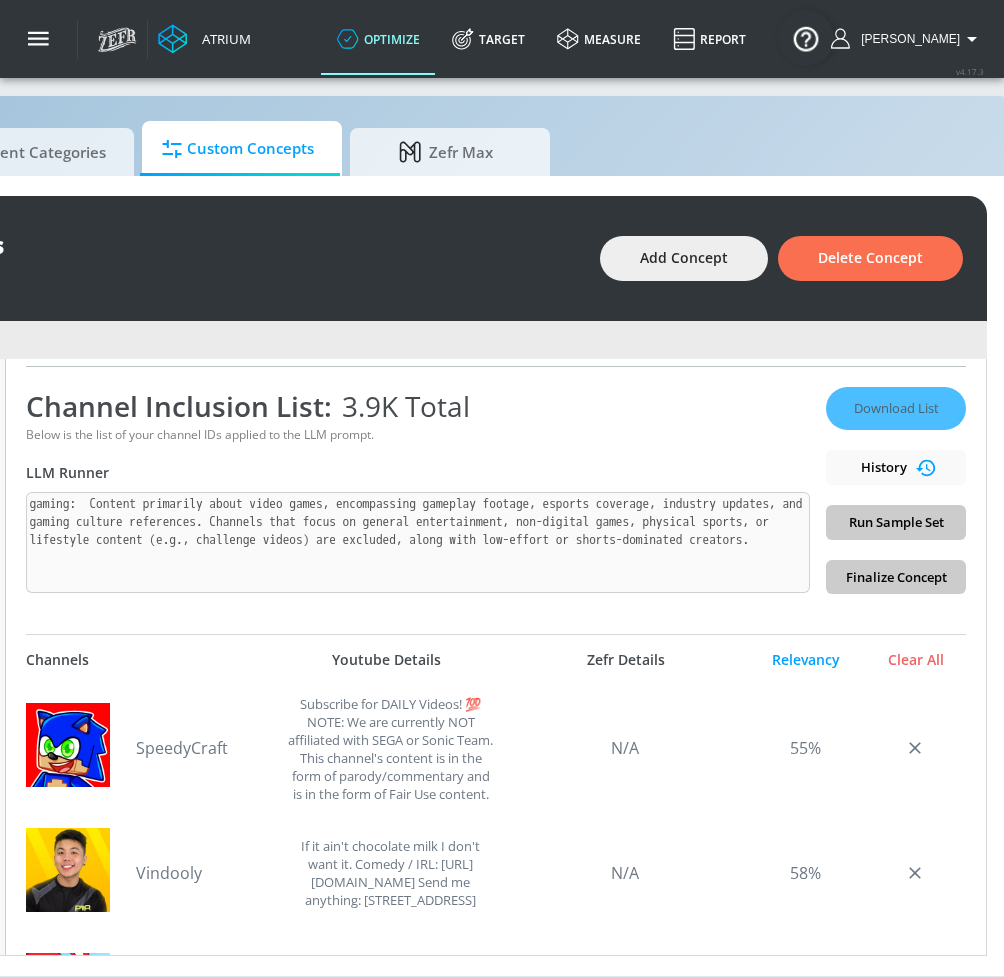 click on "Download List History Run Sample Set Finalize Concept" at bounding box center (896, 490) 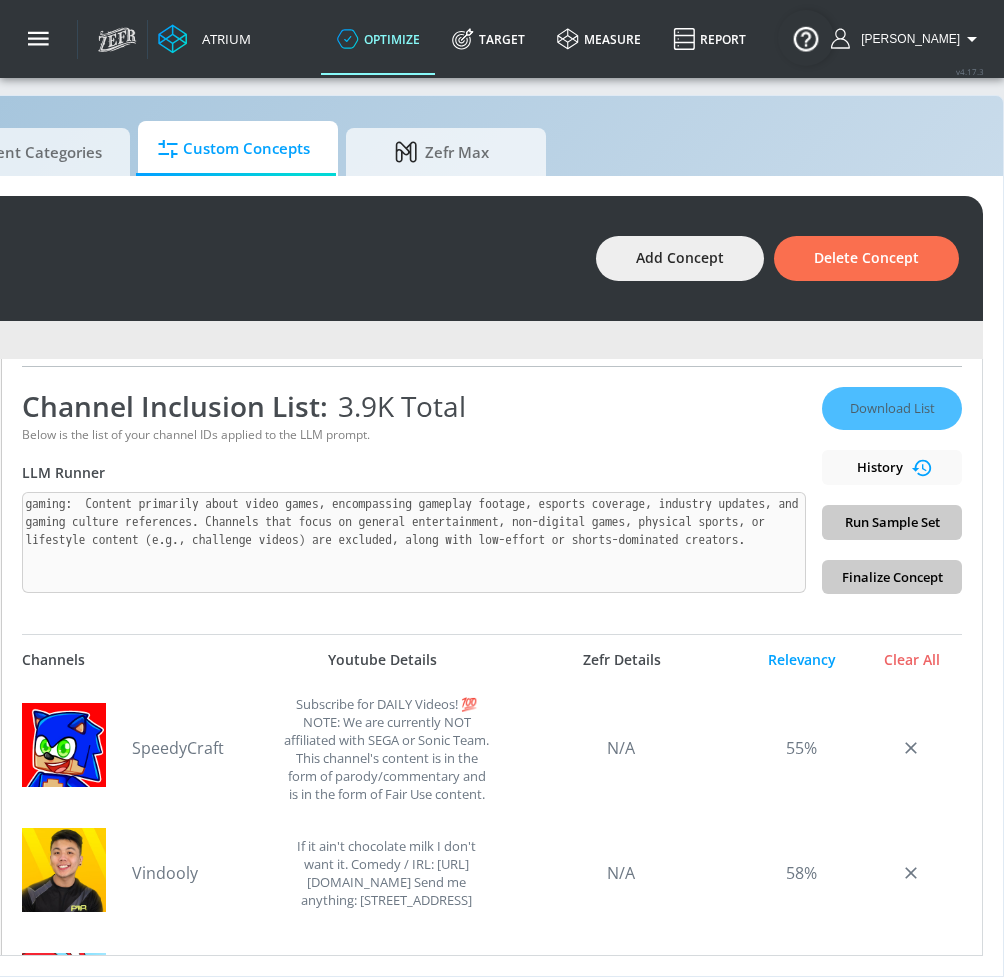 scroll, scrollTop: 21, scrollLeft: 370, axis: both 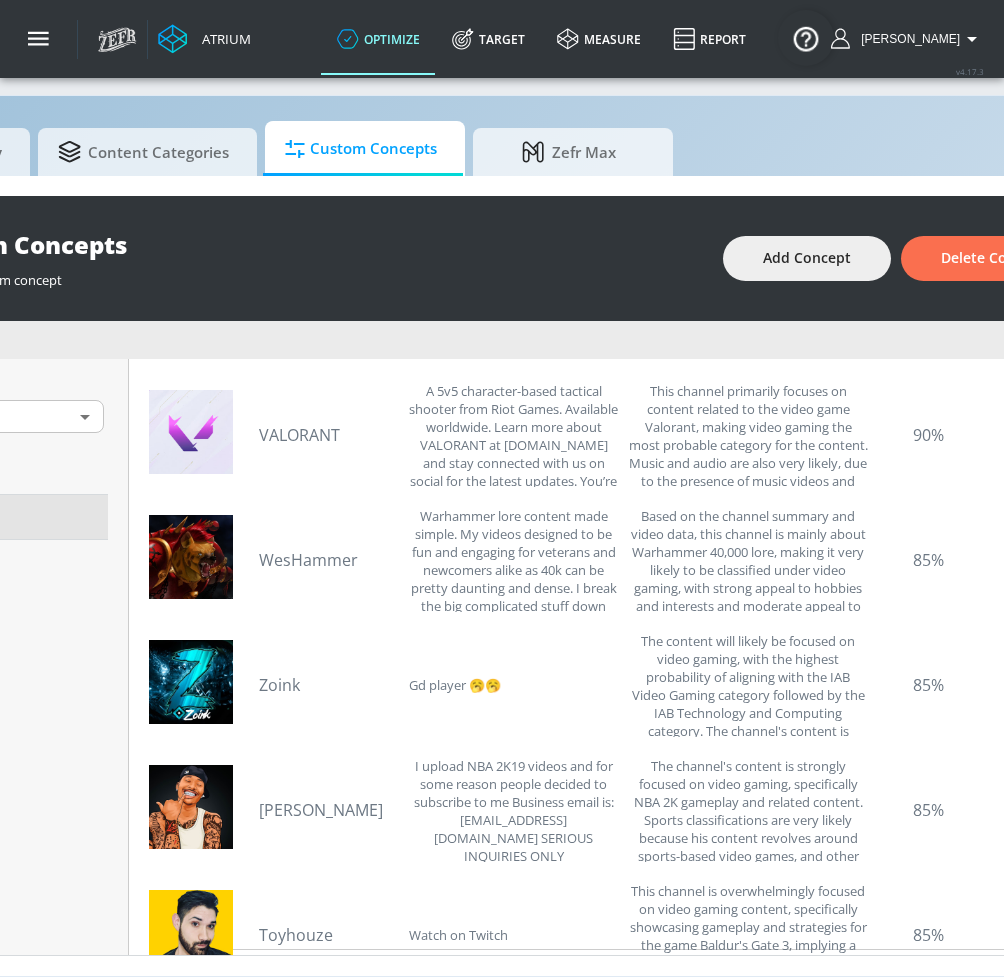 drag, startPoint x: 349, startPoint y: 973, endPoint x: 395, endPoint y: 987, distance: 48.08326 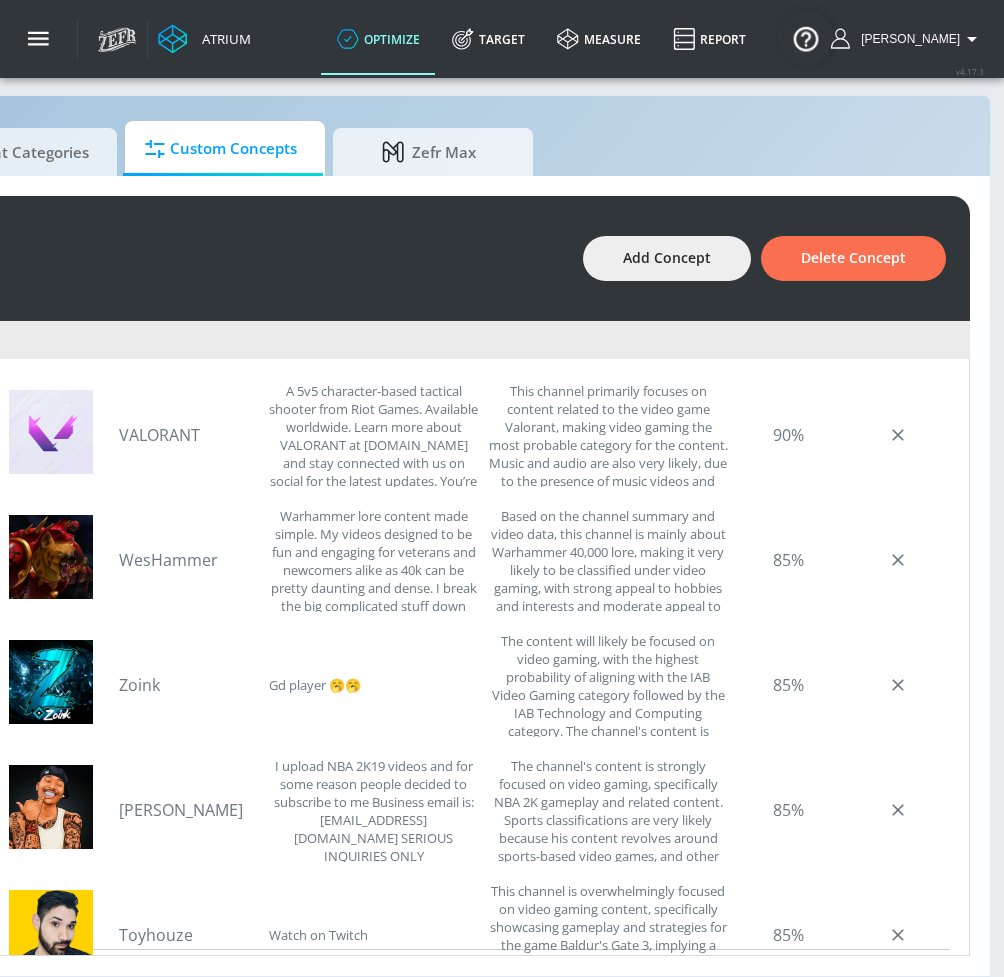 drag, startPoint x: 383, startPoint y: 991, endPoint x: 485, endPoint y: 989, distance: 102.01961 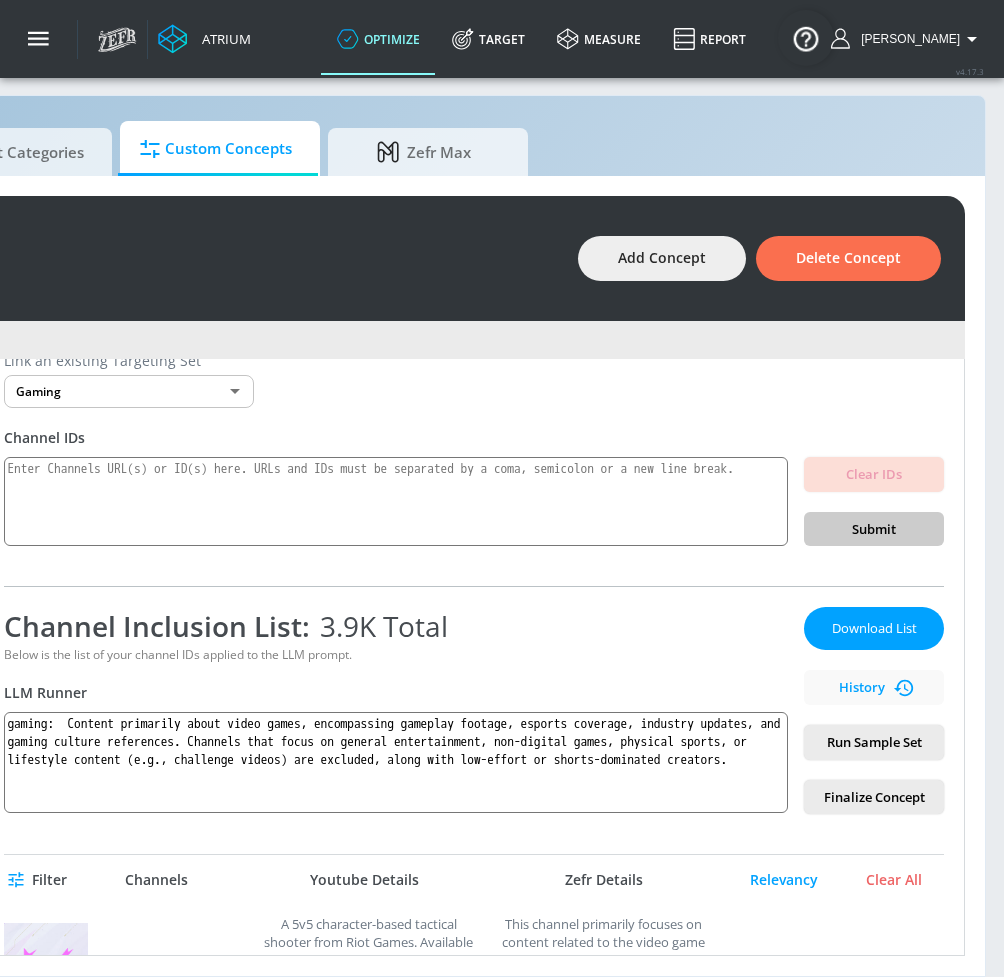 scroll, scrollTop: 0, scrollLeft: 0, axis: both 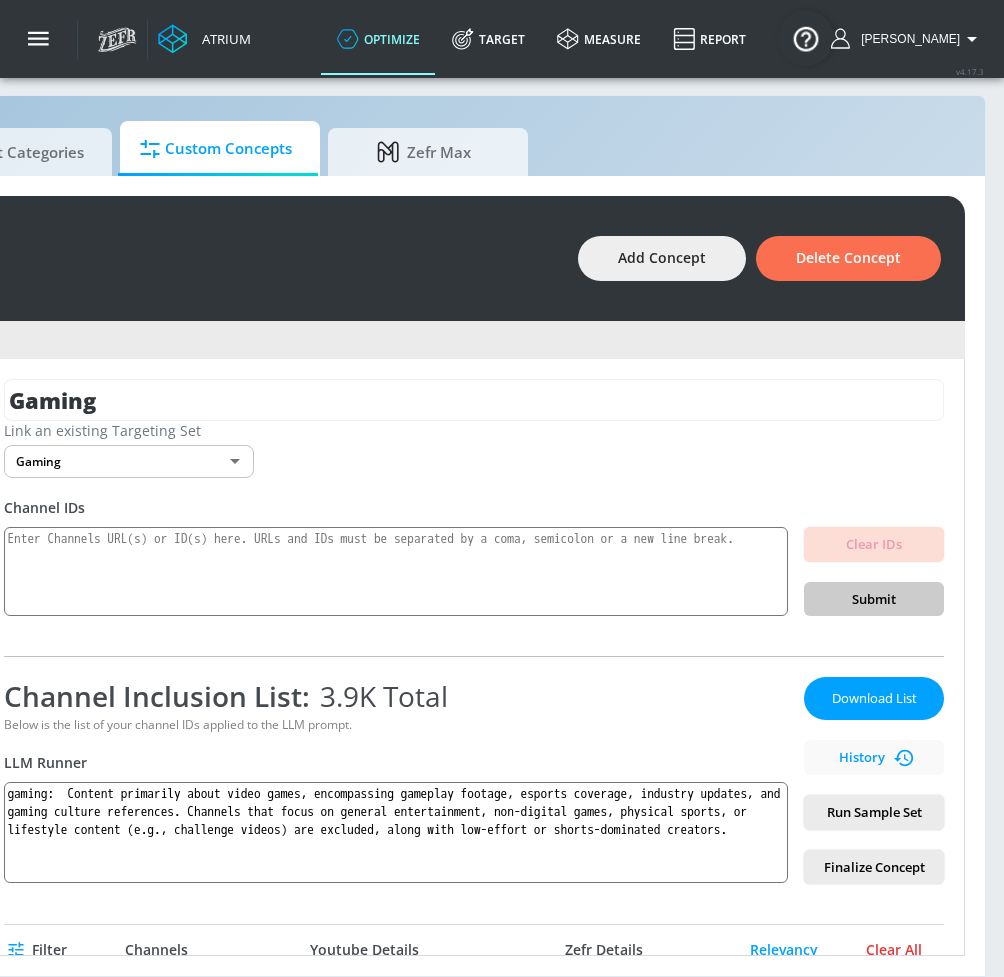 click on "Clear All" at bounding box center (894, 950) 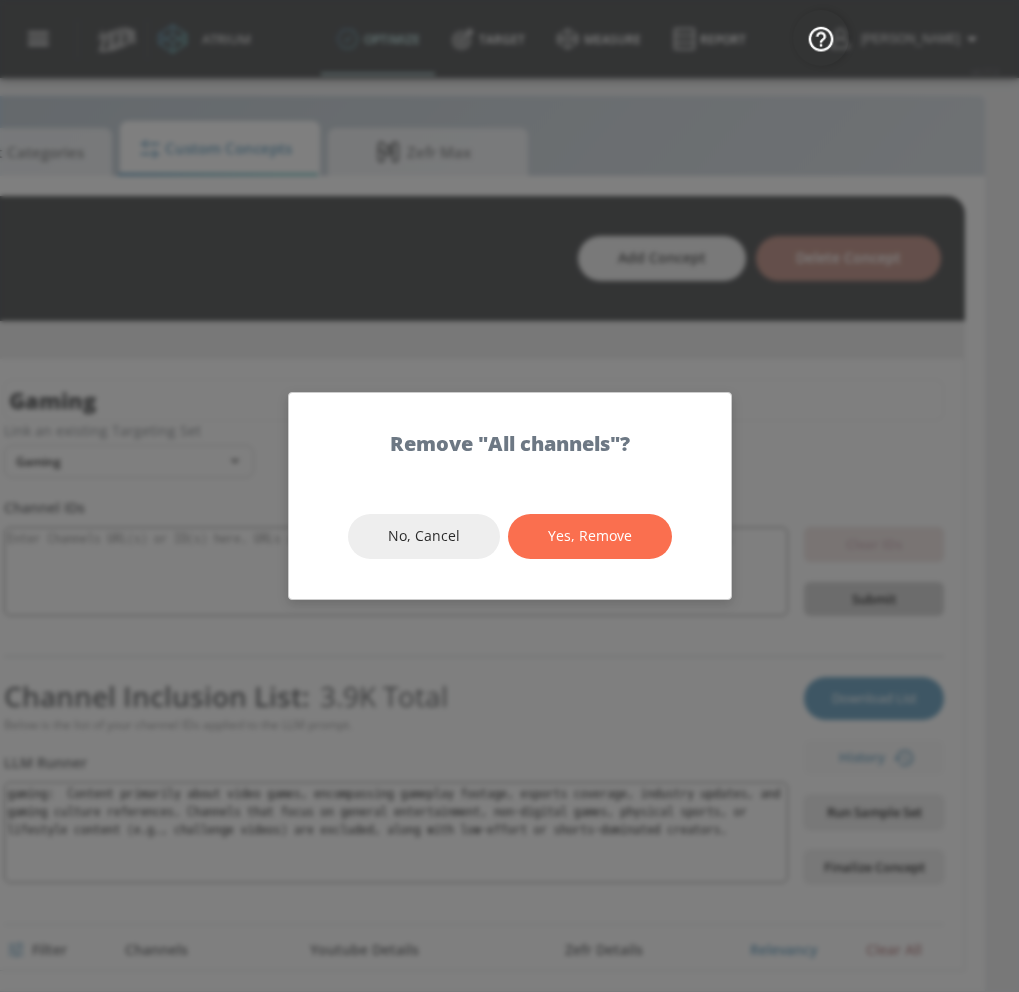 click on "Yes, Remove" at bounding box center [590, 536] 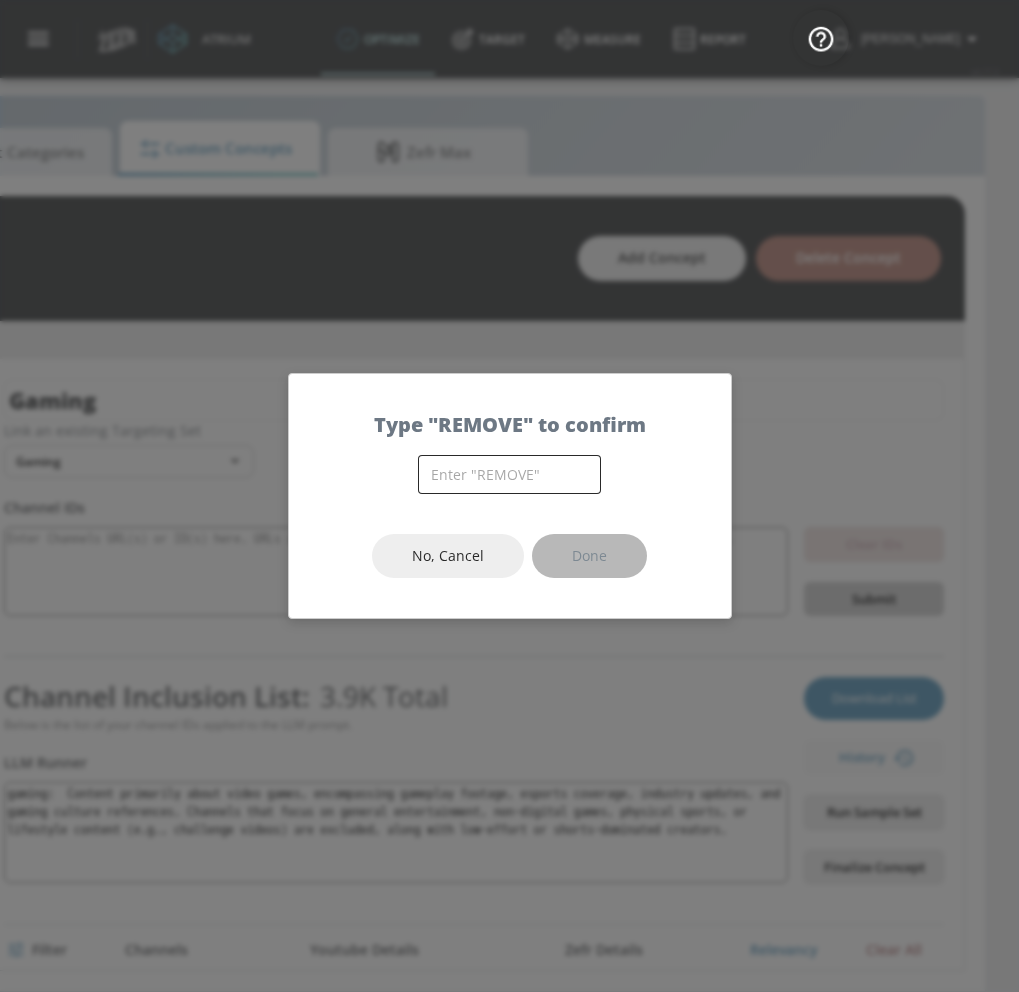 click at bounding box center (509, 474) 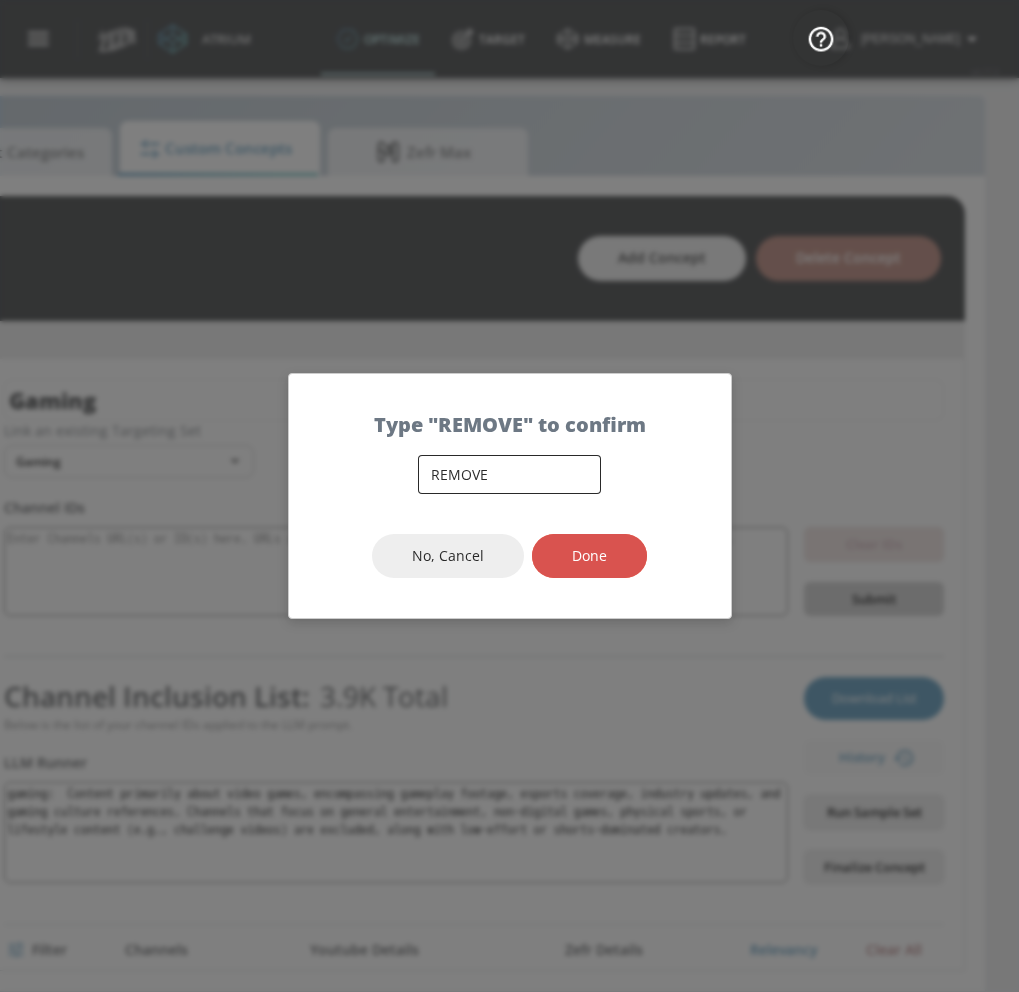 type on "REMOVE" 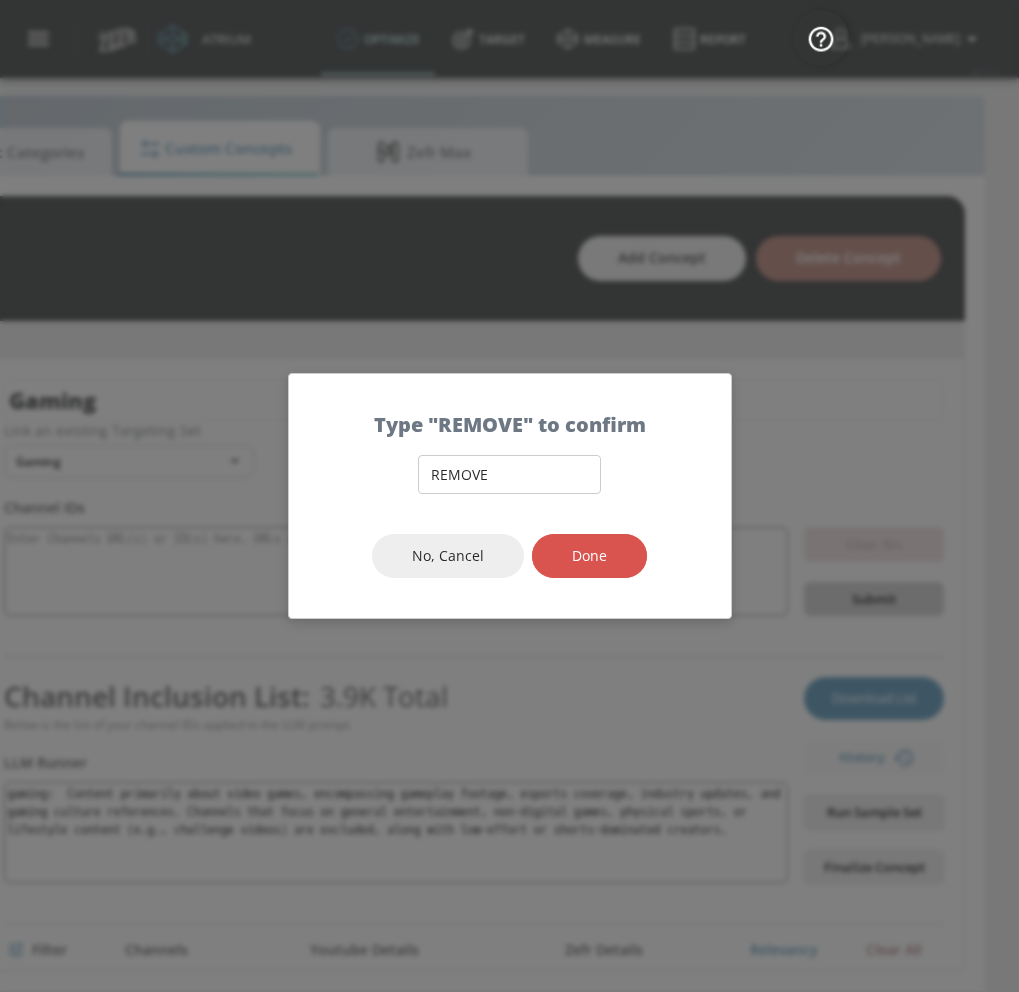click on "Done" at bounding box center [589, 556] 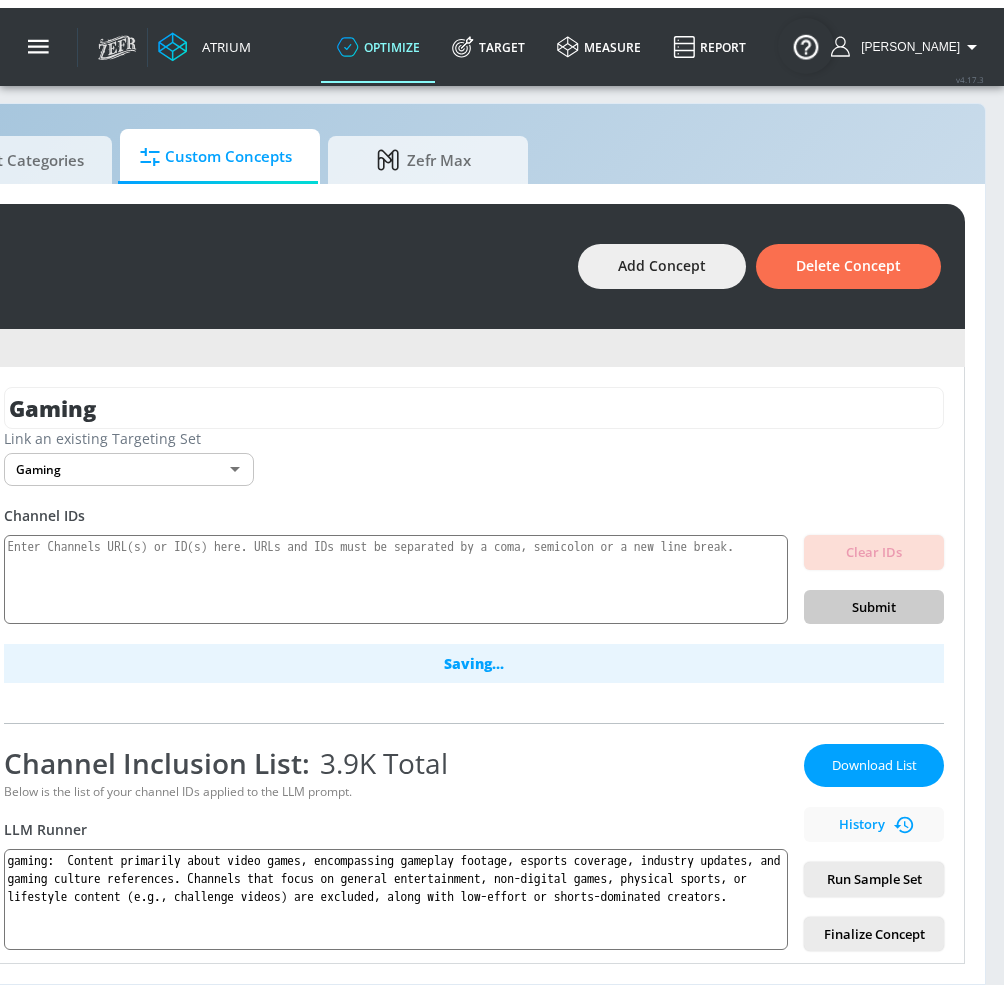 scroll, scrollTop: 21, scrollLeft: 0, axis: vertical 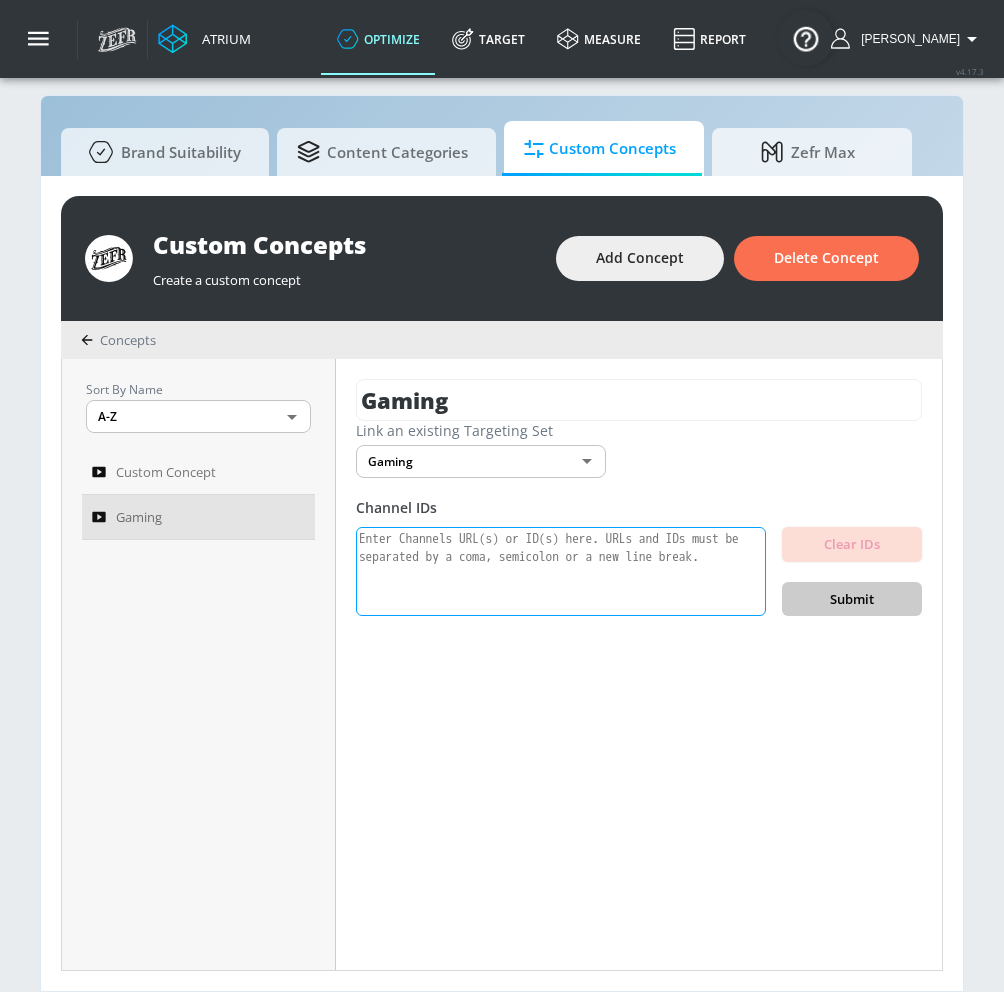 click at bounding box center (561, 572) 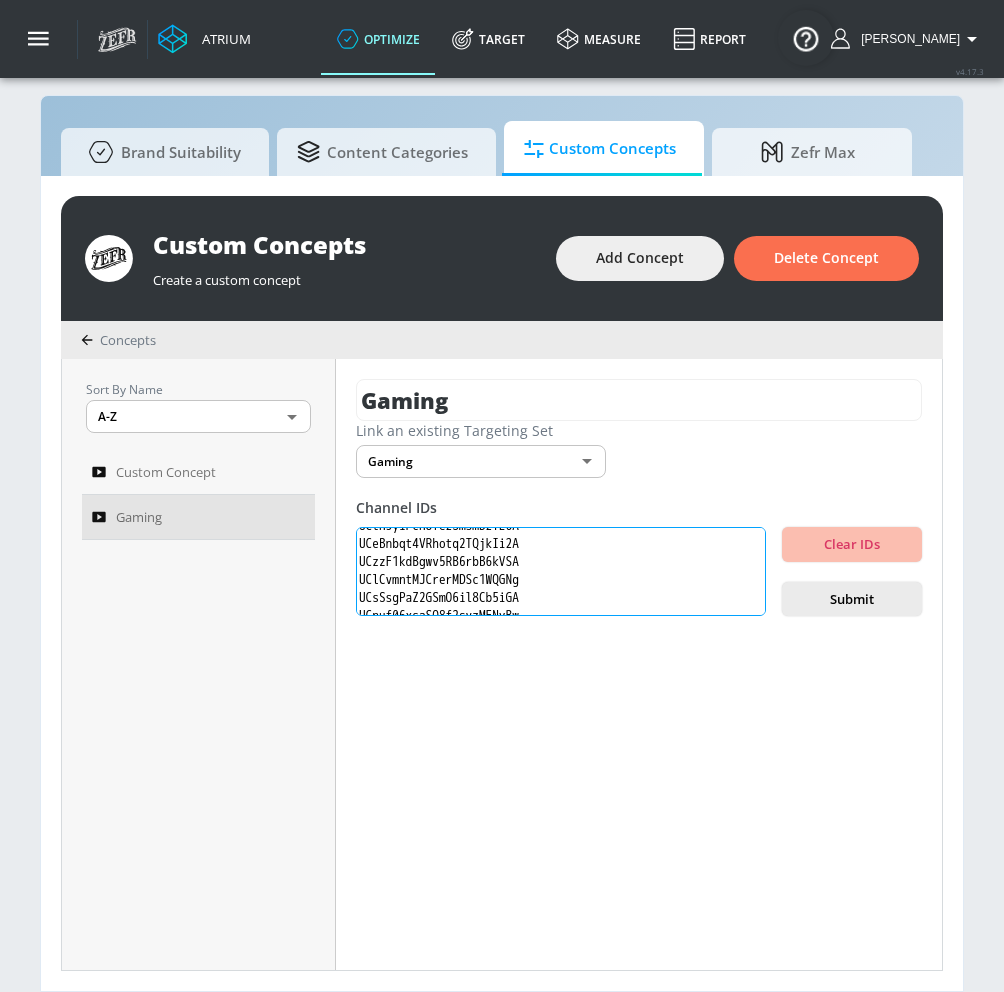scroll, scrollTop: 0, scrollLeft: 0, axis: both 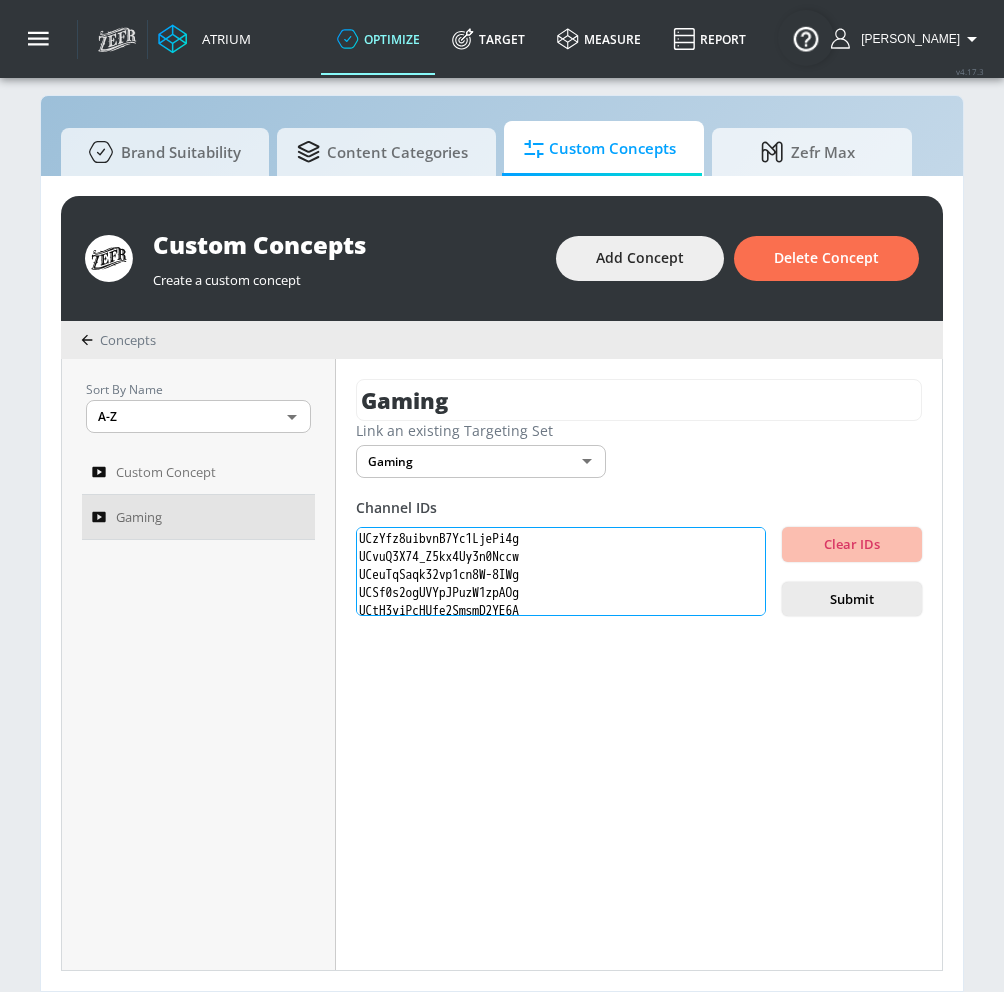 click on "UCzYfz8uibvnB7Yc1LjePi4g
UCvuQ3X74_Z5kx4Uy3n0Nccw
UCeuTqSaqk32vp1cn8W-8IWg
UCSf0s2ogUVYpJPuzW1zpAOg
UCtH3yiPcHUfe2SmsmD2YE6A
UCeBnbqt4VRhotq2TQjkIi2A
UCzzF1kdBgwv5RB6rbB6kVSA
UClCvmntMJCrerMDSc1WQGNg
UCsSsgPaZ2GSmO6il8Cb5iGA
UCnuf06xsaSO8f2svzMENyBw
UCJHBJ7F-nAIlMGolm0Hu4vg
UCj4hfQEWcGtF08SLEZCZc5Q
UCke6I9N4KfC968-yRcd5YRg" at bounding box center [561, 572] 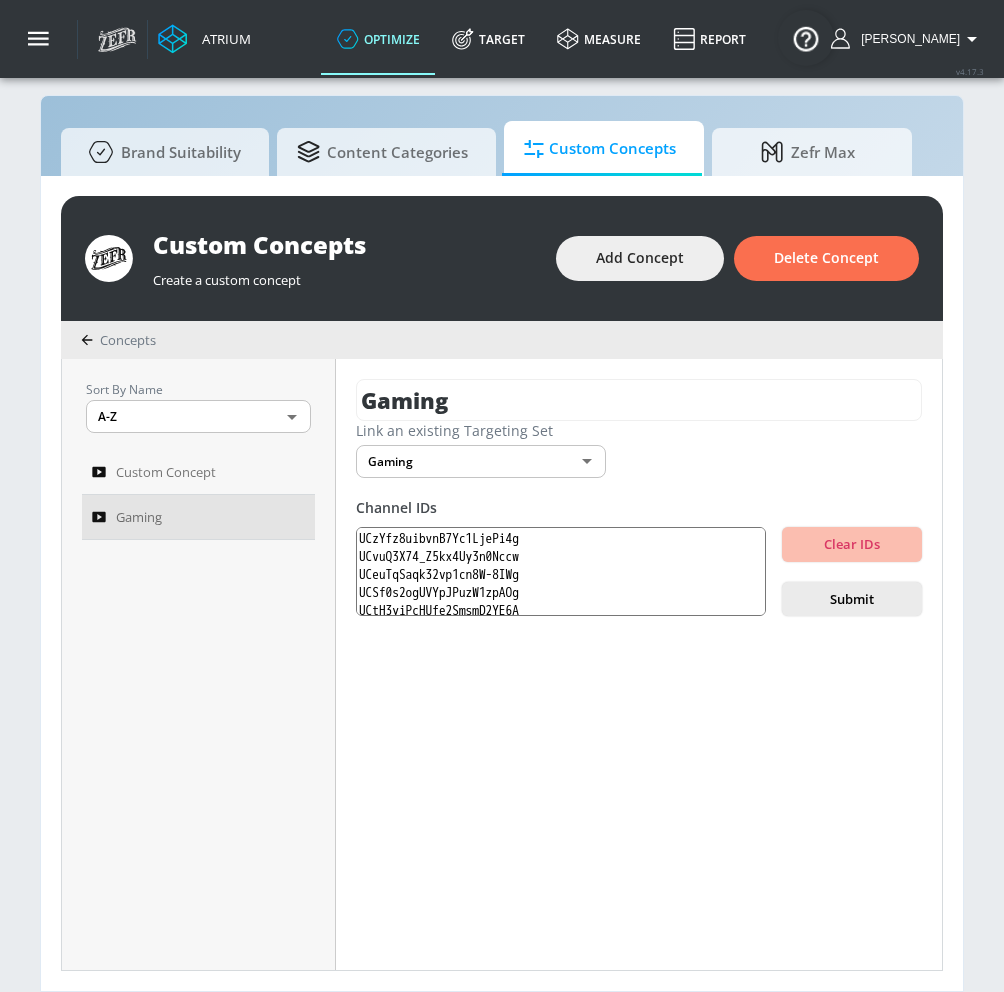 click on "Submit" at bounding box center [852, 599] 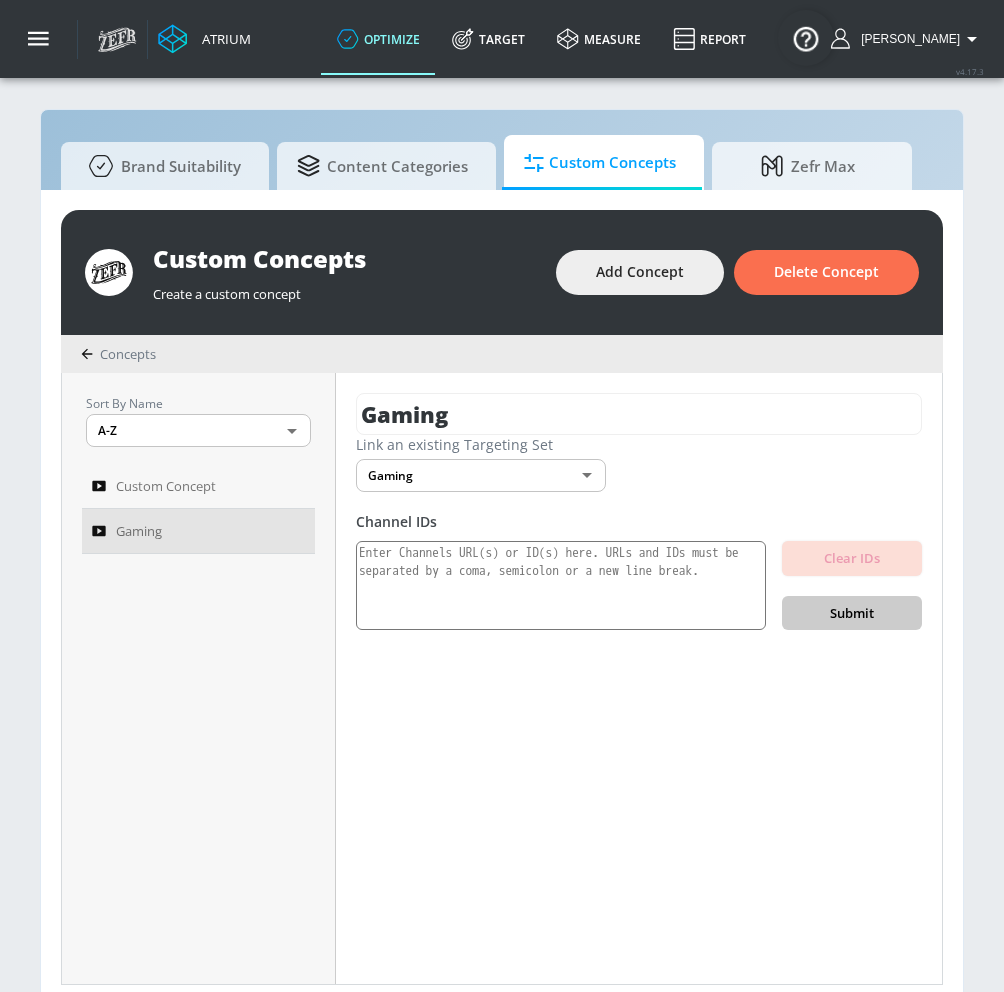 scroll, scrollTop: 0, scrollLeft: 0, axis: both 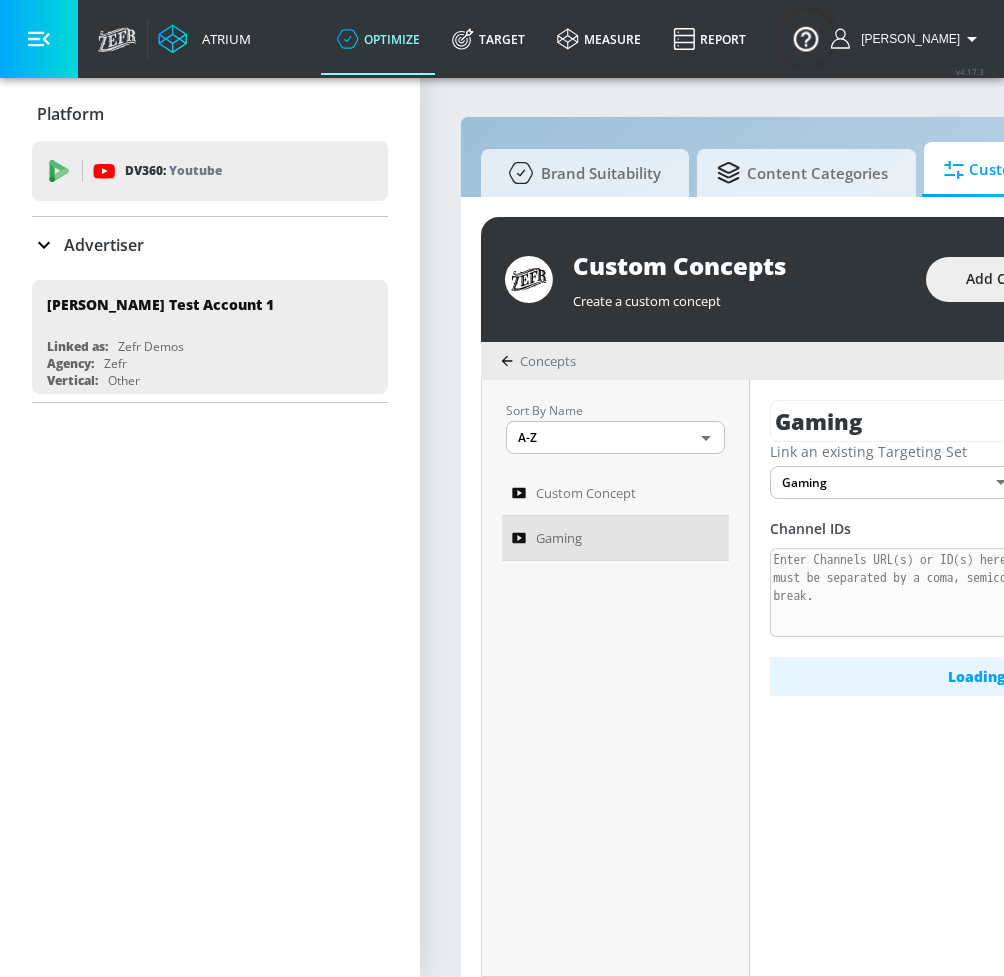 click at bounding box center (39, 39) 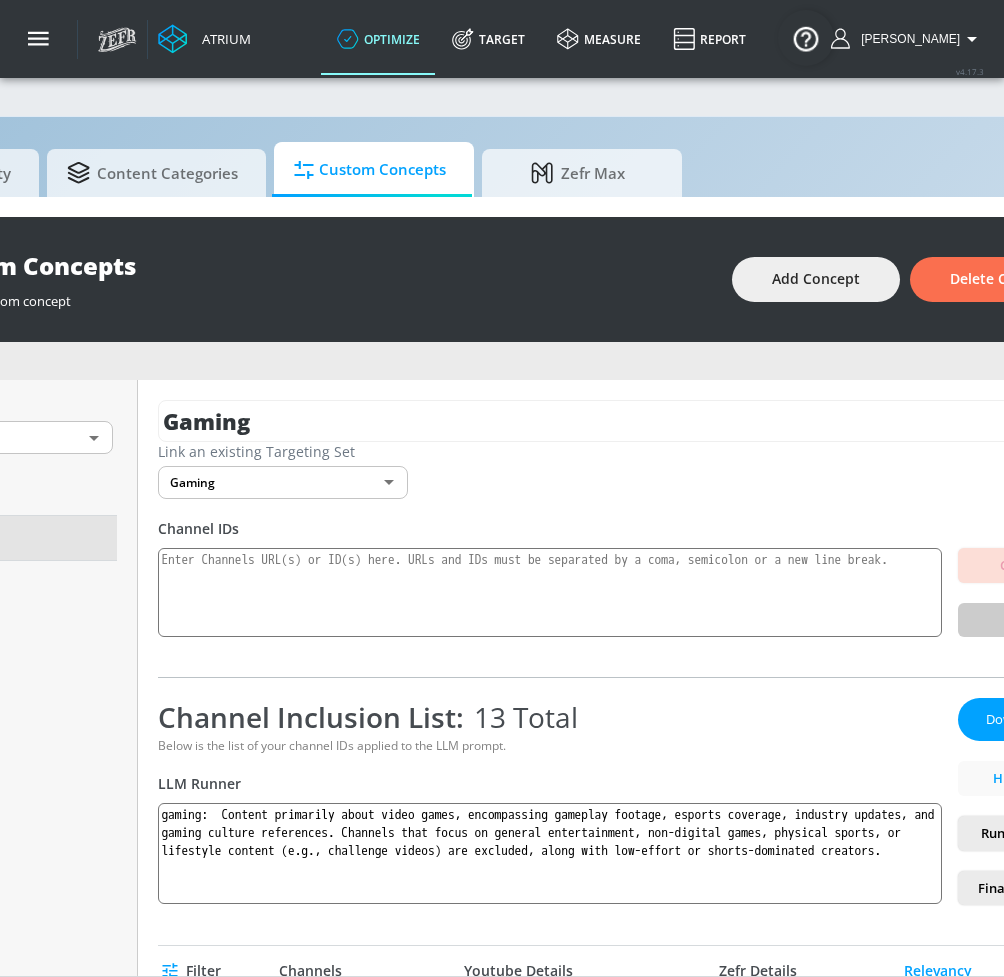 scroll, scrollTop: 0, scrollLeft: 231, axis: horizontal 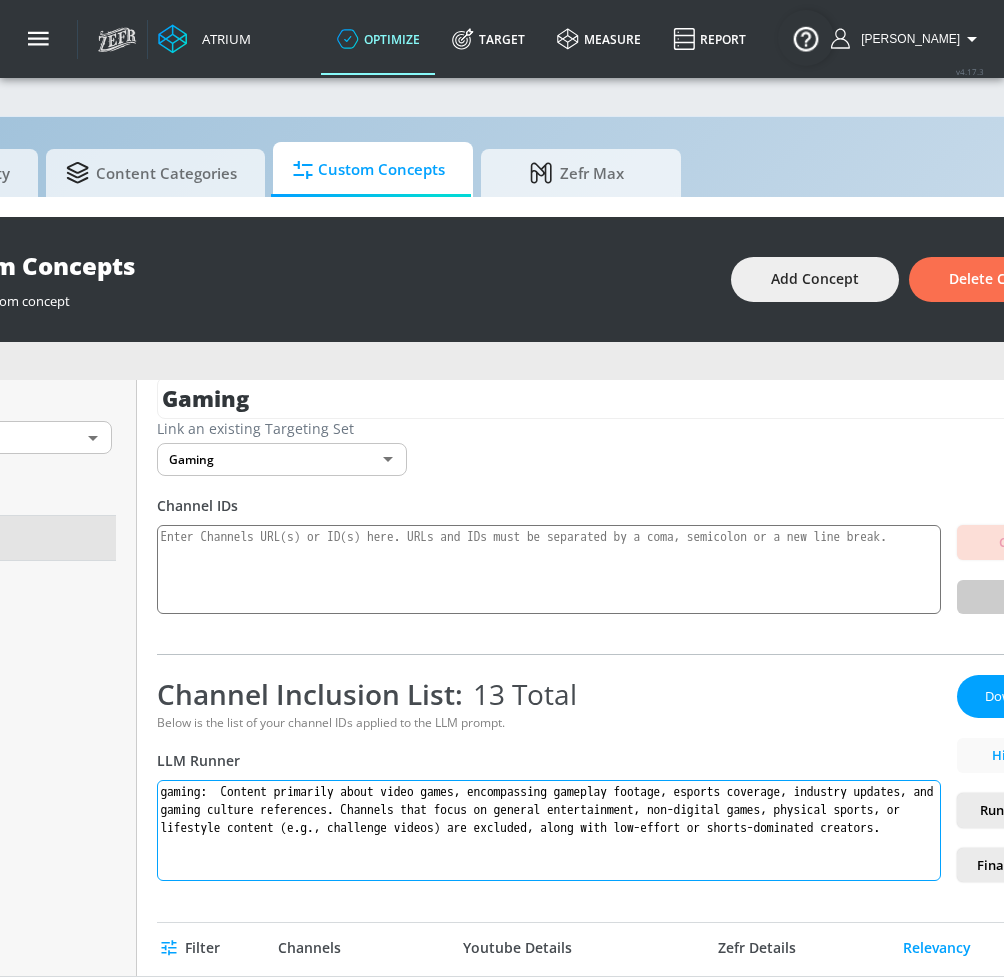 drag, startPoint x: 588, startPoint y: 849, endPoint x: 229, endPoint y: 787, distance: 364.31442 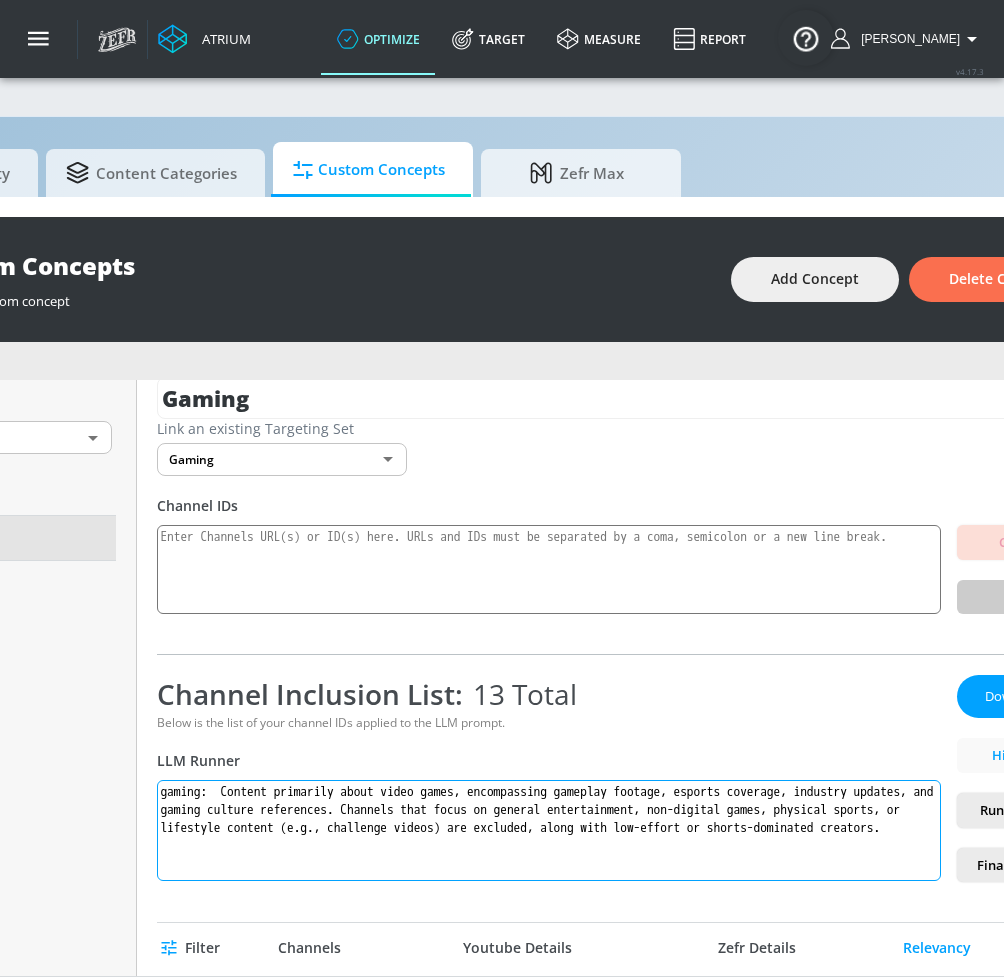 click on "gaming:  Content primarily about video games, encompassing gameplay footage, esports coverage, industry updates, and gaming culture references. Channels that focus on general entertainment, non-digital games, physical sports, or lifestyle content (e.g., challenge videos) are excluded, along with low-effort or shorts-dominated creators." at bounding box center (549, 830) 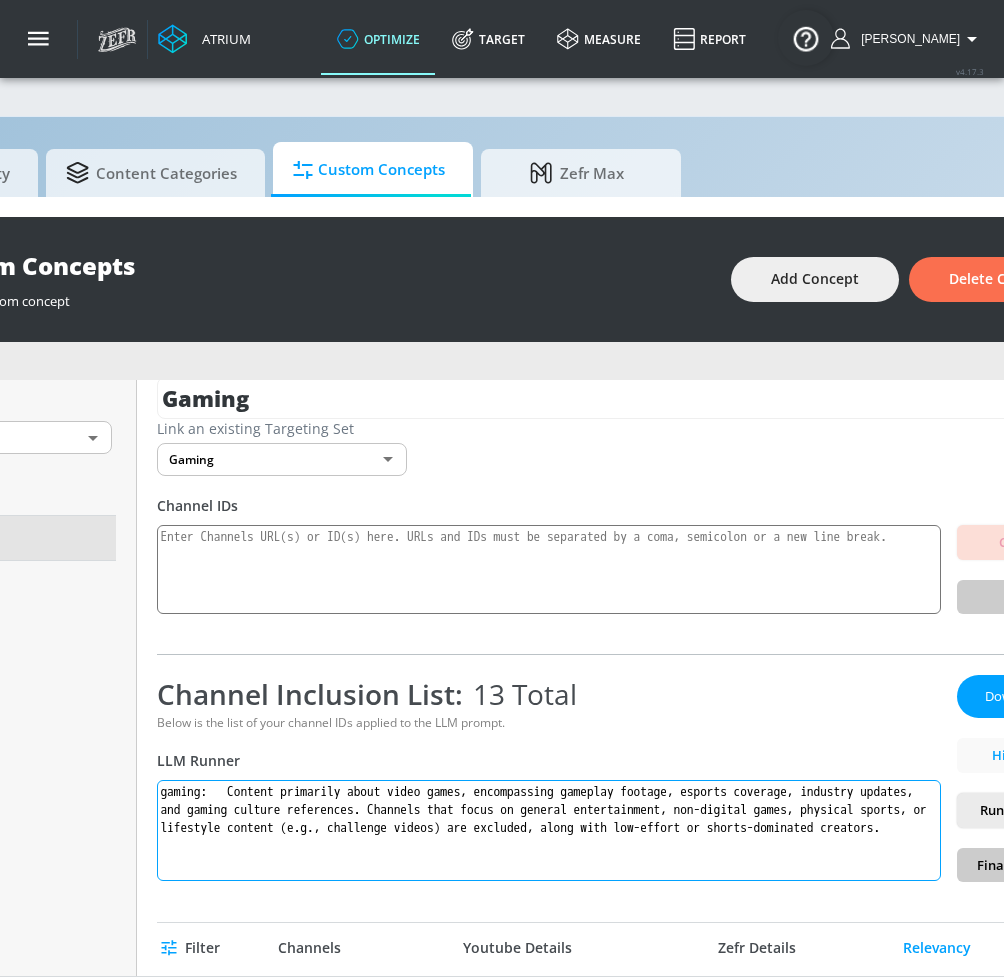click on "gaming:   Content primarily about video games, encompassing gameplay footage, esports coverage, industry updates, and gaming culture references. Channels that focus on general entertainment, non-digital games, physical sports, or lifestyle content (e.g., challenge videos) are excluded, along with low-effort or shorts-dominated creators." at bounding box center (549, 830) 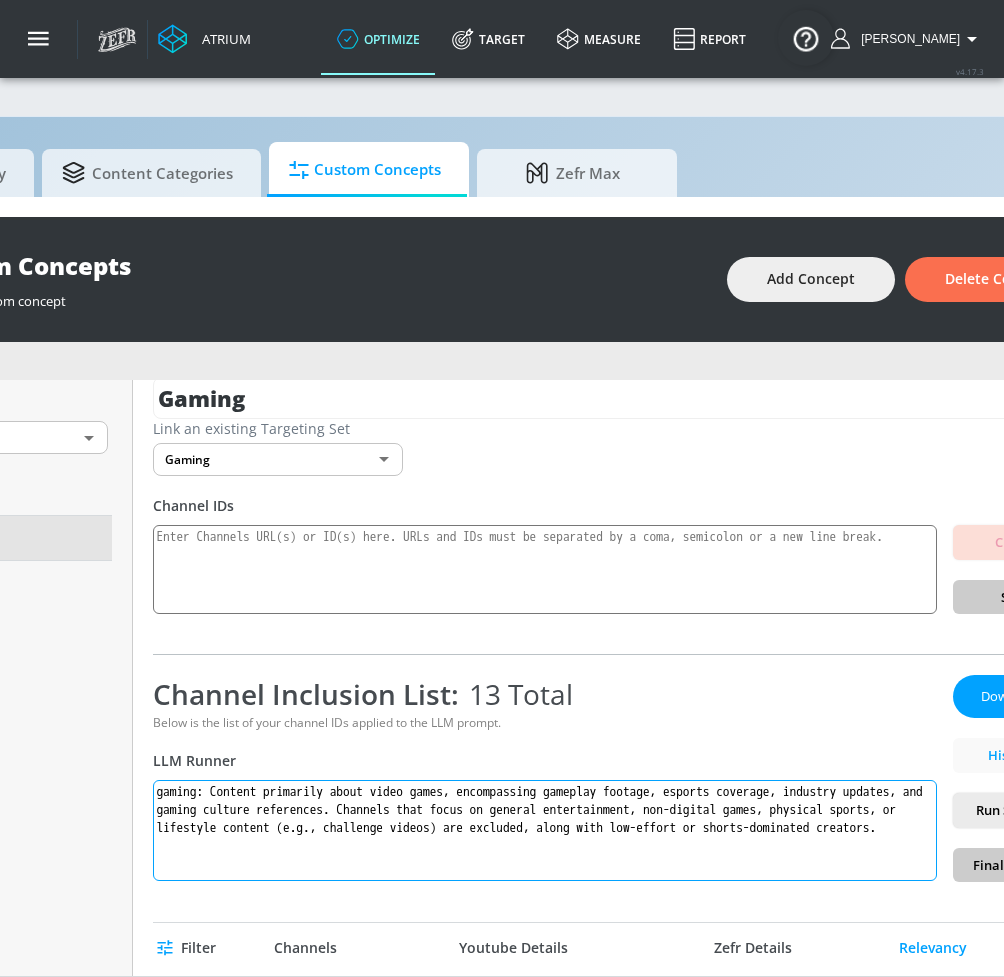 scroll, scrollTop: 0, scrollLeft: 421, axis: horizontal 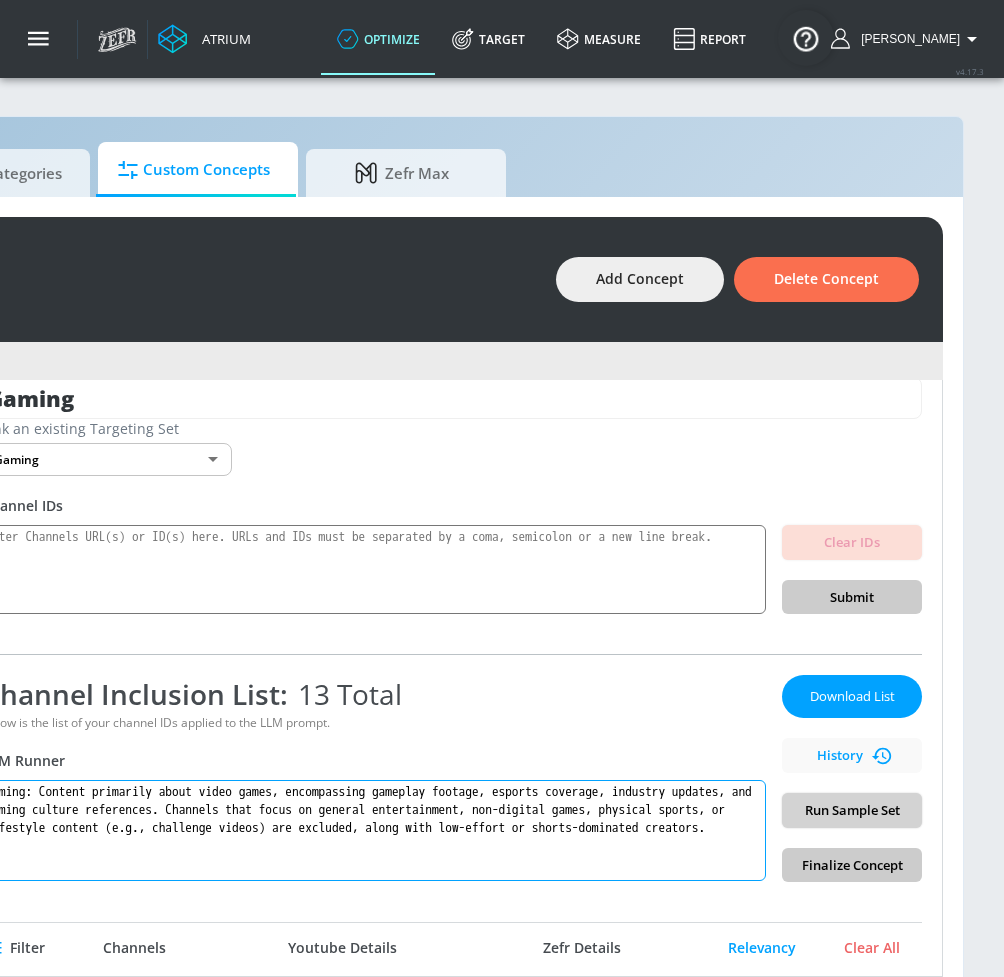 type on "gaming: Content primarily about video games, encompassing gameplay footage, esports coverage, industry updates, and gaming culture references. Channels that focus on general entertainment, non-digital games, physical sports, or lifestyle content (e.g., challenge videos) are excluded, along with low-effort or shorts-dominated creators." 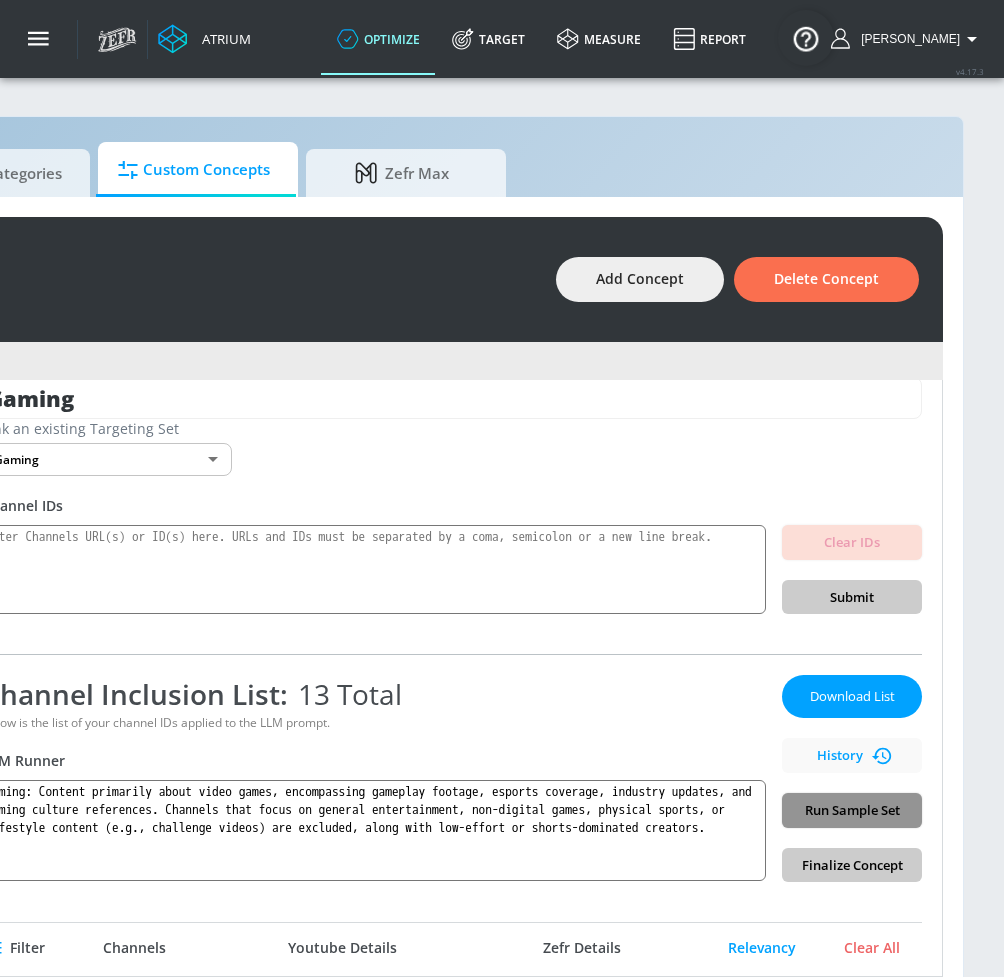 click on "Run Sample Set" at bounding box center [852, 810] 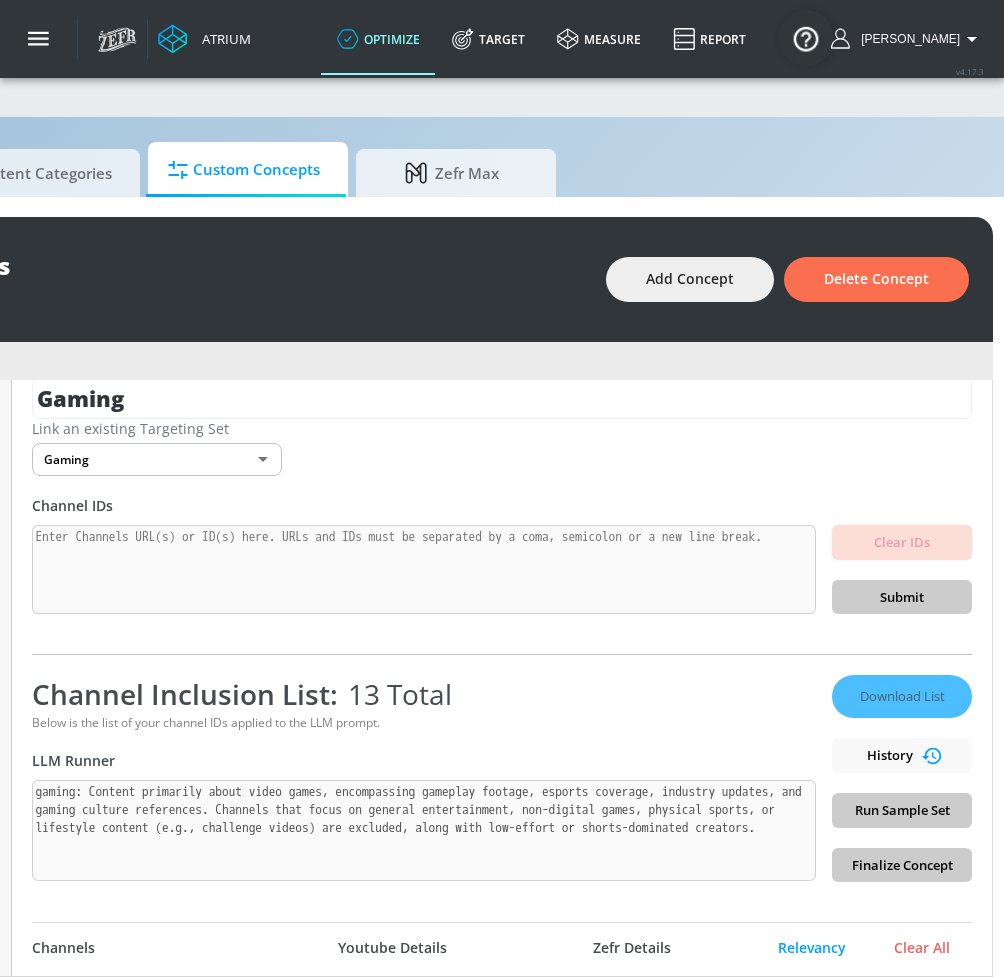 scroll, scrollTop: 0, scrollLeft: 269, axis: horizontal 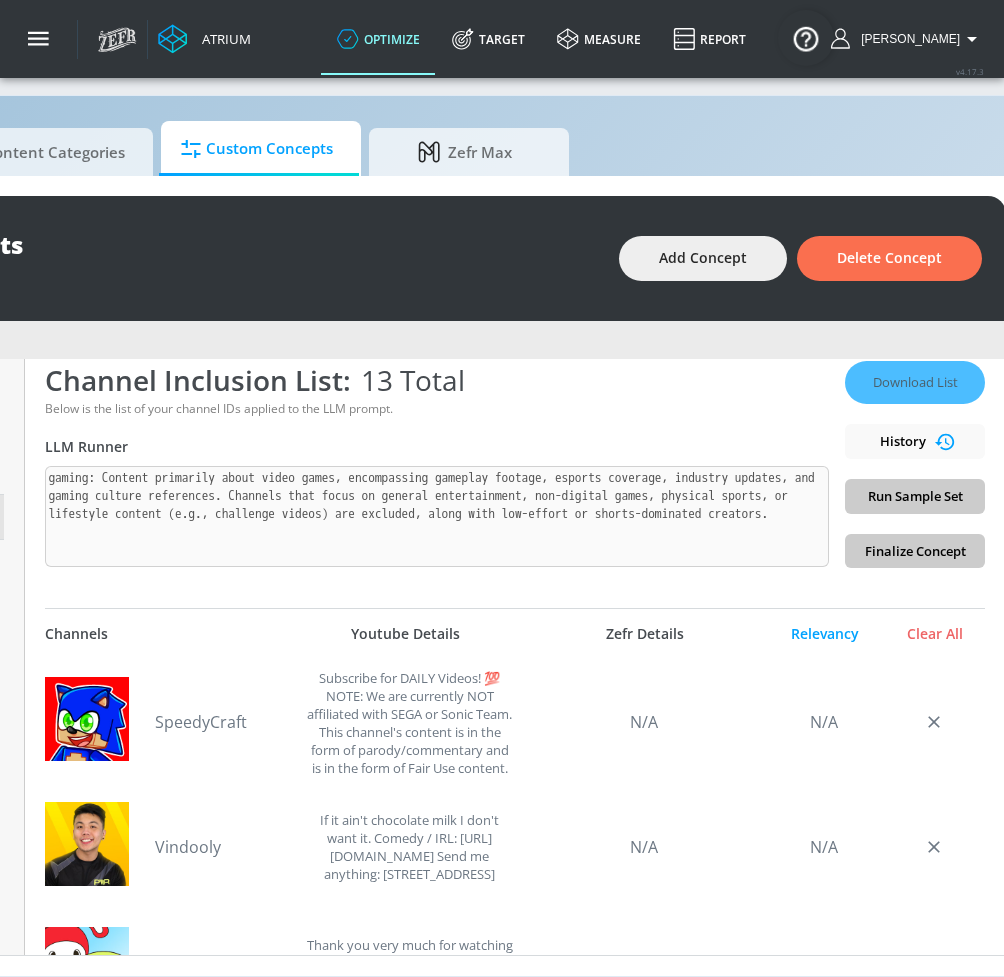 click on "Download List History Run Sample Set Finalize Concept" at bounding box center (915, 464) 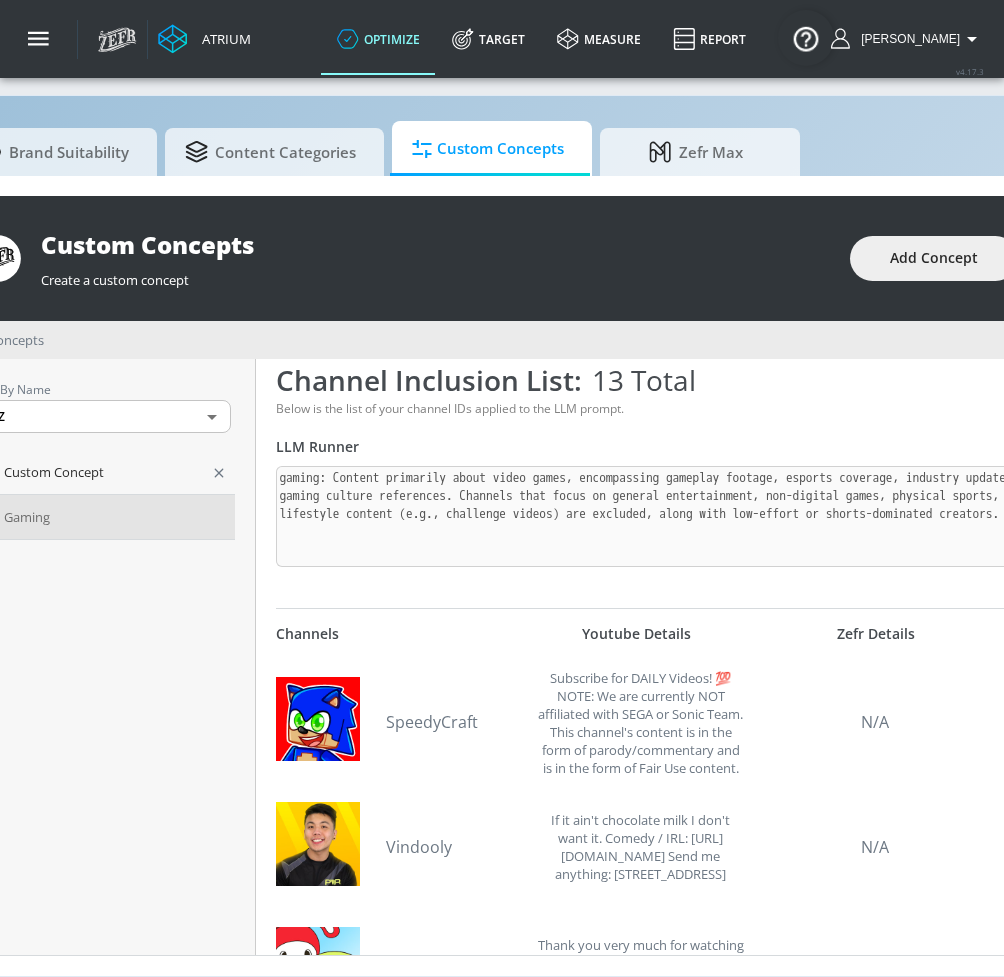 click on "Custom Concept" at bounding box center (102, 472) 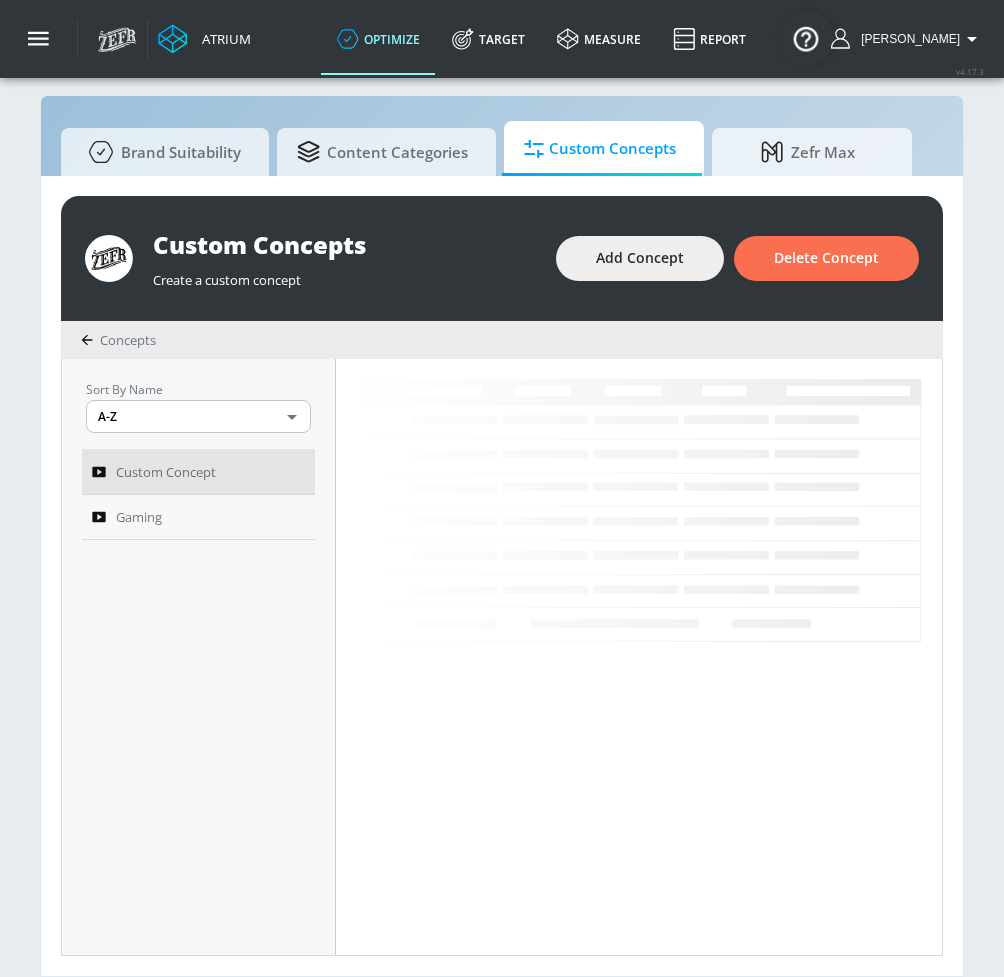 scroll, scrollTop: 0, scrollLeft: 0, axis: both 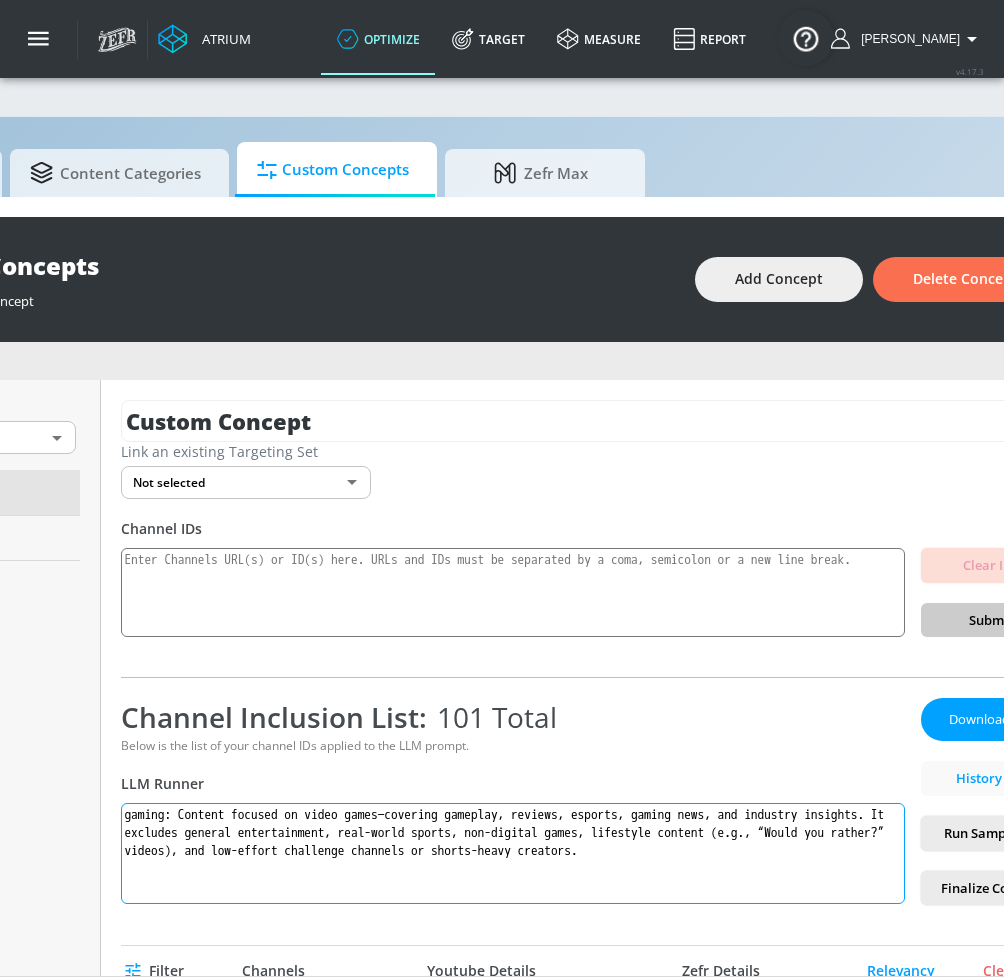 drag, startPoint x: 405, startPoint y: 886, endPoint x: 172, endPoint y: 803, distance: 247.34187 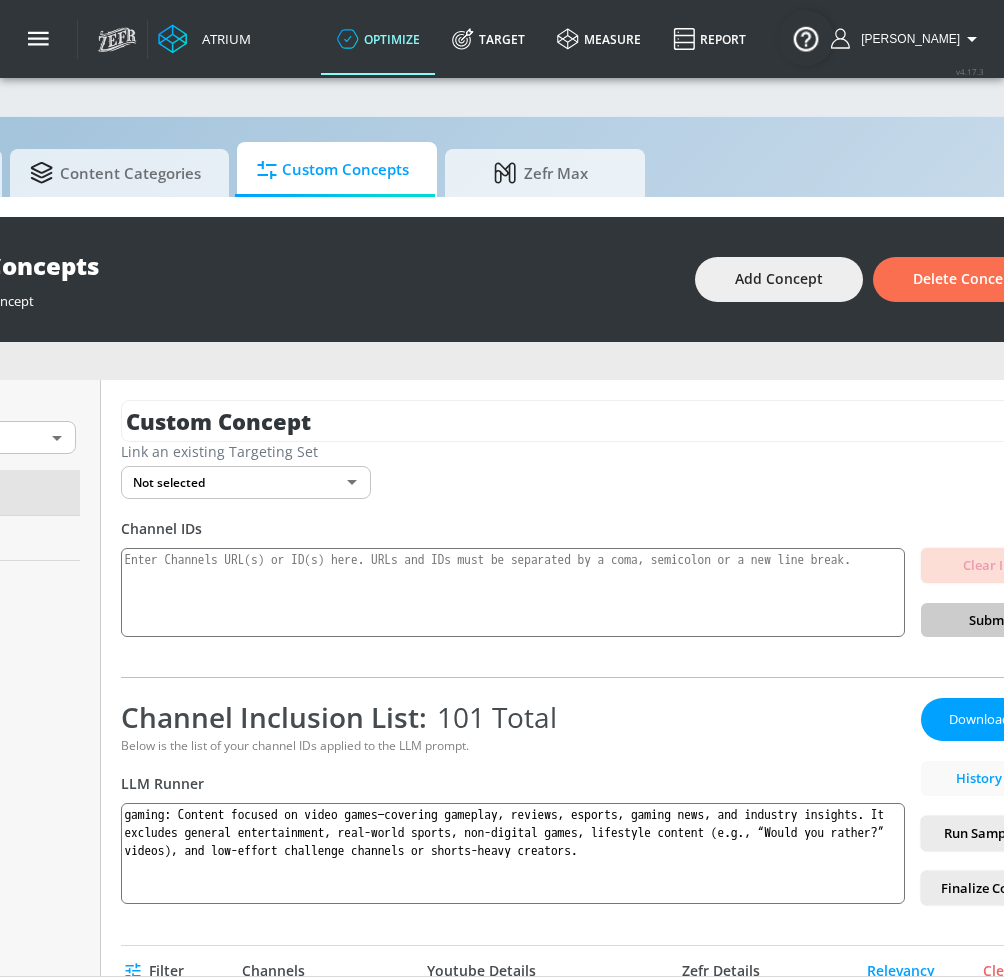 drag, startPoint x: 561, startPoint y: 976, endPoint x: 592, endPoint y: 980, distance: 31.257 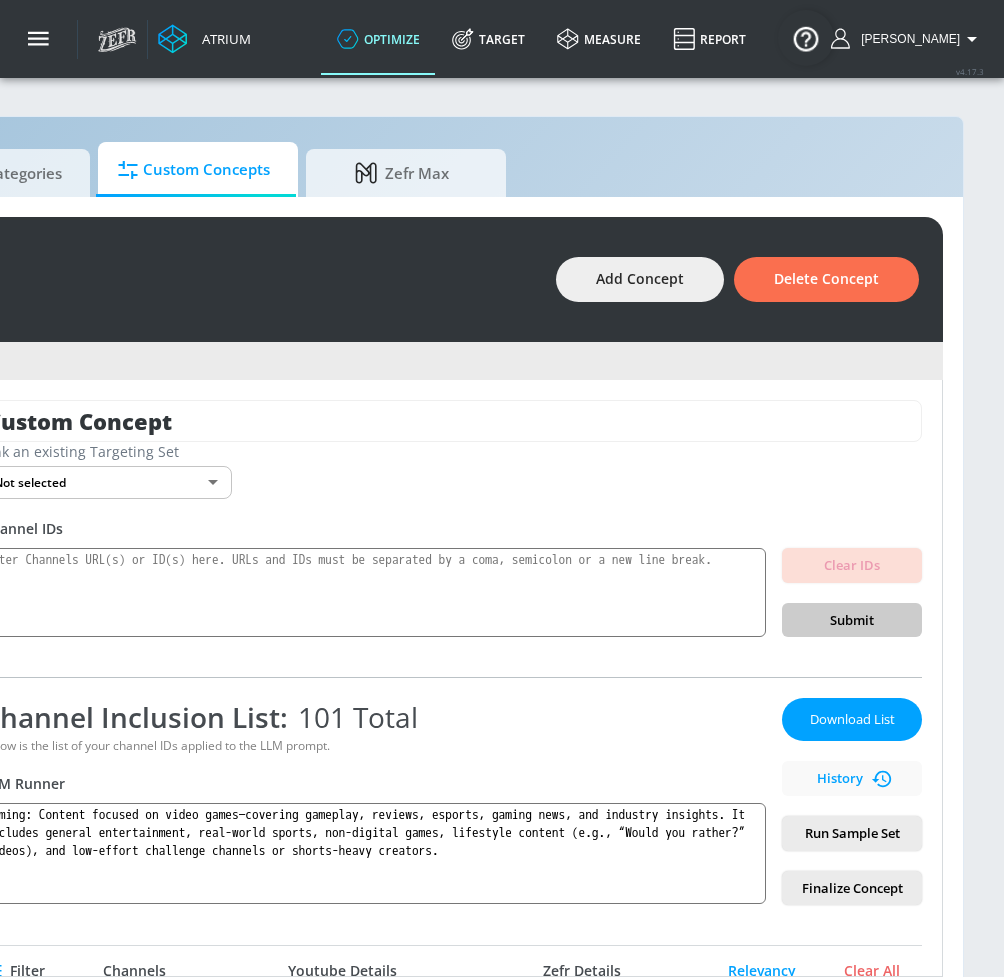 scroll, scrollTop: 0, scrollLeft: 420, axis: horizontal 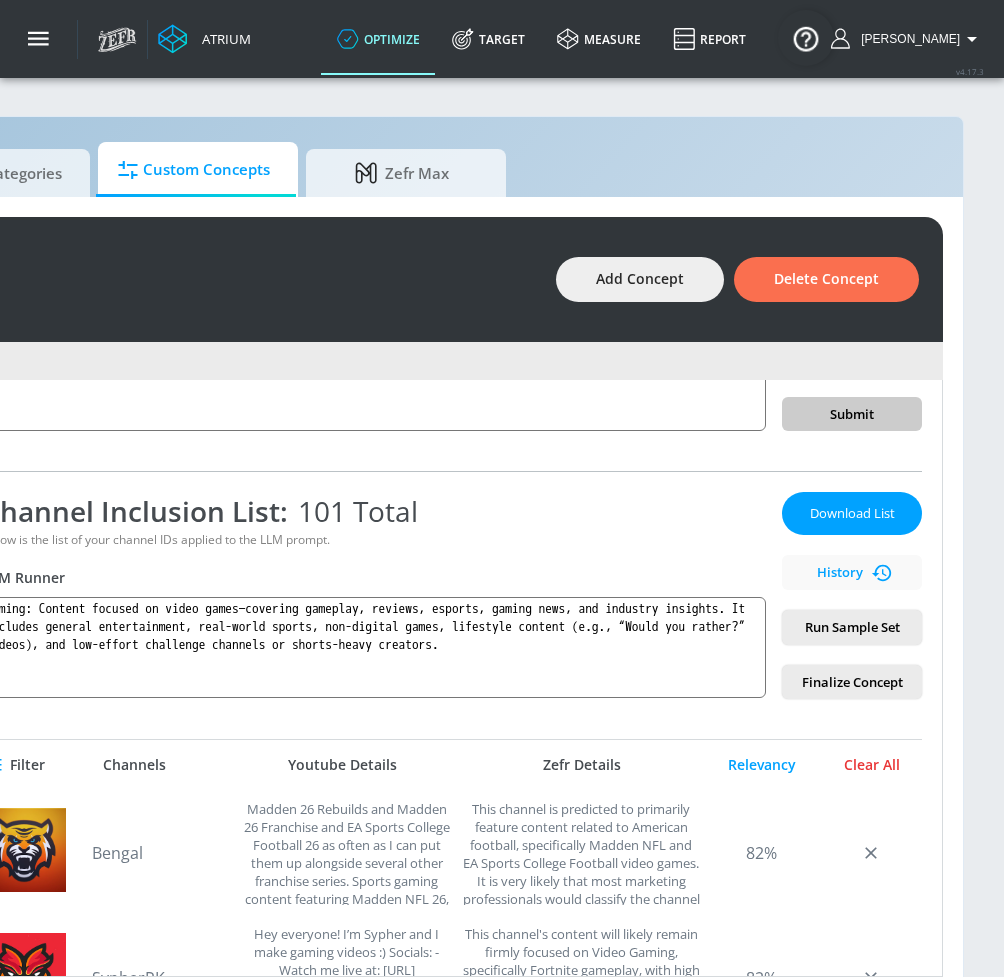 click on "Clear All" at bounding box center (872, 765) 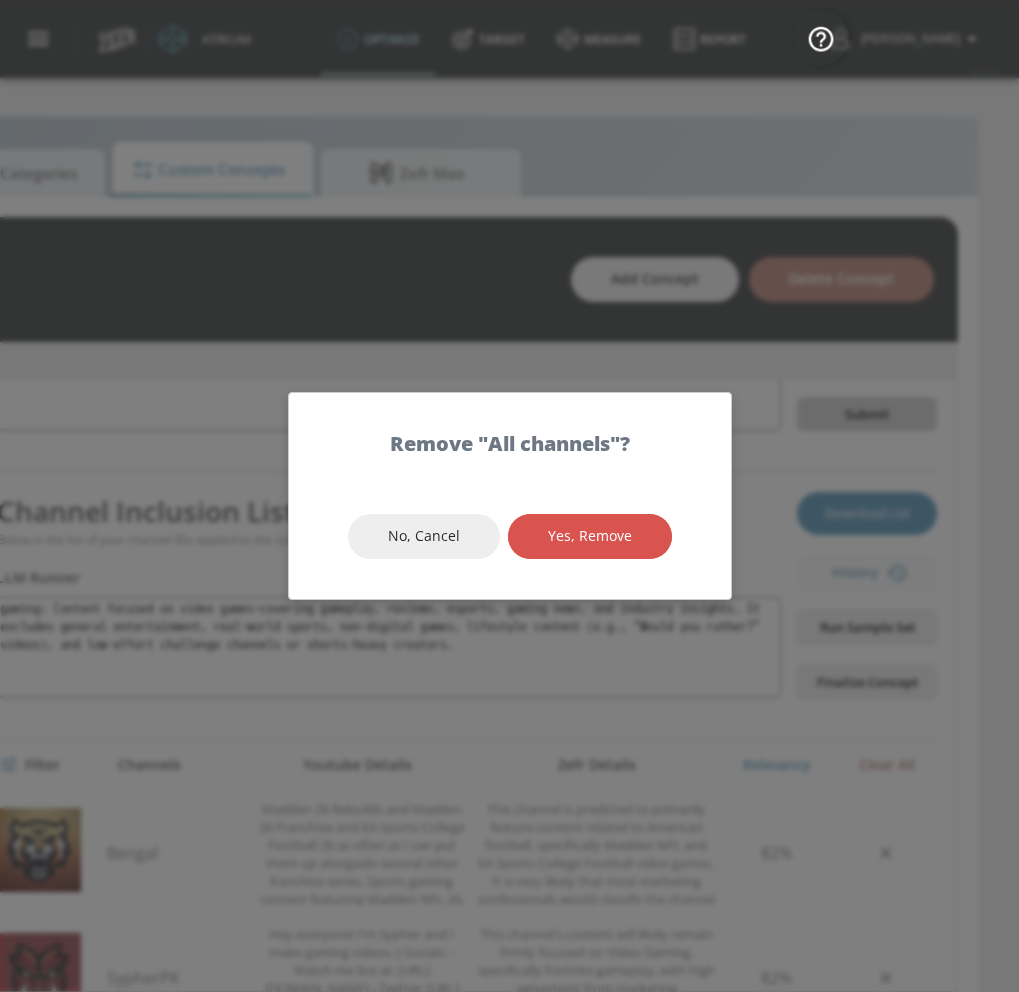 click on "Yes, Remove" at bounding box center (590, 536) 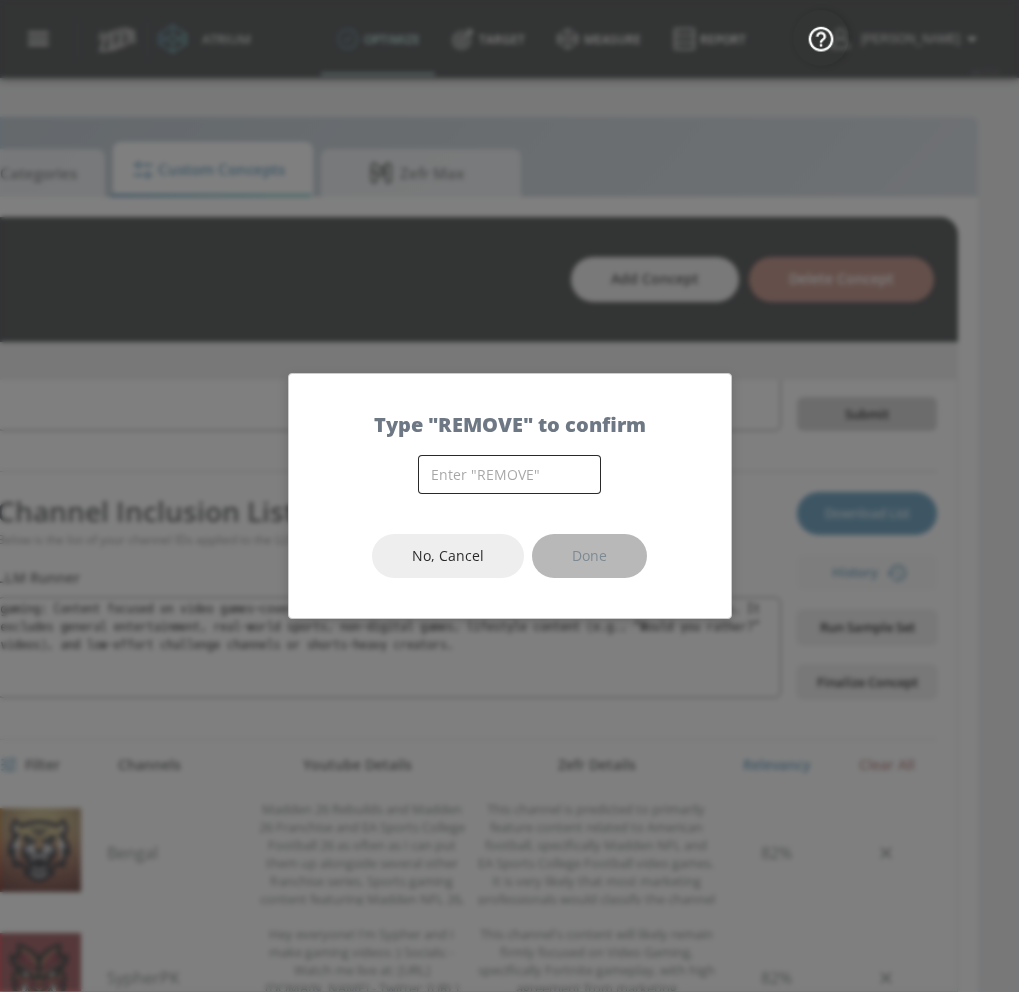 click at bounding box center (509, 474) 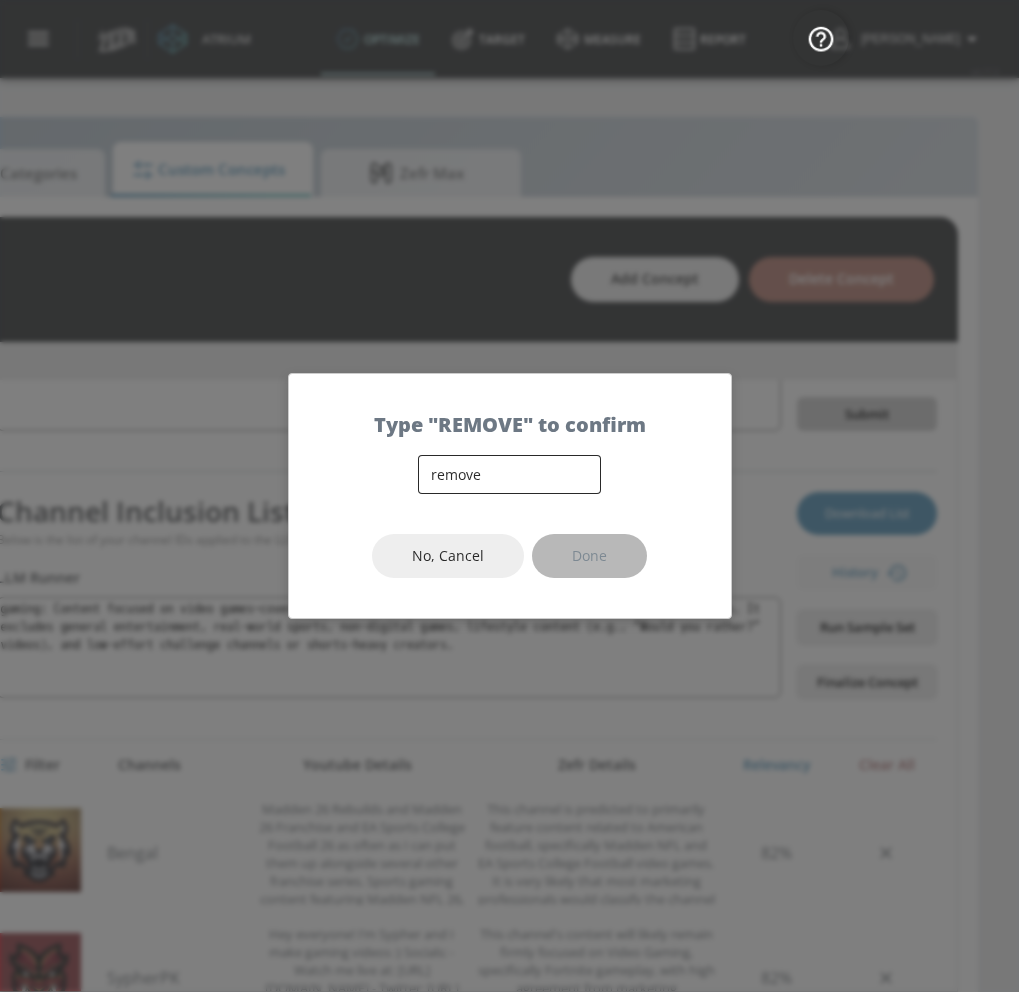 click on "remove" at bounding box center (509, 474) 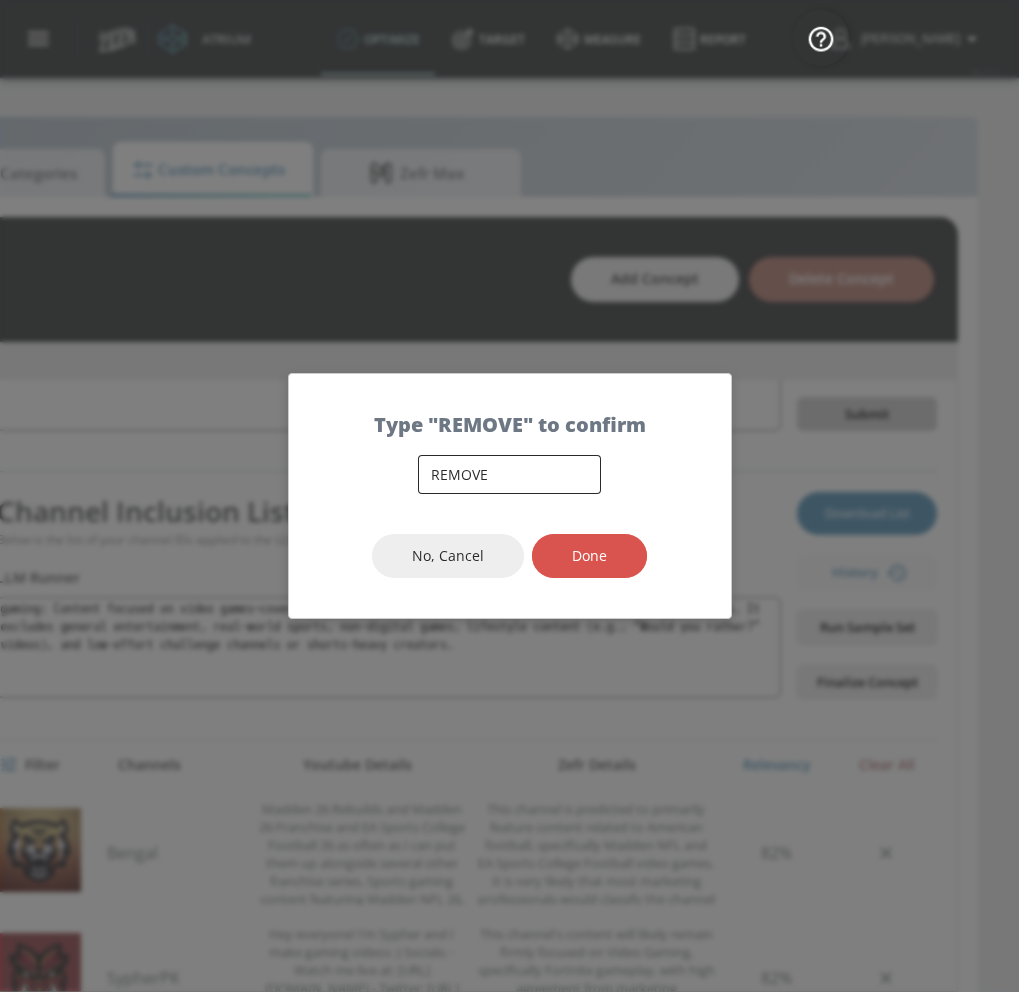 type on "REMOVE" 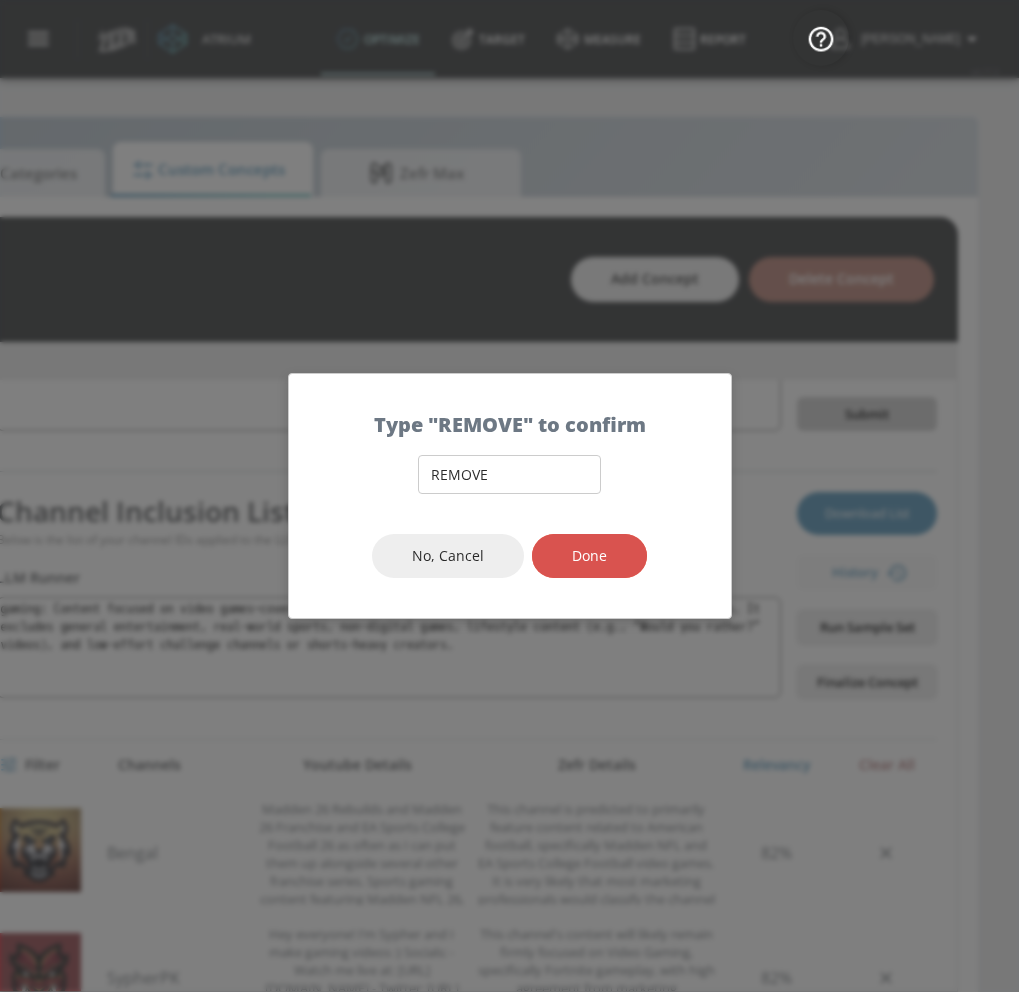 click on "Done" at bounding box center [589, 556] 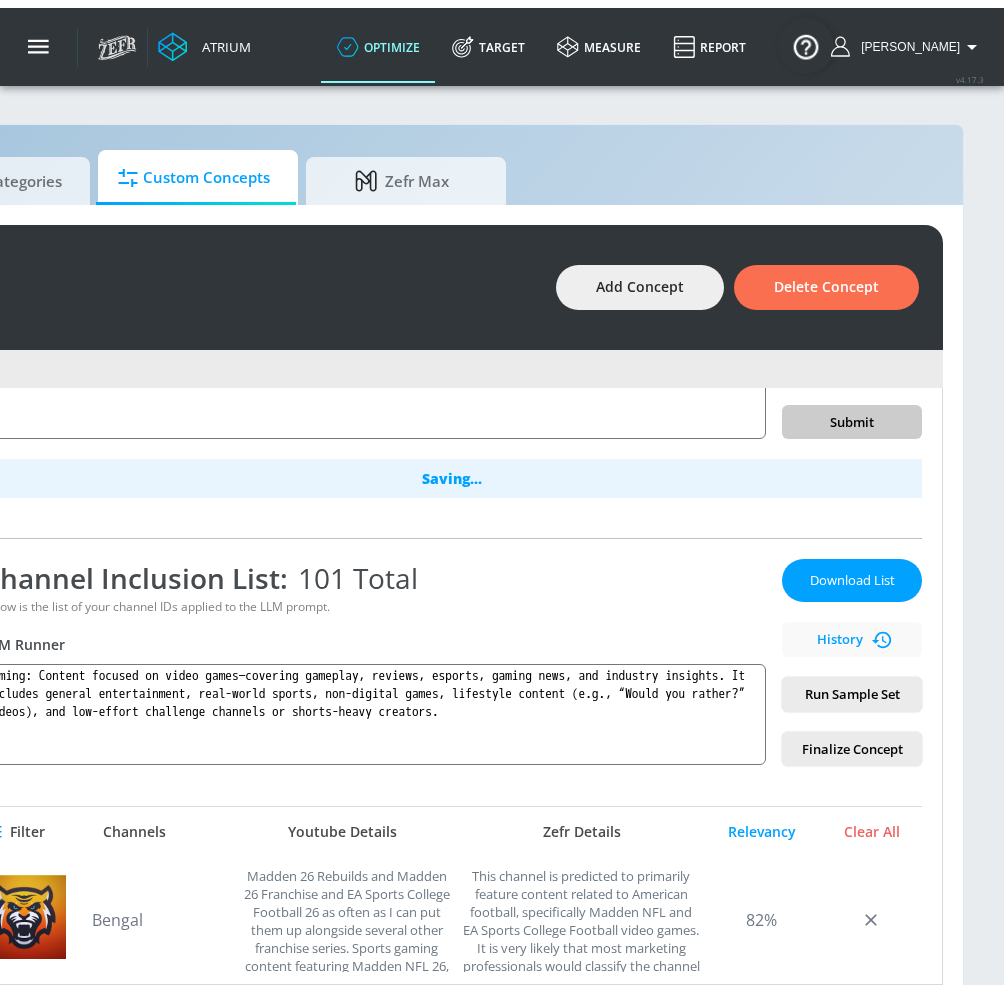 scroll, scrollTop: 0, scrollLeft: 0, axis: both 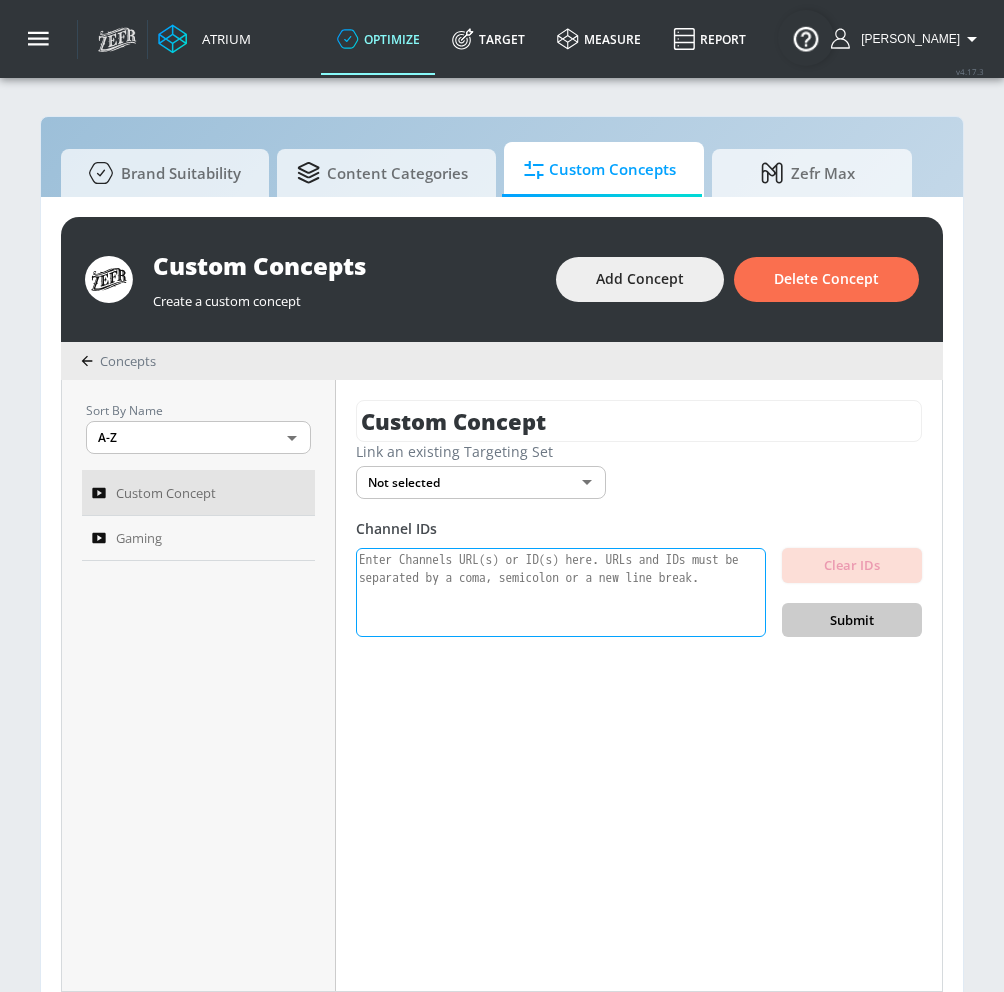 click at bounding box center (561, 593) 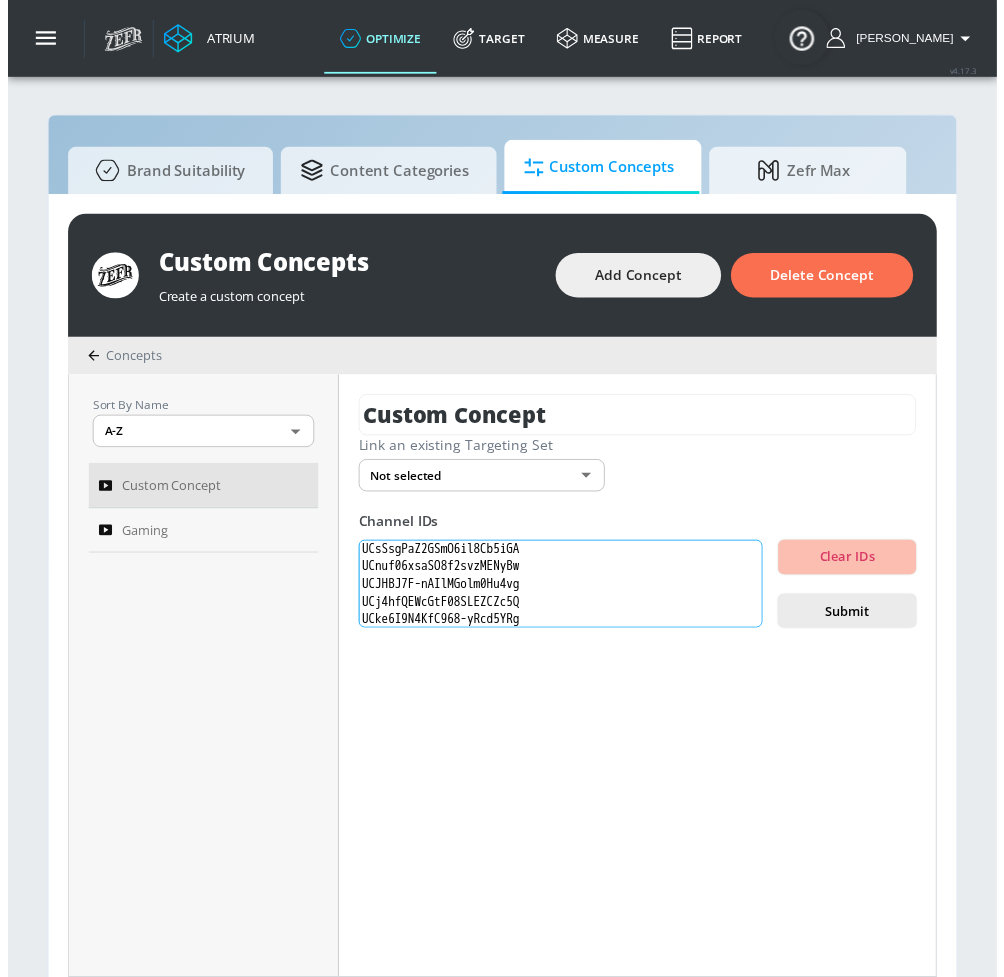 scroll, scrollTop: 0, scrollLeft: 0, axis: both 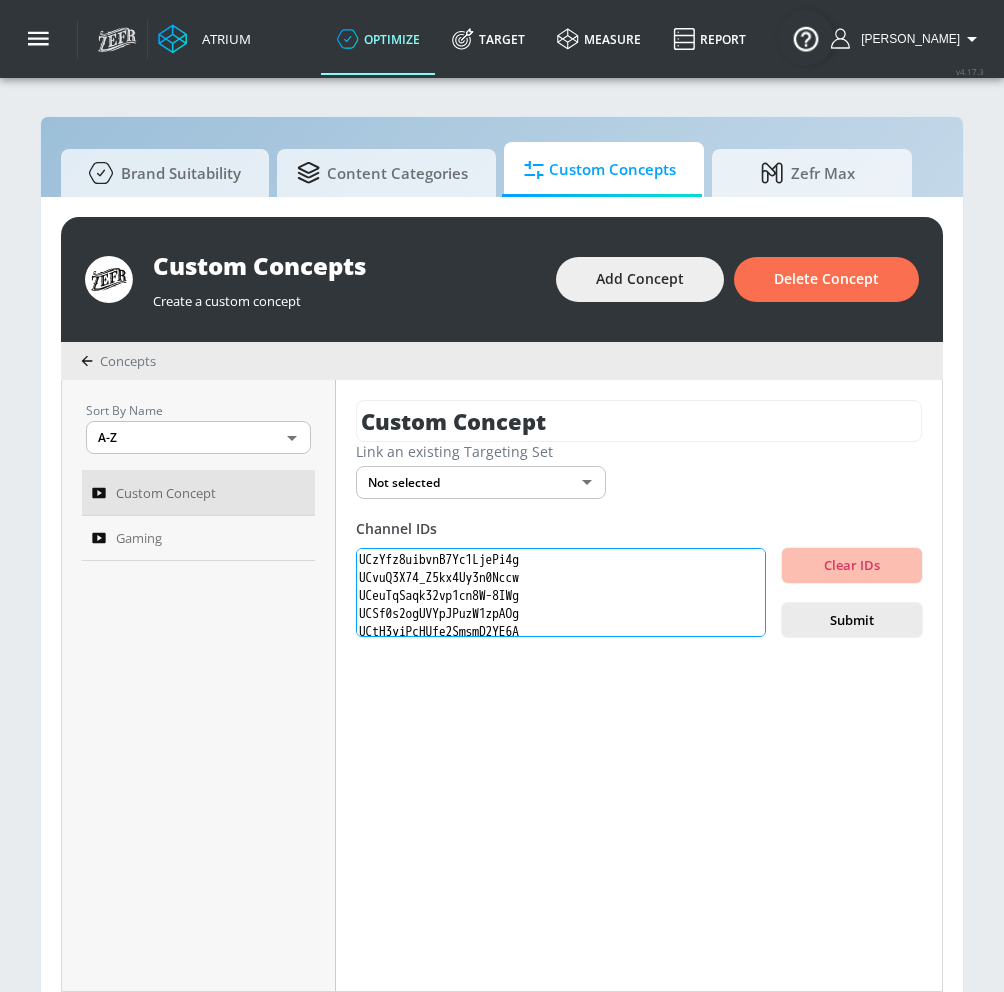 click on "UCzYfz8uibvnB7Yc1LjePi4g
UCvuQ3X74_Z5kx4Uy3n0Nccw
UCeuTqSaqk32vp1cn8W-8IWg
UCSf0s2ogUVYpJPuzW1zpAOg
UCtH3yiPcHUfe2SmsmD2YE6A
UCeBnbqt4VRhotq2TQjkIi2A
UCzzF1kdBgwv5RB6rbB6kVSA
UClCvmntMJCrerMDSc1WQGNg
UCsSsgPaZ2GSmO6il8Cb5iGA
UCnuf06xsaSO8f2svzMENyBw
UCJHBJ7F-nAIlMGolm0Hu4vg
UCj4hfQEWcGtF08SLEZCZc5Q
UCke6I9N4KfC968-yRcd5YRg" at bounding box center [561, 593] 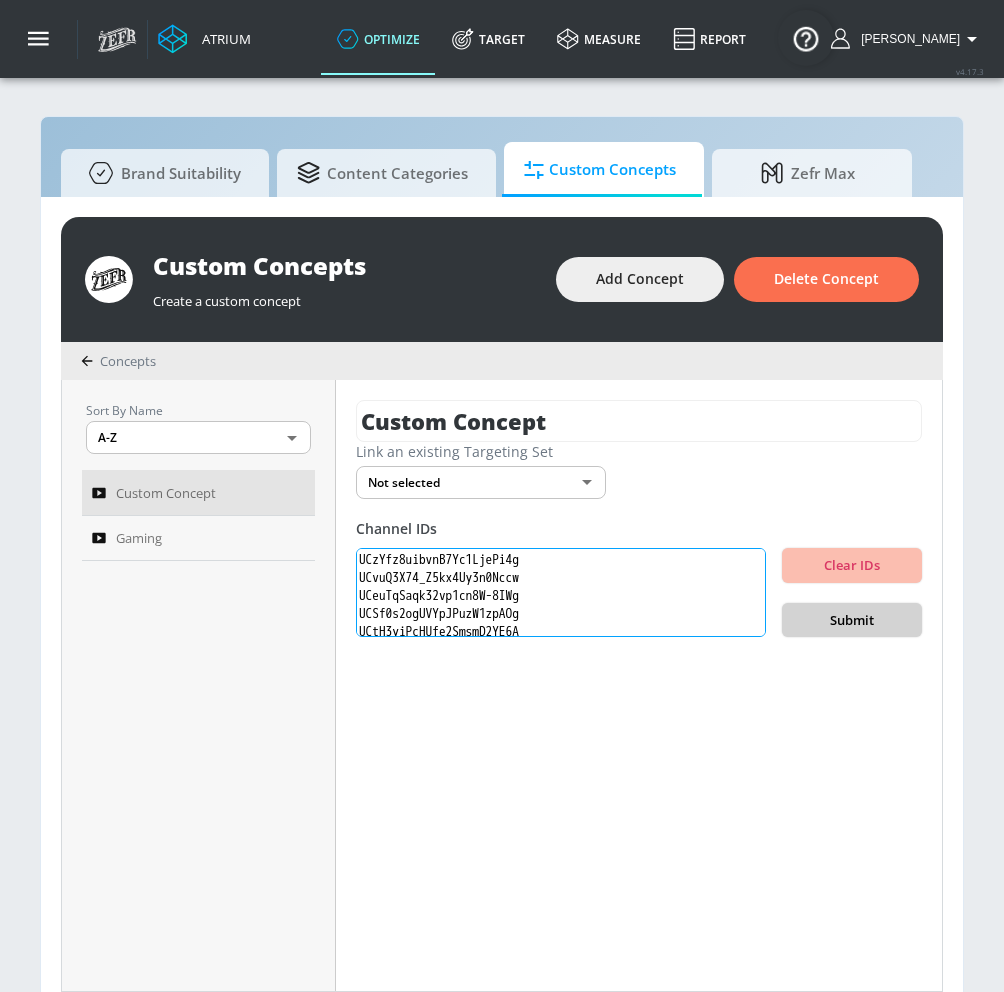 type on "UCzYfz8uibvnB7Yc1LjePi4g
UCvuQ3X74_Z5kx4Uy3n0Nccw
UCeuTqSaqk32vp1cn8W-8IWg
UCSf0s2ogUVYpJPuzW1zpAOg
UCtH3yiPcHUfe2SmsmD2YE6A
UCeBnbqt4VRhotq2TQjkIi2A
UCzzF1kdBgwv5RB6rbB6kVSA
UClCvmntMJCrerMDSc1WQGNg
UCsSsgPaZ2GSmO6il8Cb5iGA
UCnuf06xsaSO8f2svzMENyBw
UCJHBJ7F-nAIlMGolm0Hu4vg
UCj4hfQEWcGtF08SLEZCZc5Q
UCke6I9N4KfC968-yRcd5YRg" 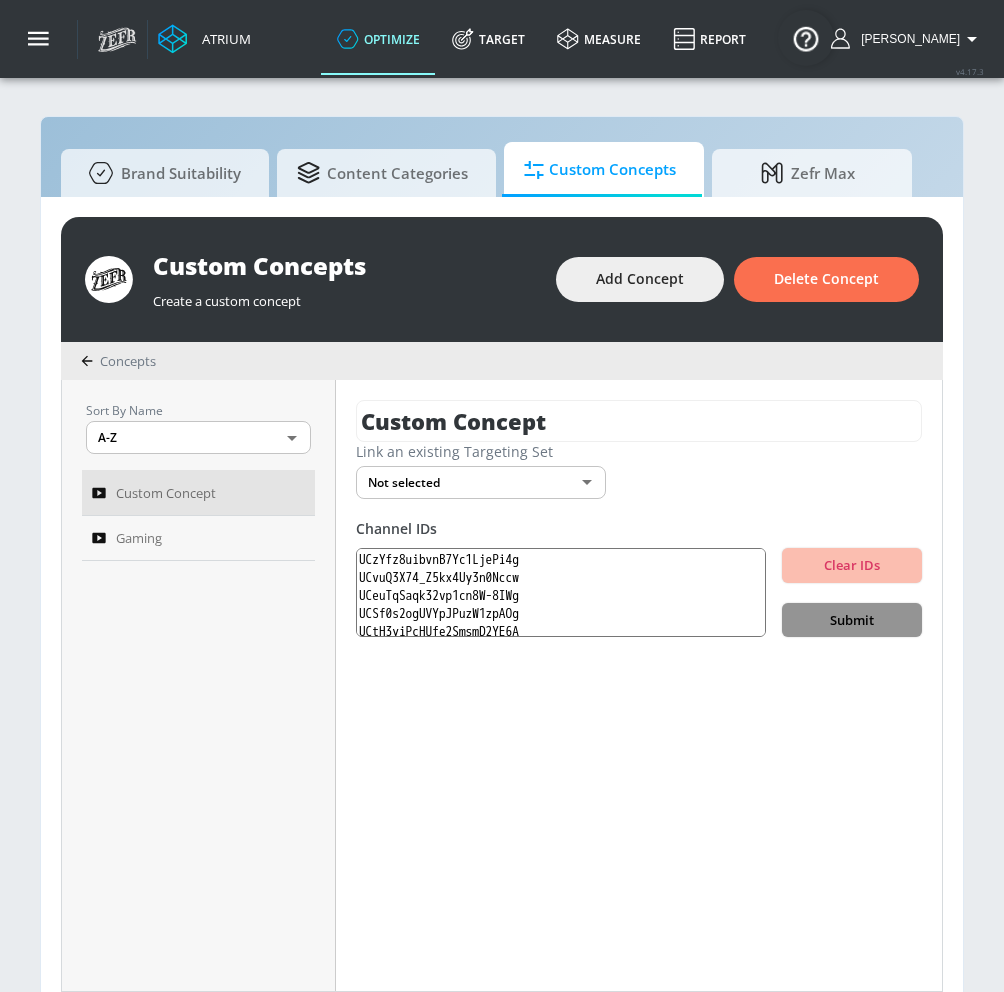 click on "Submit" at bounding box center [852, 620] 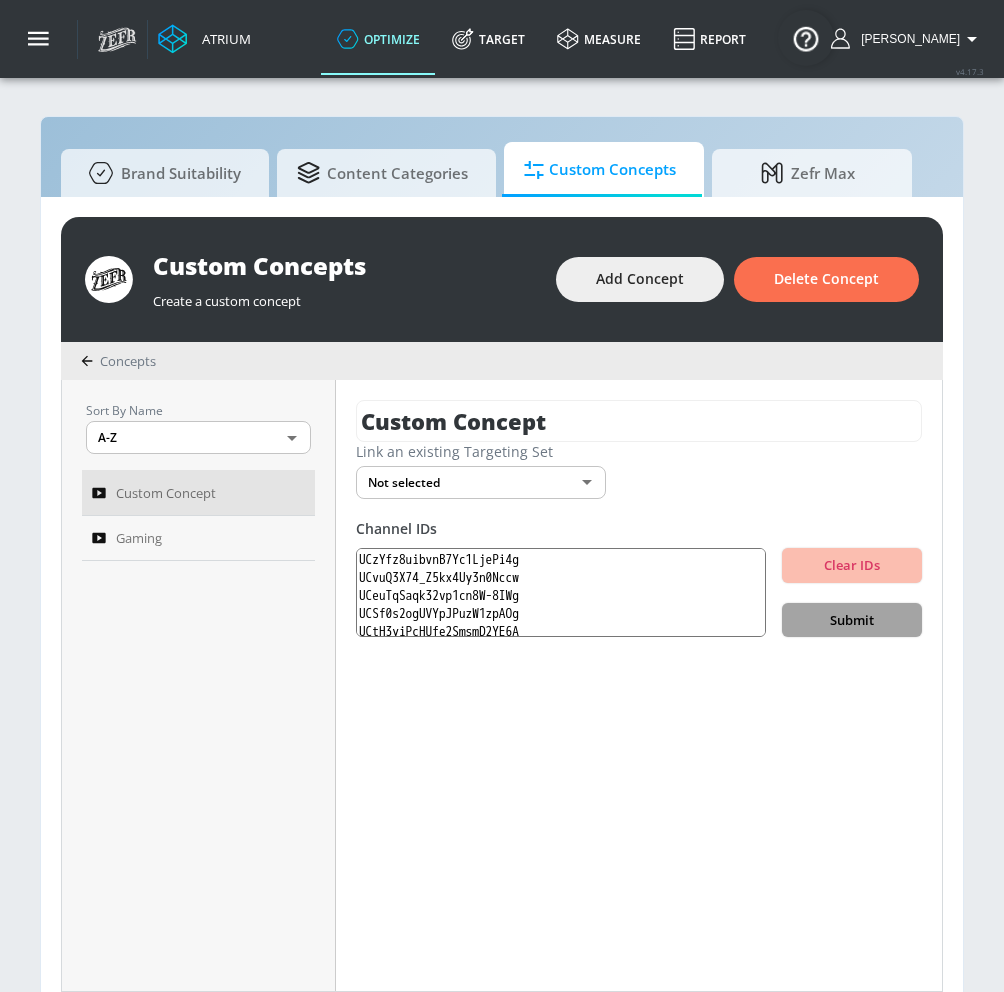 type 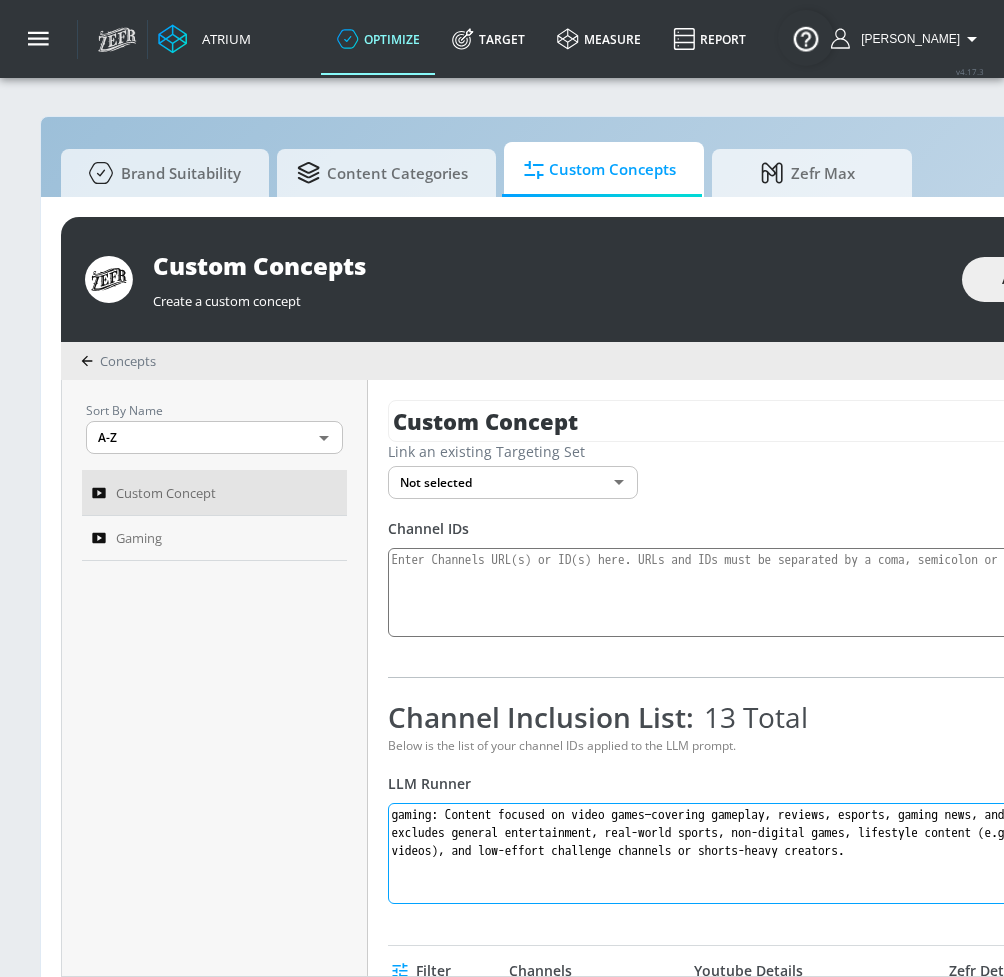 drag, startPoint x: 596, startPoint y: 862, endPoint x: 458, endPoint y: 811, distance: 147.12239 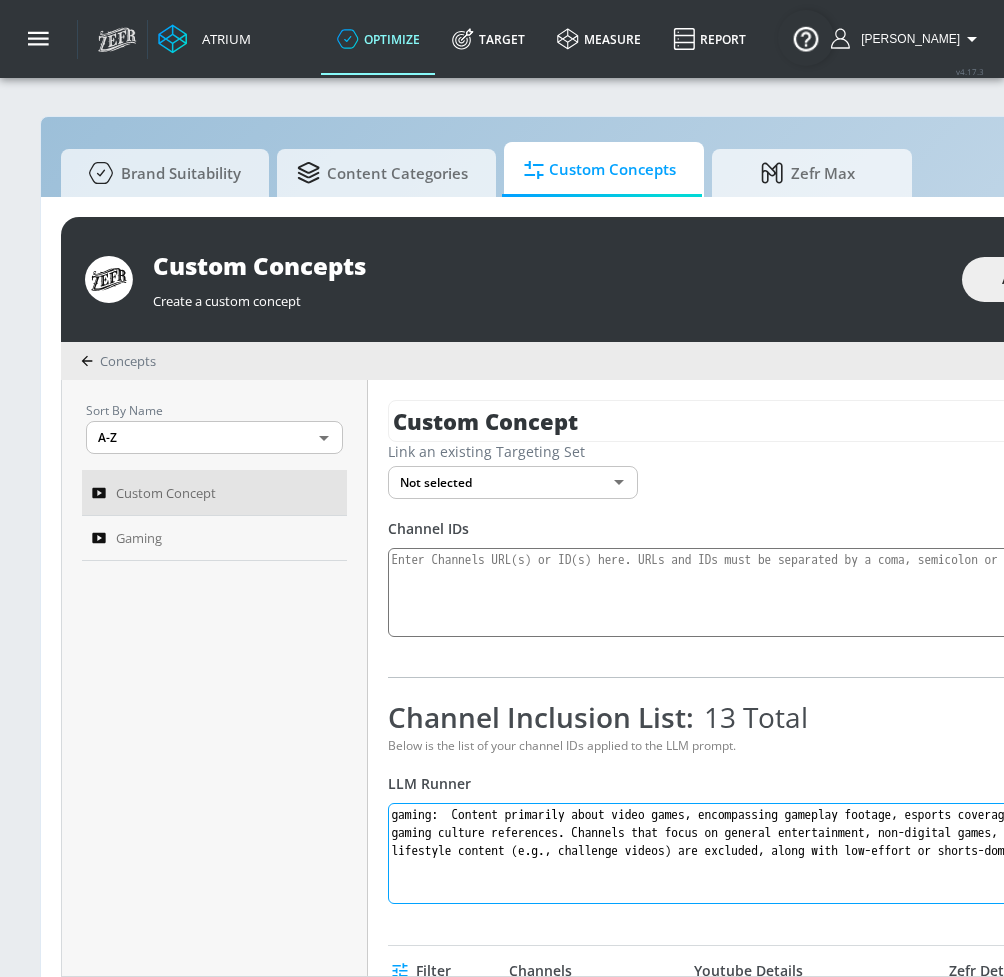 click on "gaming:  Content primarily about video games, encompassing gameplay footage, esports coverage, industry updates, and gaming culture references. Channels that focus on general entertainment, non-digital games, physical sports, or lifestyle content (e.g., challenge videos) are excluded, along with low-effort or shorts-dominated creators." at bounding box center [780, 853] 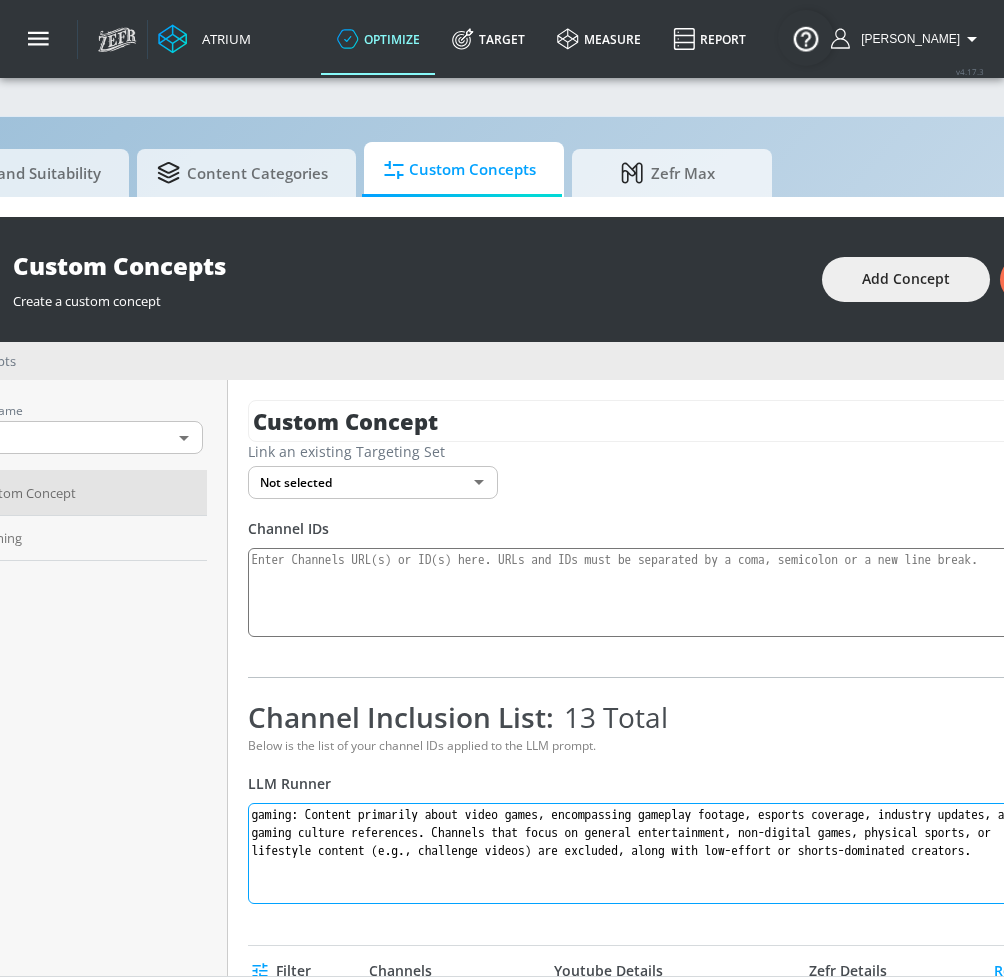 scroll, scrollTop: 0, scrollLeft: 272, axis: horizontal 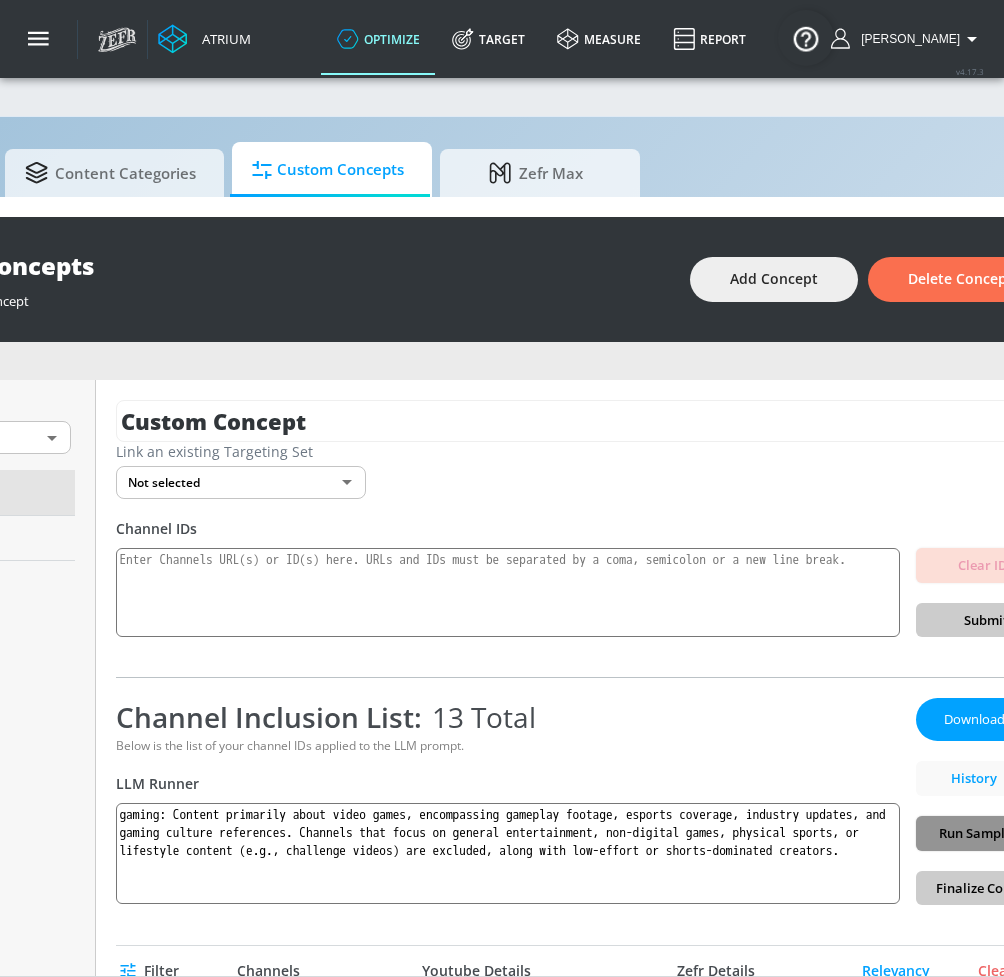 click on "Run Sample Set" at bounding box center [986, 833] 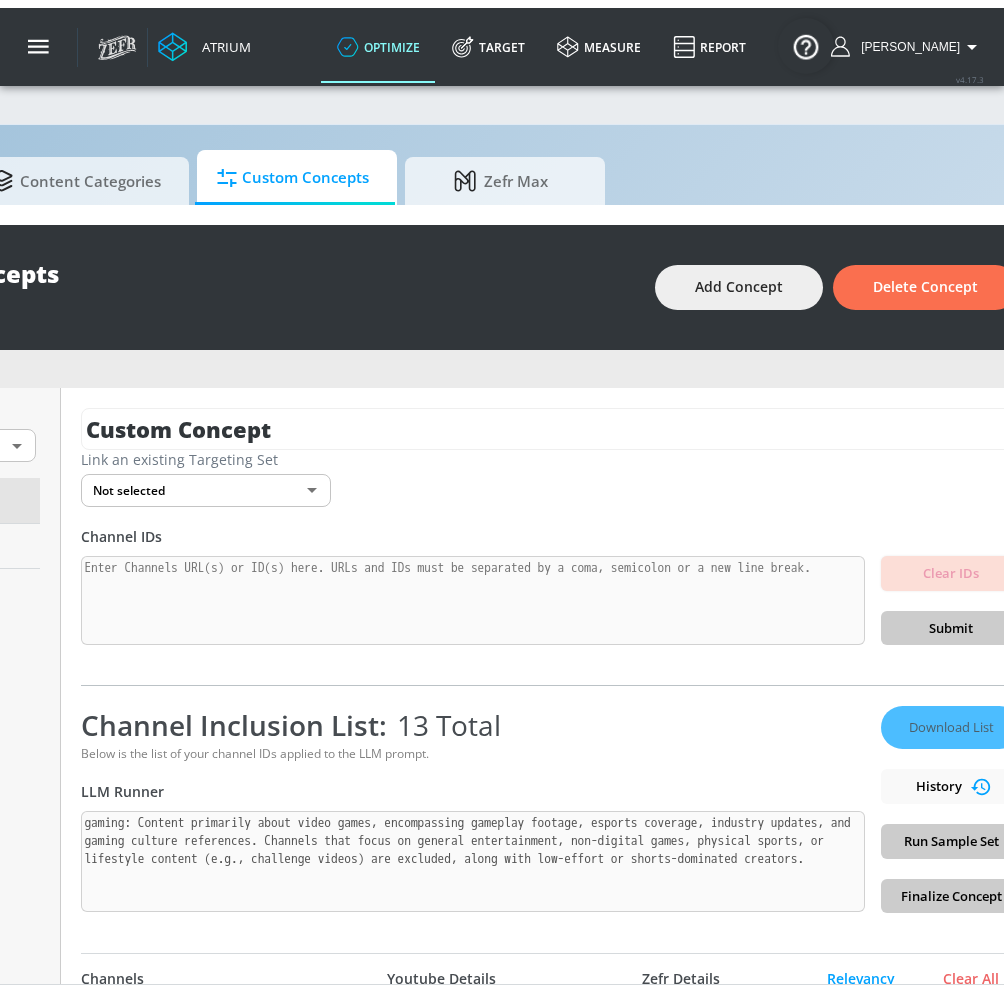 scroll, scrollTop: 0, scrollLeft: 0, axis: both 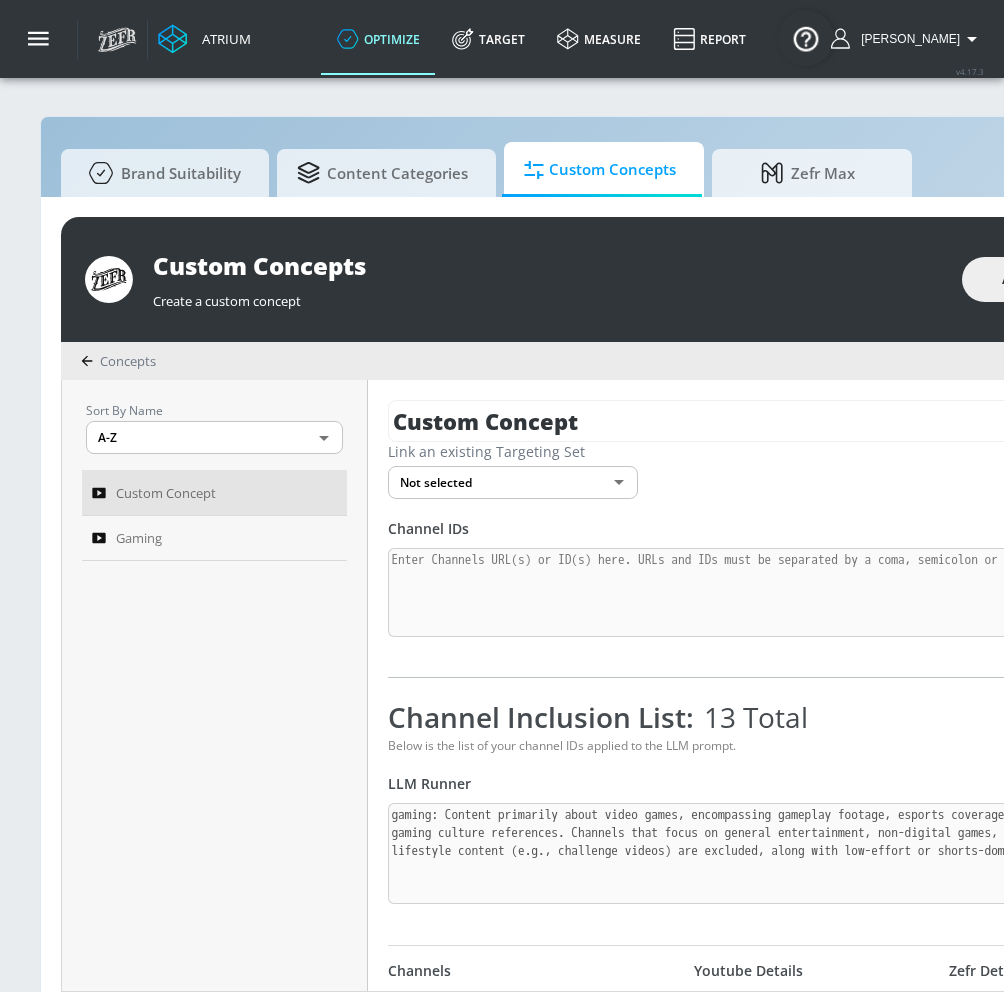click on "Atrium optimize Target measure Report optimize Target measure Report v 4.17.3 Aracely Platform DV360:   Youtube DV360:   Youtube Advertiser Sort By A-Z asc ​ Aracely Test Account 1 Linked as: Zefr Demos Agency: Zefr Vertical: Other Veronica TEST Linked as: Zefr Demos Agency: veronica TEST Vertical: Other Test Linked as: Zefr Demos Agency: Test Vertical: Travel Shannan Test Account Linked as: Zefr Demos Agency: #1 Media Agency in the World Vertical: Retail Casey C Test Account Linked as: Zefr Demos Agency: Sterling Cooper Vertical: CPG (Consumer Packaged Goods) Mike Test Account Linked as: Zefr Demos Agency: Mike Test Agency Vertical: Fashion Parry Test Linked as: Zefr Demos Agency: Parry Test Vertical: Music KZ Test  Linked as: Zefr Demos Agency: Kaitlin test  Vertical: Other alicyn test Linked as: Zefr Demos Agency: alicyn test Vertical: Healthcare Shaq Test Account Linked as: Zefr Demos Agency: Zefr Vertical: Software Benz TEST Linked as: Zefr Demos Agency: ZEFR Vertical: Other Rawan Test Linked as: N/A" at bounding box center [502, 506] 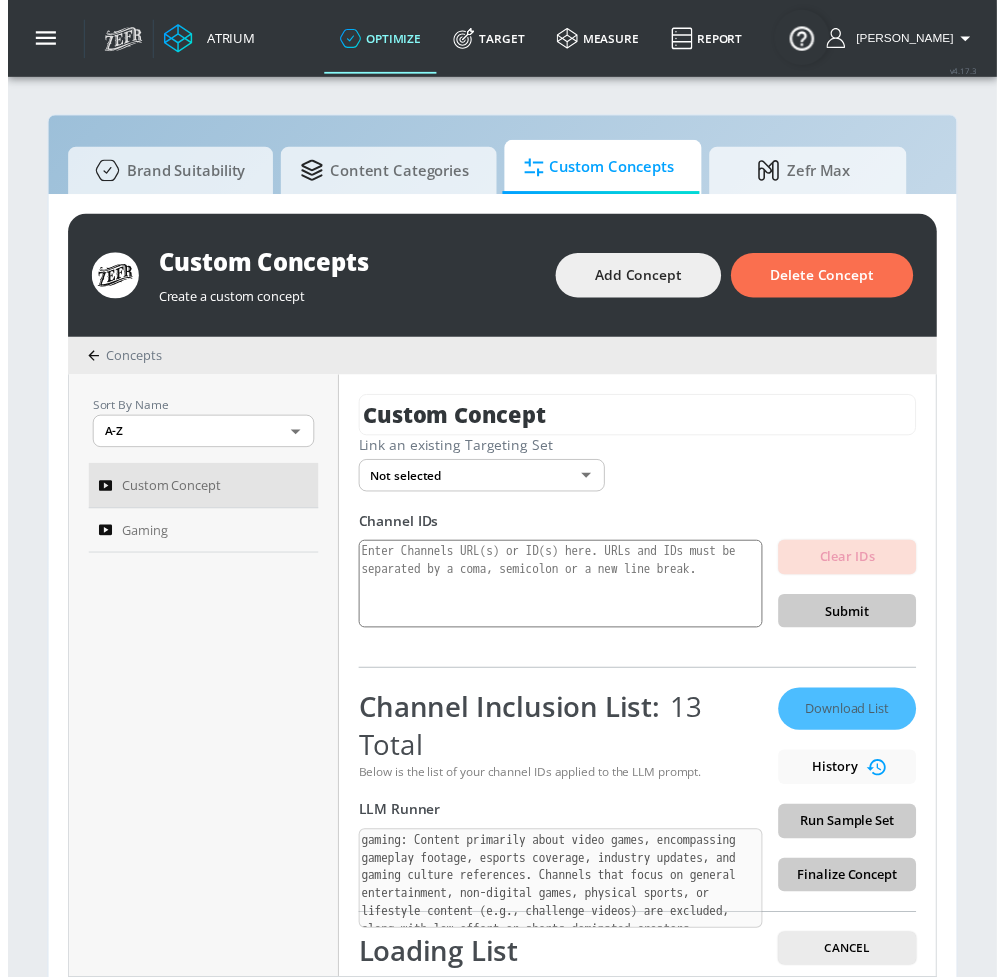 scroll, scrollTop: 82, scrollLeft: 0, axis: vertical 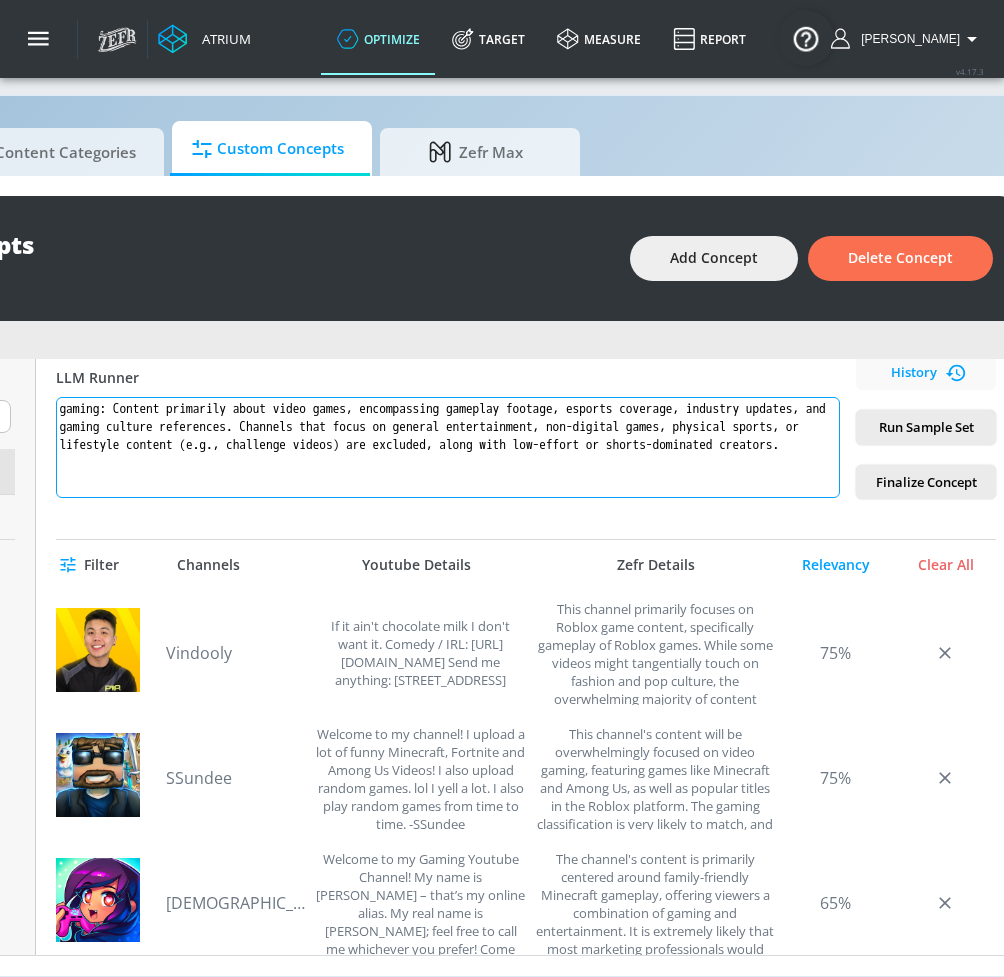 drag, startPoint x: 123, startPoint y: 390, endPoint x: 411, endPoint y: 396, distance: 288.0625 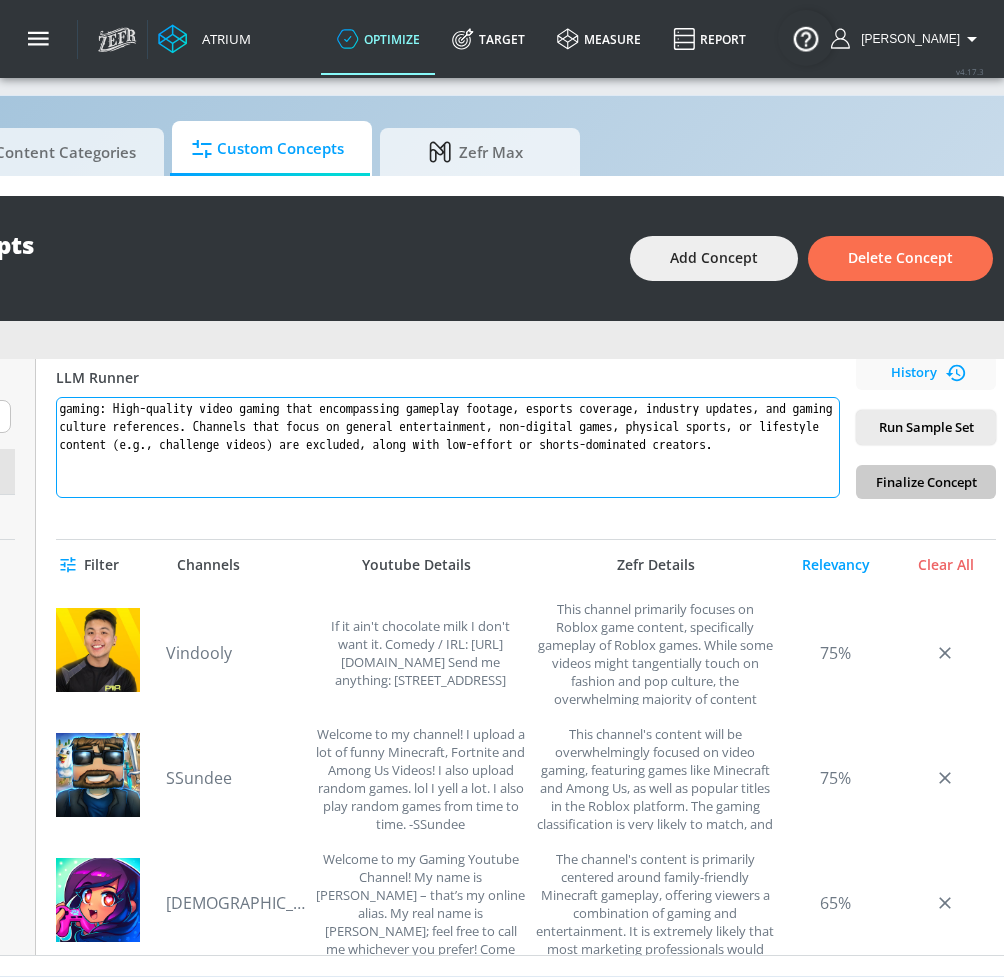 click on "gaming: High-quality video gaming that encompassing gameplay footage, esports coverage, industry updates, and gaming culture references. Channels that focus on general entertainment, non-digital games, physical sports, or lifestyle content (e.g., challenge videos) are excluded, along with low-effort or shorts-dominated creators." at bounding box center [448, 447] 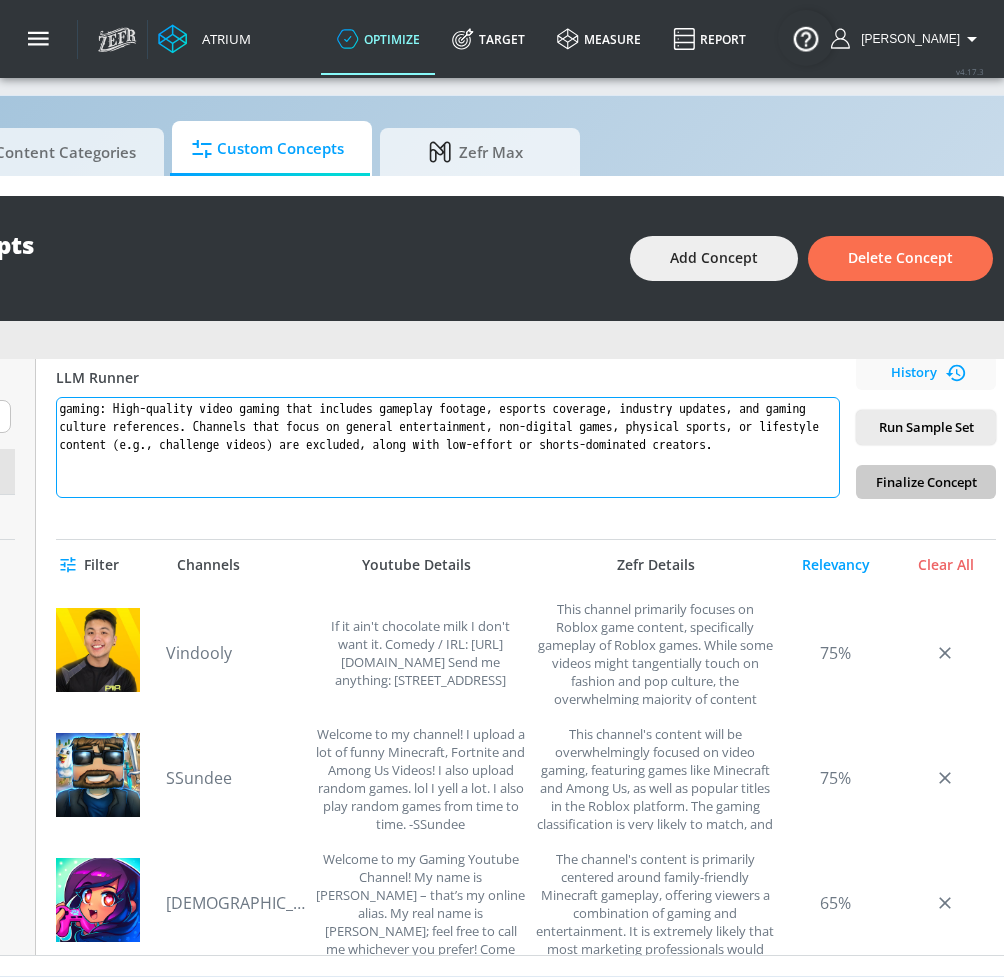 click on "gaming: High-quality video gaming that includes gameplay footage, esports coverage, industry updates, and gaming culture references. Channels that focus on general entertainment, non-digital games, physical sports, or lifestyle content (e.g., challenge videos) are excluded, along with low-effort or shorts-dominated creators." at bounding box center [448, 447] 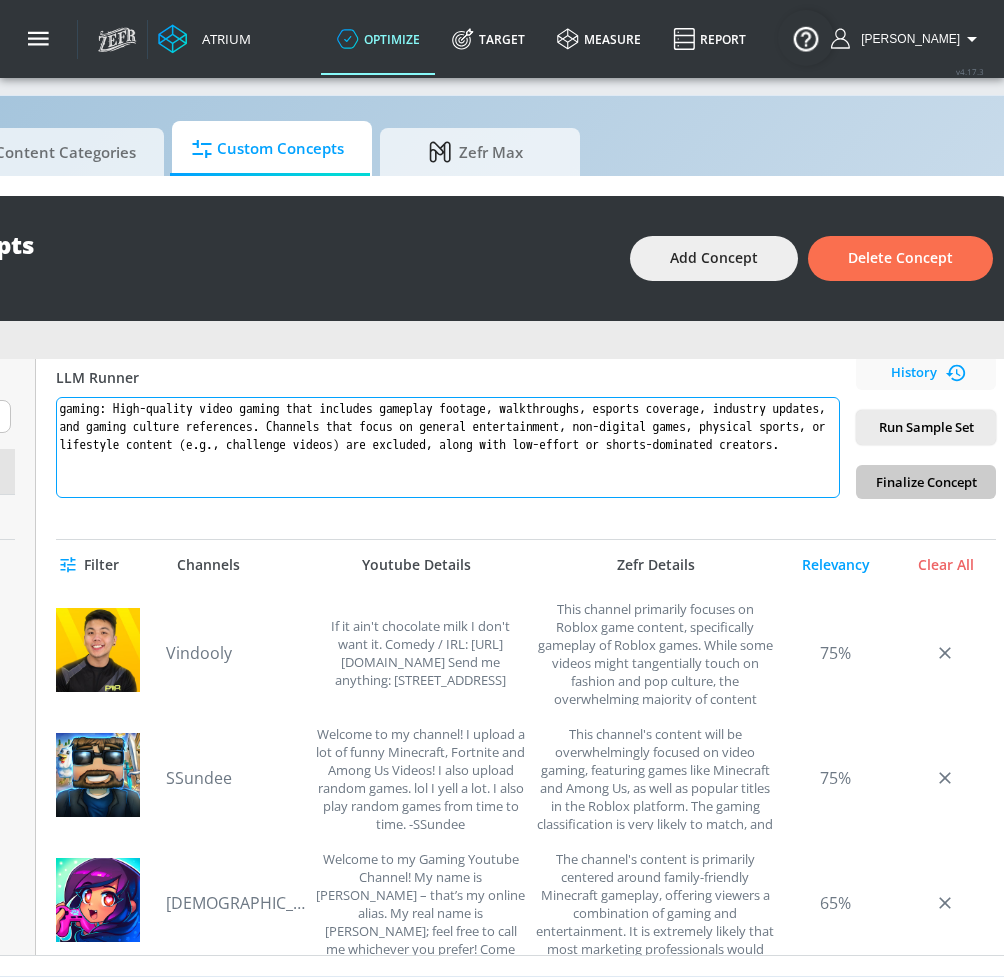 click on "gaming: High-quality video gaming that includes gameplay footage, walkthroughs, esports coverage, industry updates, and gaming culture references. Channels that focus on general entertainment, non-digital games, physical sports, or lifestyle content (e.g., challenge videos) are excluded, along with low-effort or shorts-dominated creators." at bounding box center (448, 447) 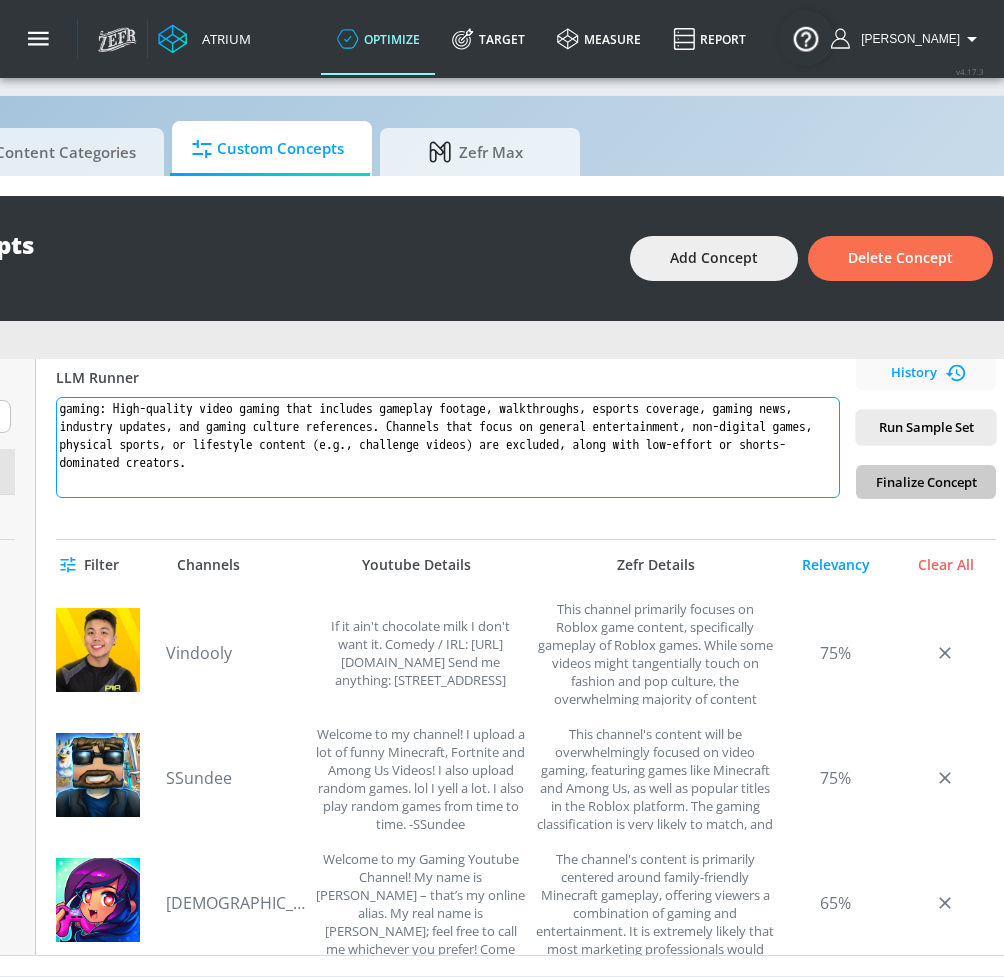 click on "gaming: High-quality video gaming that includes gameplay footage, walkthroughs, esports coverage, gaming news, industry updates, and gaming culture references. Channels that focus on general entertainment, non-digital games, physical sports, or lifestyle content (e.g., challenge videos) are excluded, along with low-effort or shorts-dominated creators." at bounding box center (448, 447) 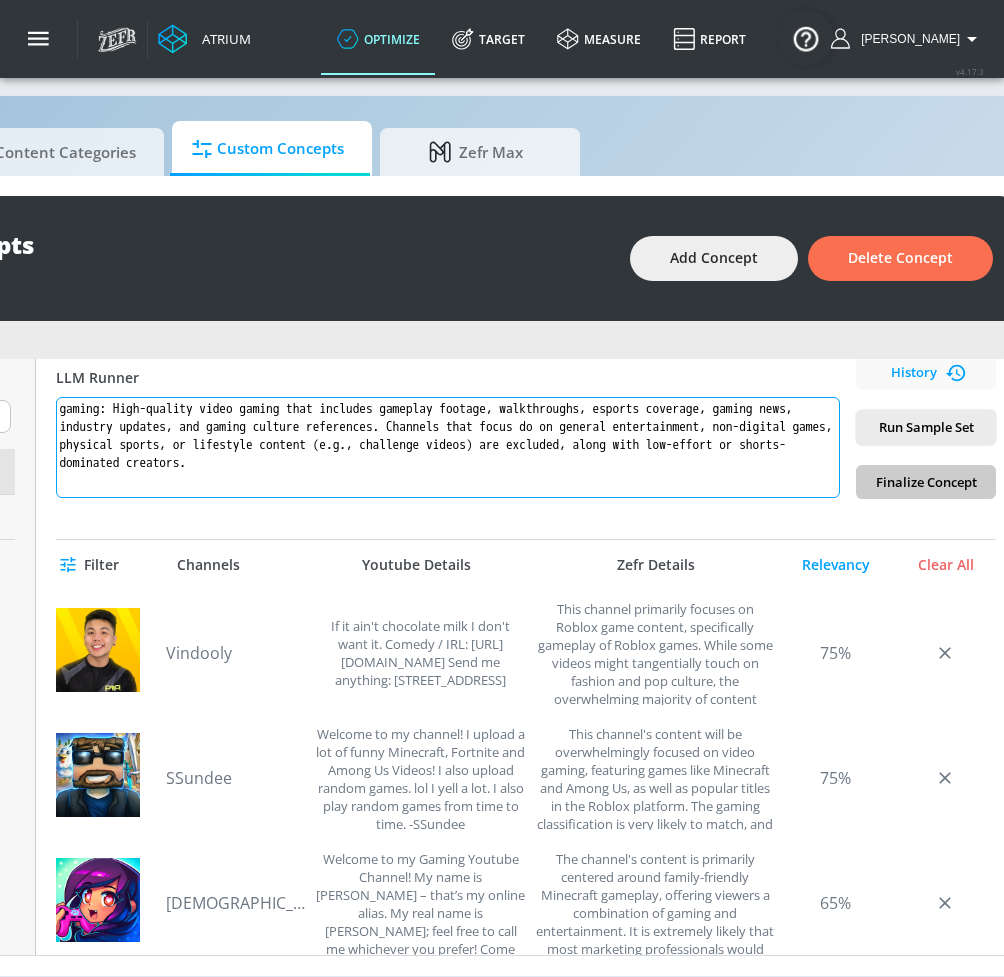 click on "gaming: High-quality video gaming that includes gameplay footage, walkthroughs, esports coverage, gaming news, industry updates, and gaming culture references. Channels that focus do on general entertainment, non-digital games, physical sports, or lifestyle content (e.g., challenge videos) are excluded, along with low-effort or shorts-dominated creators." at bounding box center (448, 447) 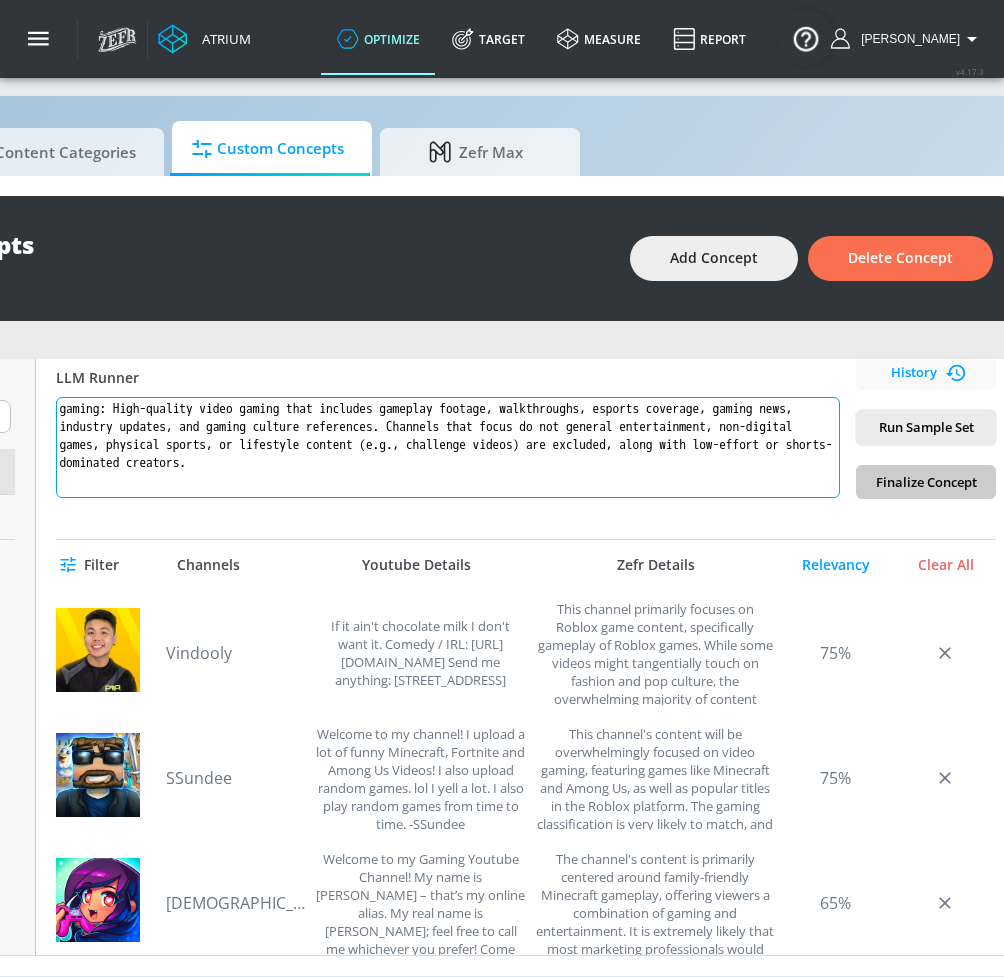 click on "gaming: High-quality video gaming that includes gameplay footage, walkthroughs, esports coverage, gaming news, industry updates, and gaming culture references. Channels that focus do not general entertainment, non-digital games, physical sports, or lifestyle content (e.g., challenge videos) are excluded, along with low-effort or shorts-dominated creators." at bounding box center (448, 447) 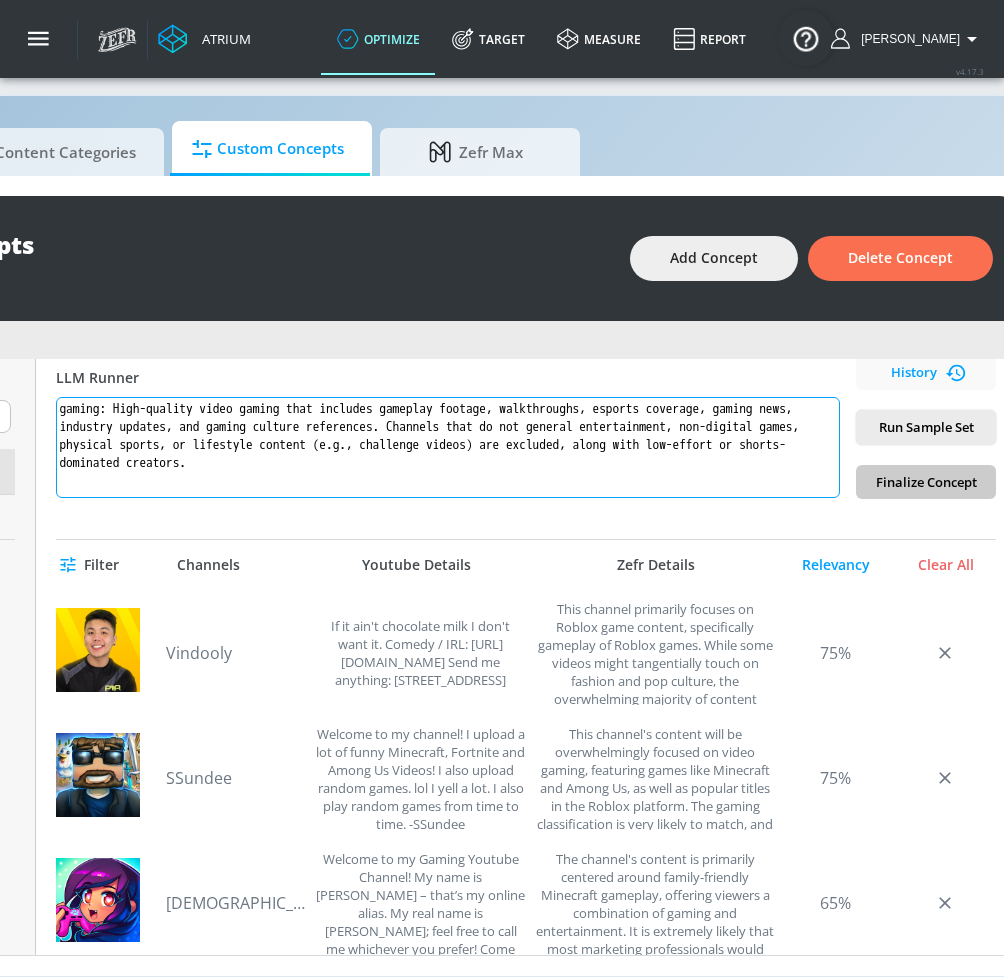 click on "gaming: High-quality video gaming that includes gameplay footage, walkthroughs, esports coverage, gaming news, industry updates, and gaming culture references. Channels that do not general entertainment, non-digital games, physical sports, or lifestyle content (e.g., challenge videos) are excluded, along with low-effort or shorts-dominated creators." at bounding box center [448, 447] 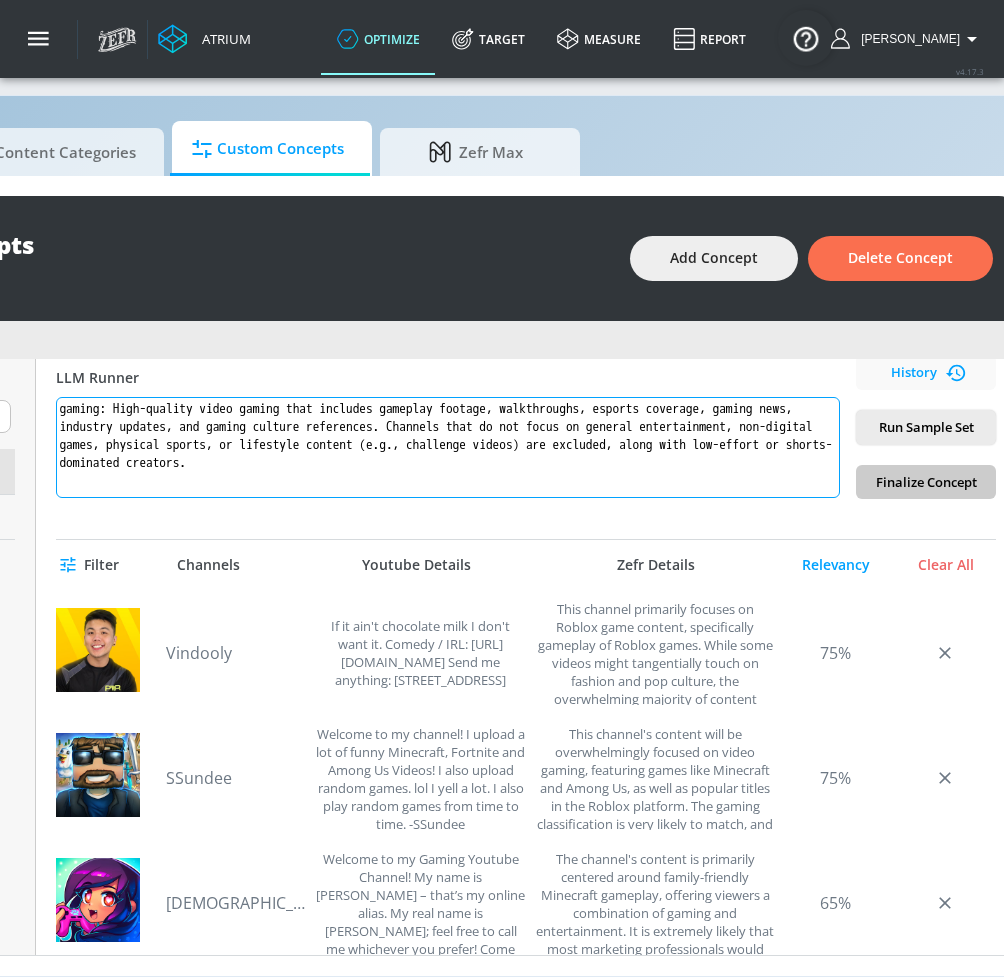 click on "gaming: High-quality video gaming that includes gameplay footage, walkthroughs, esports coverage, gaming news, industry updates, and gaming culture references. Channels that do not focus on general entertainment, non-digital games, physical sports, or lifestyle content (e.g., challenge videos) are excluded, along with low-effort or shorts-dominated creators." at bounding box center (448, 447) 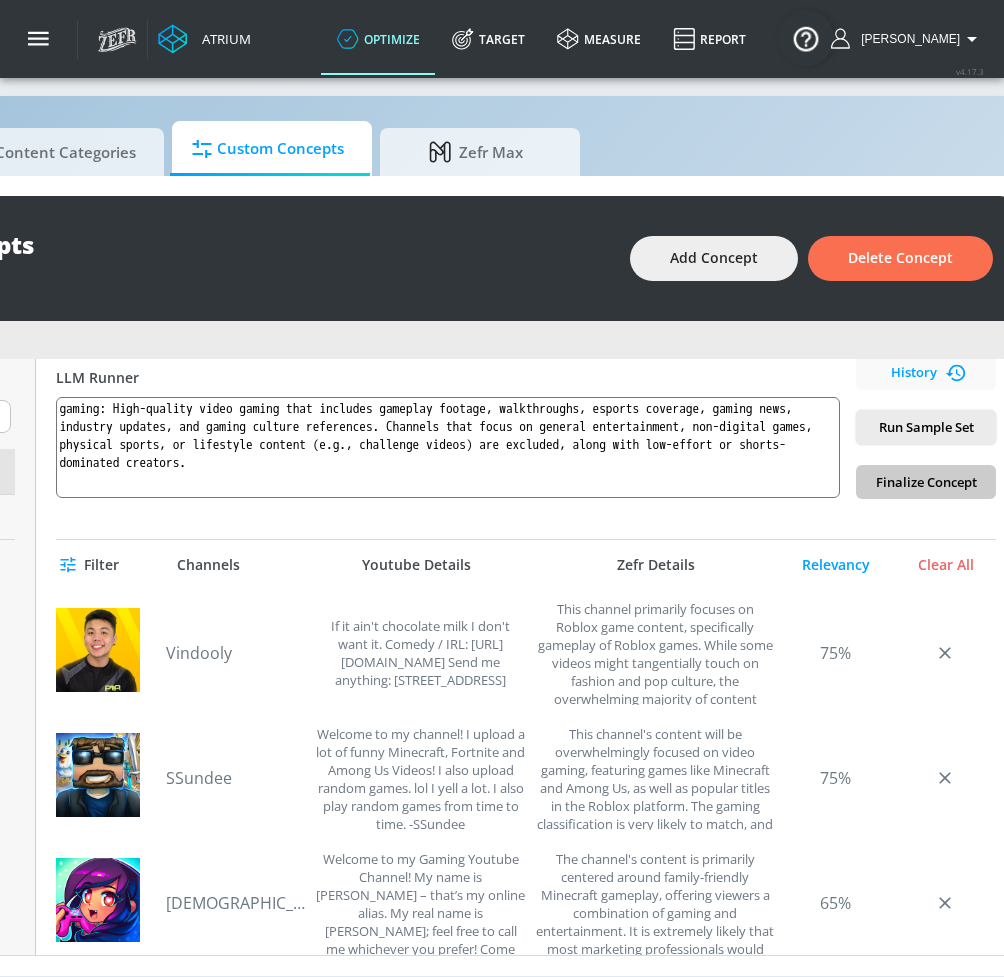 click on "Run Sample Set" at bounding box center [926, 427] 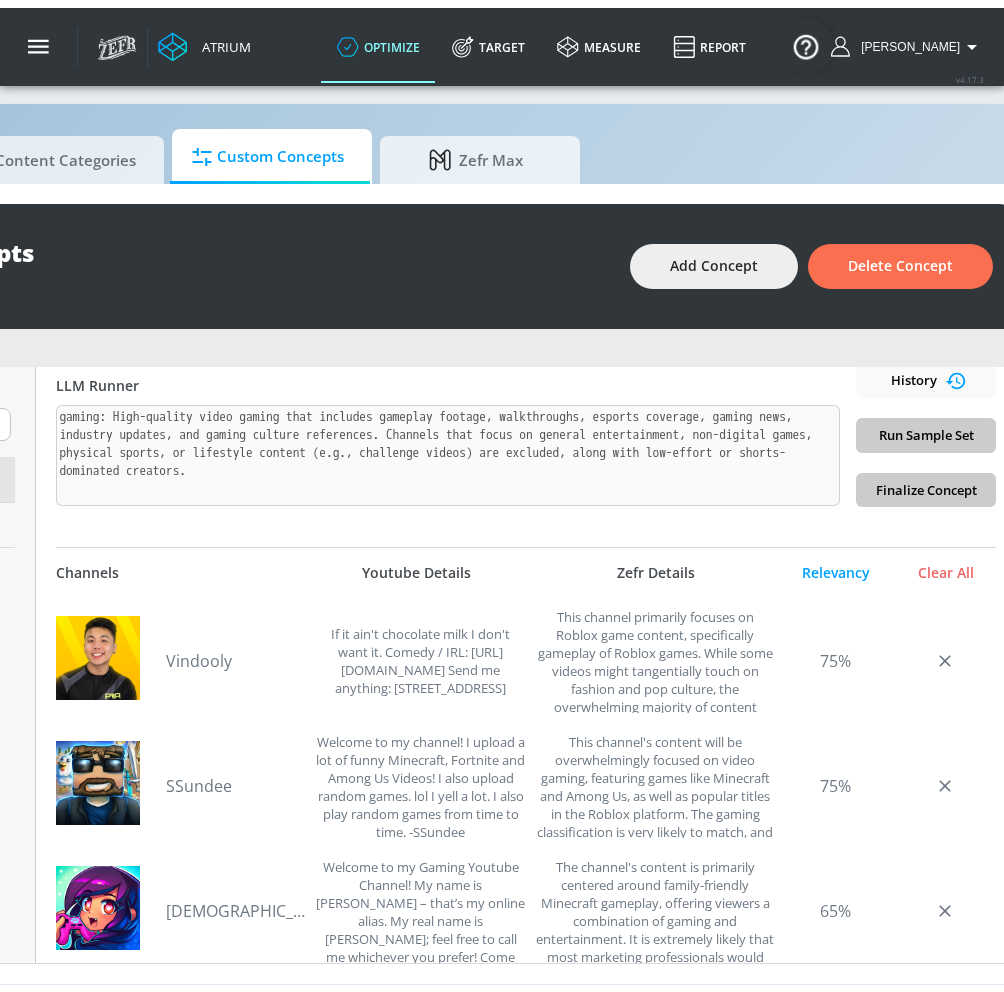 scroll, scrollTop: 21, scrollLeft: 0, axis: vertical 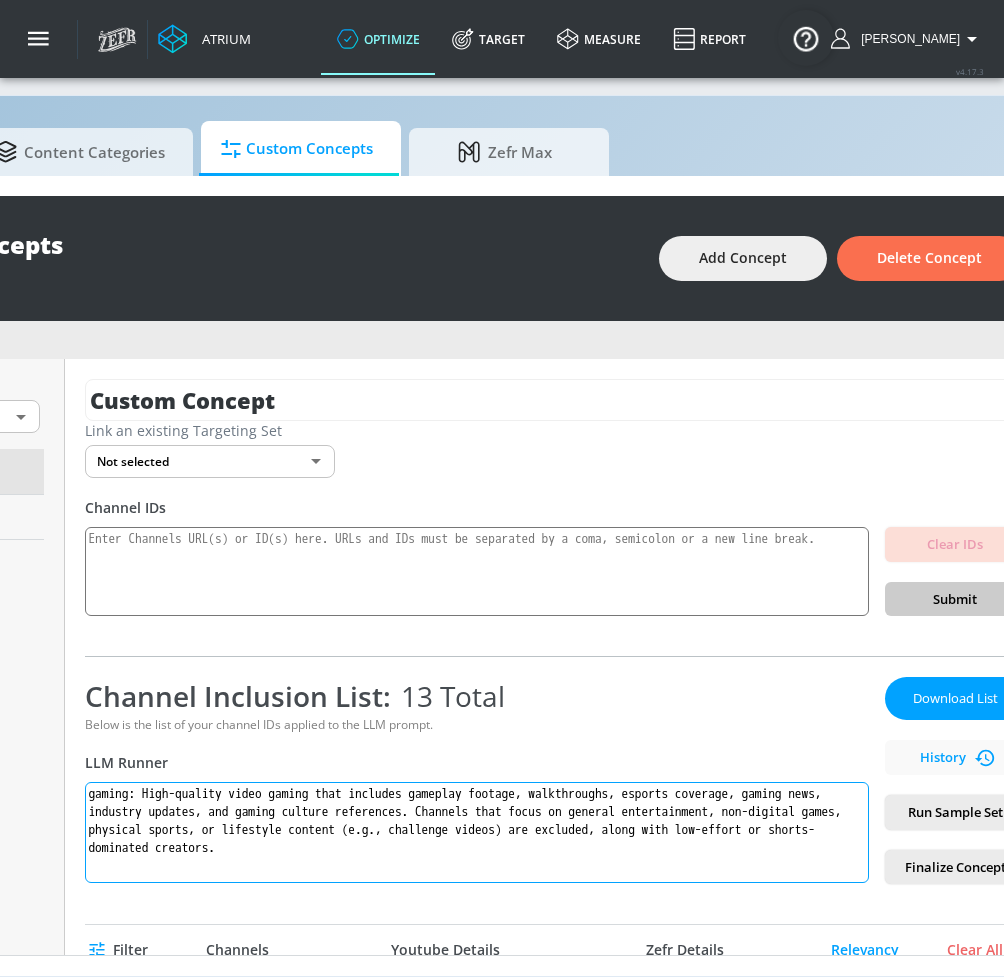 drag, startPoint x: 715, startPoint y: 849, endPoint x: 154, endPoint y: 793, distance: 563.7881 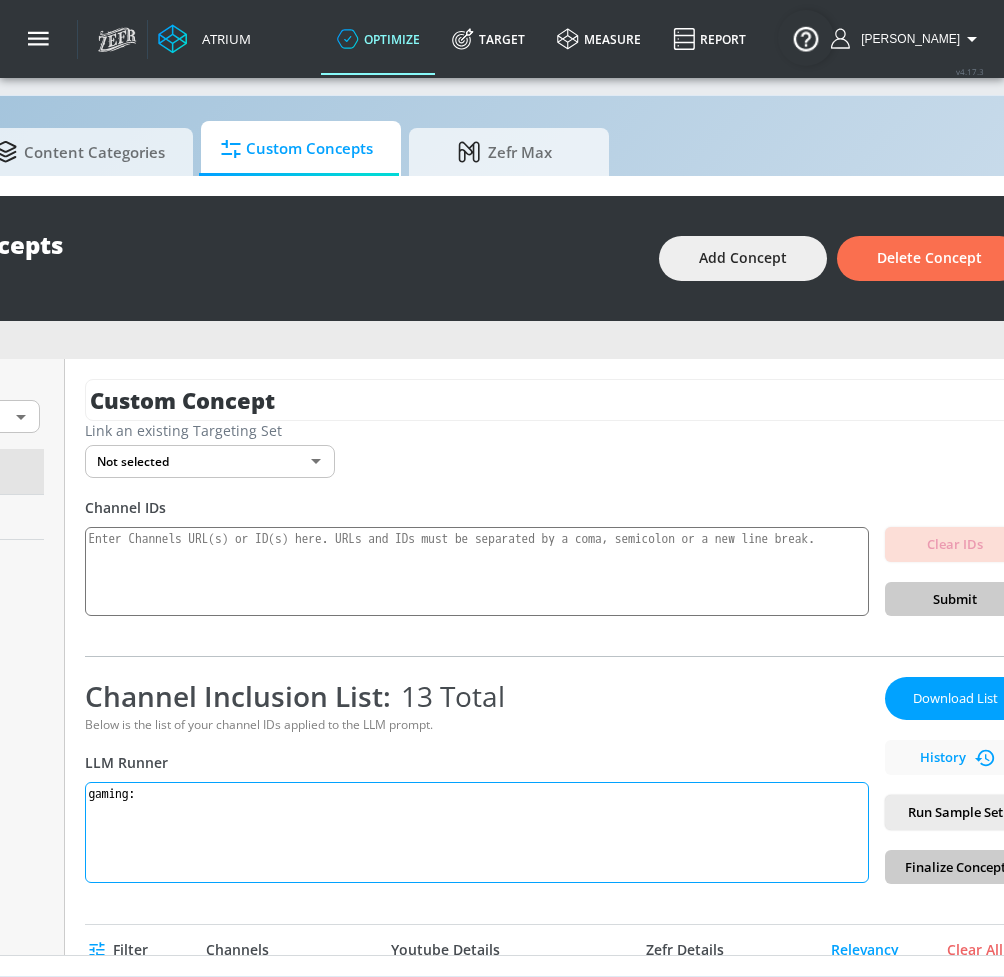 paste on "Content about video games and gaming culture, such as gameplay, industry insights, esports, and creator discussions. This does not include general entertainment, real-world sports, or lifestyle-focused content like challenges or “Would you rather?” videos." 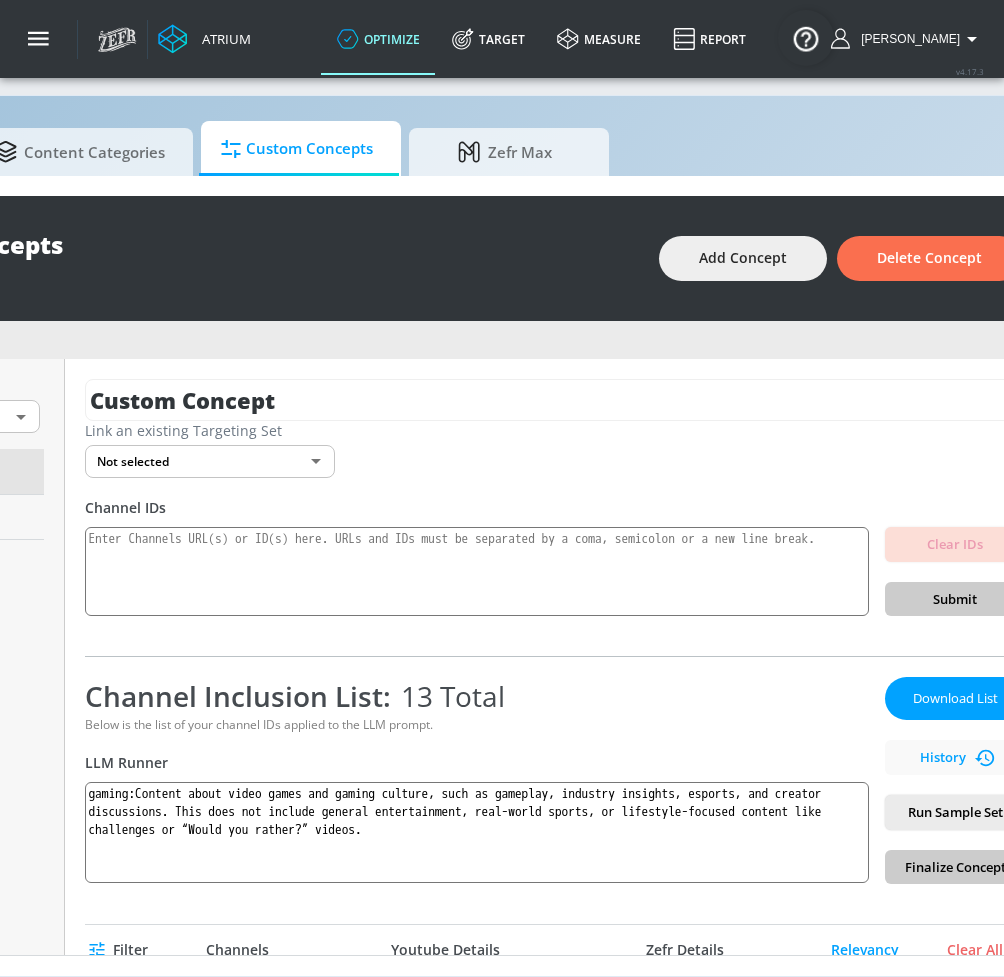 click on "Run Sample Set" at bounding box center [955, 812] 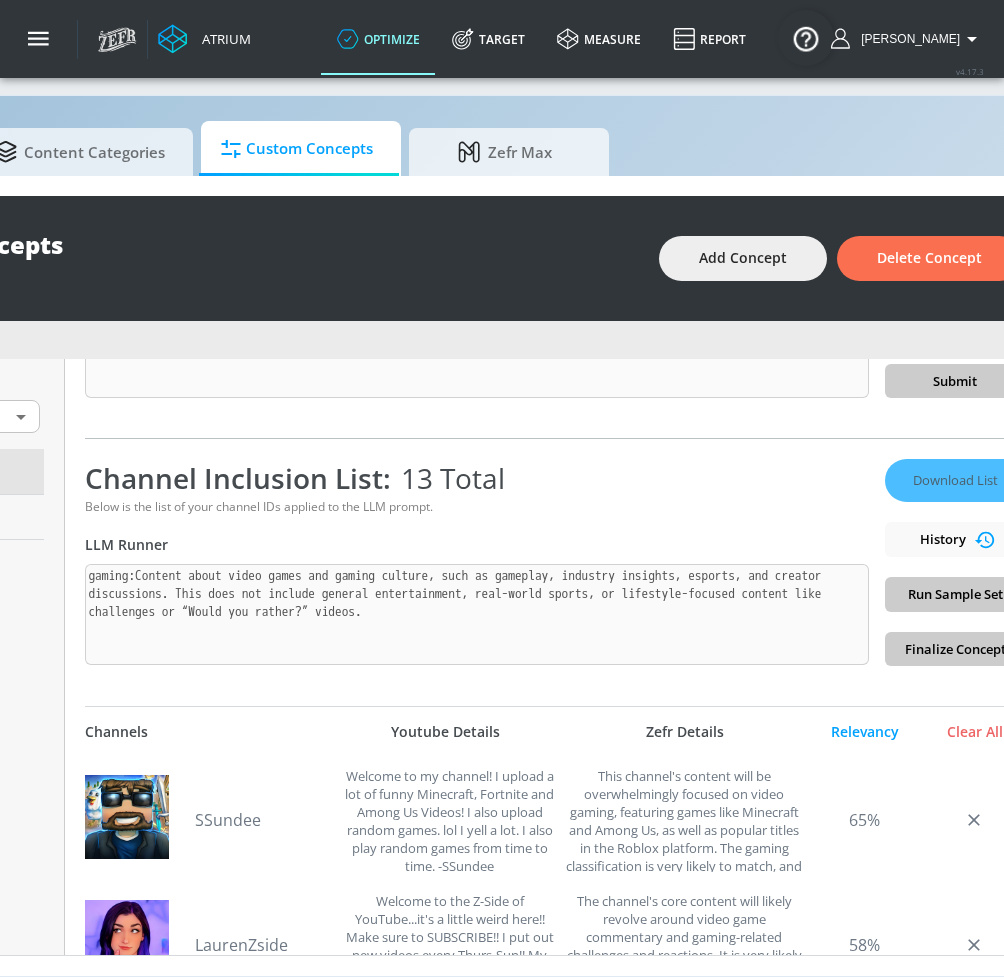 scroll, scrollTop: 194, scrollLeft: 0, axis: vertical 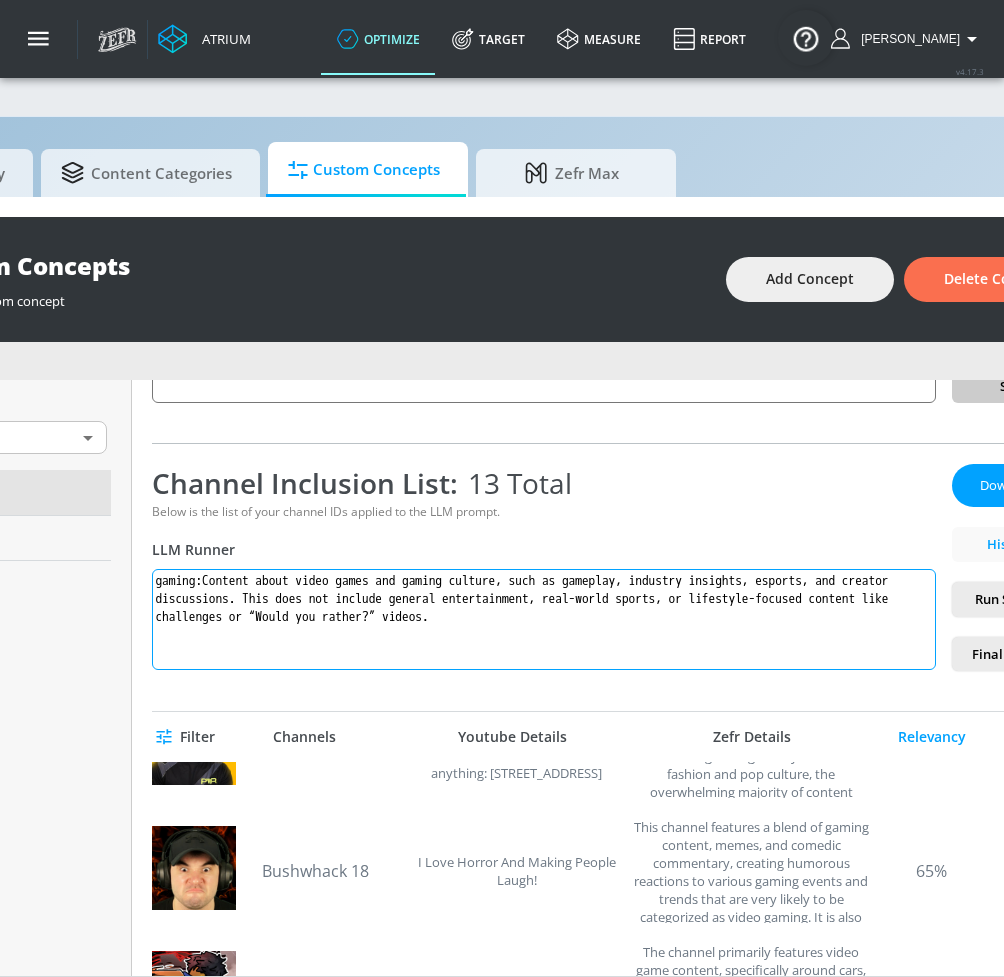 drag, startPoint x: 852, startPoint y: 609, endPoint x: 215, endPoint y: 581, distance: 637.6151 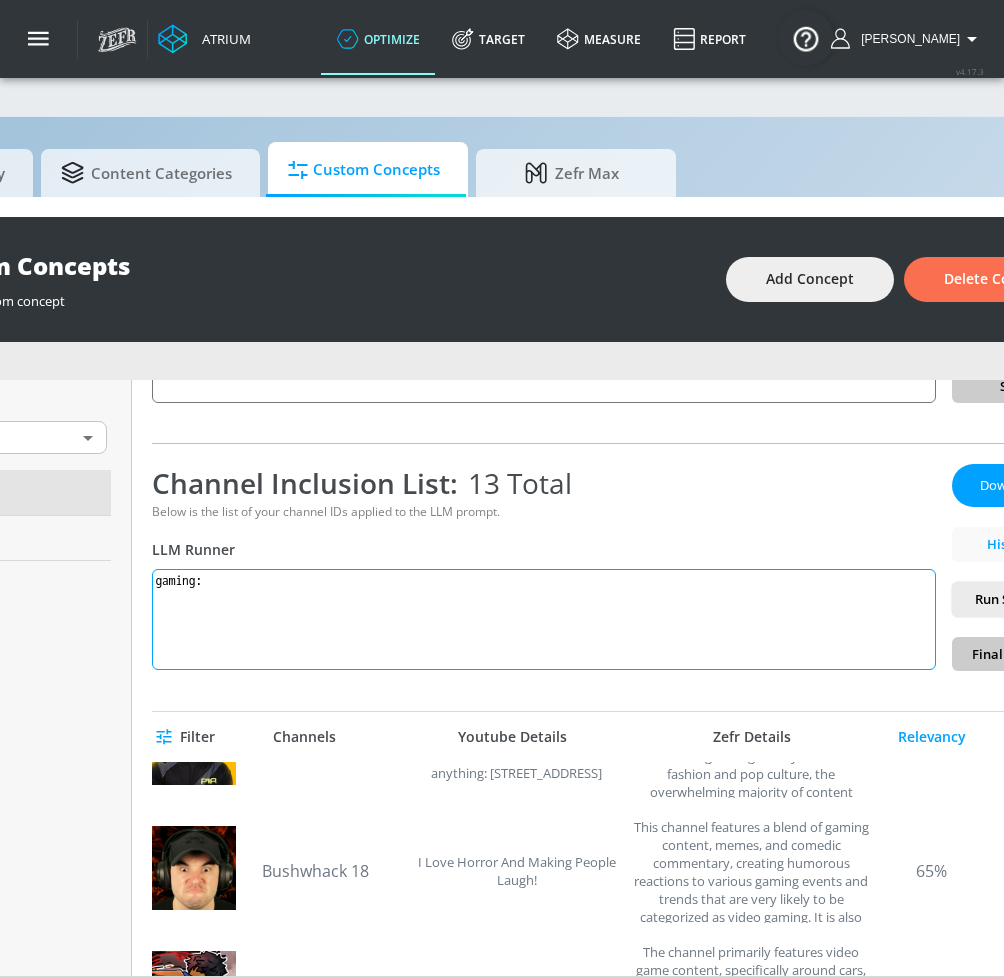 paste on "Content primarily focused on video gaming—covering gameplay, reviews, esports, industry news, and gaming culture or commentary. It excludes general entertainment, lifestyle content (e.g., “Would you rather?” videos), real-world sports, and non-digital games. Channels dominated by low-effort challenges or shorts are also excluded to maintain relevance with serious gaming audiences." 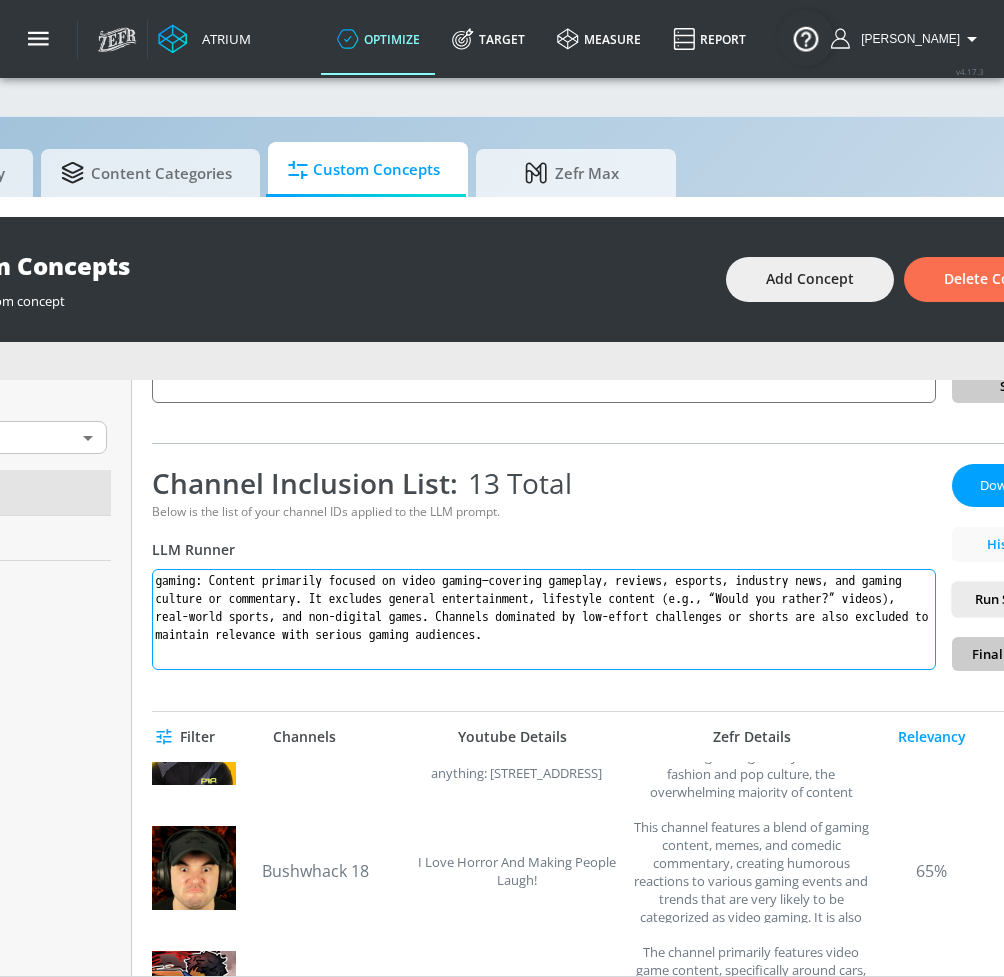 click on "gaming: Content primarily focused on video gaming—covering gameplay, reviews, esports, industry news, and gaming culture or commentary. It excludes general entertainment, lifestyle content (e.g., “Would you rather?” videos), real-world sports, and non-digital games. Channels dominated by low-effort challenges or shorts are also excluded to maintain relevance with serious gaming audiences." at bounding box center [544, 619] 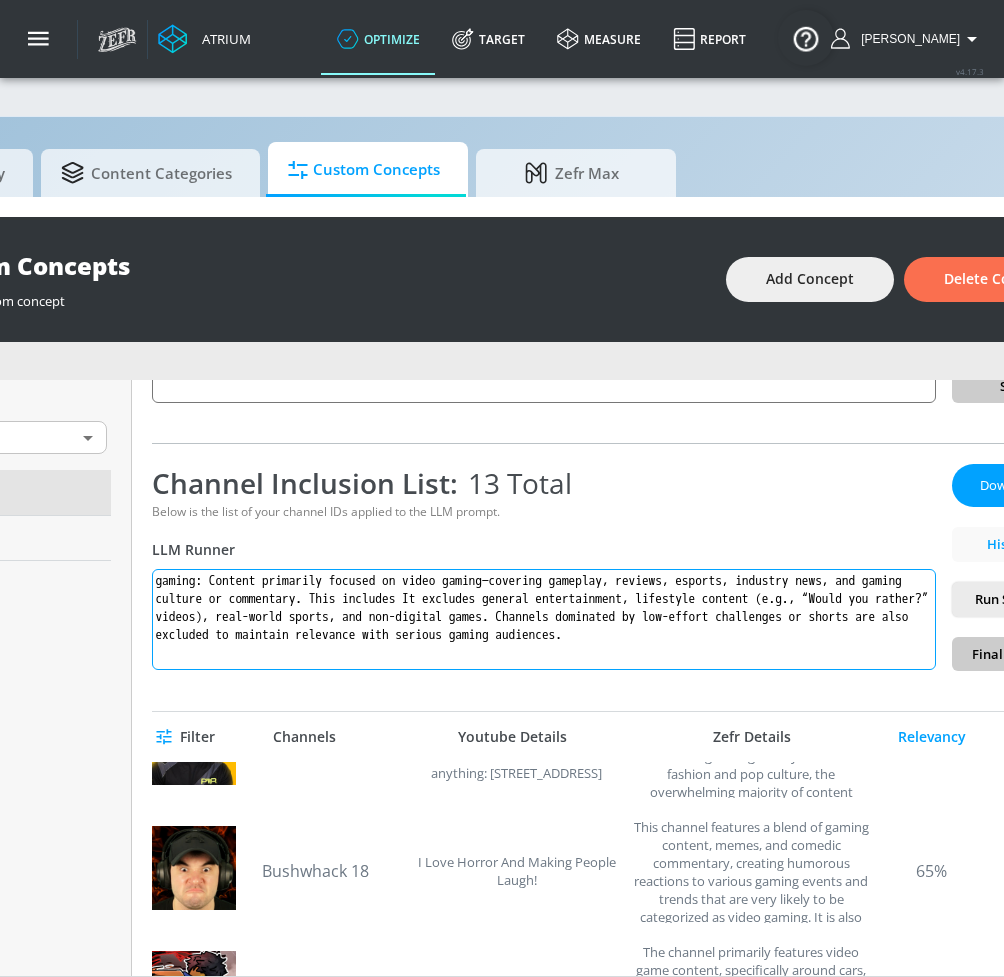 paste on "gaming culture, such as gameplay, industry insights, esports, and creator discussions" 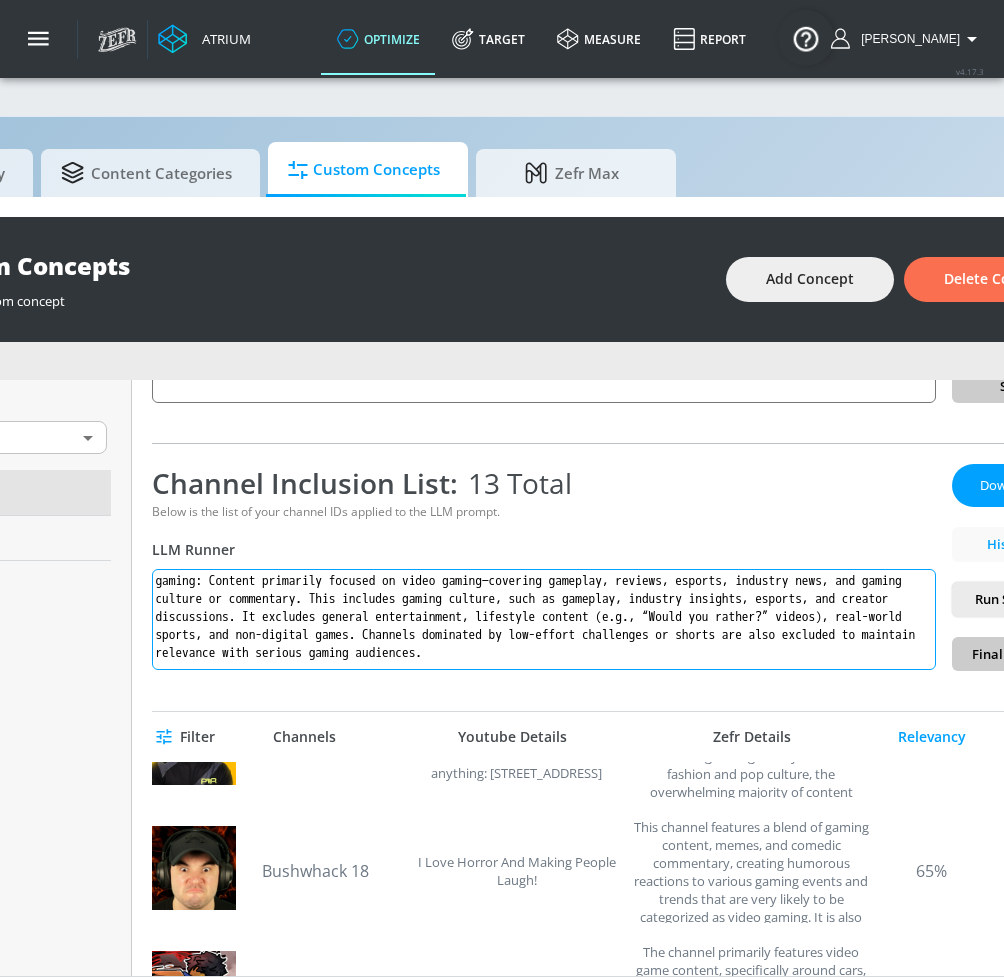 drag, startPoint x: 590, startPoint y: 600, endPoint x: 719, endPoint y: 600, distance: 129 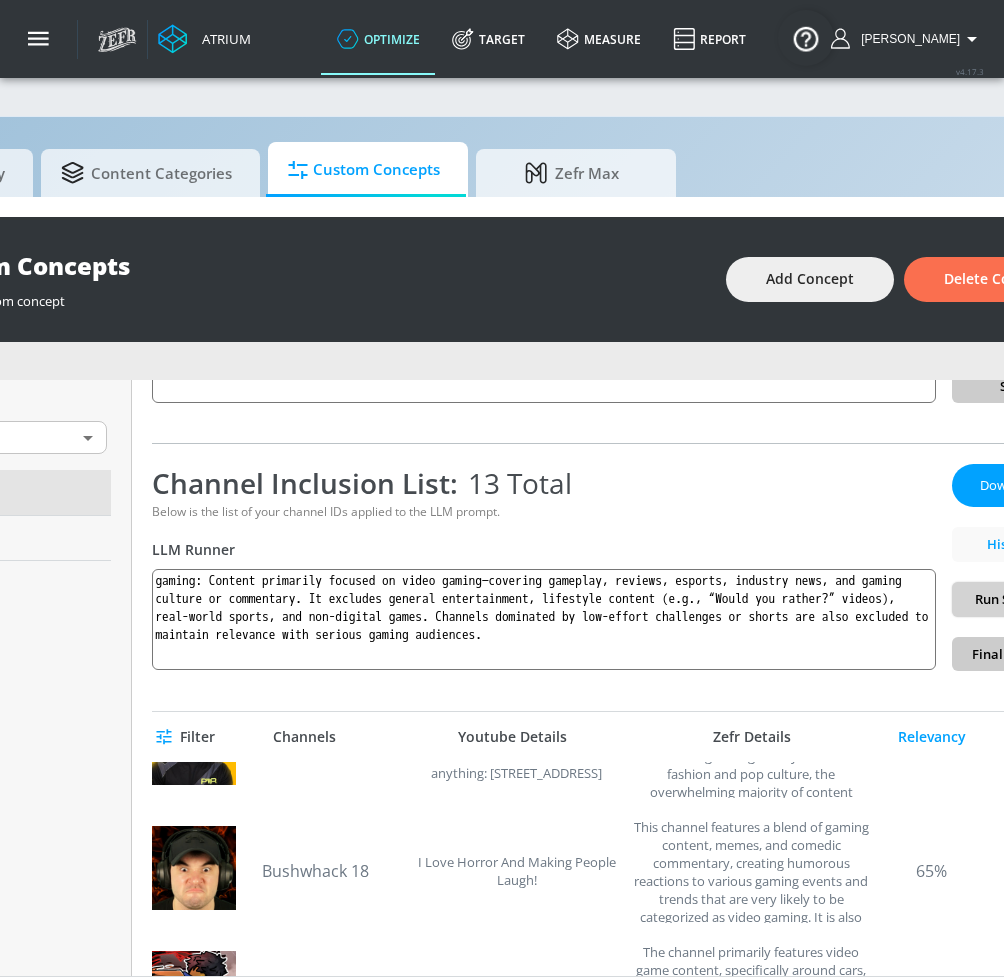 click on "Run Sample Set" at bounding box center [1022, 599] 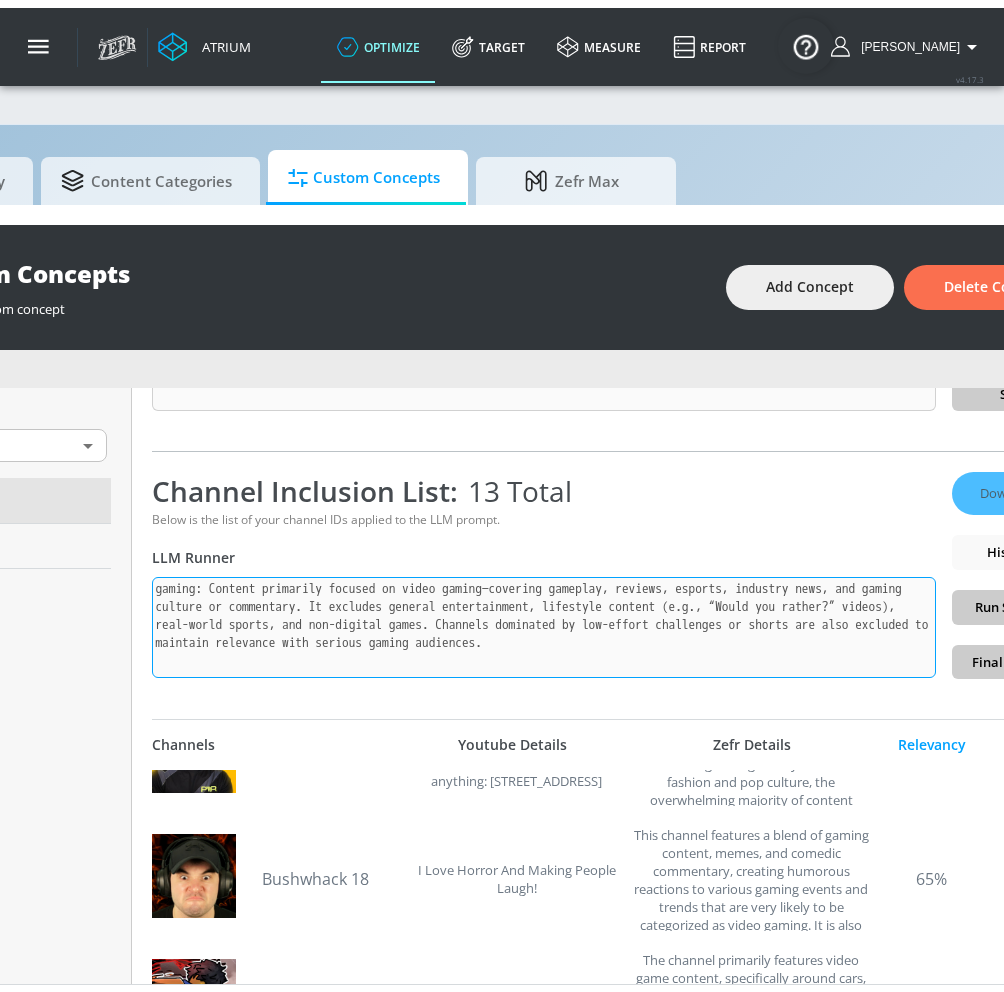 scroll, scrollTop: 0, scrollLeft: 0, axis: both 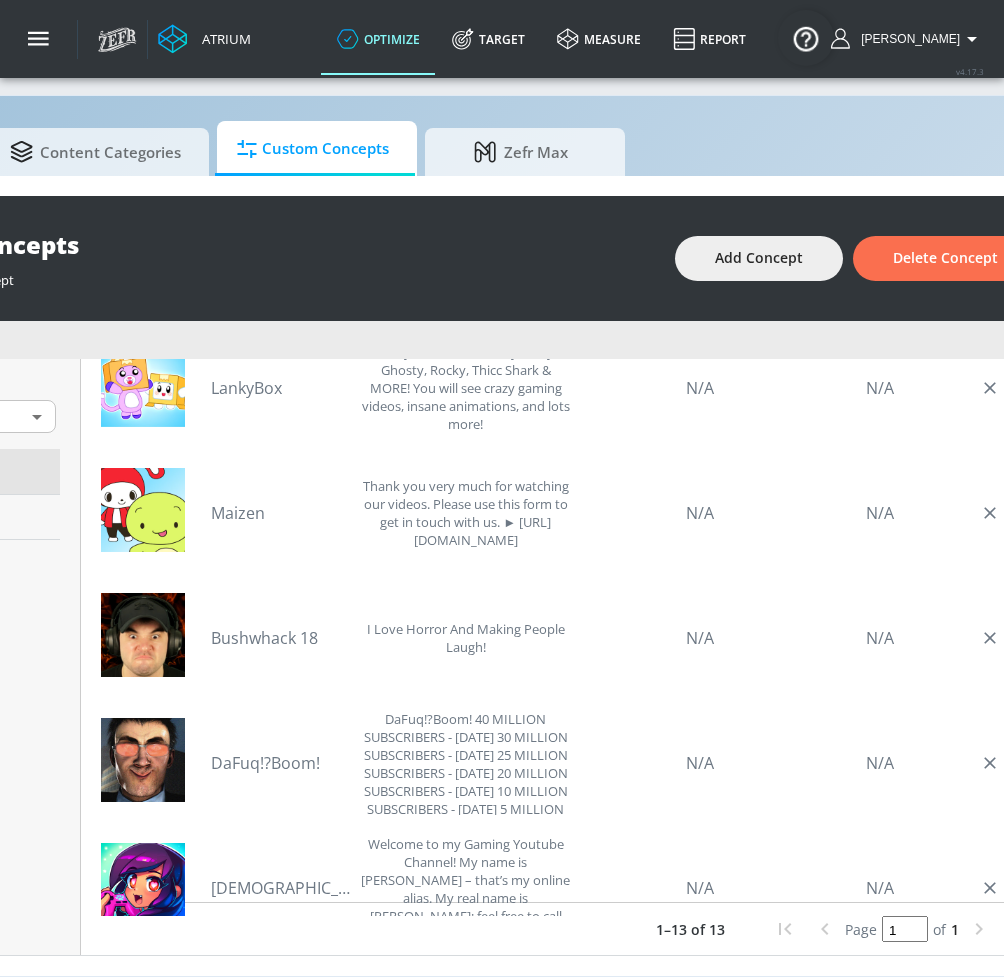 drag, startPoint x: 615, startPoint y: 991, endPoint x: 668, endPoint y: 991, distance: 53 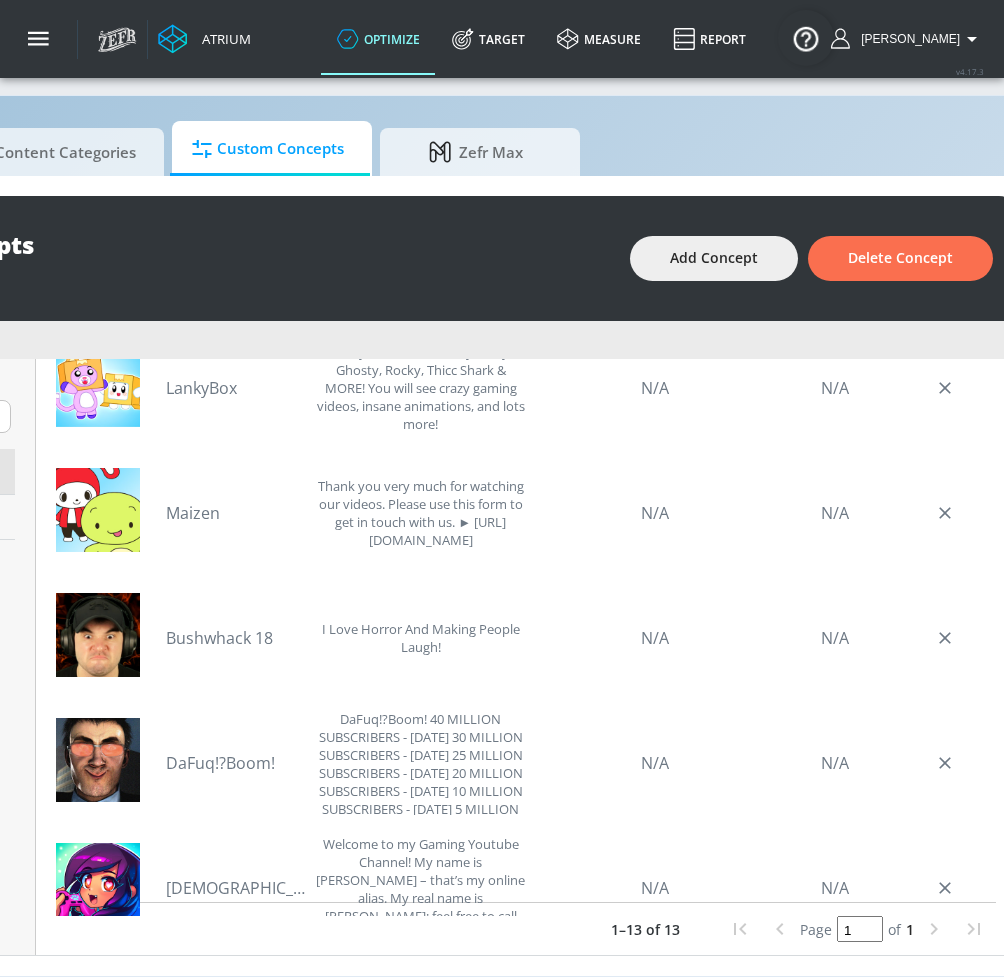 scroll, scrollTop: 21, scrollLeft: 322, axis: both 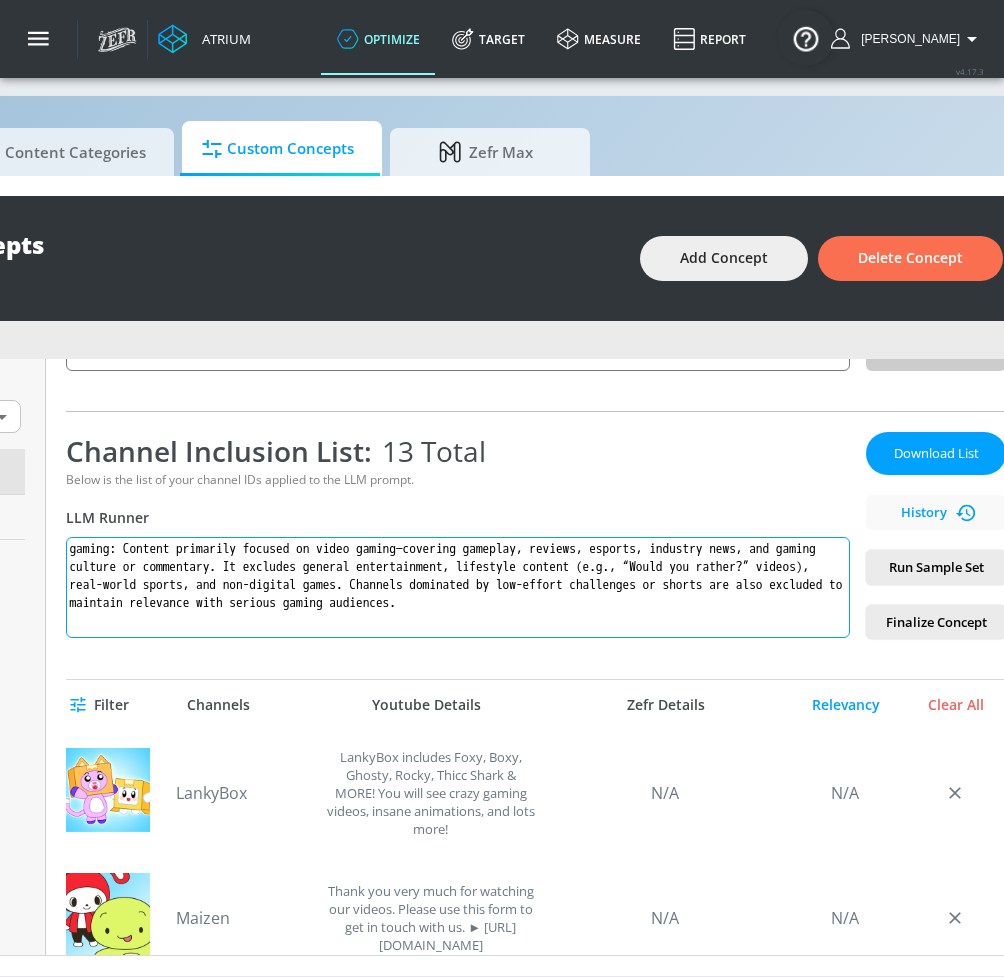 click on "gaming: Content primarily focused on video gaming—covering gameplay, reviews, esports, industry news, and gaming culture or commentary. It excludes general entertainment, lifestyle content (e.g., “Would you rather?” videos), real-world sports, and non-digital games. Channels dominated by low-effort challenges or shorts are also excluded to maintain relevance with serious gaming audiences." at bounding box center (458, 587) 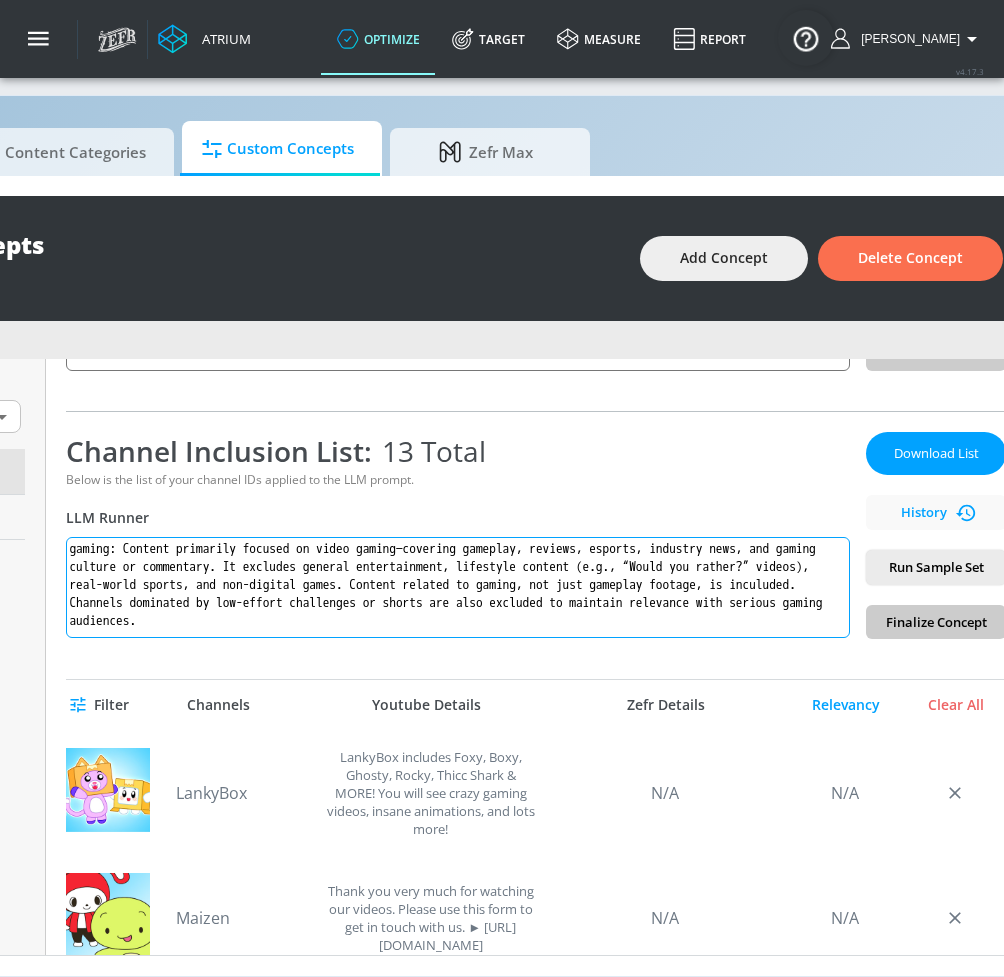 click on "gaming: Content primarily focused on video gaming—covering gameplay, reviews, esports, industry news, and gaming culture or commentary. It excludes general entertainment, lifestyle content (e.g., “Would you rather?” videos), real-world sports, and non-digital games. Content related to gaming, not just gameplay footage, is inculuded. Channels dominated by low-effort challenges or shorts are also excluded to maintain relevance with serious gaming audiences." at bounding box center (458, 587) 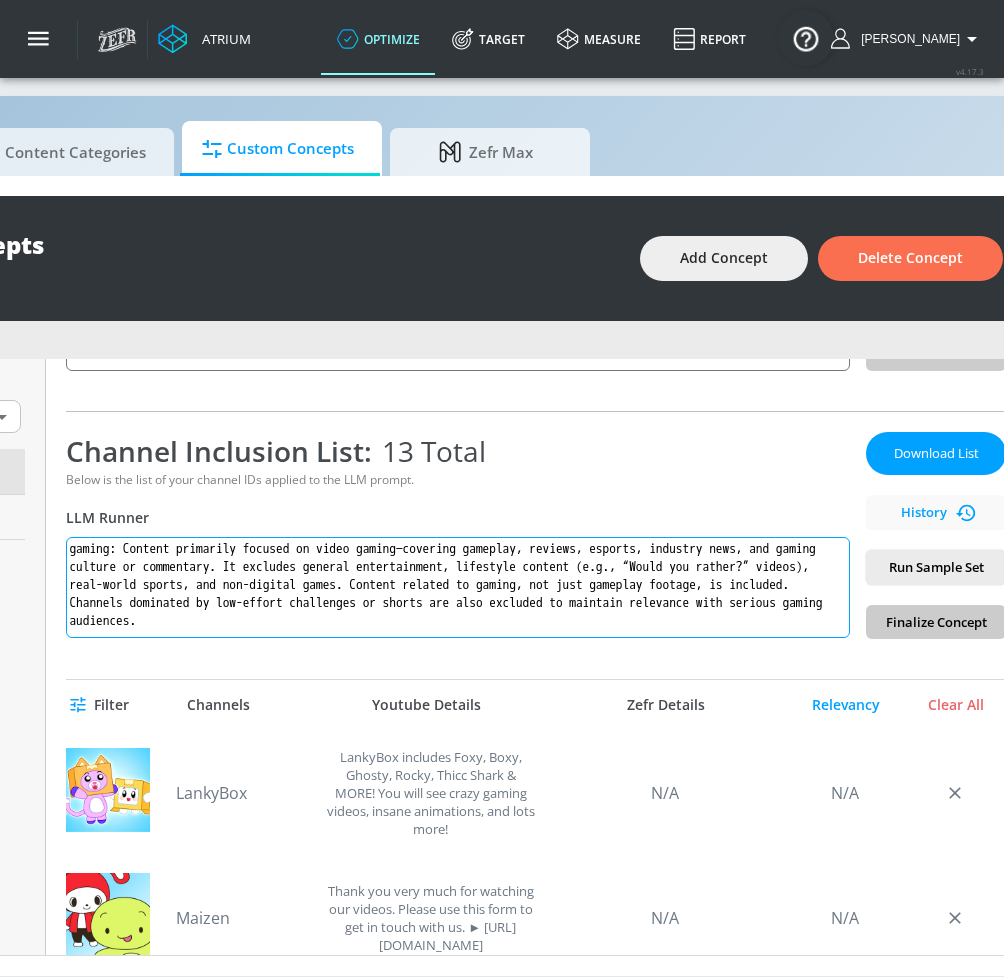 type on "gaming: Content primarily focused on video gaming—covering gameplay, reviews, esports, industry news, and gaming culture or commentary. It excludes general entertainment, lifestyle content (e.g., “Would you rather?” videos), real-world sports, and non-digital games. Content related to gaming, not just gameplay footage, is included. Channels dominated by low-effort challenges or shorts are also excluded to maintain relevance with serious gaming audiences." 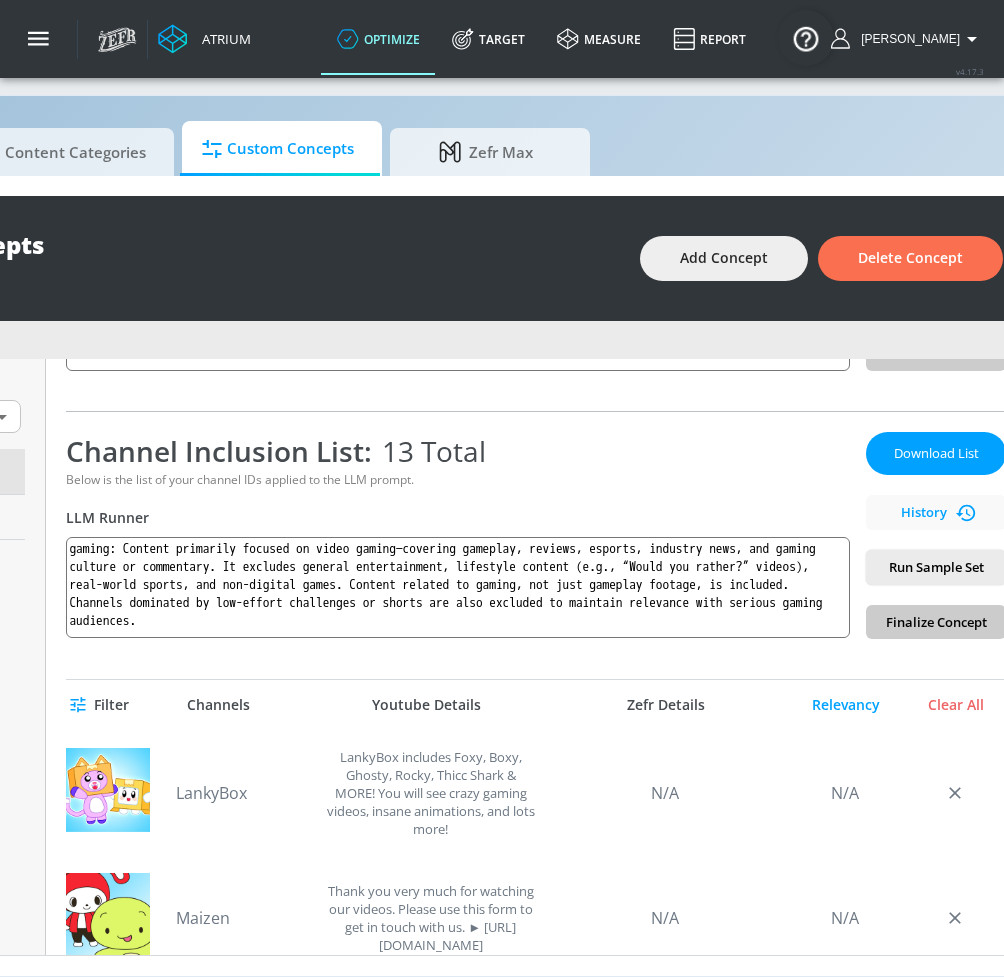 click on "Run Sample Set" at bounding box center [936, 567] 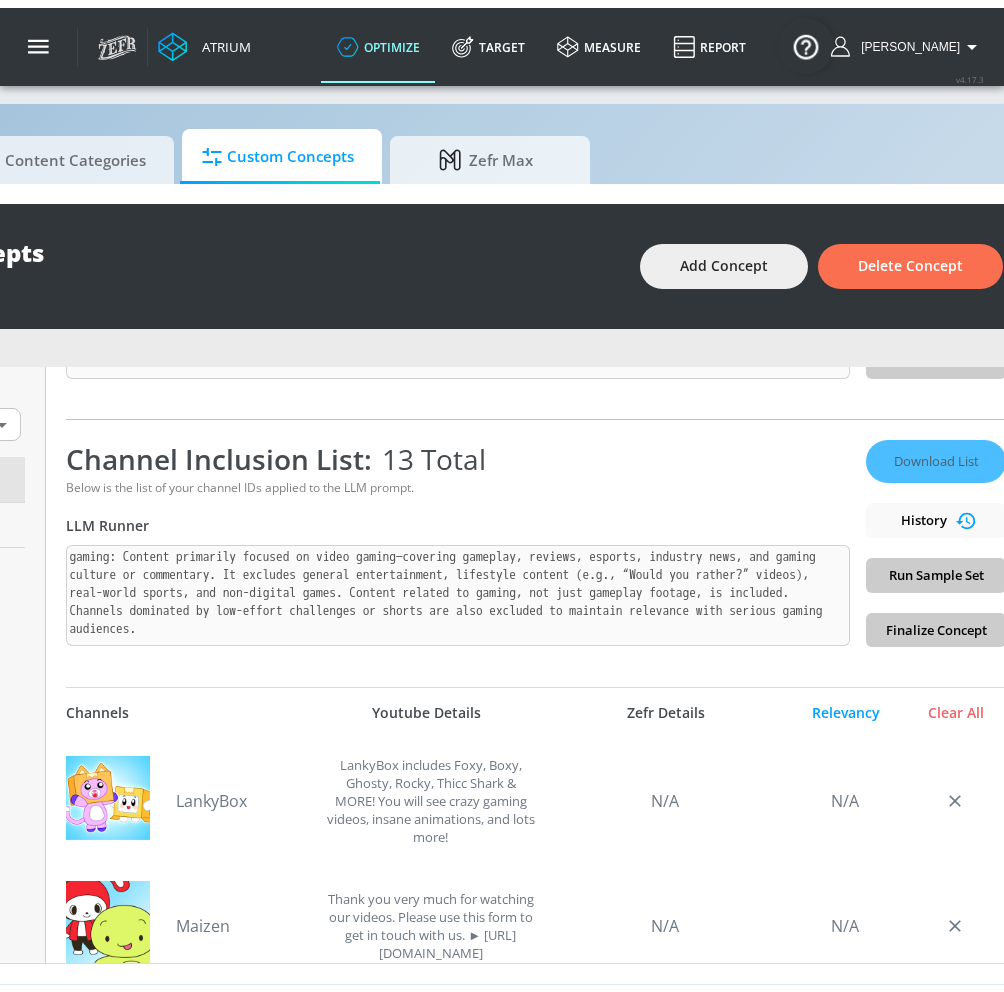 scroll, scrollTop: 21, scrollLeft: 0, axis: vertical 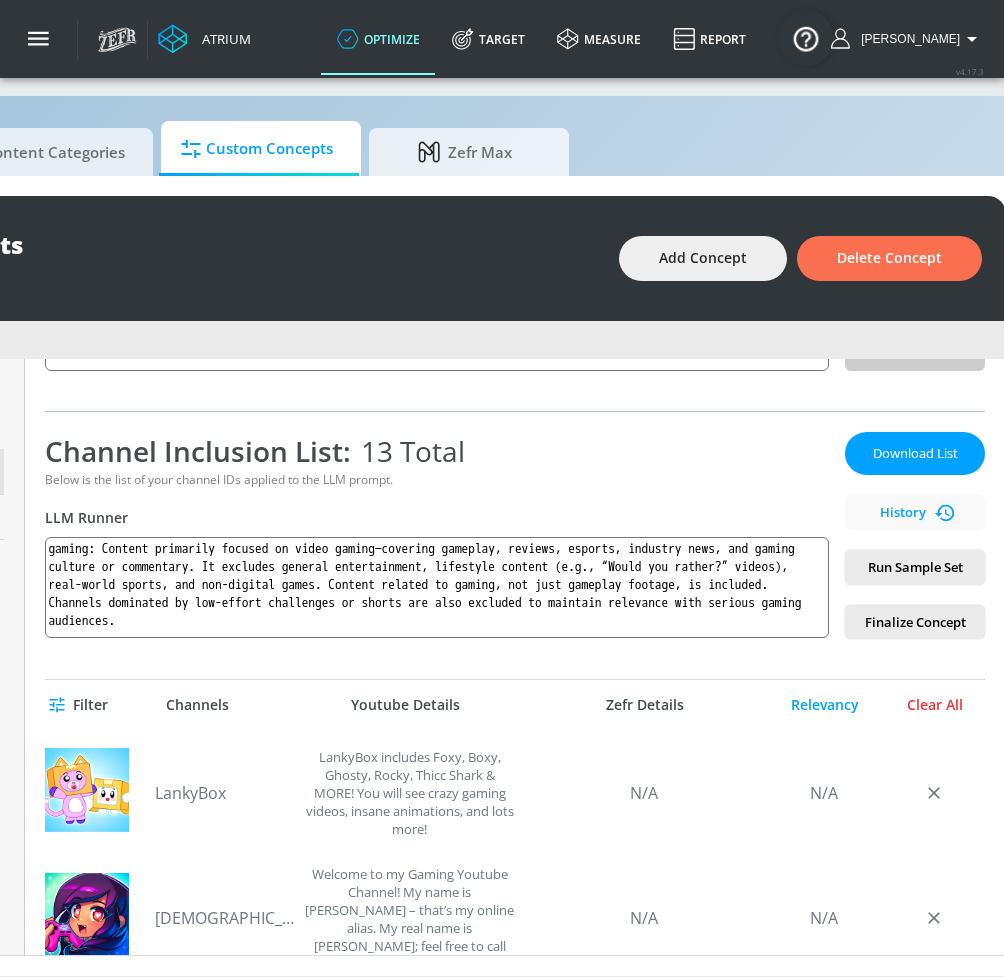 click on "Clear All" at bounding box center [935, 705] 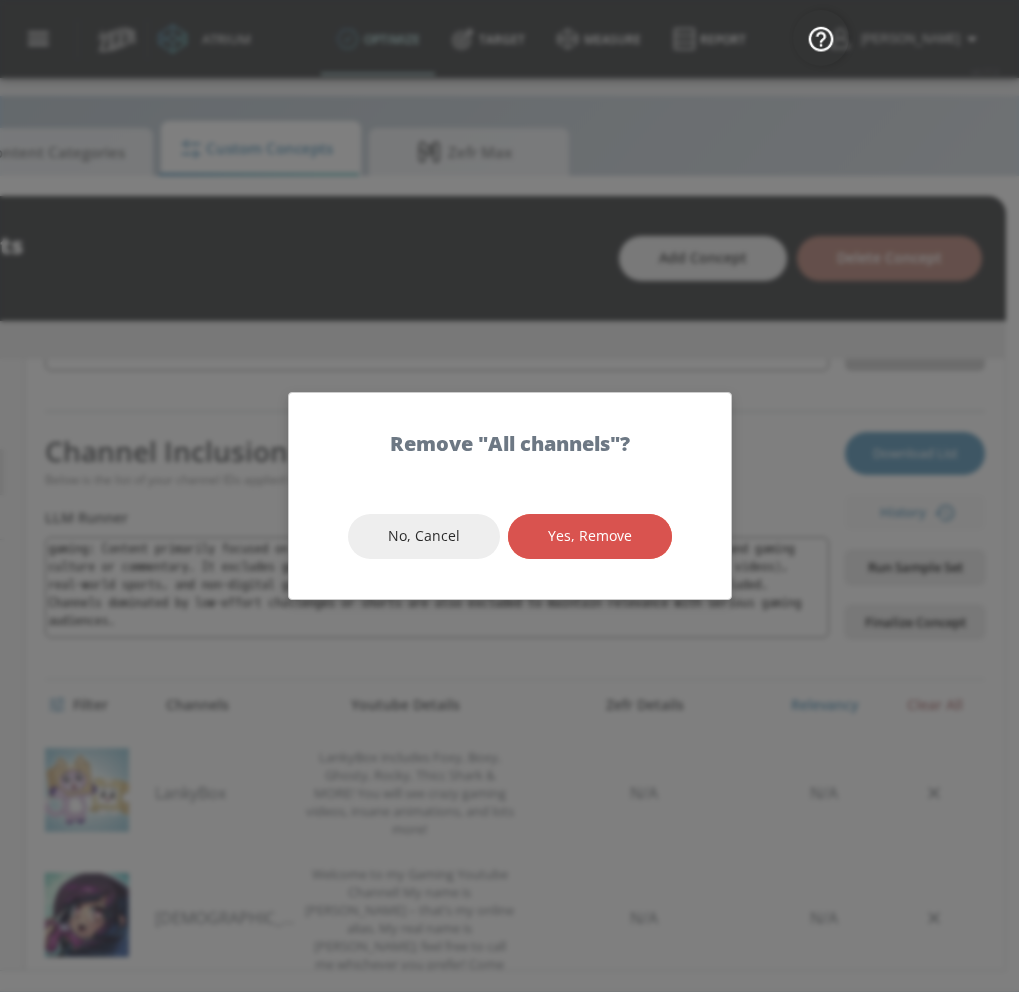 click on "Yes, Remove" at bounding box center [590, 536] 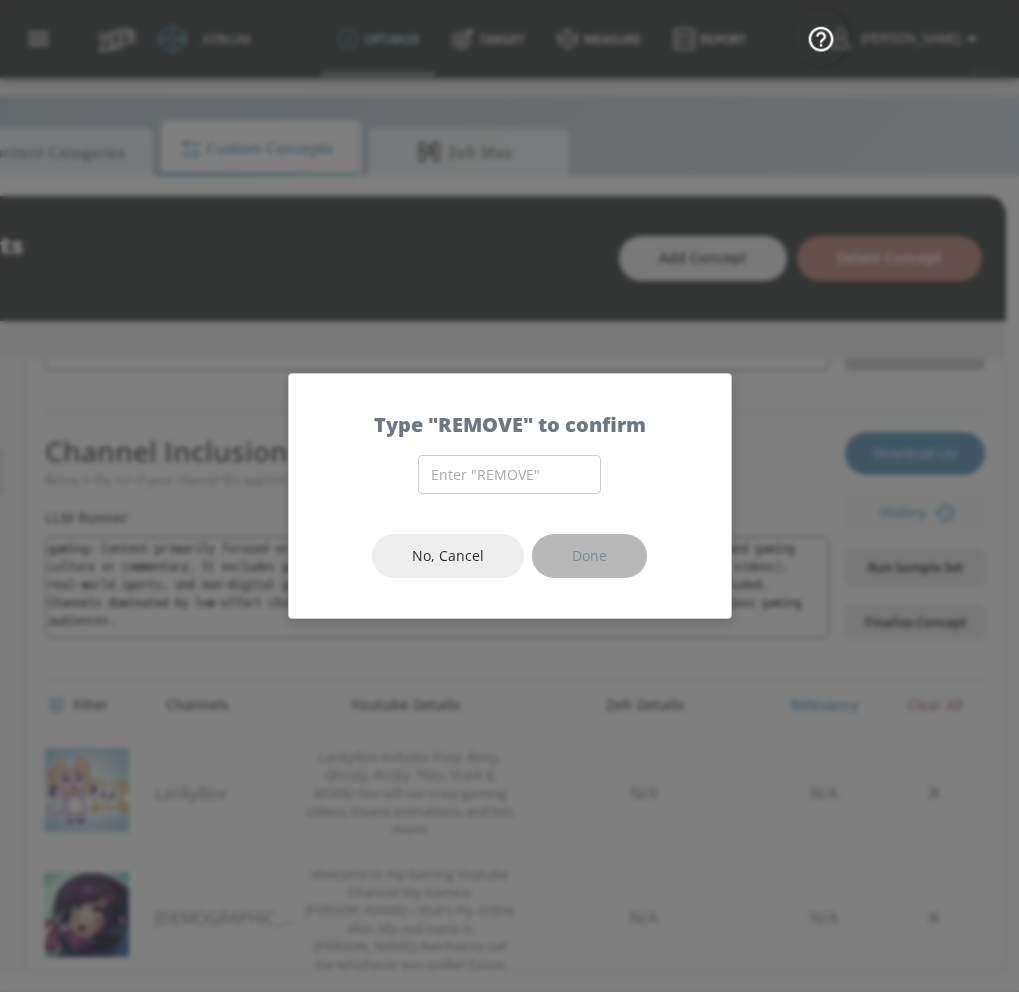click on "Type "REMOVE" to confirm" at bounding box center (510, 414) 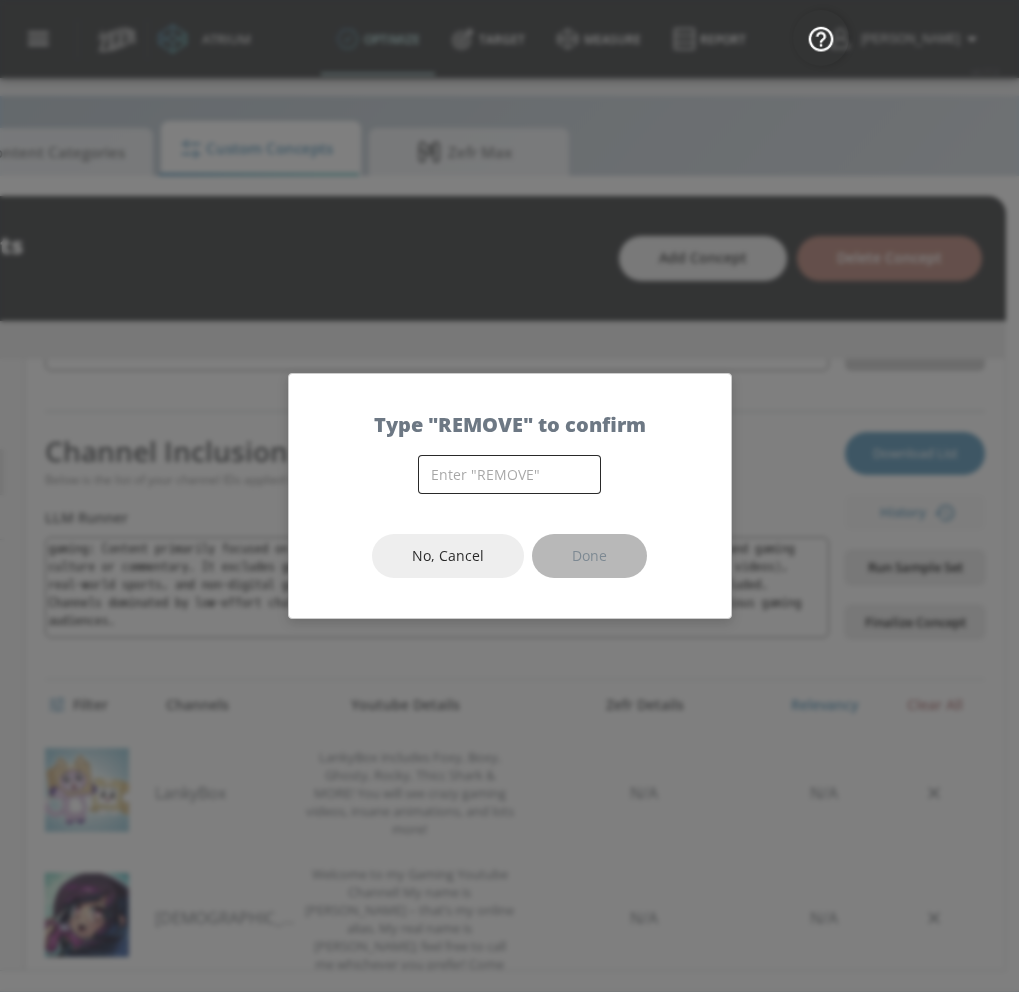click at bounding box center (509, 474) 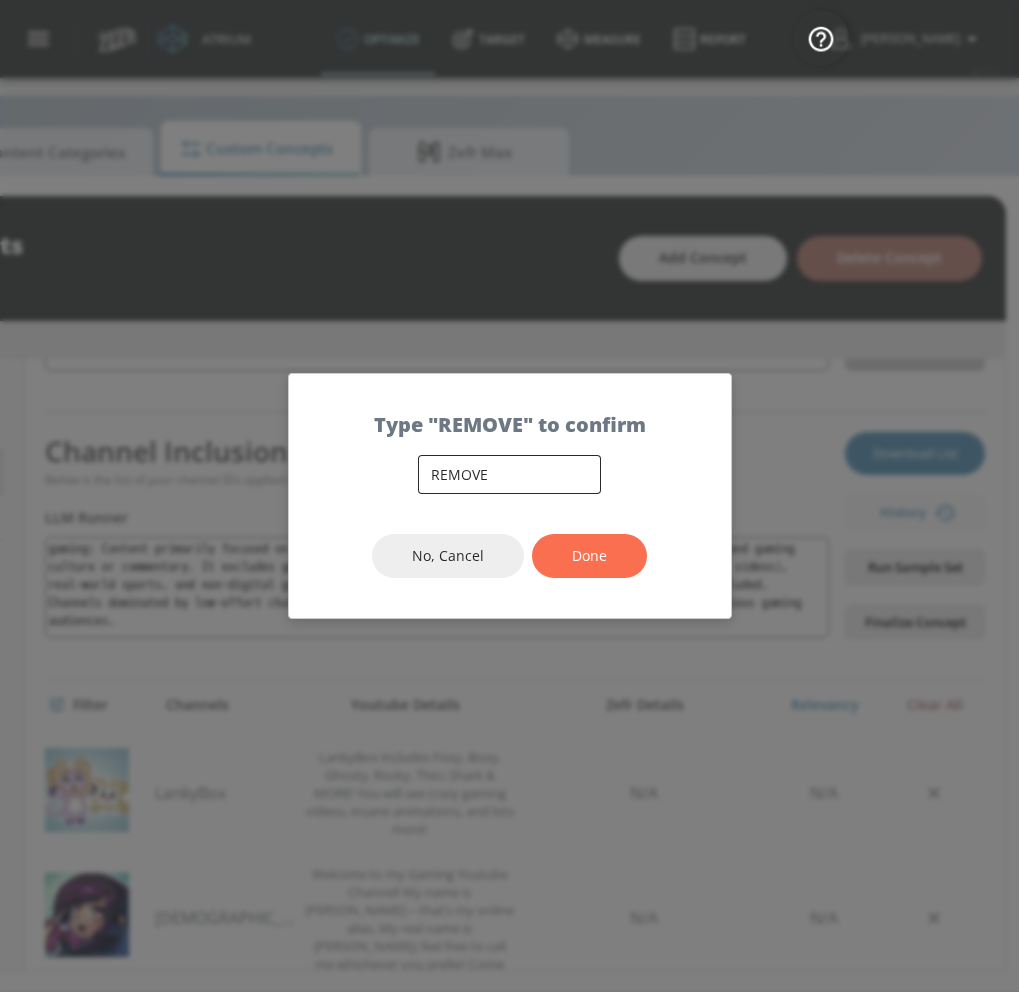 type on "REMOVE" 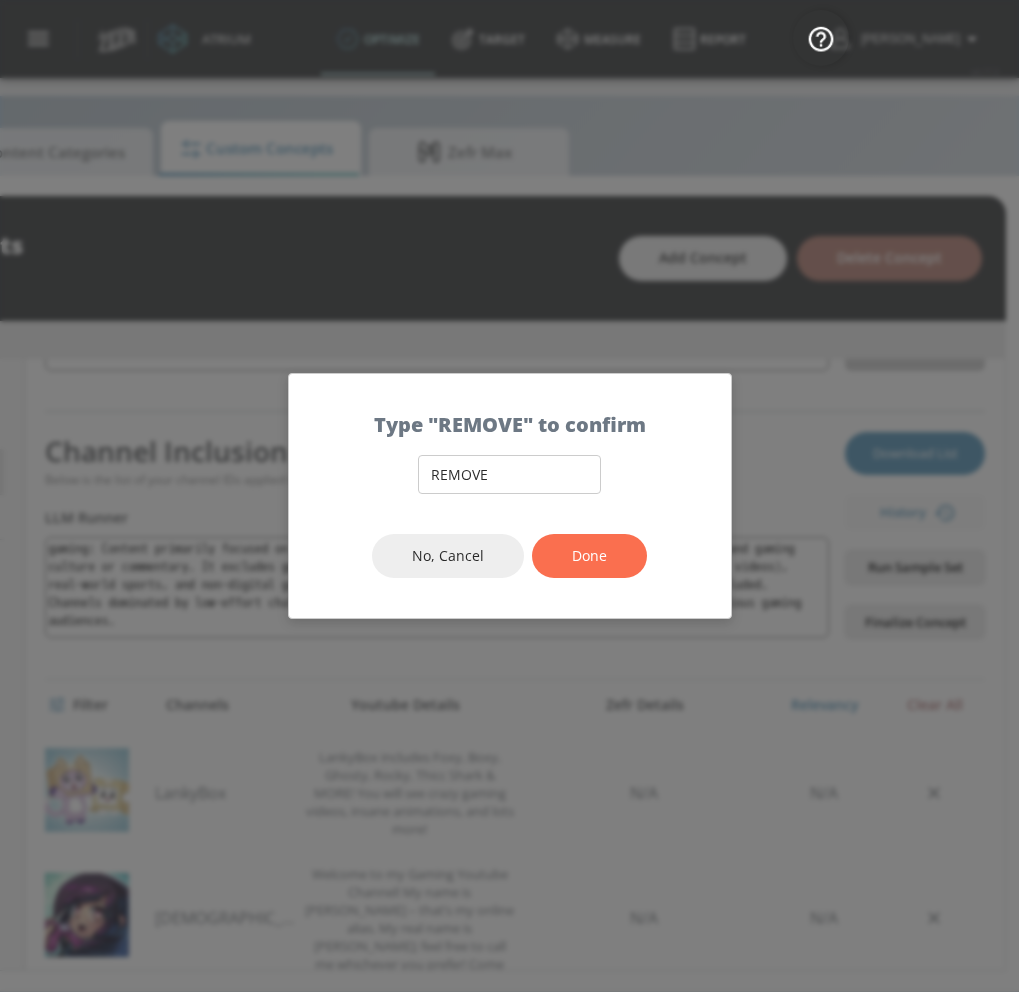 click on "Done" at bounding box center (589, 556) 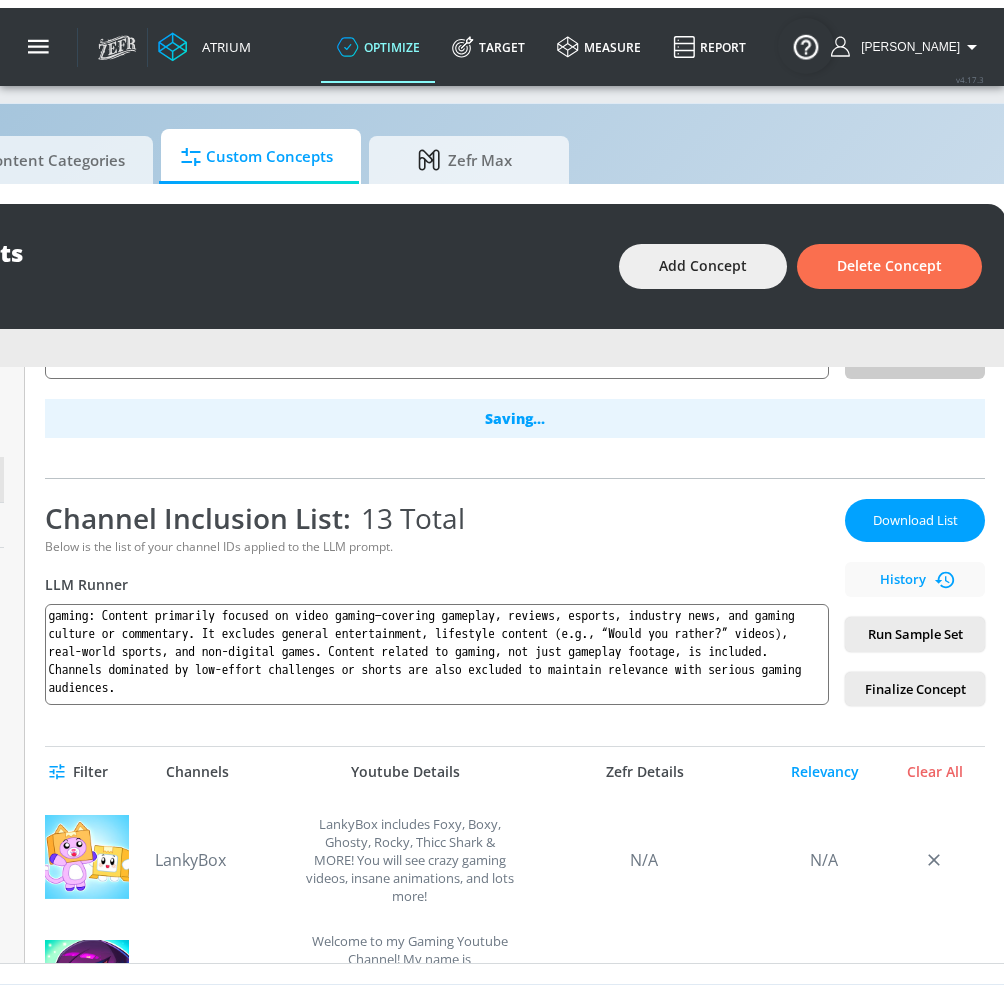 scroll, scrollTop: 21, scrollLeft: 0, axis: vertical 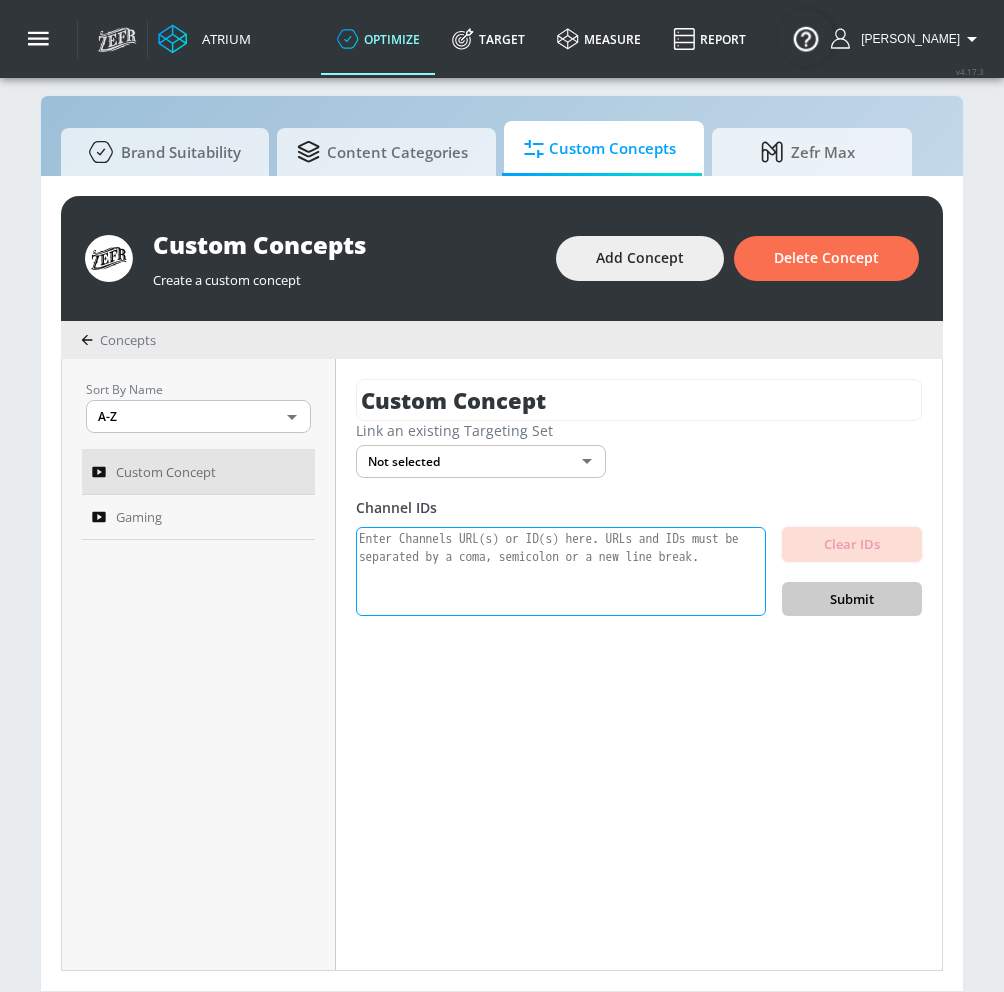 click at bounding box center [561, 572] 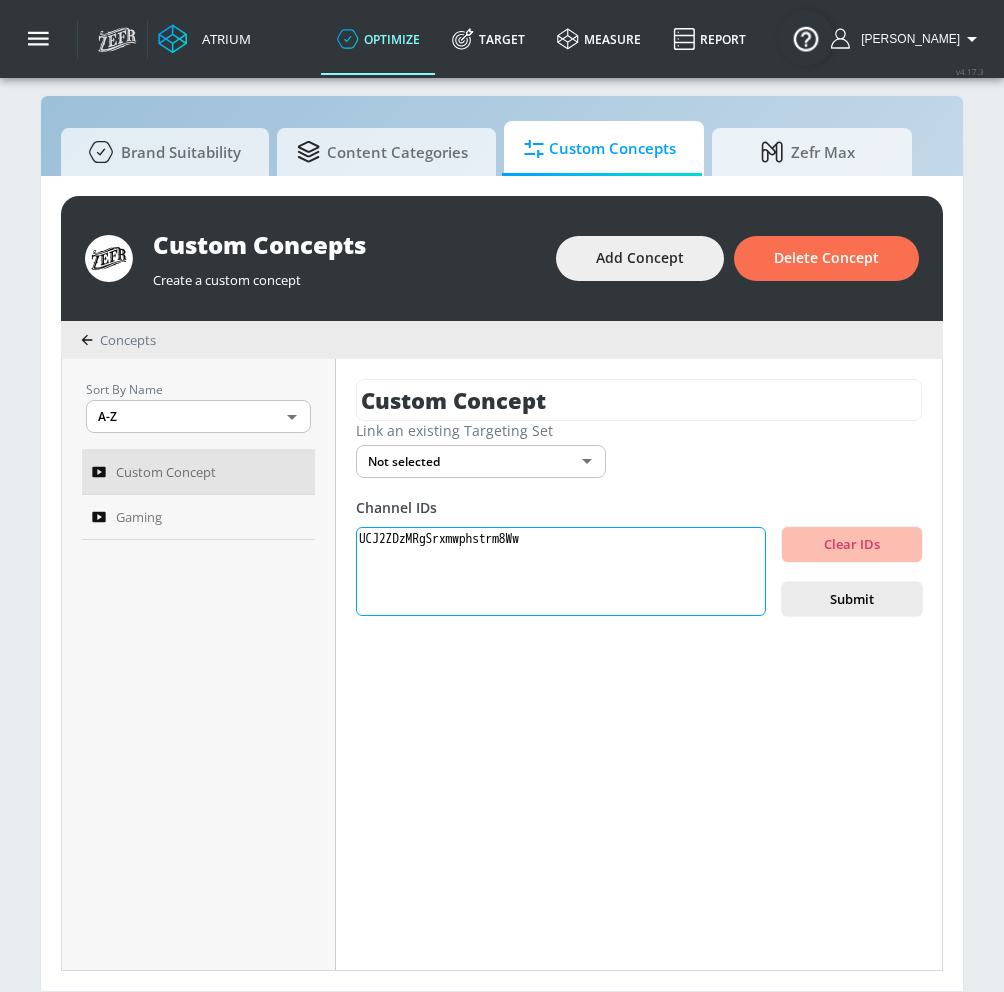 paste on "UCoWliOvugpnkRXzjHXWiO3w" 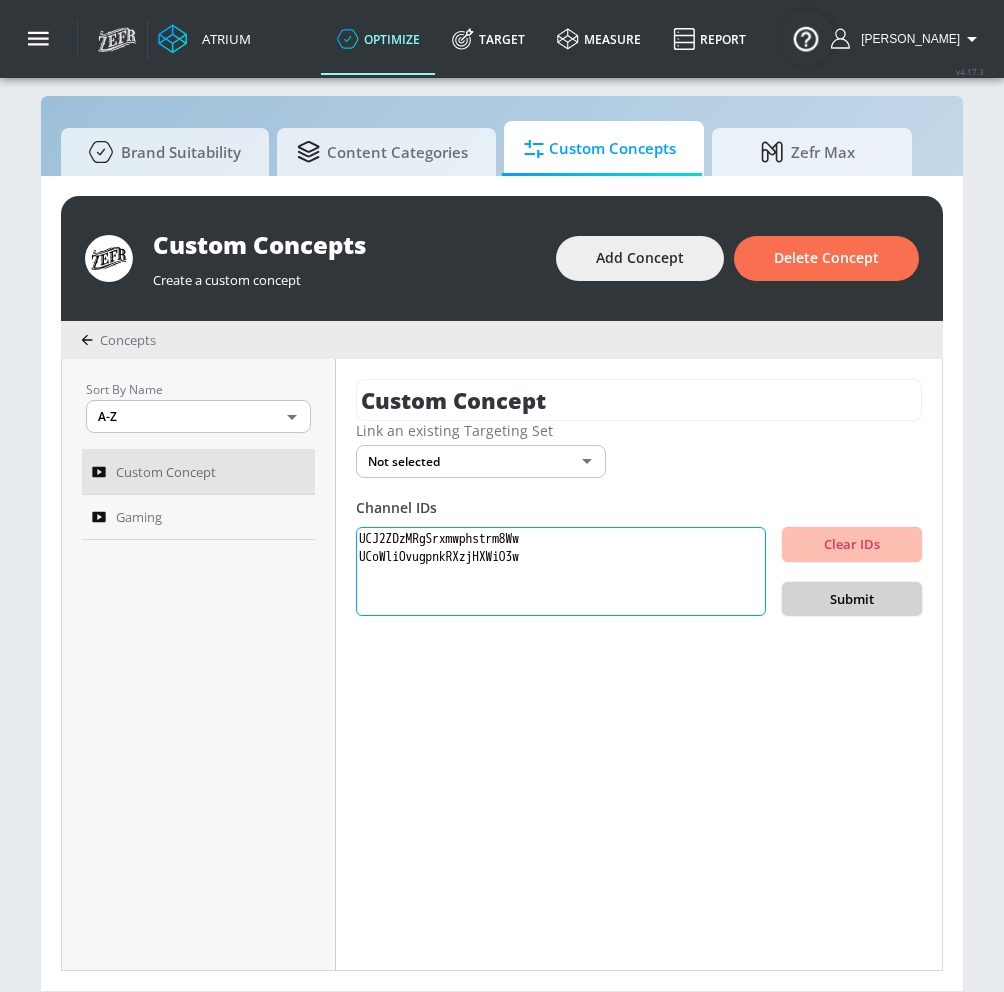 type on "UCJ2ZDzMRgSrxmwphstrm8Ww
UCoWliOvugpnkRXzjHXWiO3w" 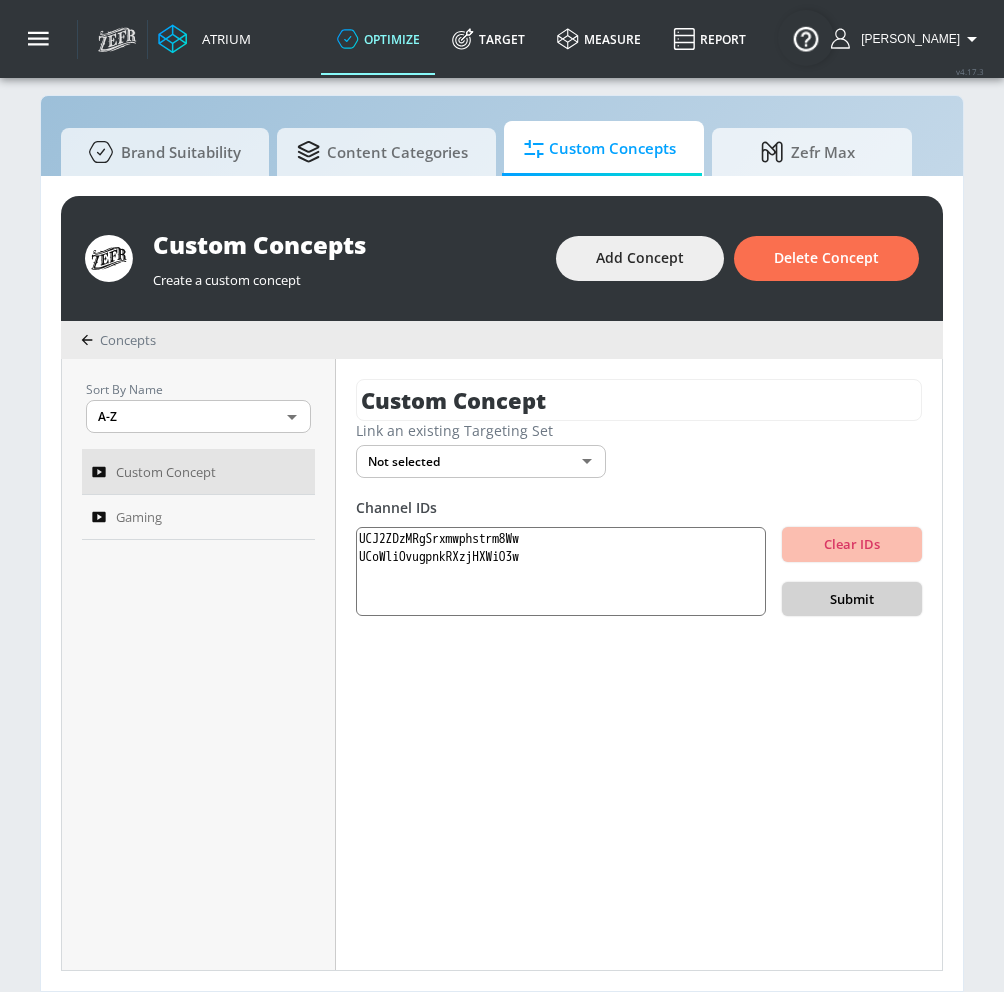 click on "Submit" at bounding box center [852, 599] 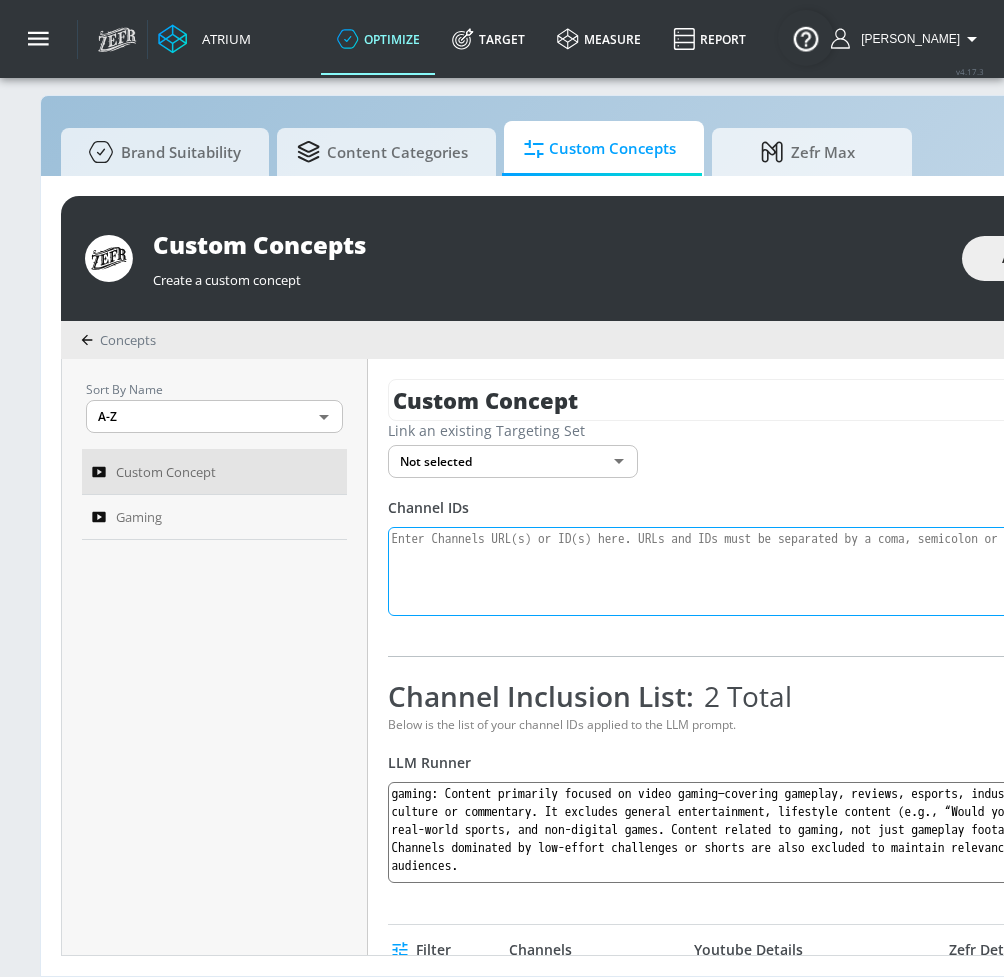 click at bounding box center [780, 572] 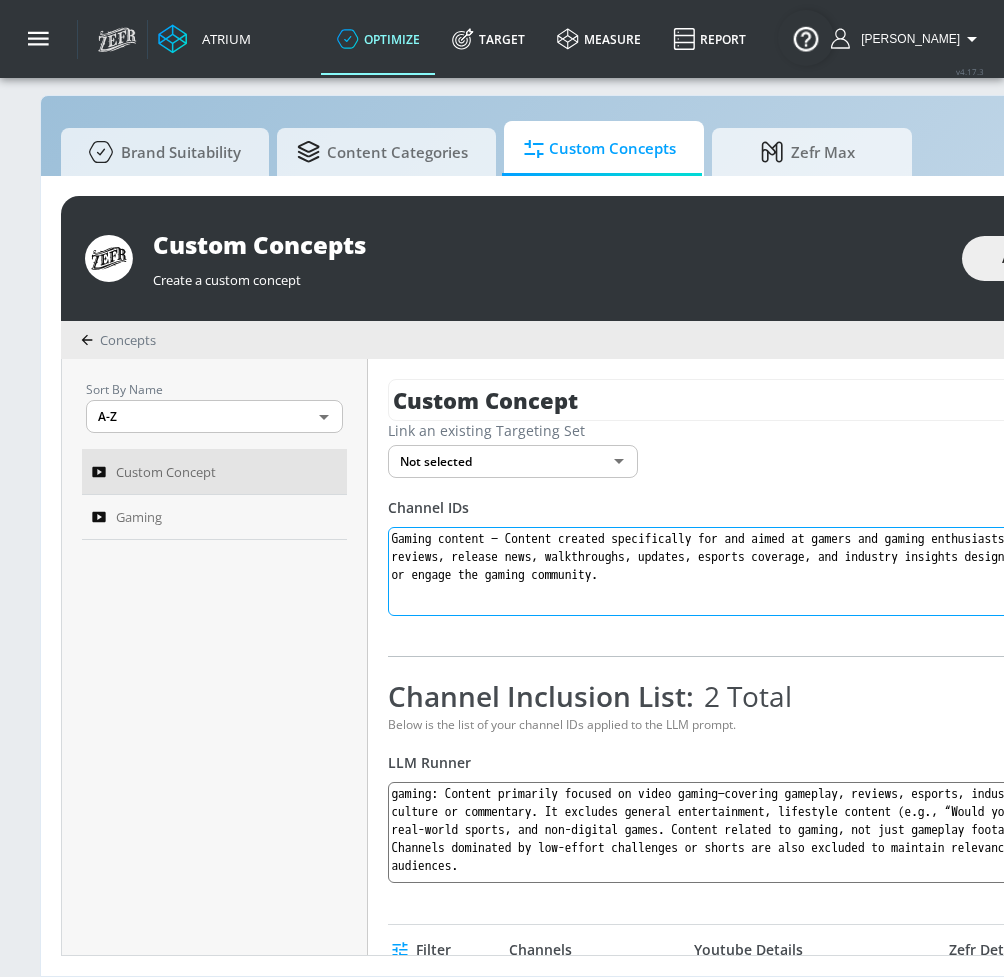 drag, startPoint x: 528, startPoint y: 536, endPoint x: 386, endPoint y: 533, distance: 142.0317 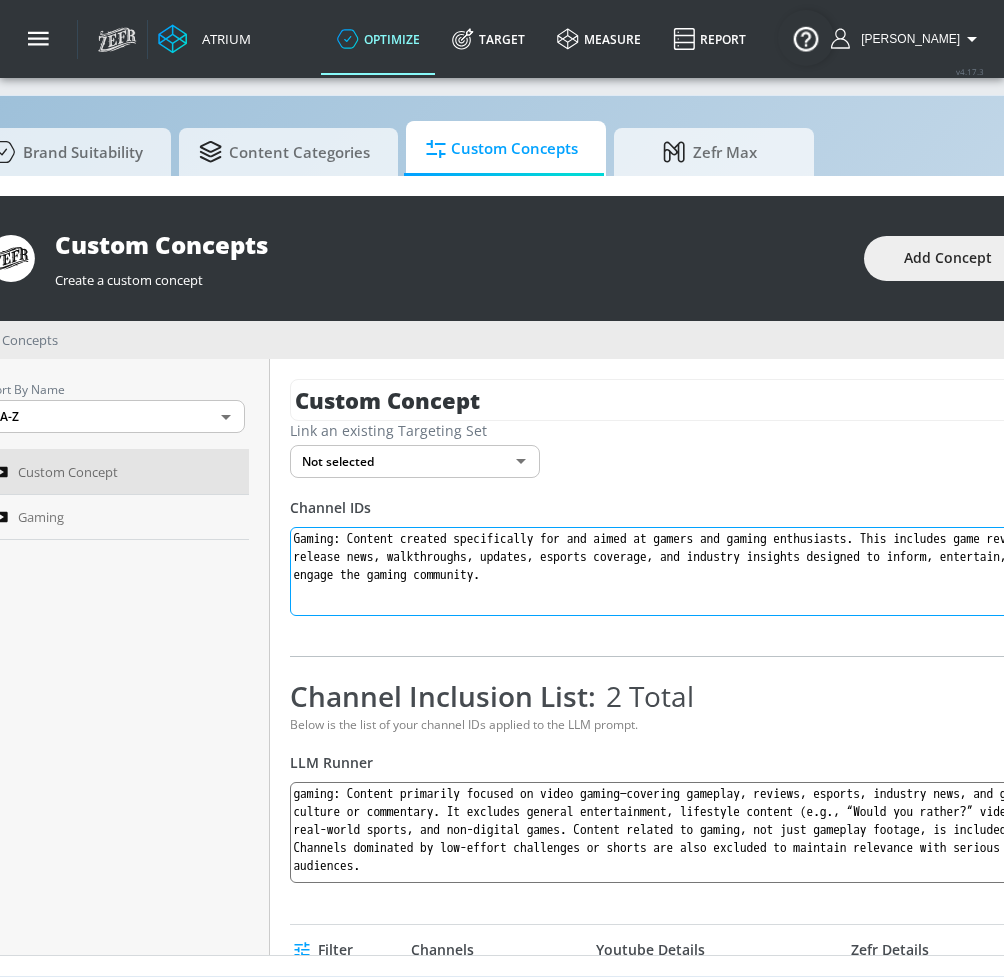 scroll, scrollTop: 21, scrollLeft: 111, axis: both 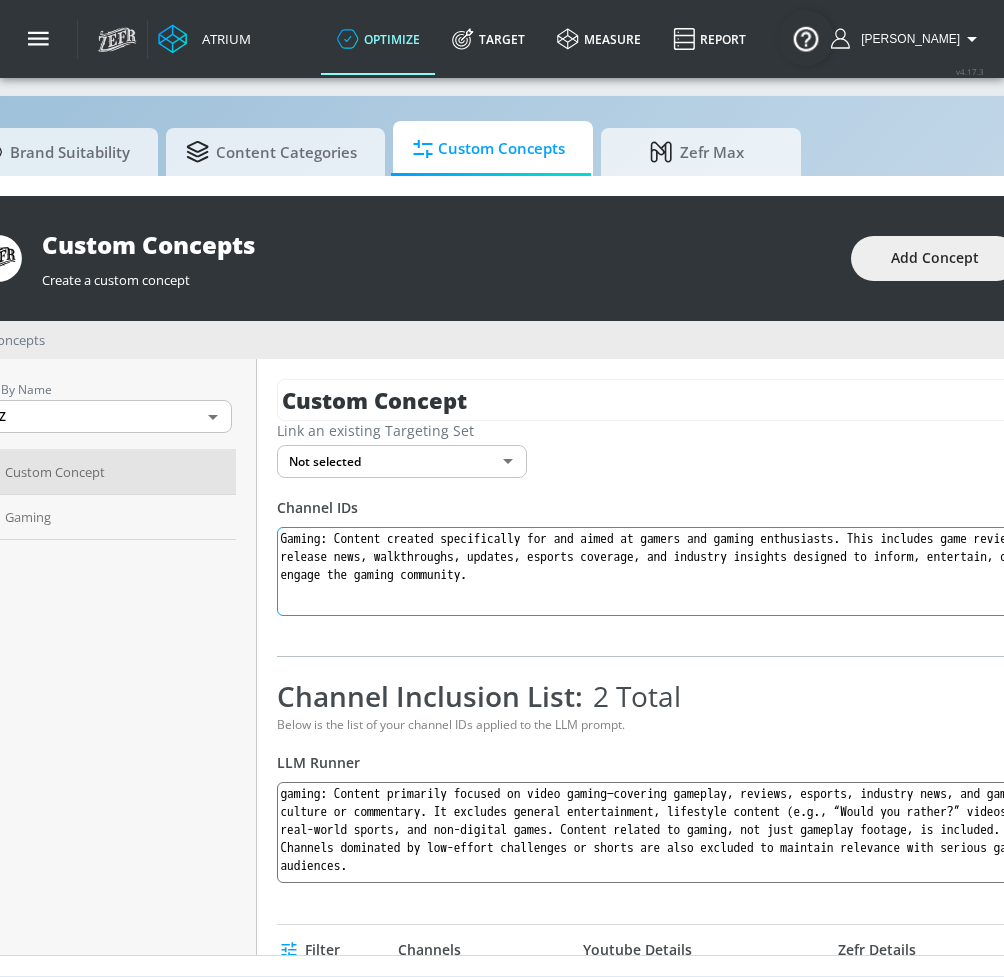 type on "Gaming: Content created specifically for and aimed at gamers and gaming enthusiasts. This includes game reviews, release news, walkthroughs, updates, esports coverage, and industry insights designed to inform, entertain, or engage the gaming community." 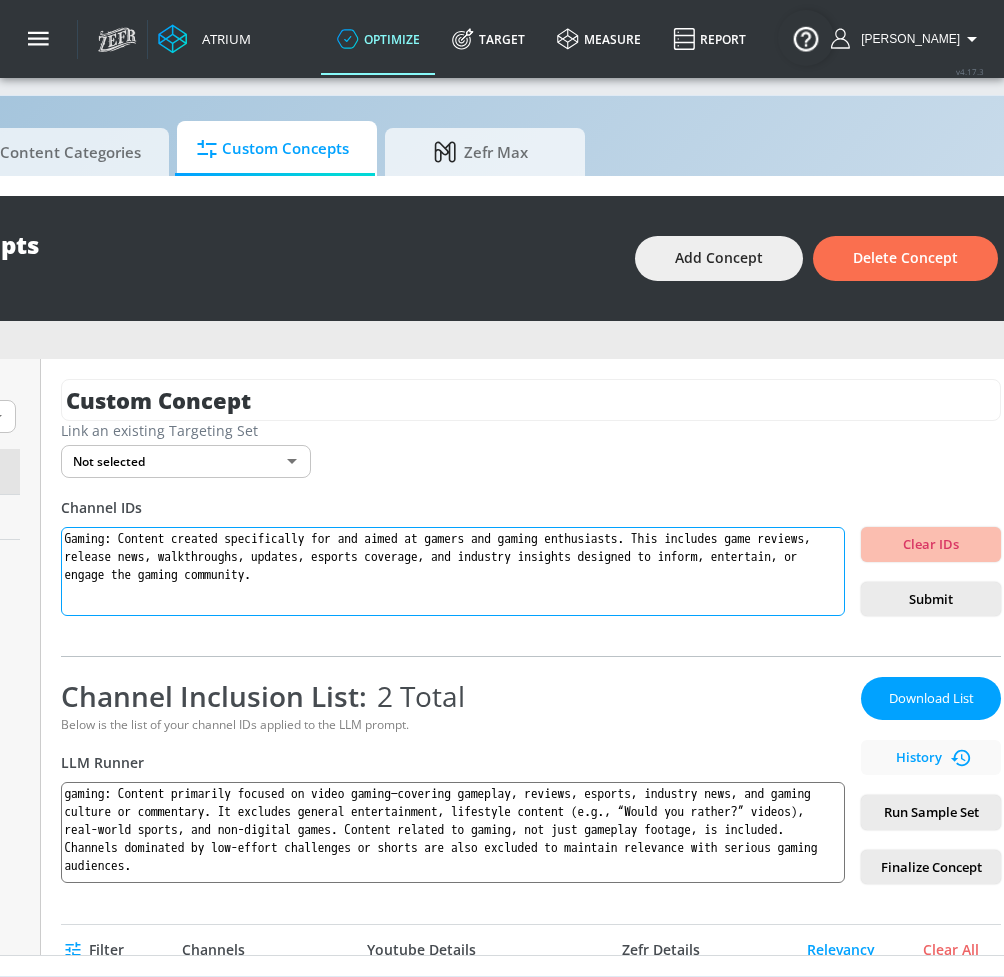 scroll, scrollTop: 21, scrollLeft: 367, axis: both 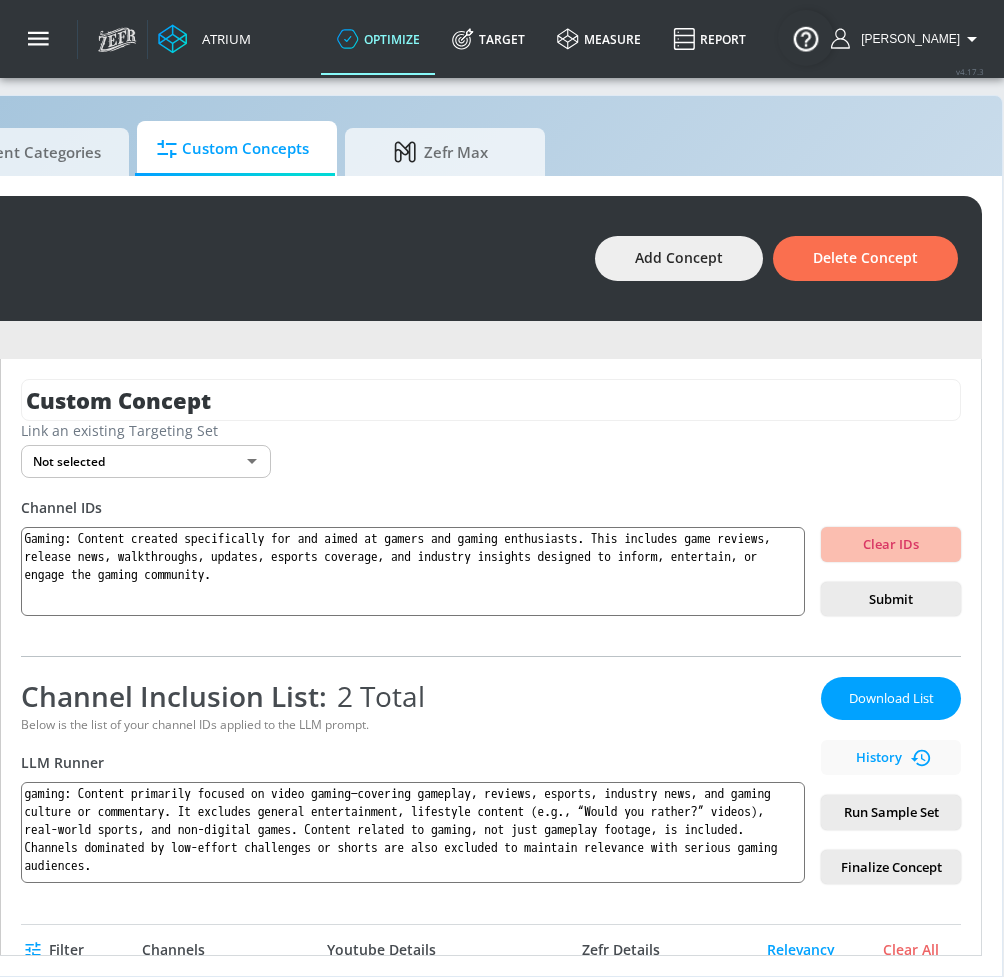 click on "Run Sample Set" at bounding box center (891, 812) 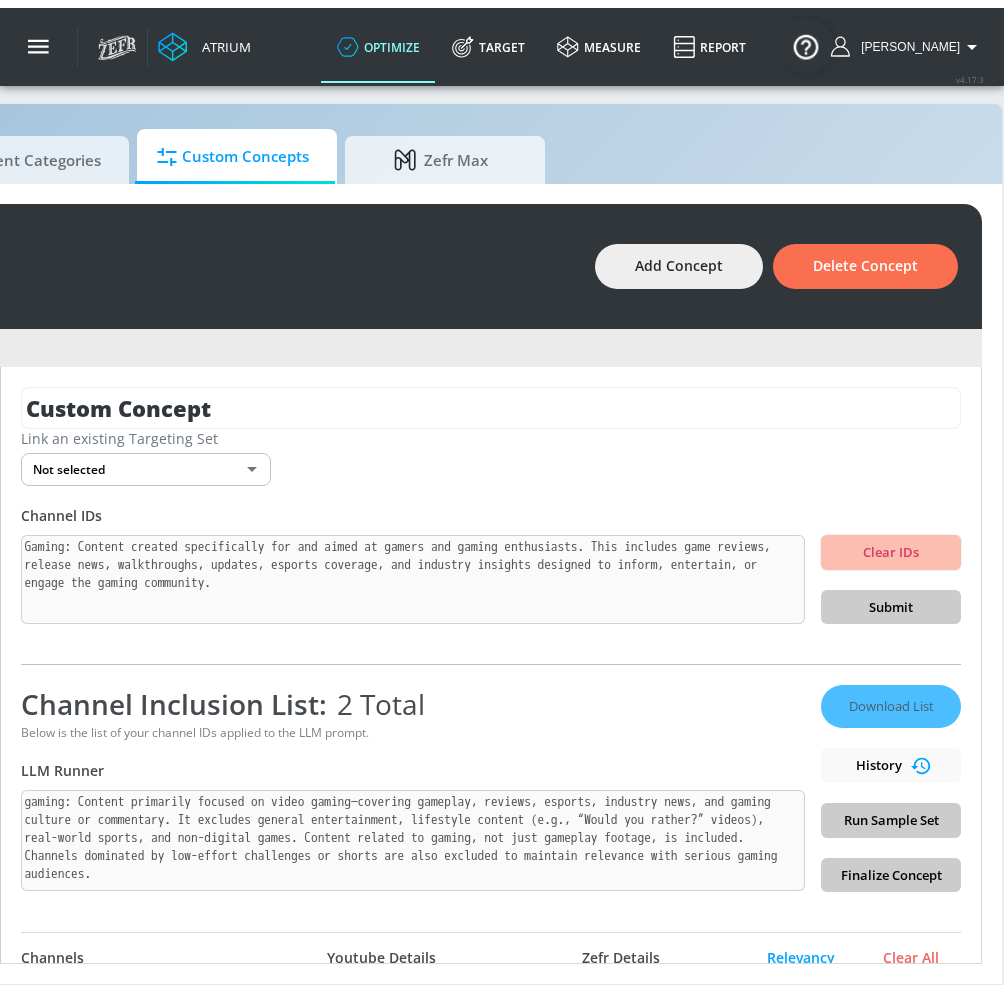 scroll, scrollTop: 21, scrollLeft: 0, axis: vertical 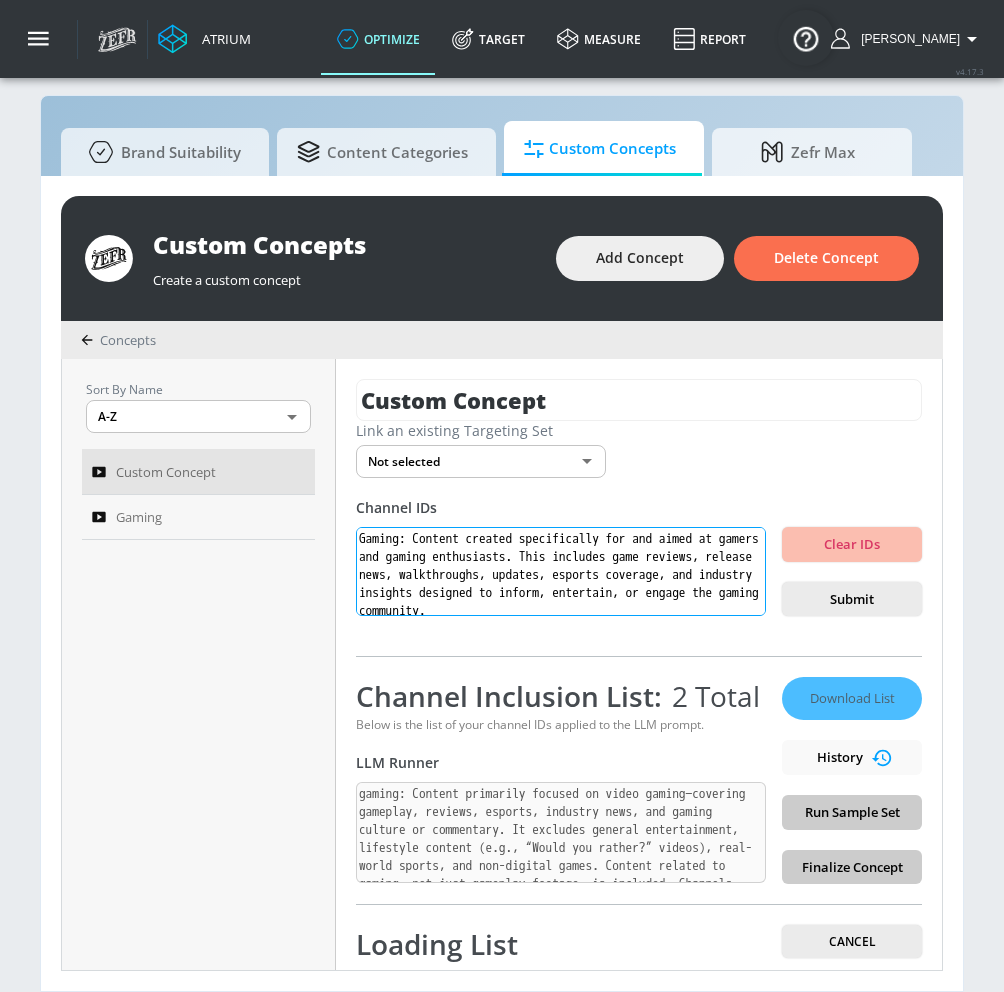 drag, startPoint x: 694, startPoint y: 610, endPoint x: 358, endPoint y: 523, distance: 347.0807 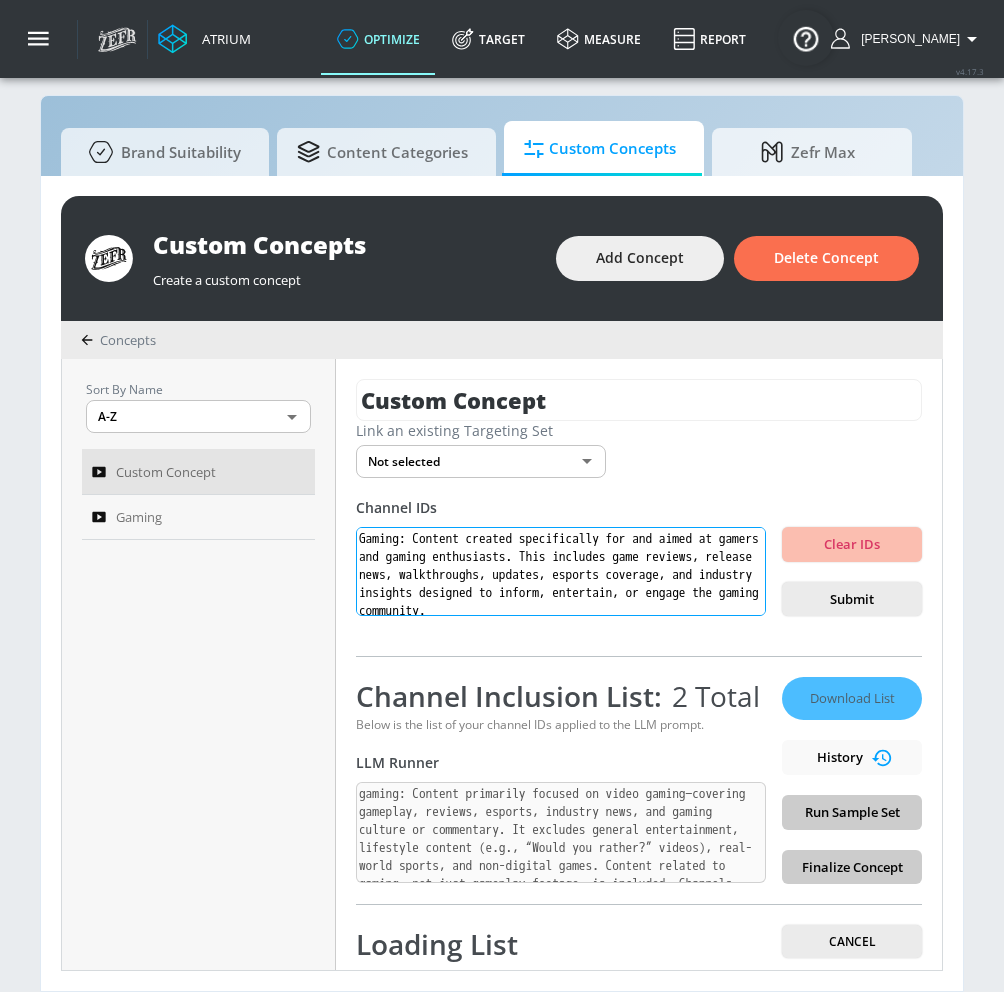 click on "Channel IDs Gaming: Content created specifically for and aimed at gamers and gaming enthusiasts. This includes game reviews, release news, walkthroughs, updates, esports coverage, and industry insights designed to inform, entertain, or engage the gaming community.  Clear IDs Submit" at bounding box center [639, 557] 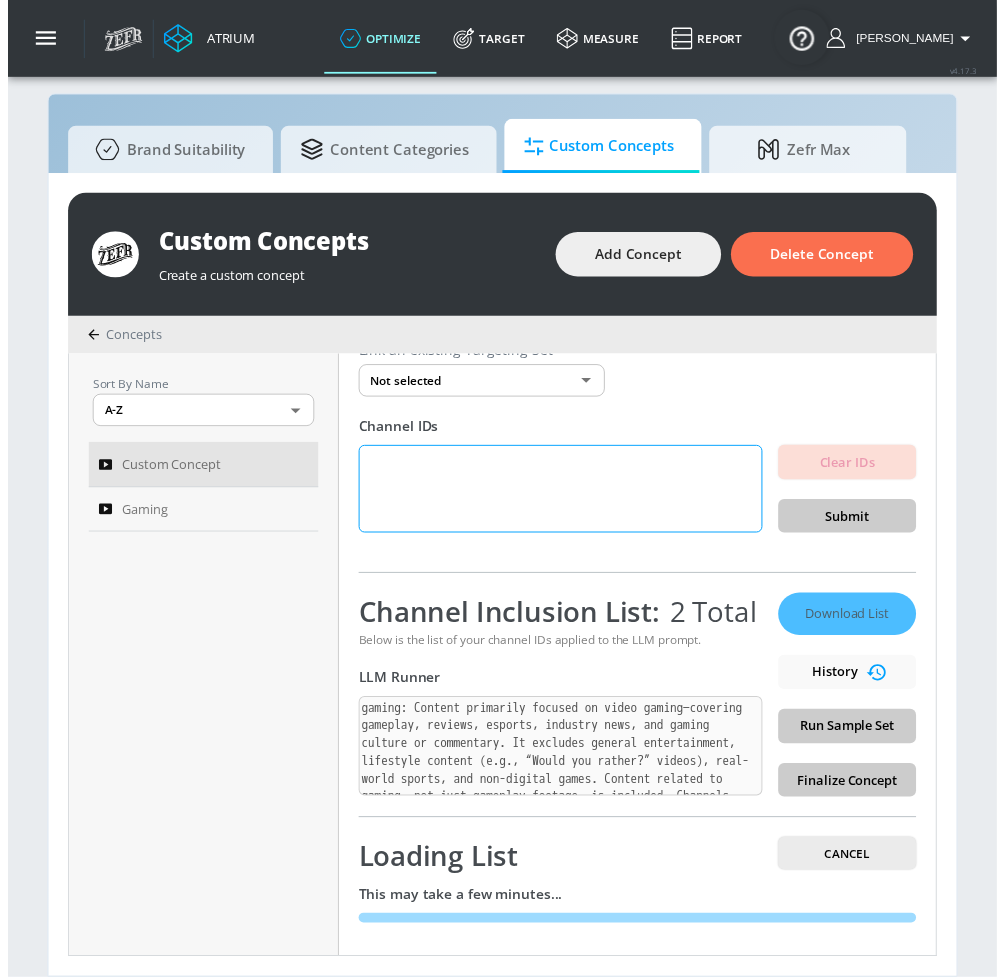 scroll, scrollTop: 82, scrollLeft: 0, axis: vertical 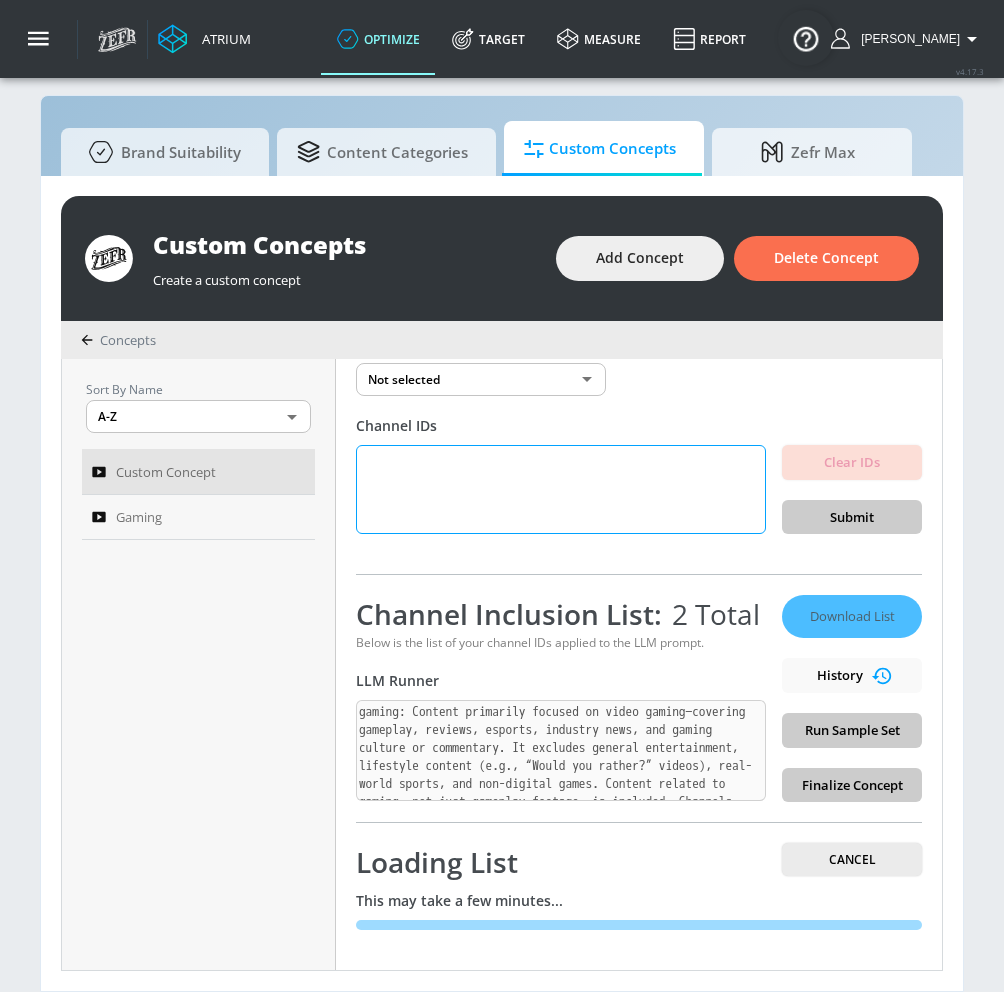 type 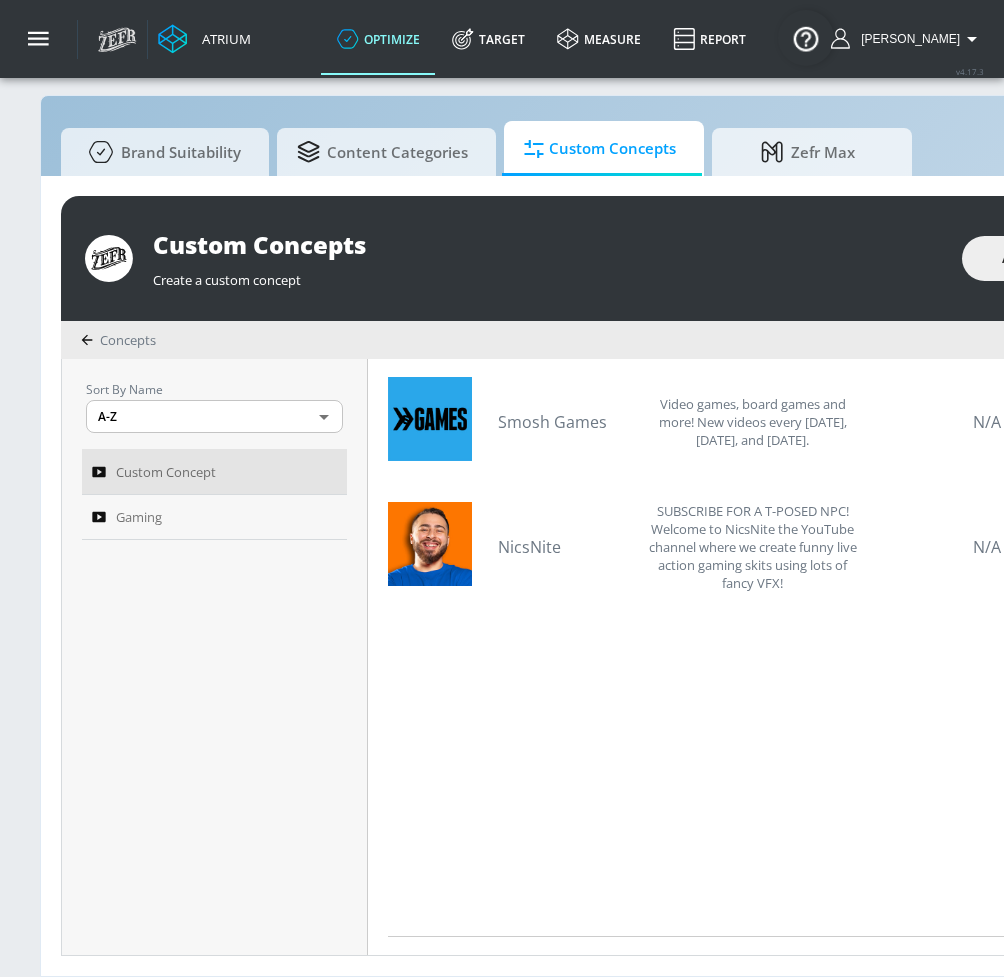 scroll, scrollTop: 614, scrollLeft: 0, axis: vertical 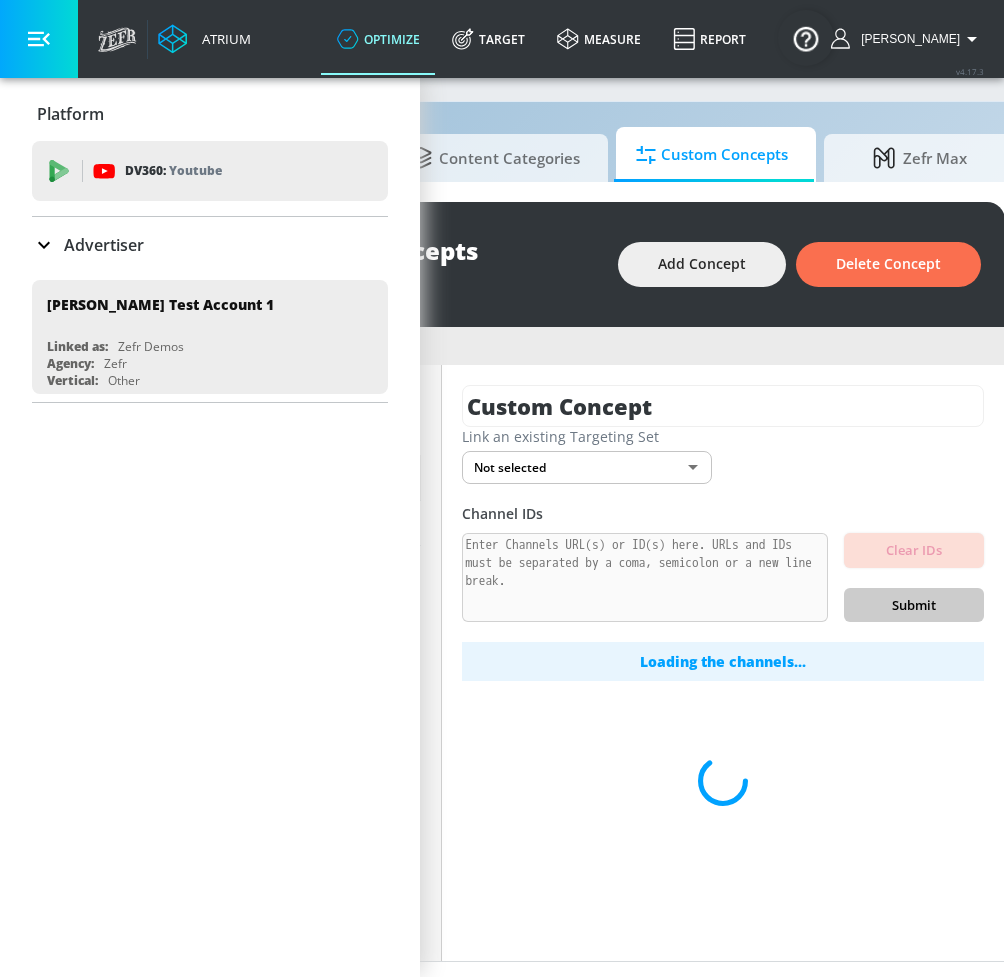 drag, startPoint x: 27, startPoint y: 25, endPoint x: 37, endPoint y: 37, distance: 15.6205 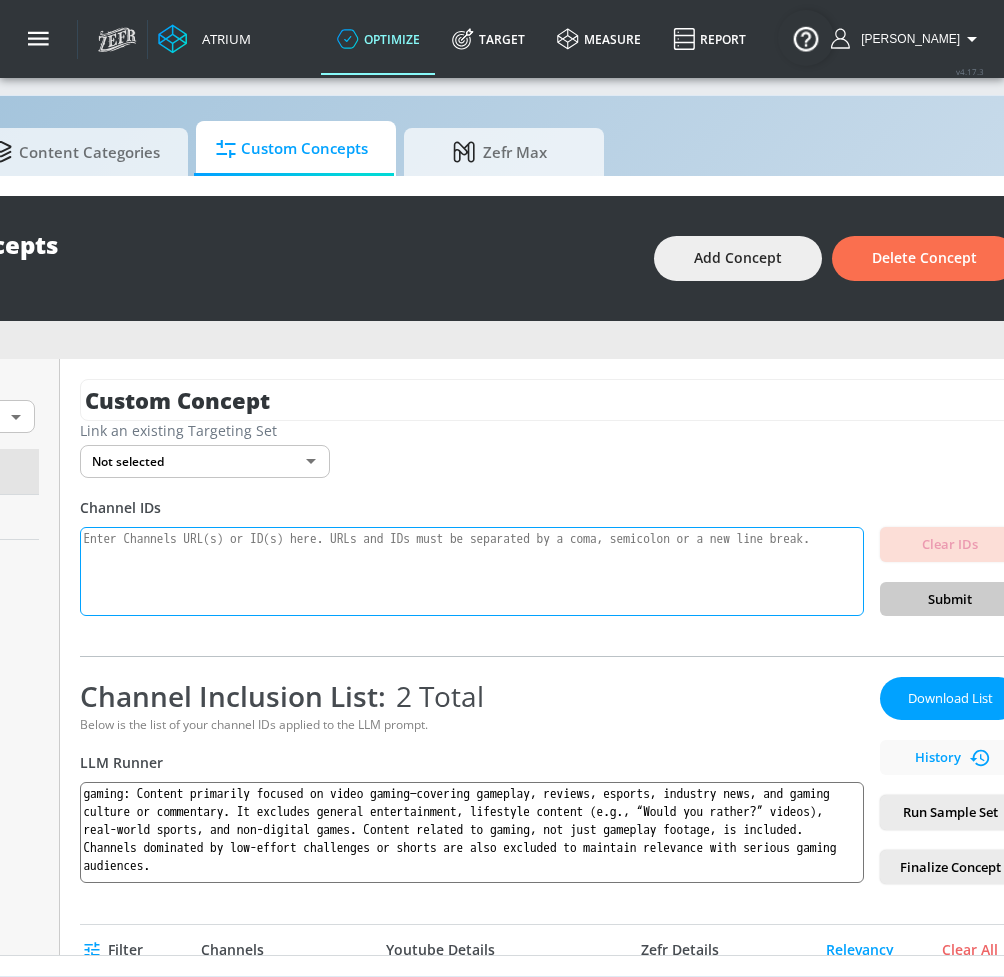 scroll, scrollTop: 36, scrollLeft: 308, axis: both 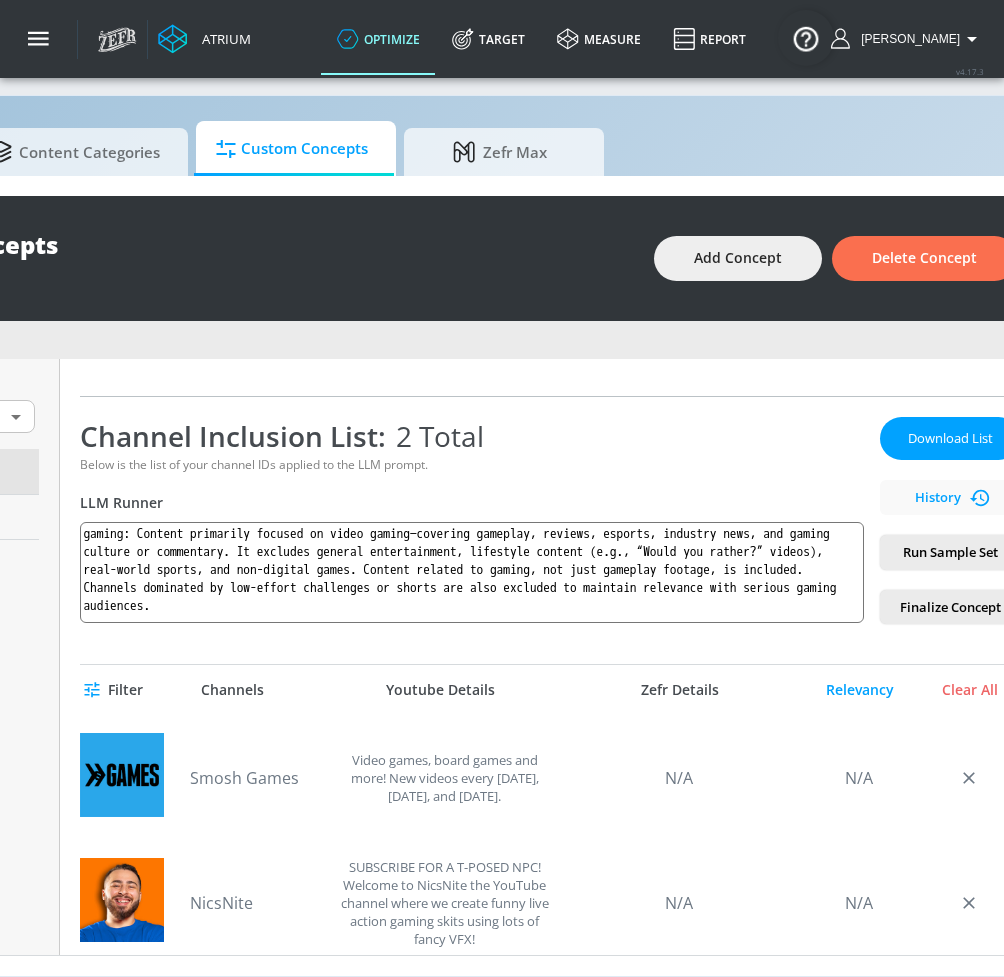 click 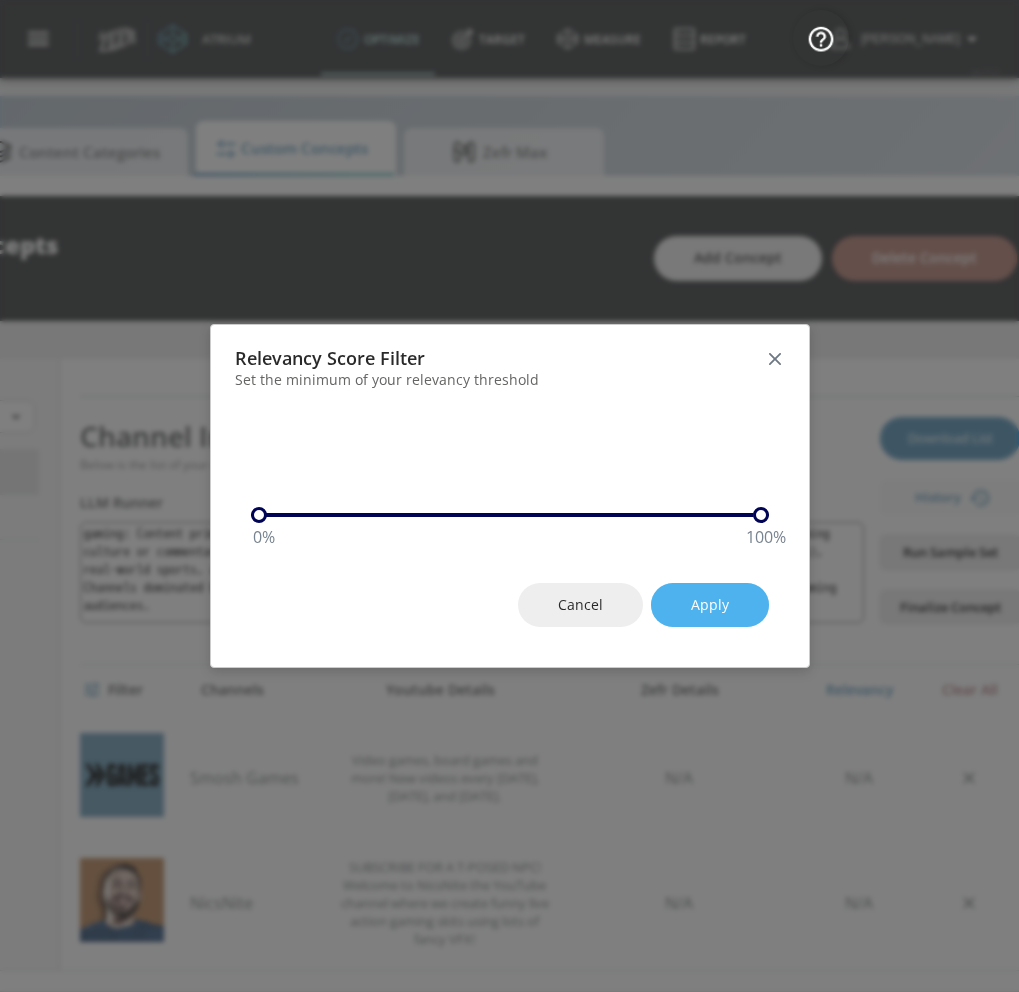 click on "Apply" at bounding box center [710, 605] 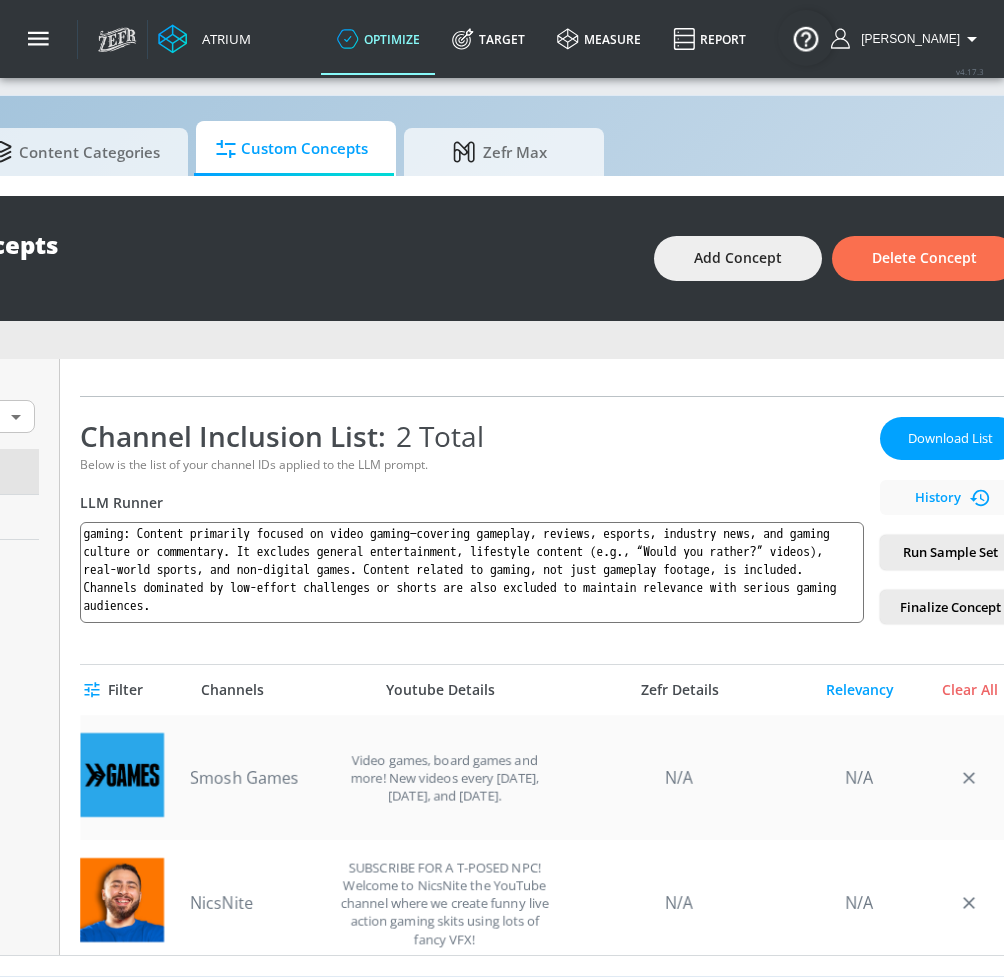 drag, startPoint x: 866, startPoint y: 762, endPoint x: 883, endPoint y: 724, distance: 41.62932 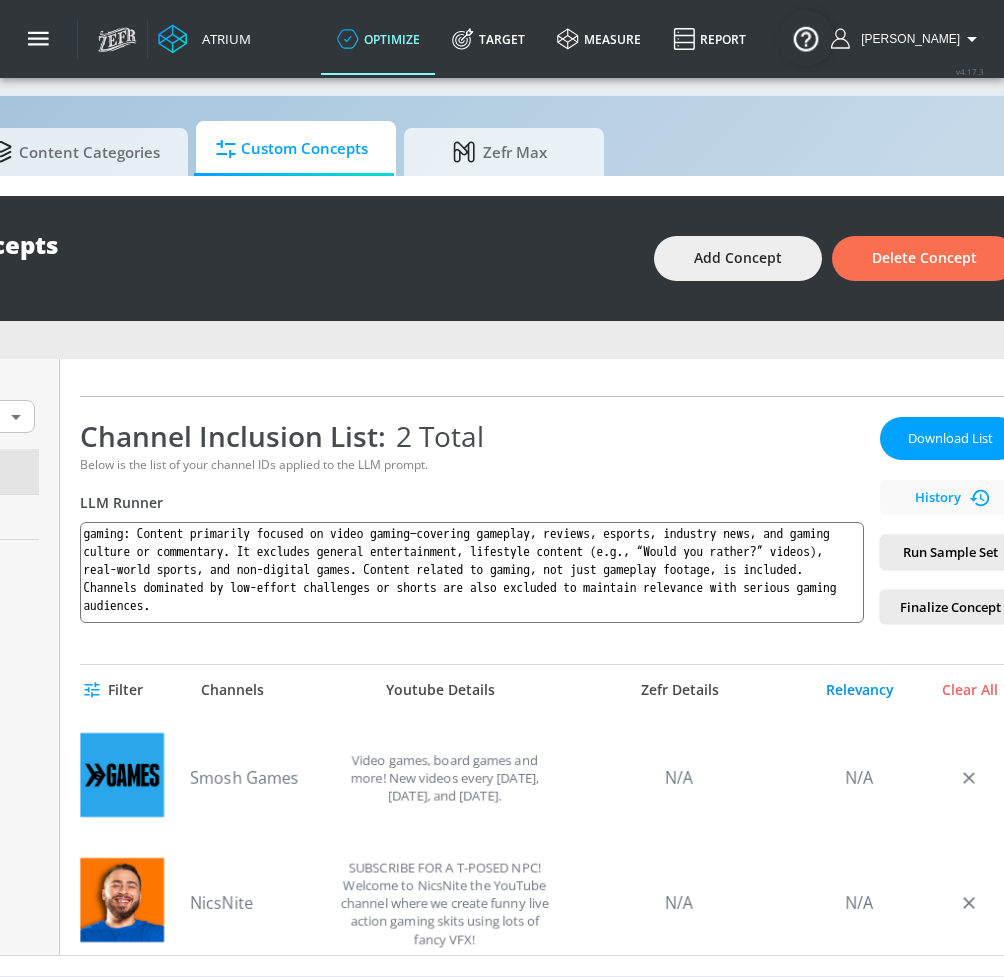 click on "Relevancy" at bounding box center (860, 690) 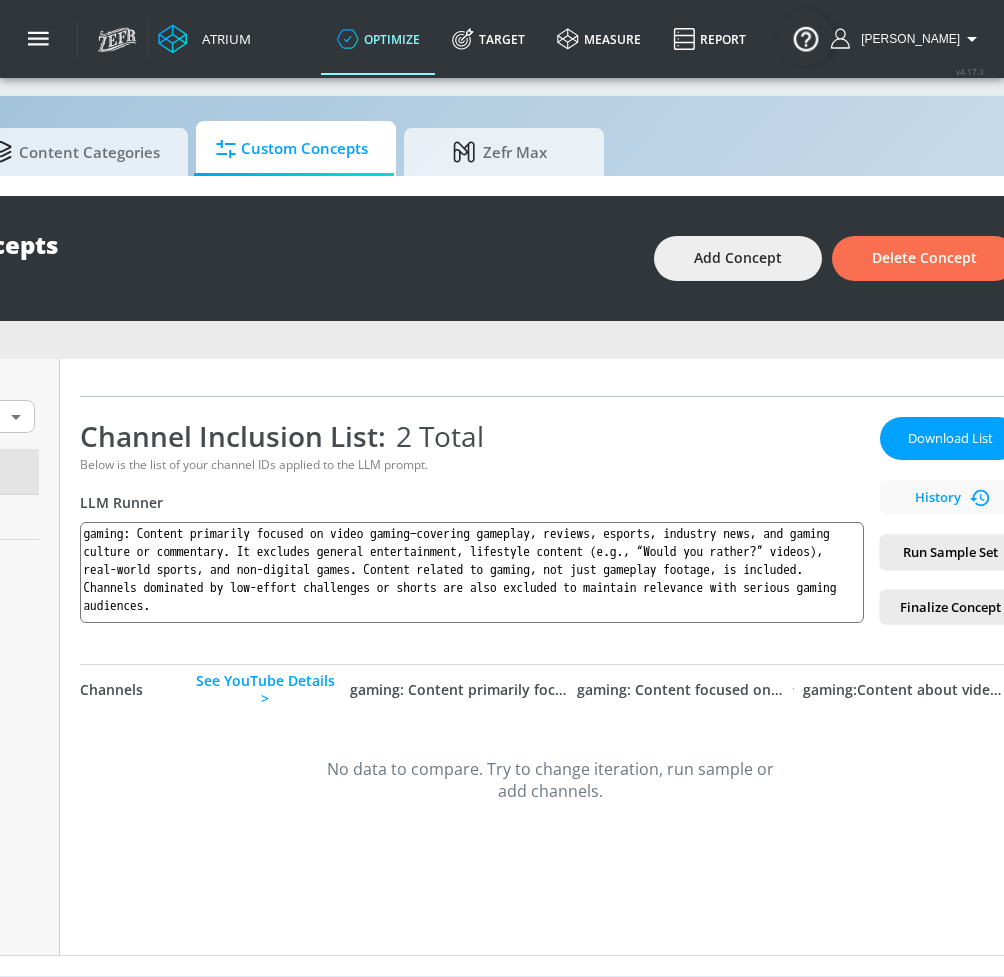 click on "Channels" at bounding box center [130, 690] 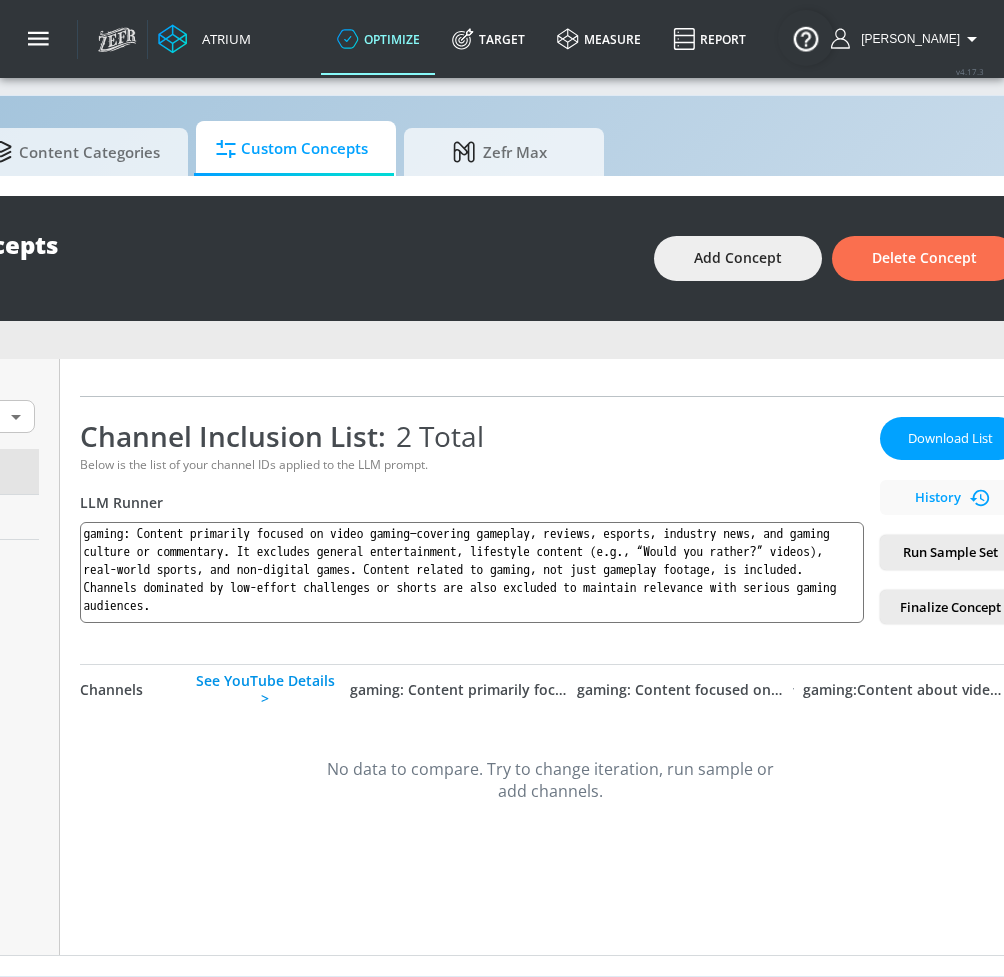 click on "See YouTube Details >" at bounding box center [265, 690] 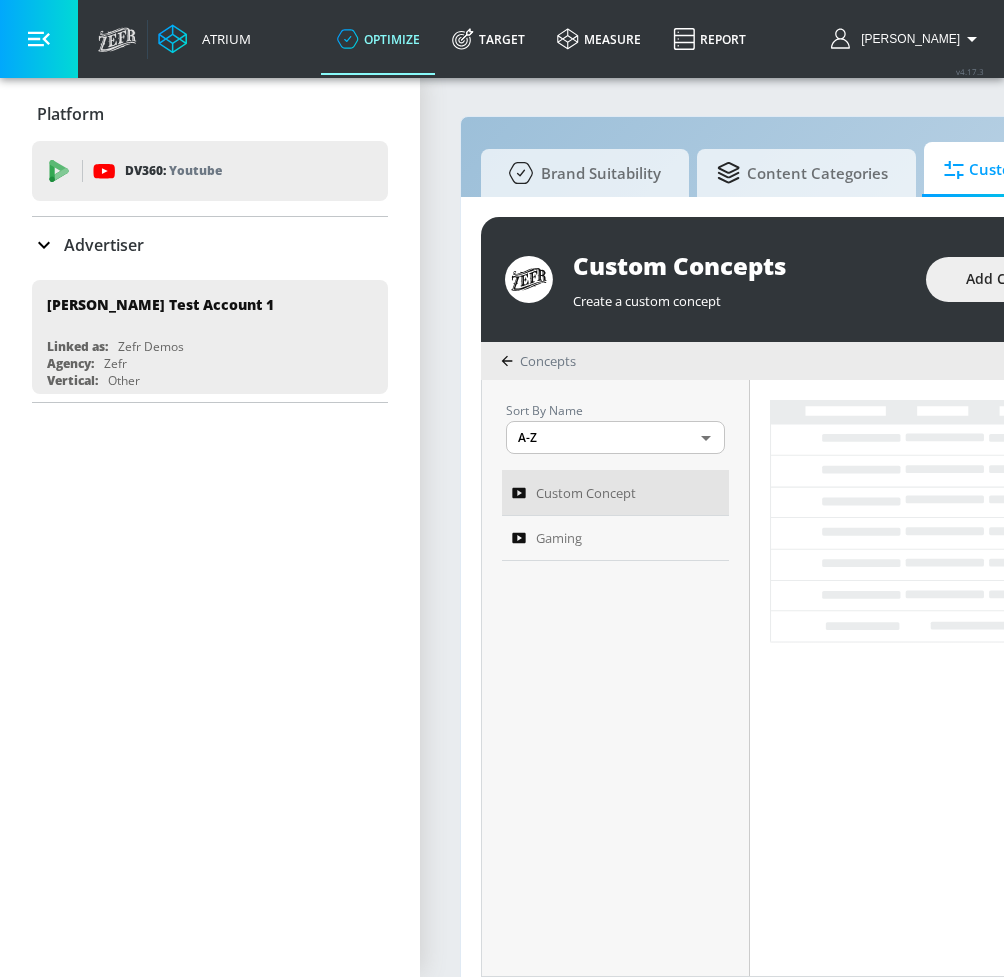 scroll, scrollTop: 15, scrollLeft: 308, axis: both 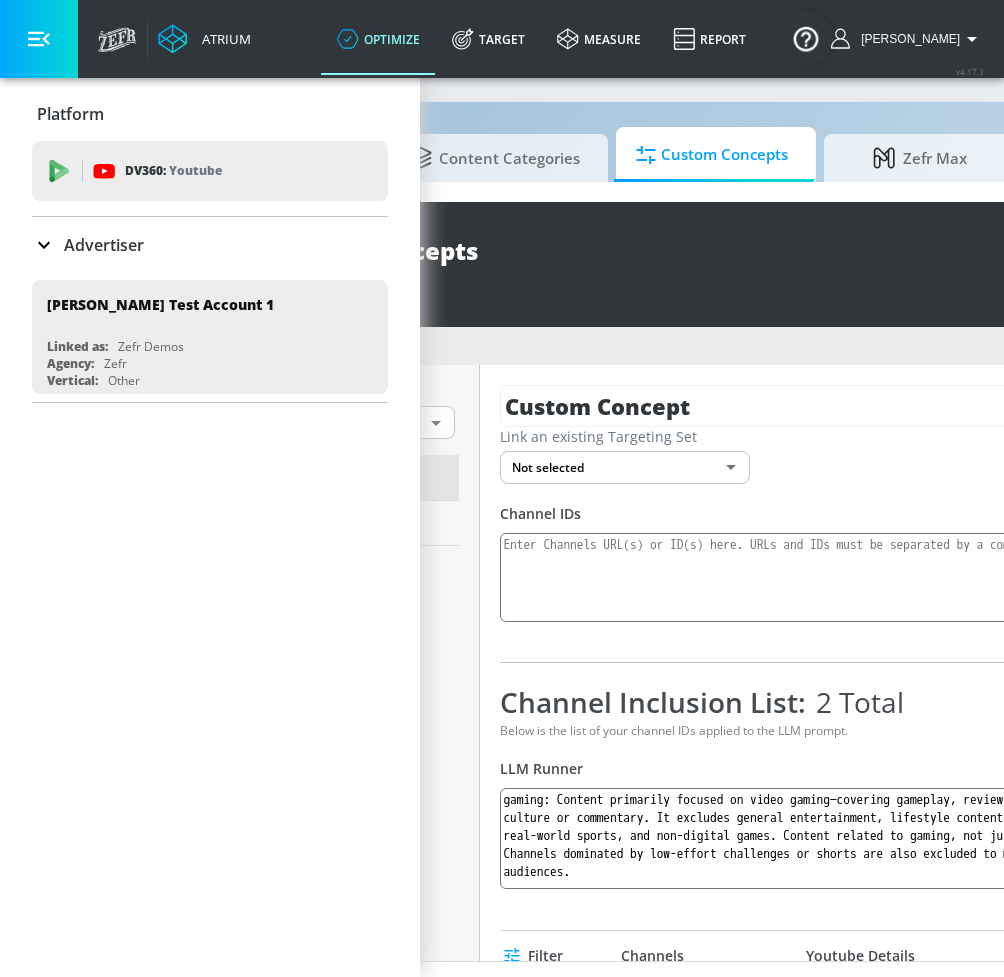 click at bounding box center (39, 39) 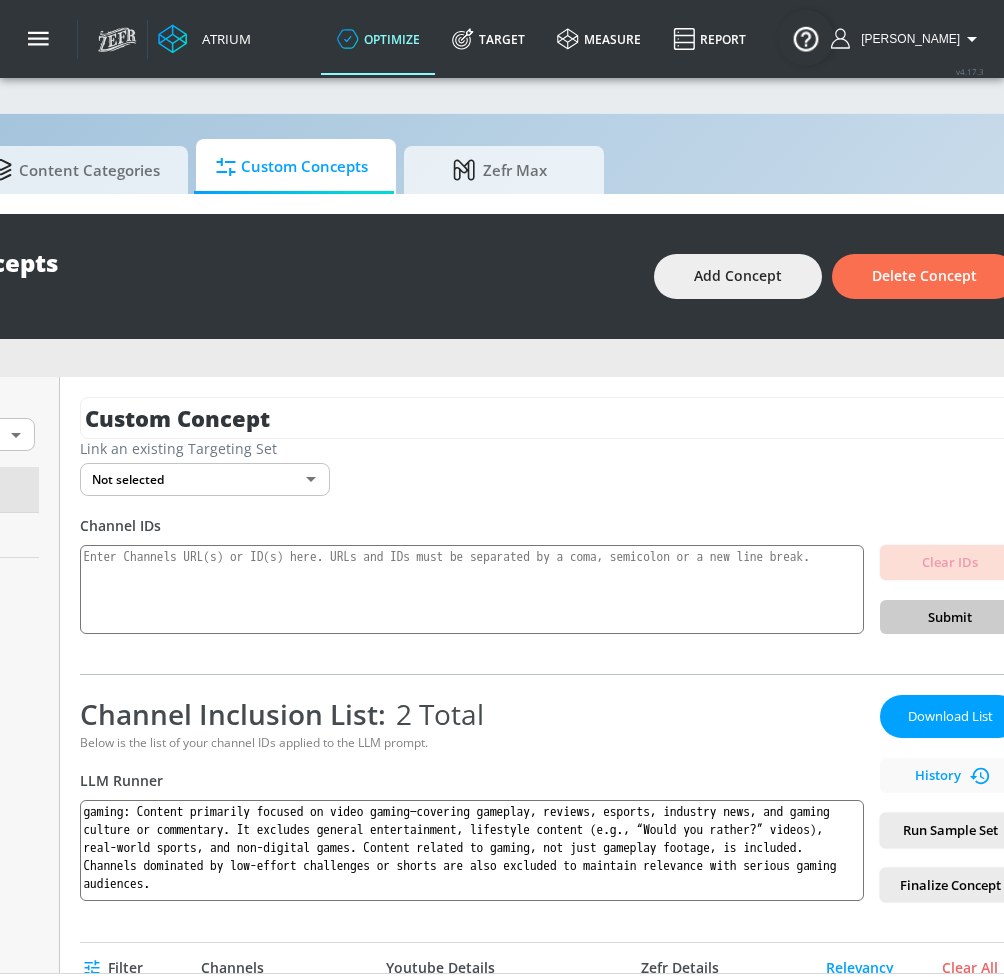 scroll, scrollTop: 36, scrollLeft: 308, axis: both 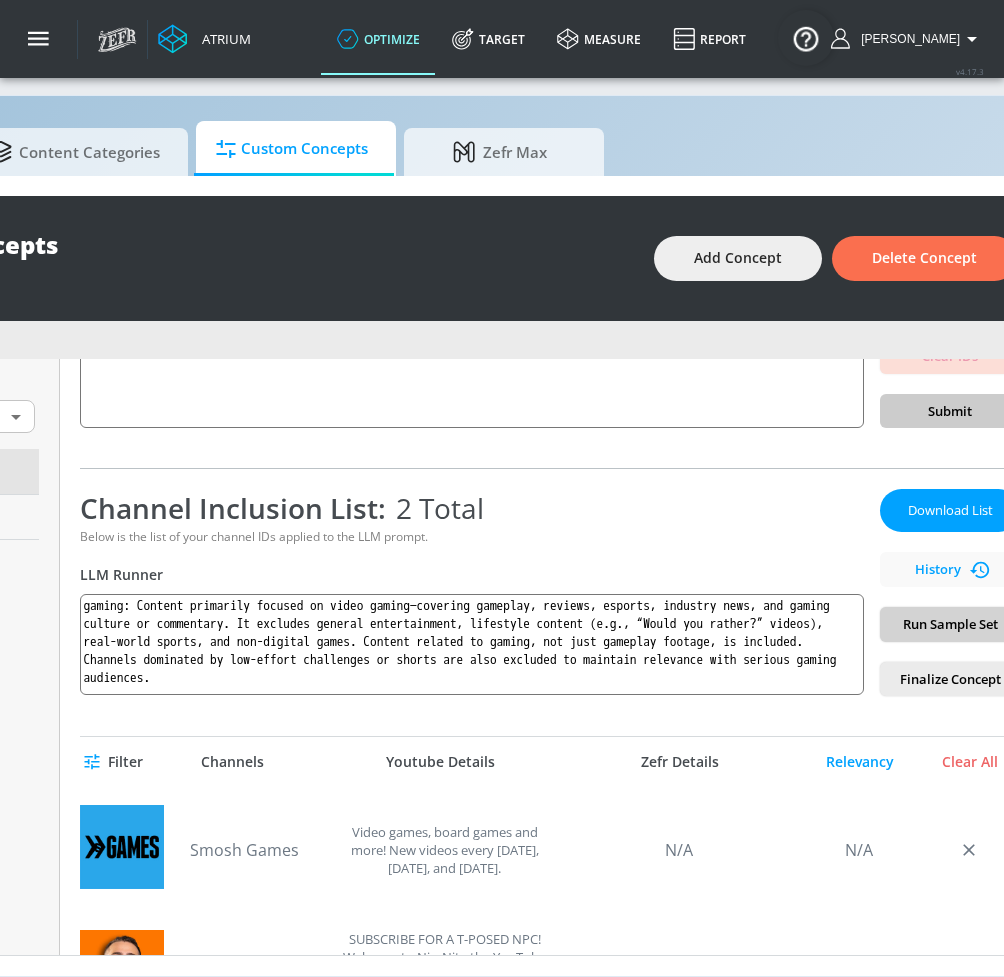 click on "Run Sample Set" at bounding box center [950, 624] 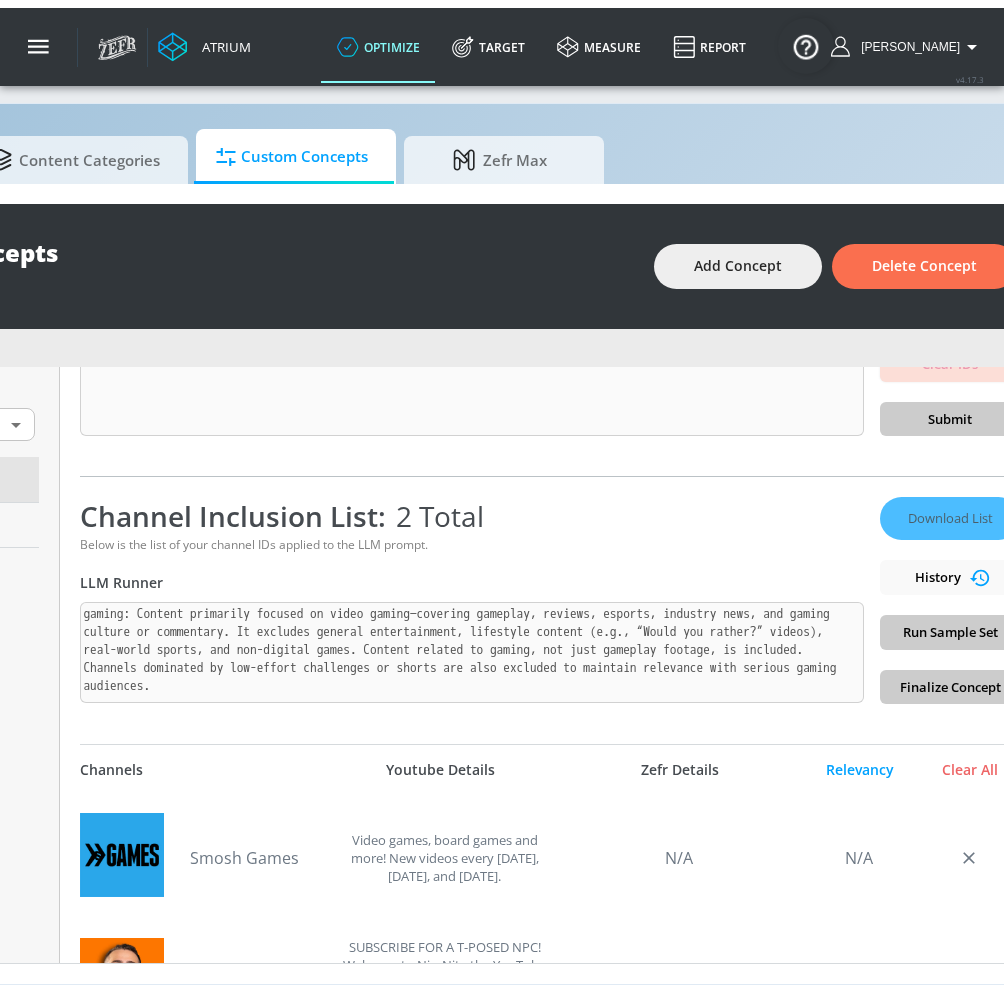 scroll, scrollTop: 21, scrollLeft: 0, axis: vertical 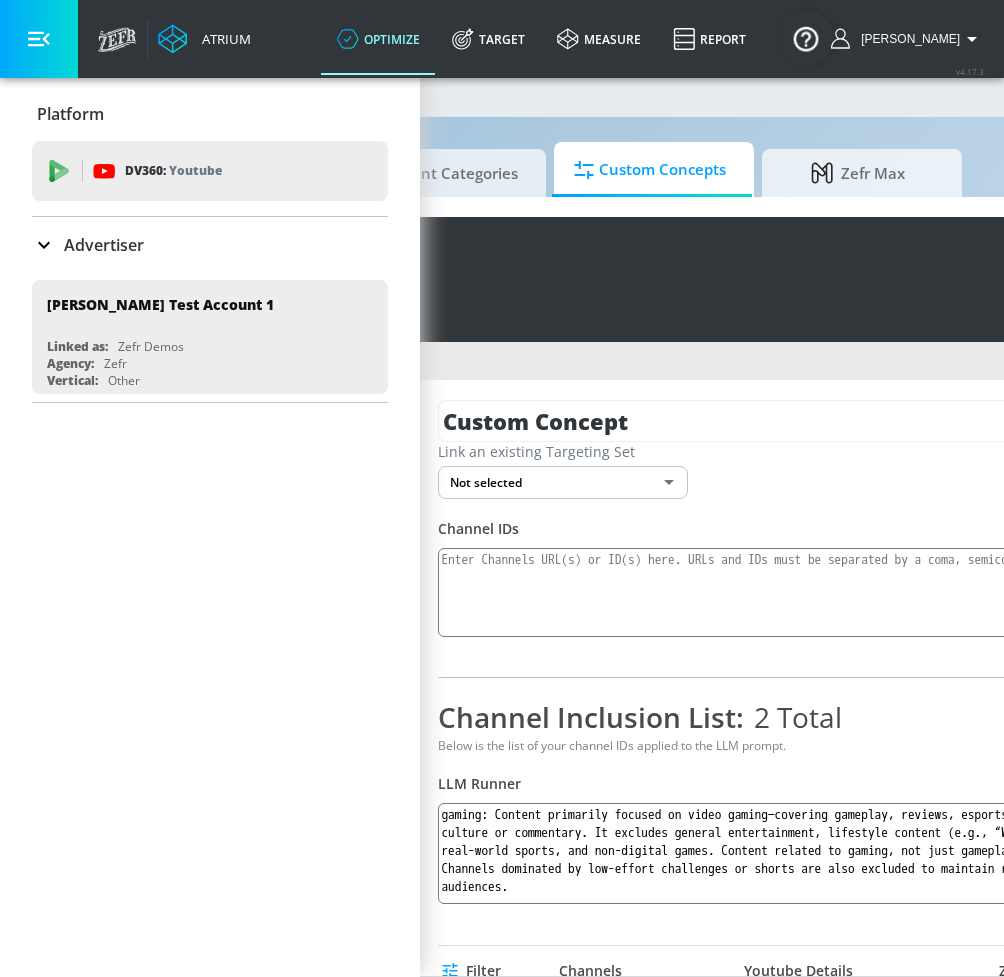 click at bounding box center (39, 39) 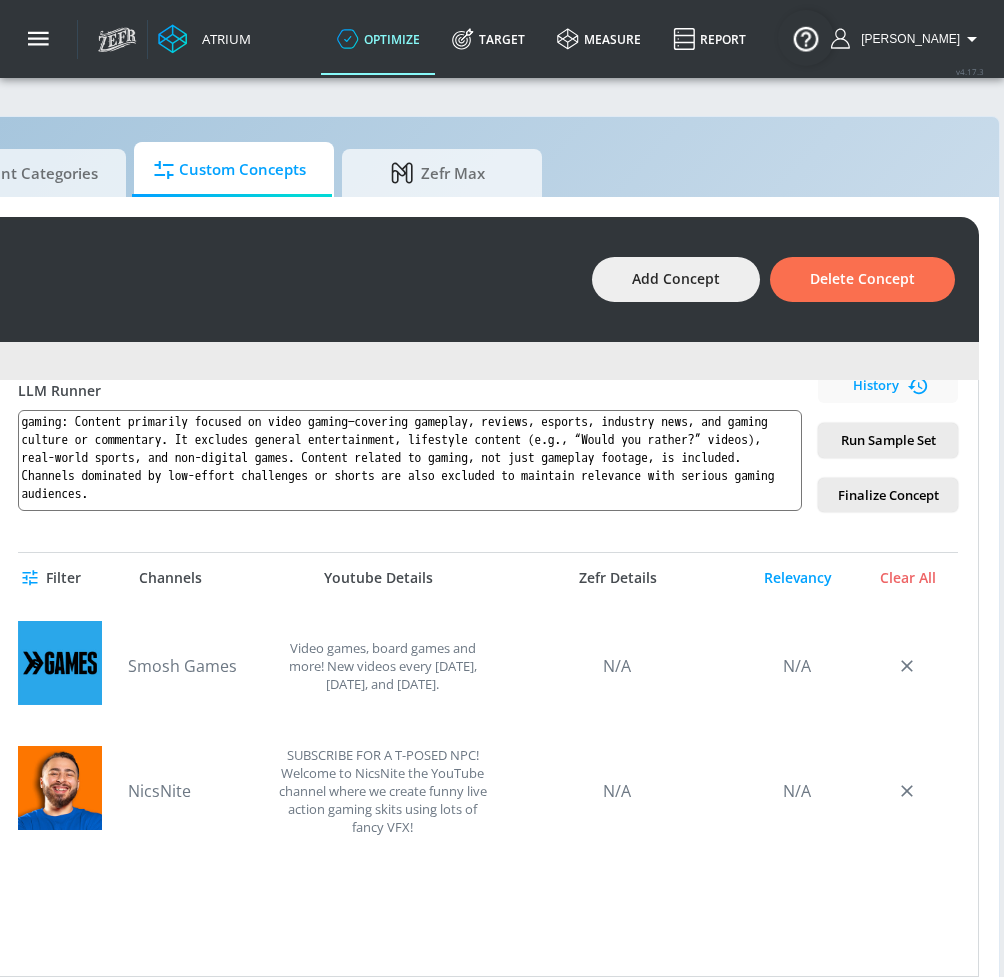 scroll, scrollTop: 263, scrollLeft: 0, axis: vertical 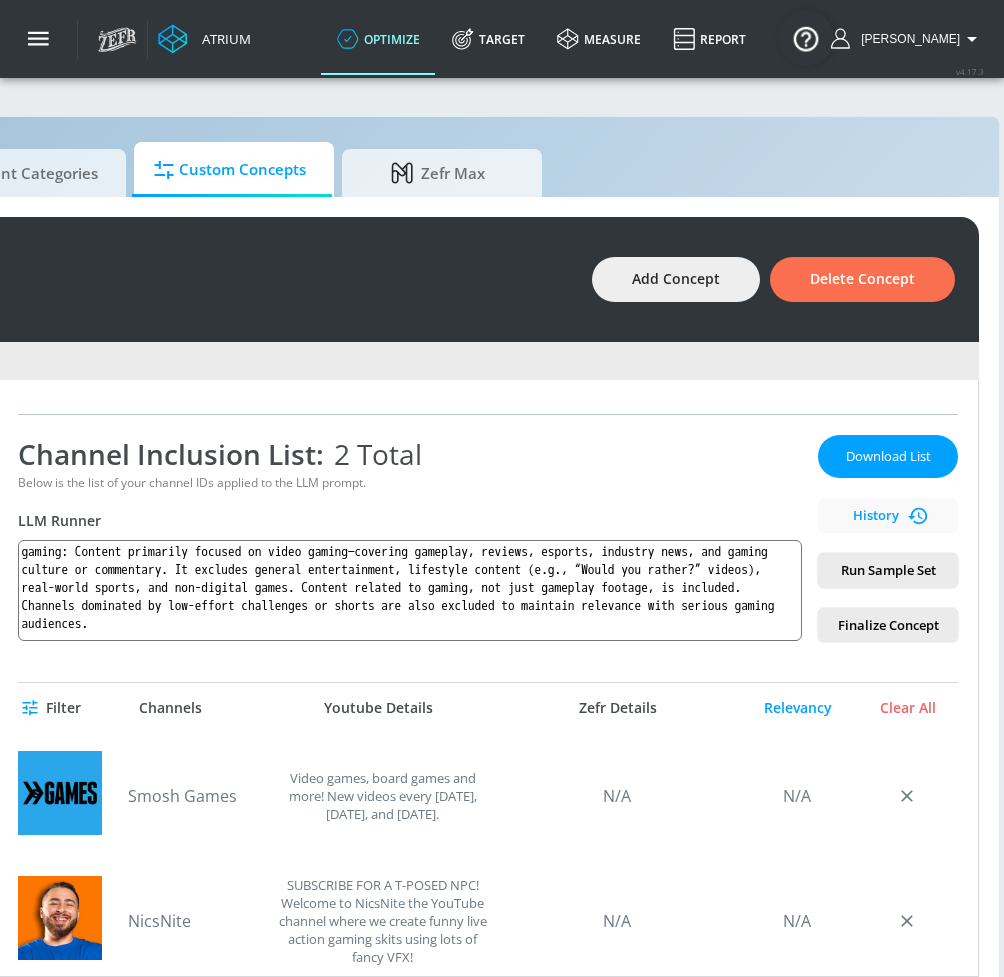 click on "Run Sample Set" at bounding box center [888, 570] 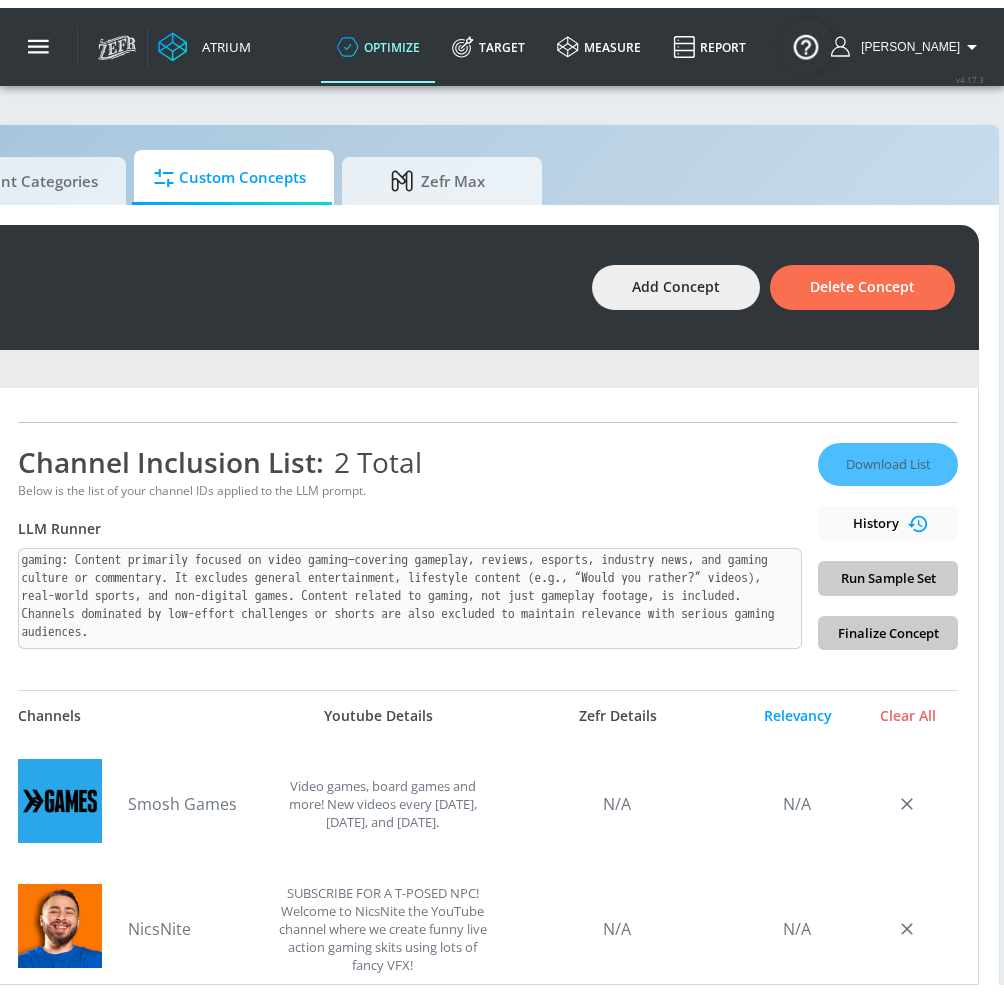 scroll, scrollTop: 0, scrollLeft: 0, axis: both 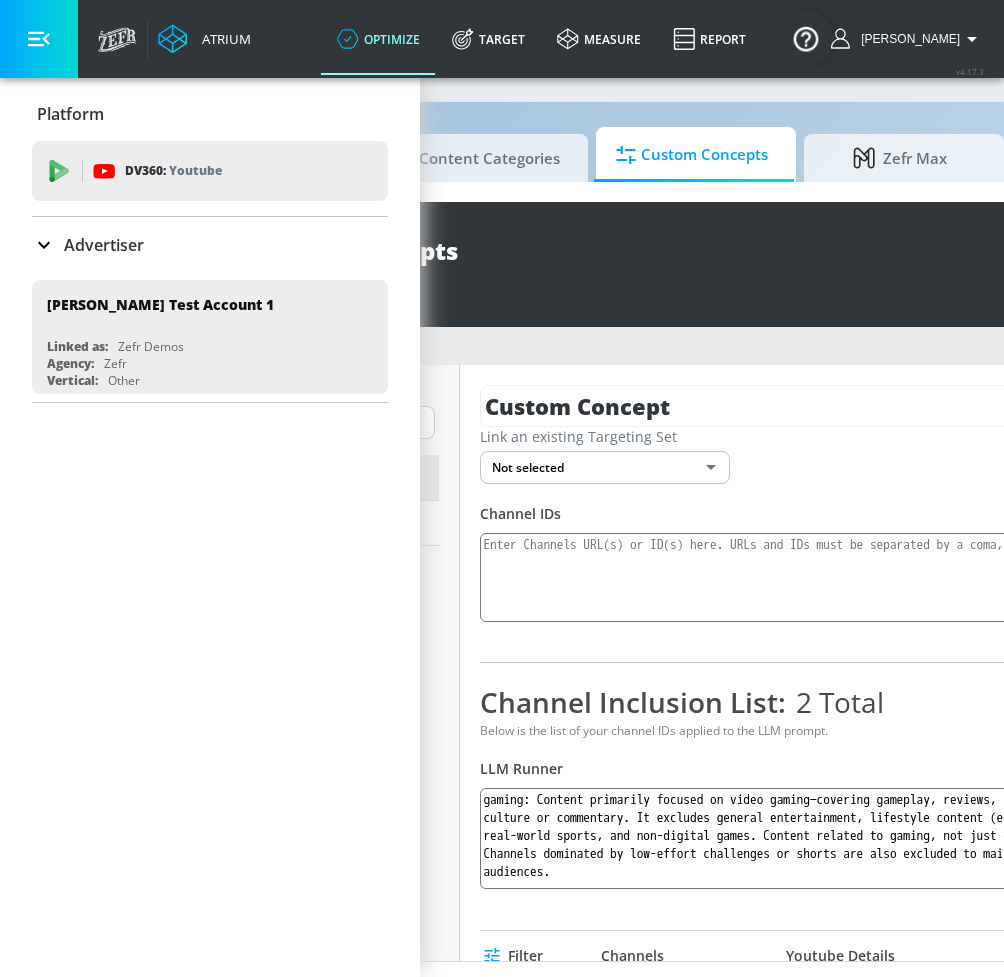 click at bounding box center (39, 39) 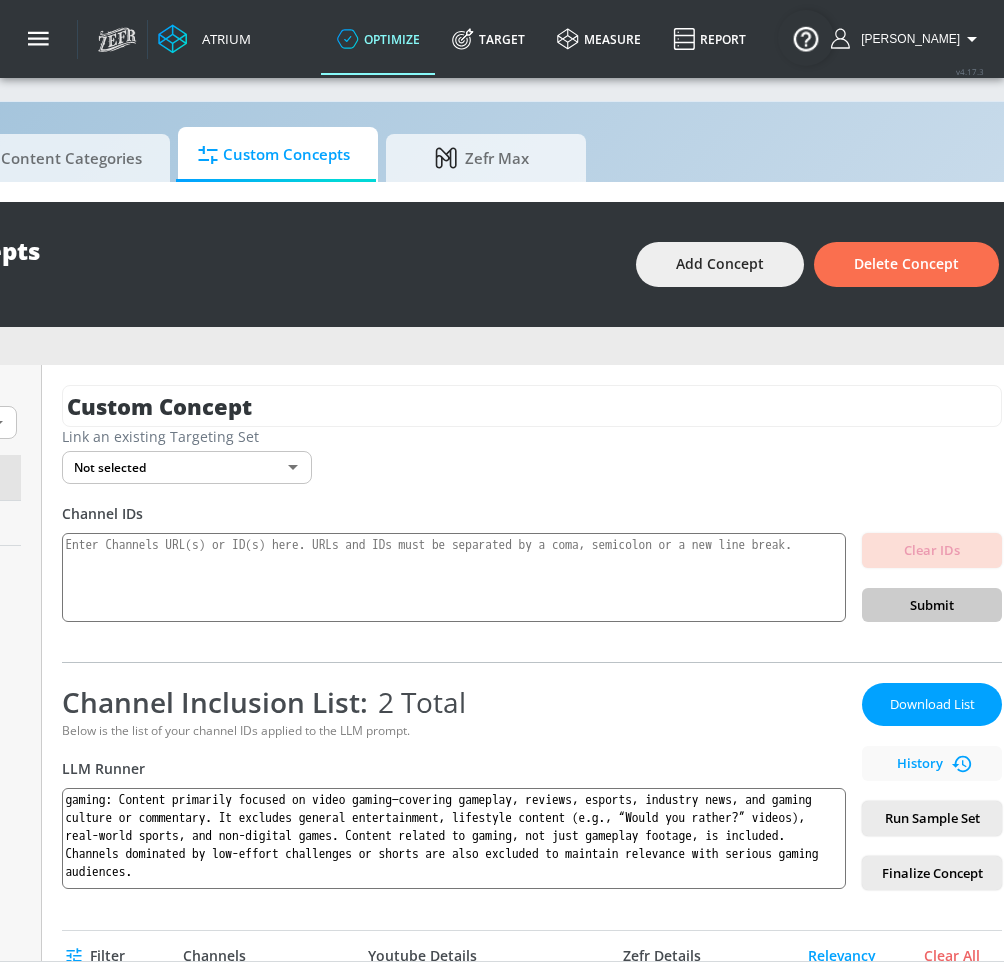 scroll, scrollTop: 15, scrollLeft: 330, axis: both 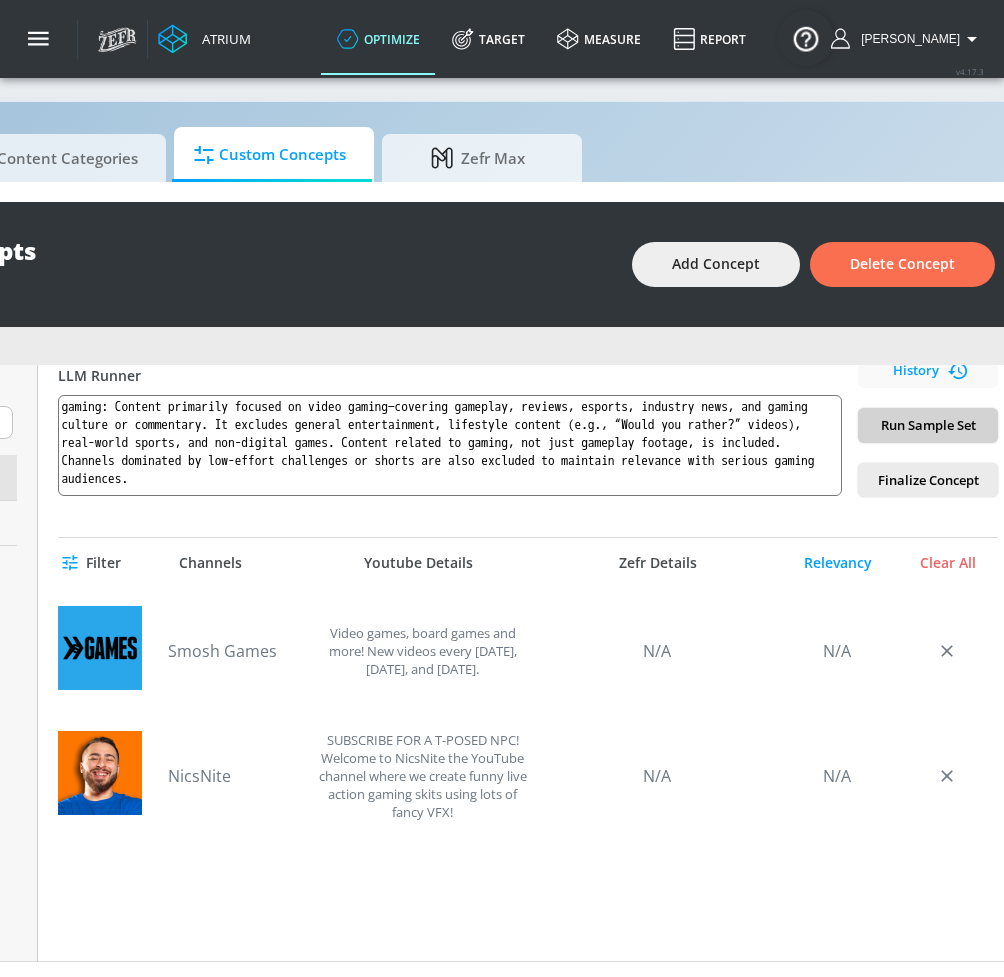 click on "Run Sample Set" at bounding box center (928, 425) 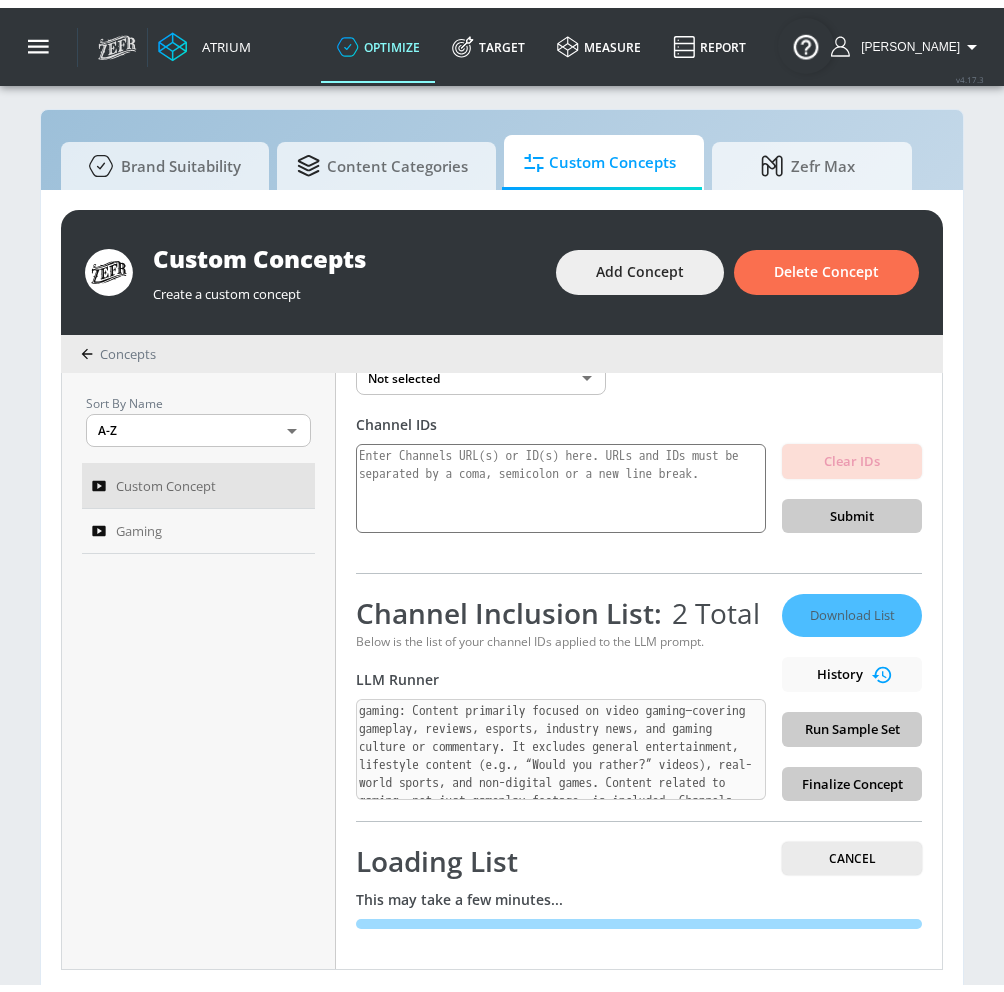 scroll, scrollTop: 15, scrollLeft: 0, axis: vertical 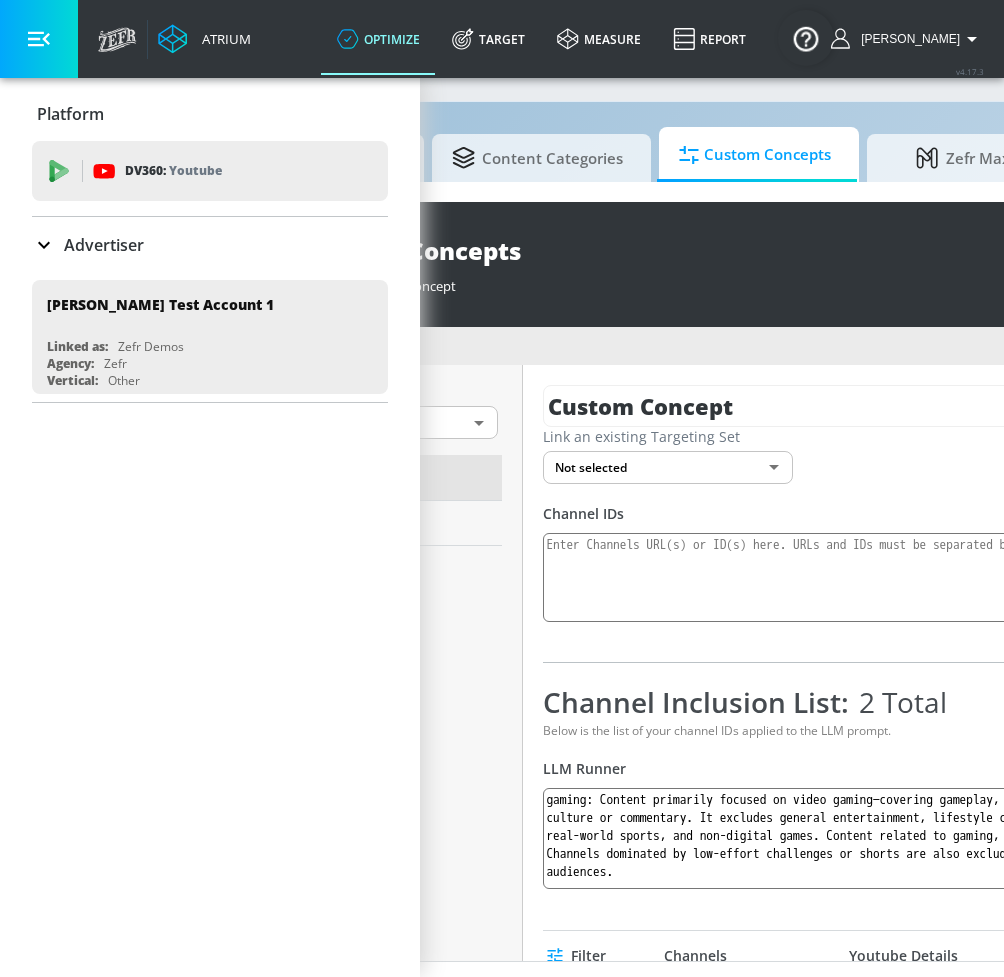 click 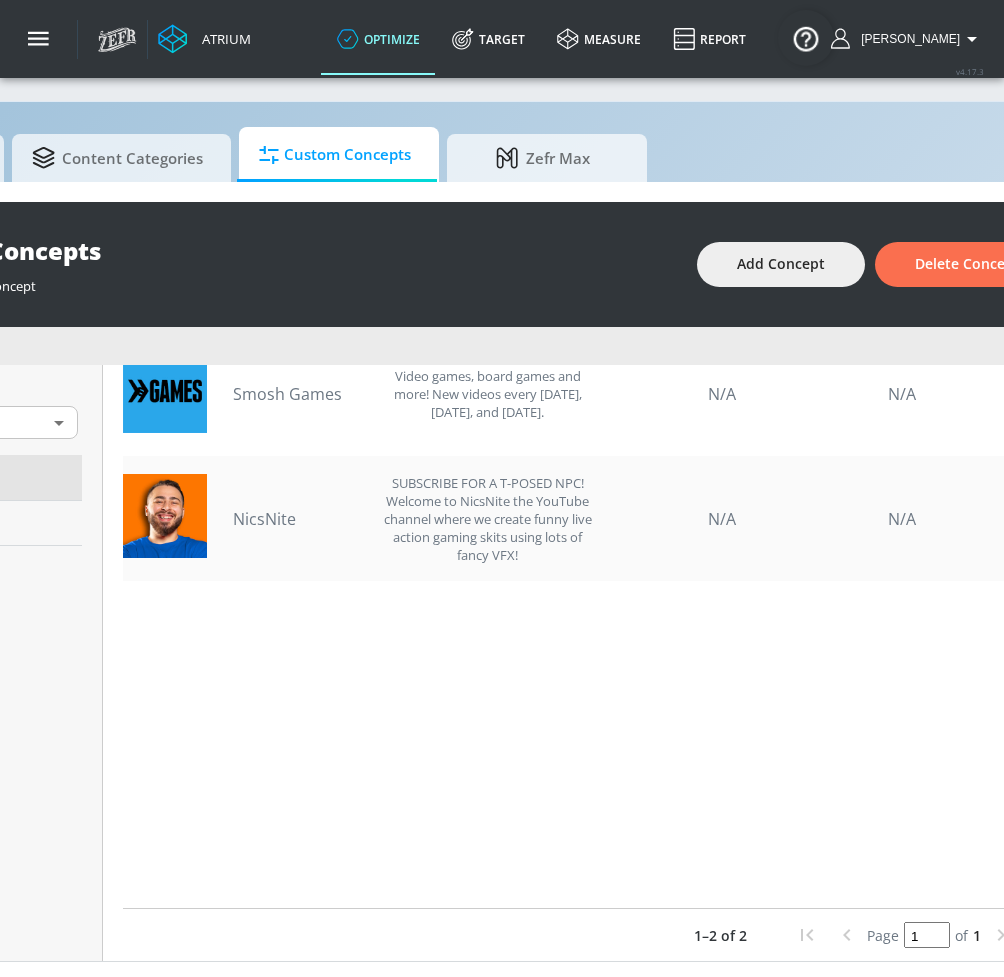 scroll, scrollTop: 306, scrollLeft: 0, axis: vertical 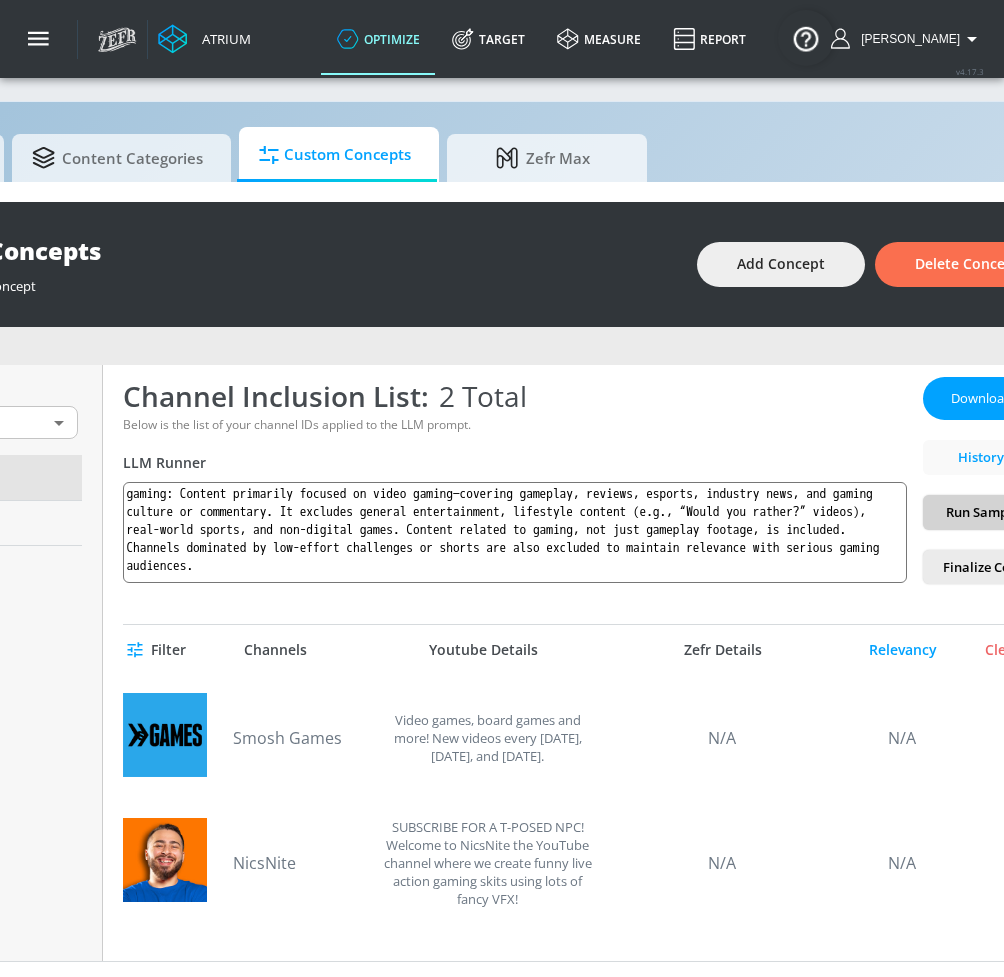 click on "Run Sample Set" at bounding box center [993, 512] 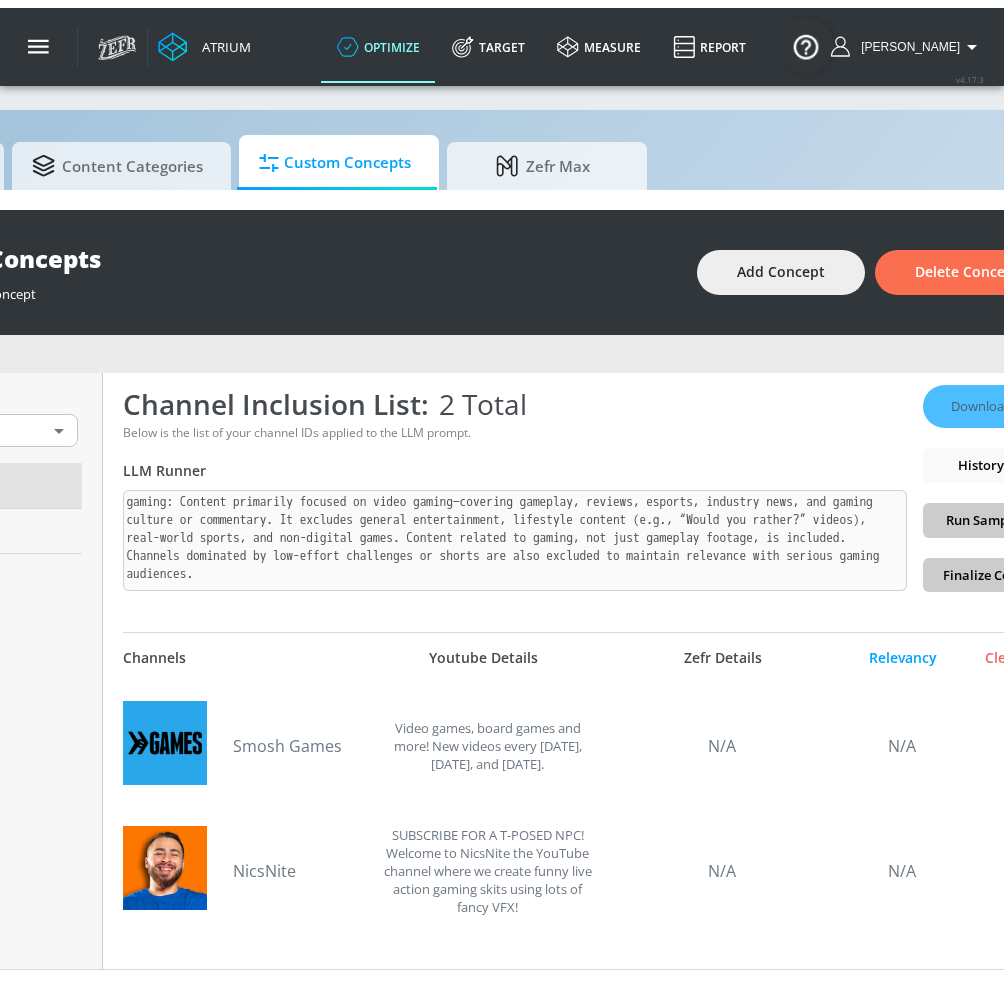 scroll, scrollTop: 15, scrollLeft: 0, axis: vertical 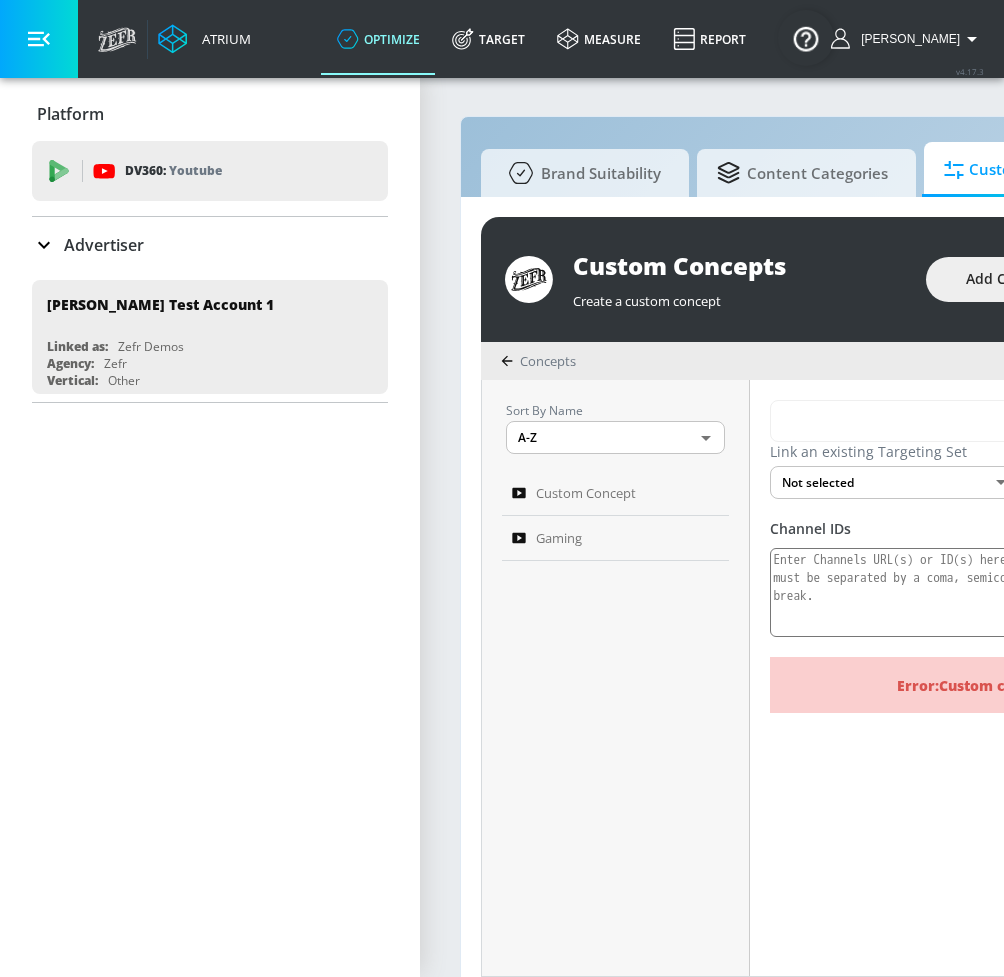 click at bounding box center (39, 39) 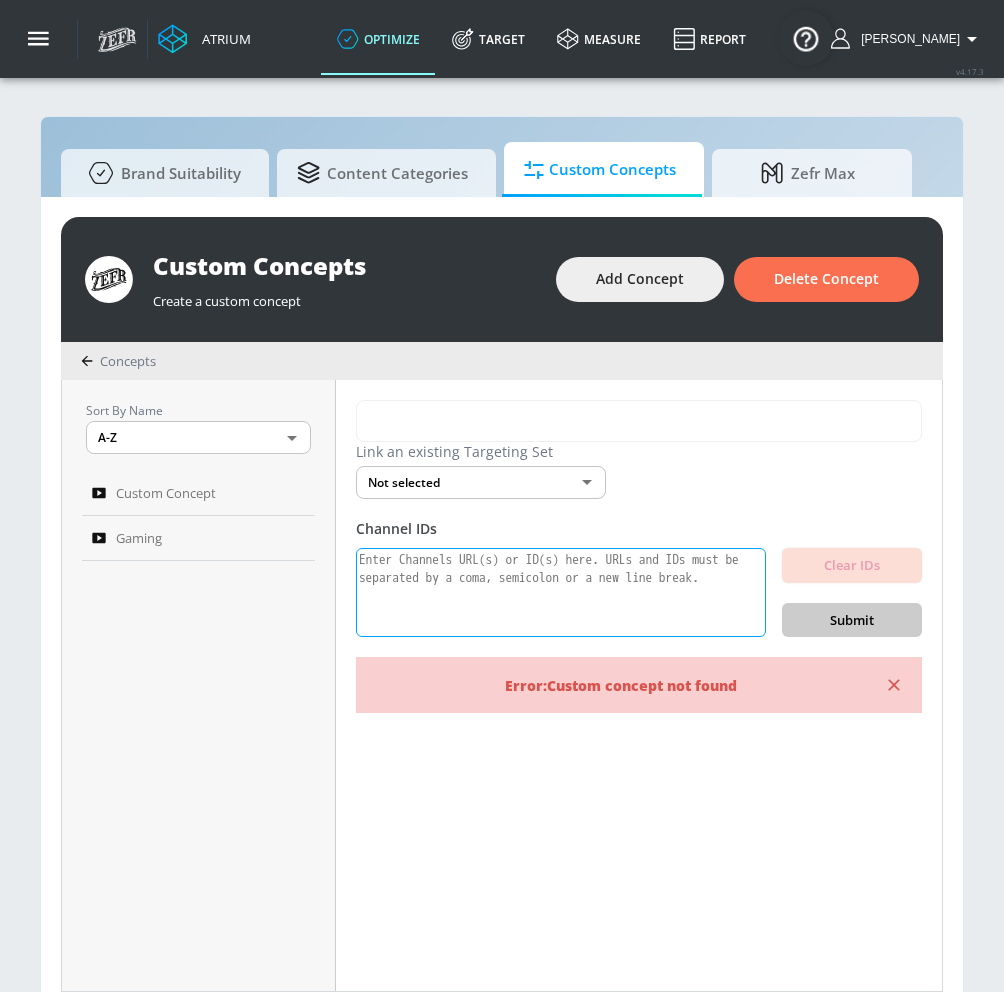 click at bounding box center [561, 593] 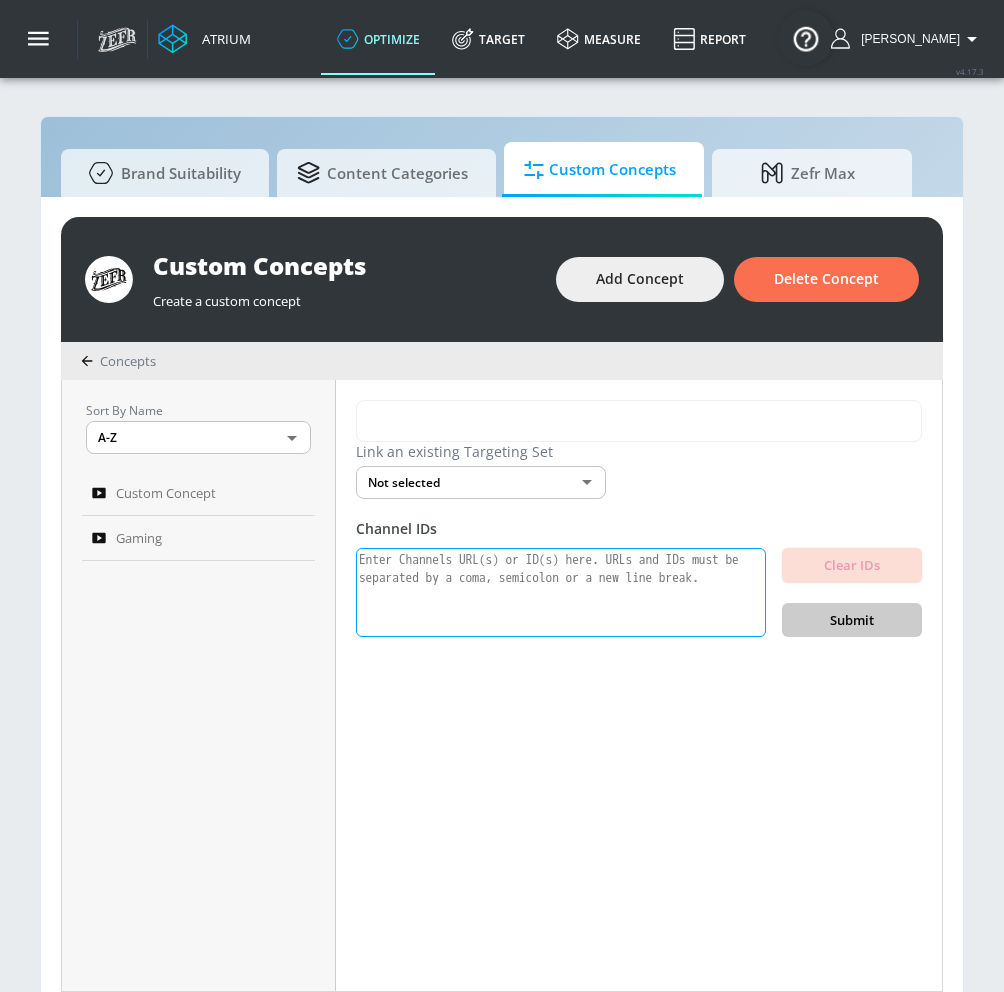 paste on "UCJ2ZDzMRgSrxmwphstrm8Ww" 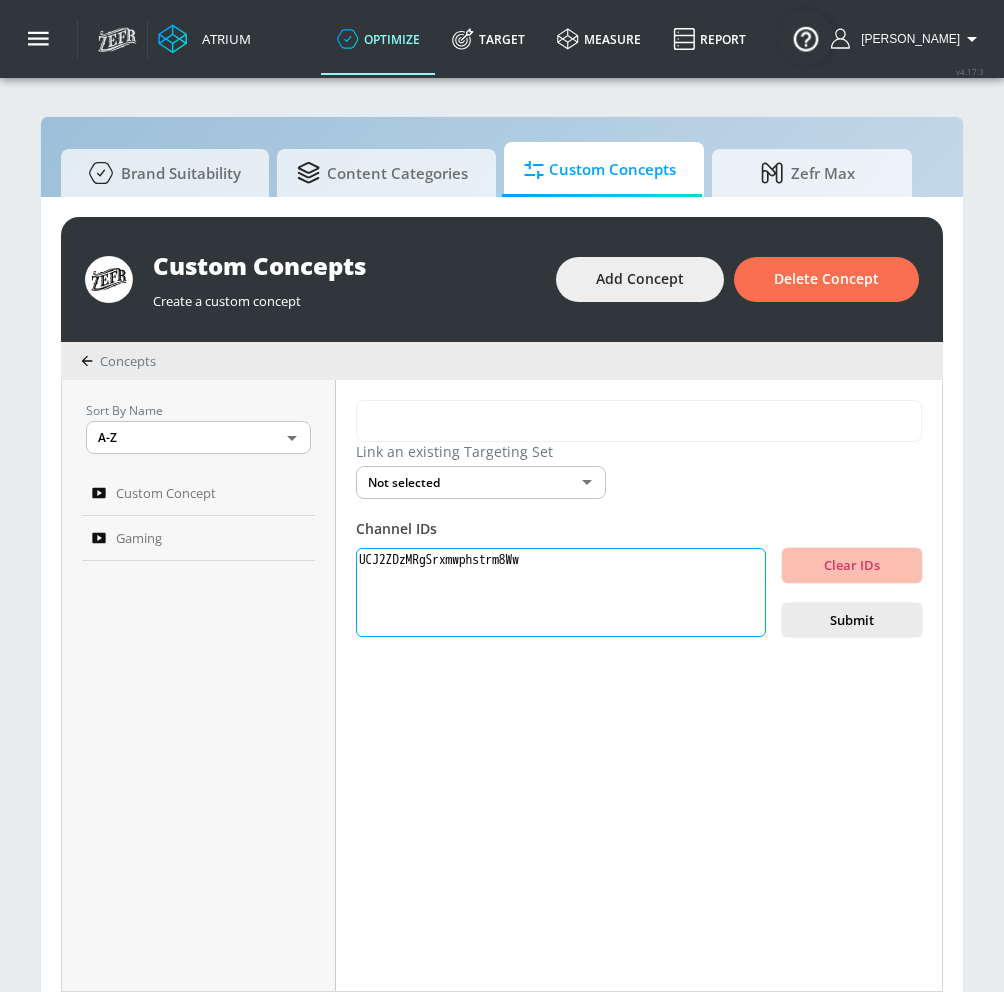 paste on "UCoWliOvugpnkRXzjHXWiO3w" 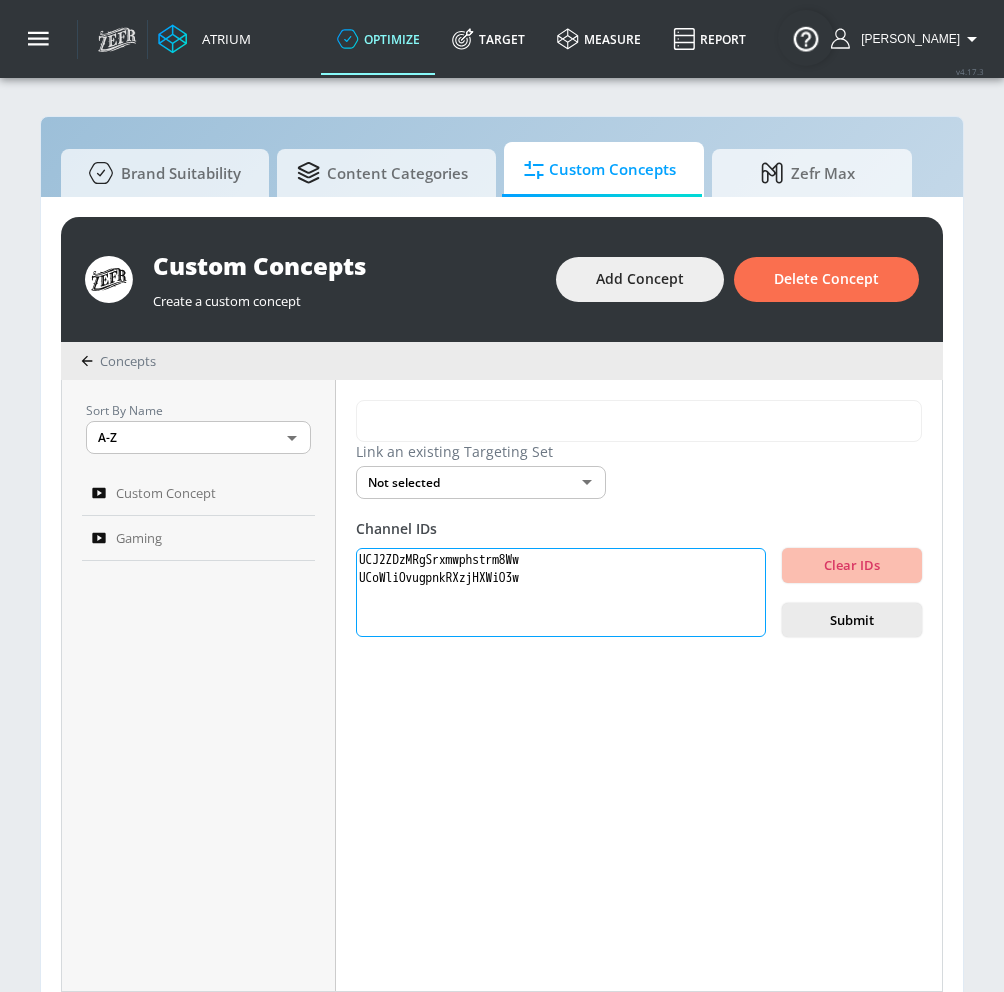 type on "UCJ2ZDzMRgSrxmwphstrm8Ww
UCoWliOvugpnkRXzjHXWiO3w" 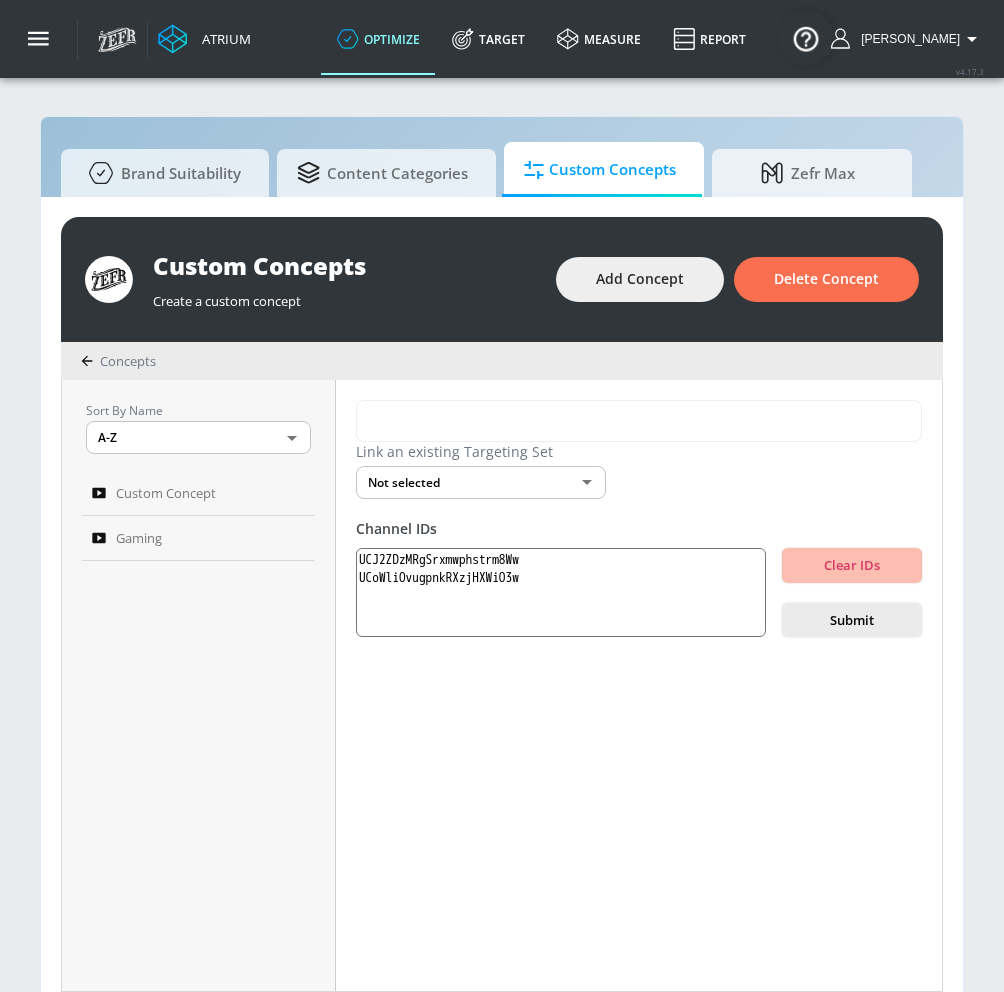 click on "Clear IDs Submit" at bounding box center (852, 593) 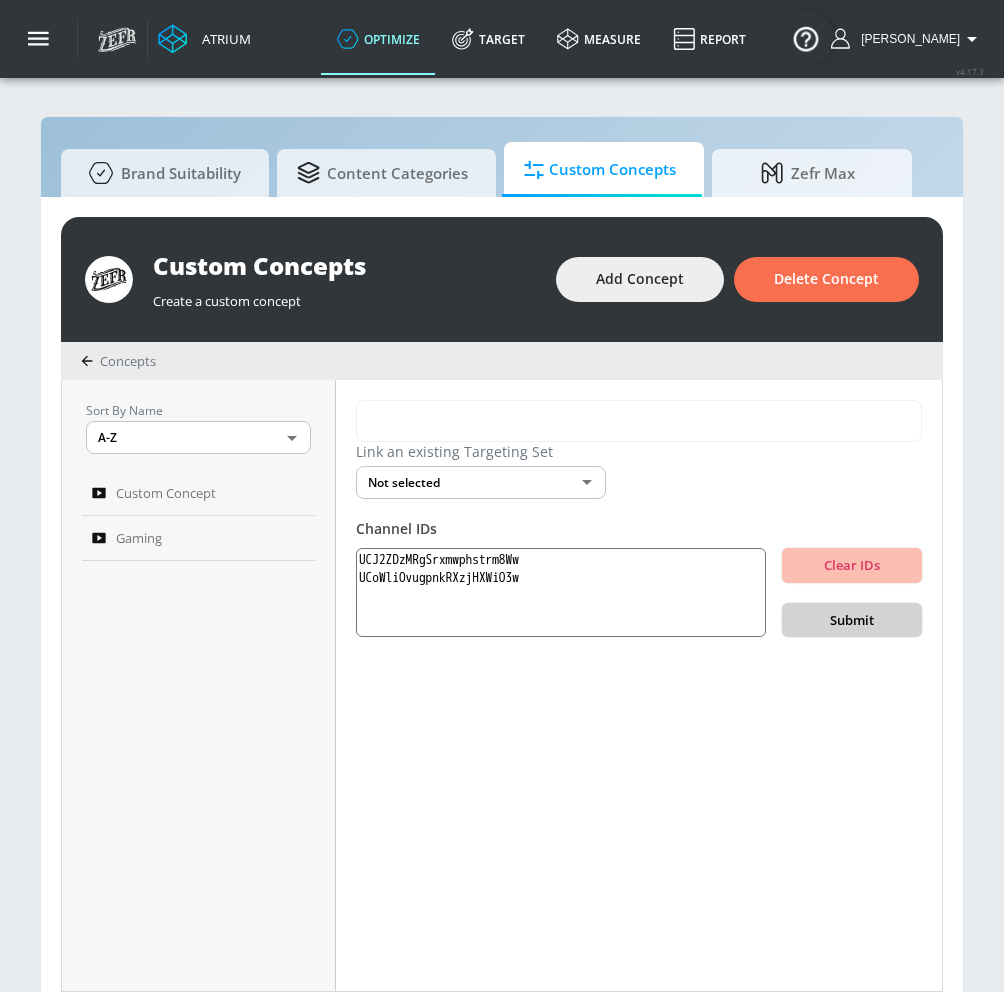 click on "Submit" at bounding box center [852, 620] 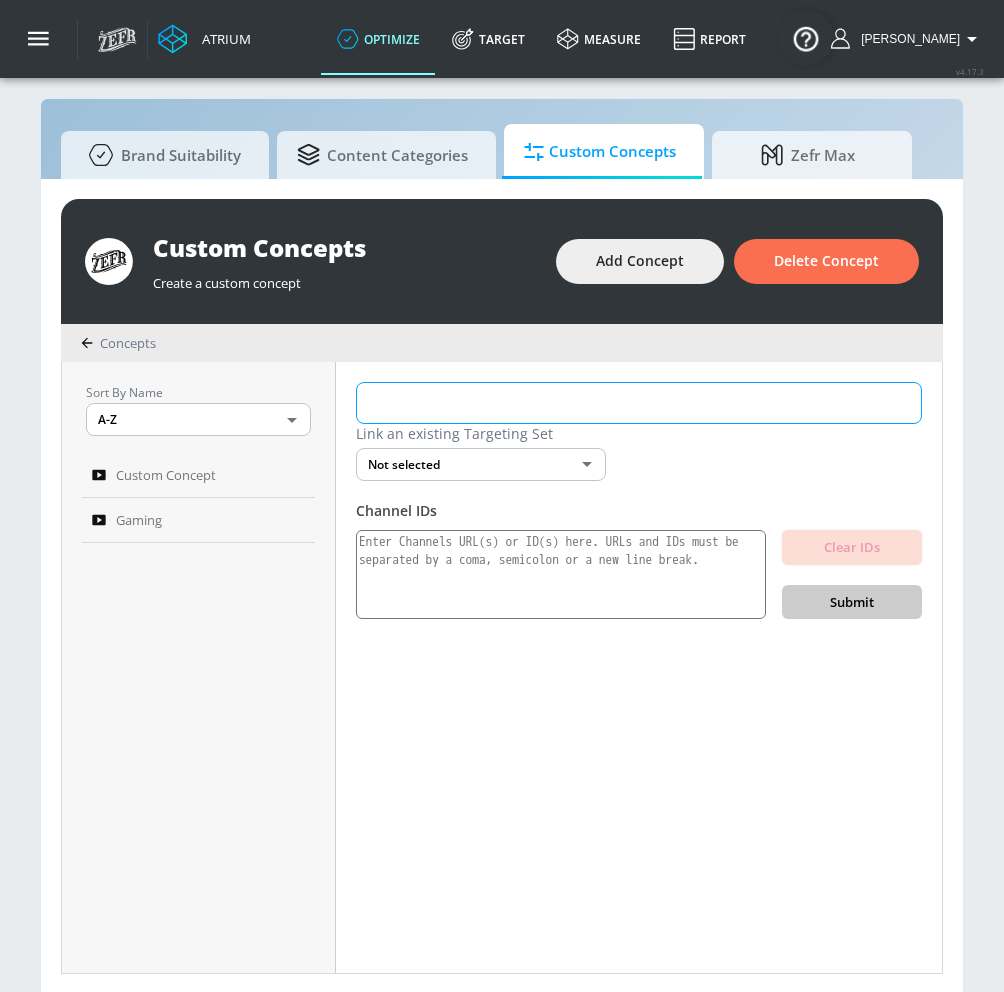 scroll, scrollTop: 21, scrollLeft: 0, axis: vertical 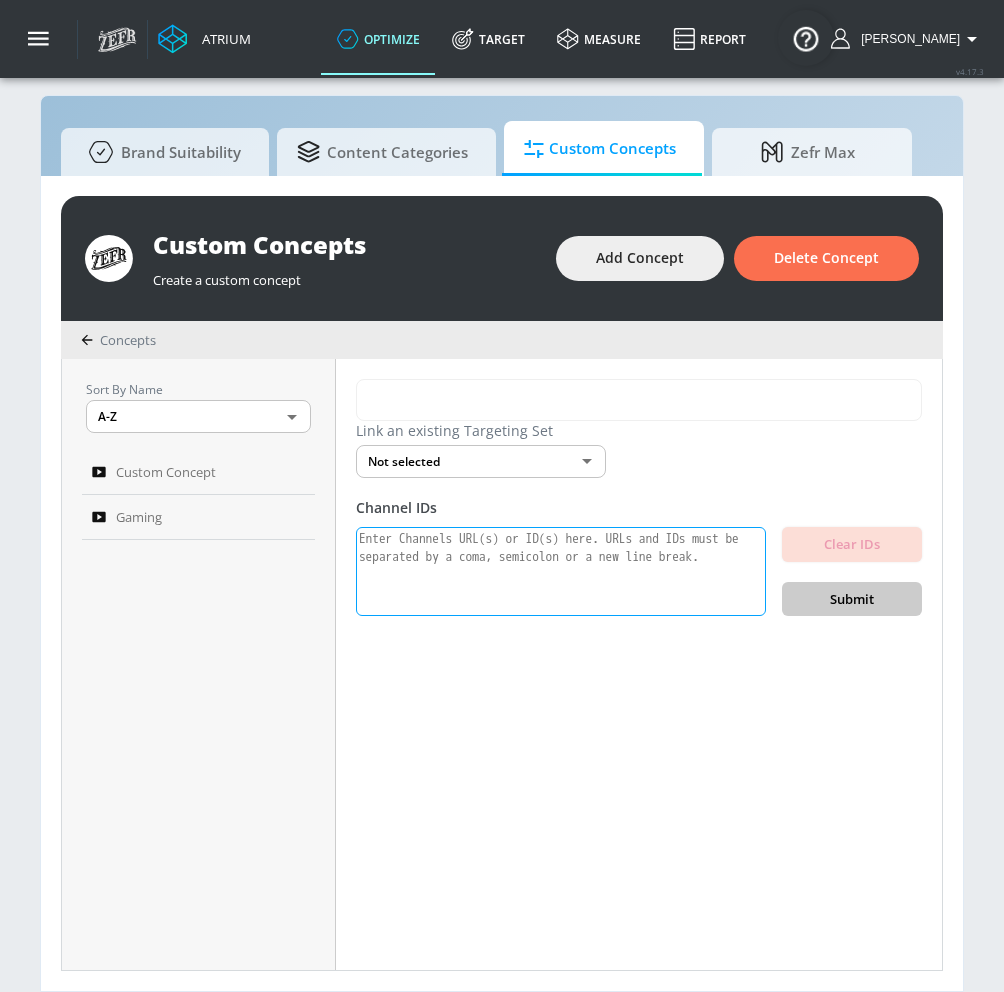 click at bounding box center [561, 572] 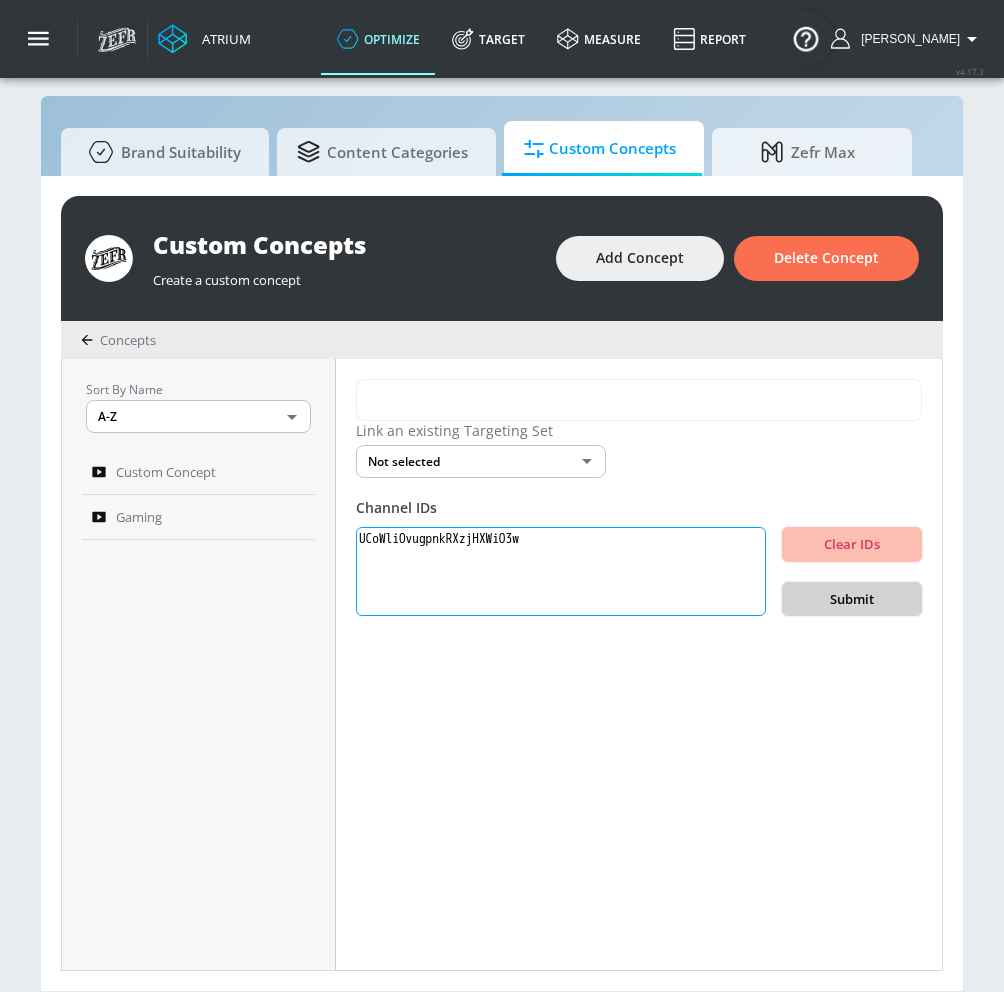 type on "UCoWliOvugpnkRXzjHXWiO3w" 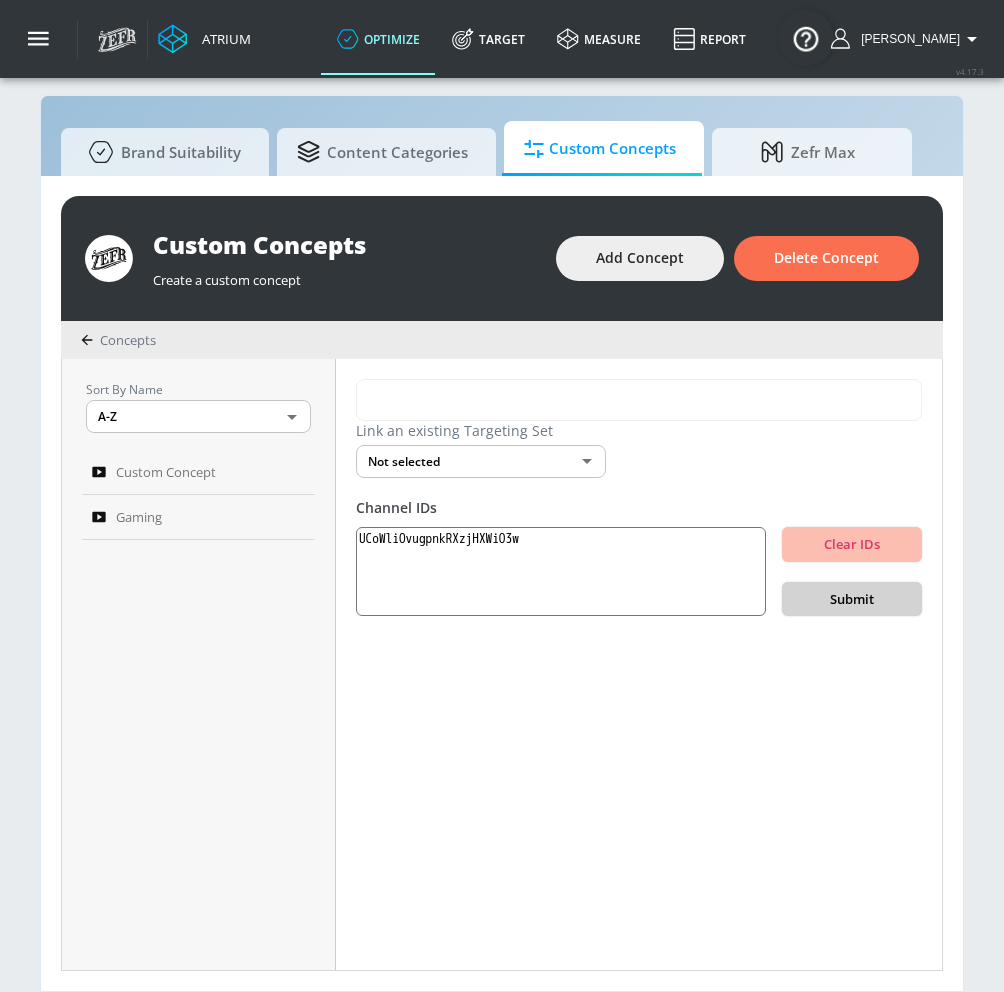 click on "Submit" at bounding box center (852, 599) 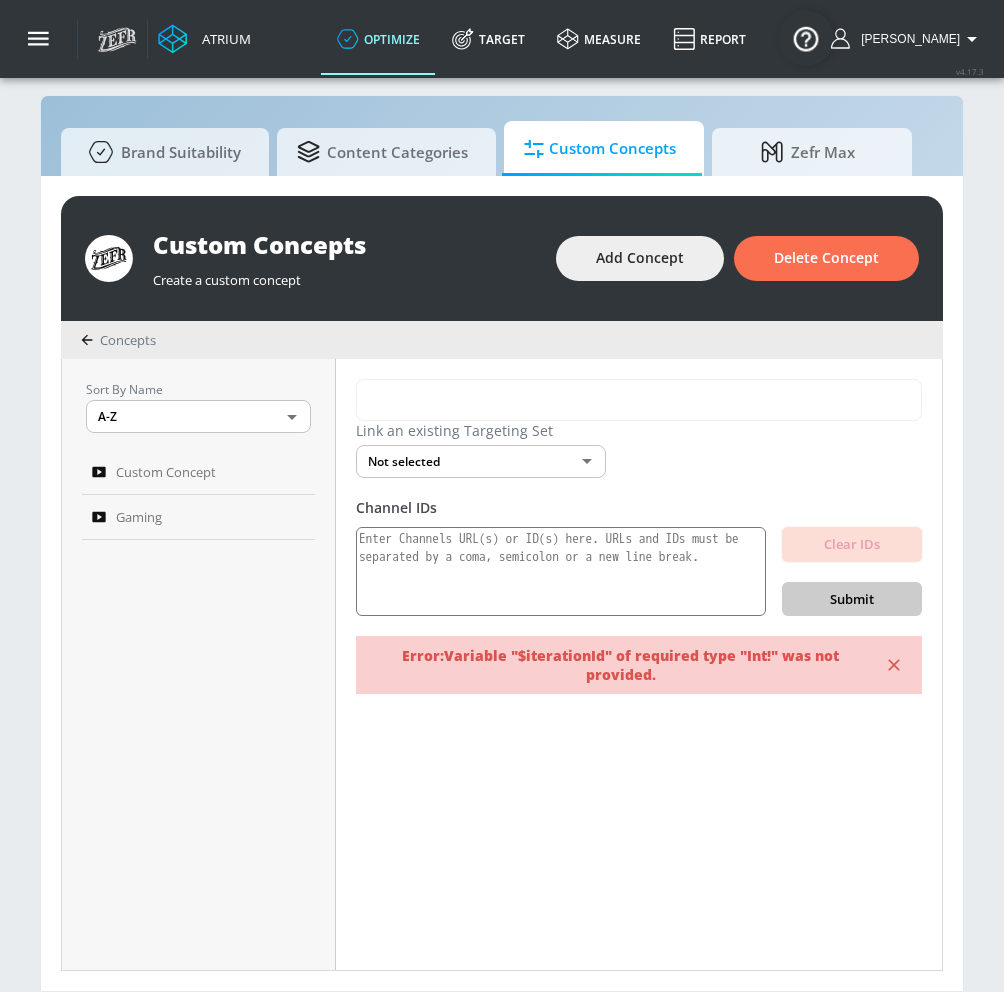 click 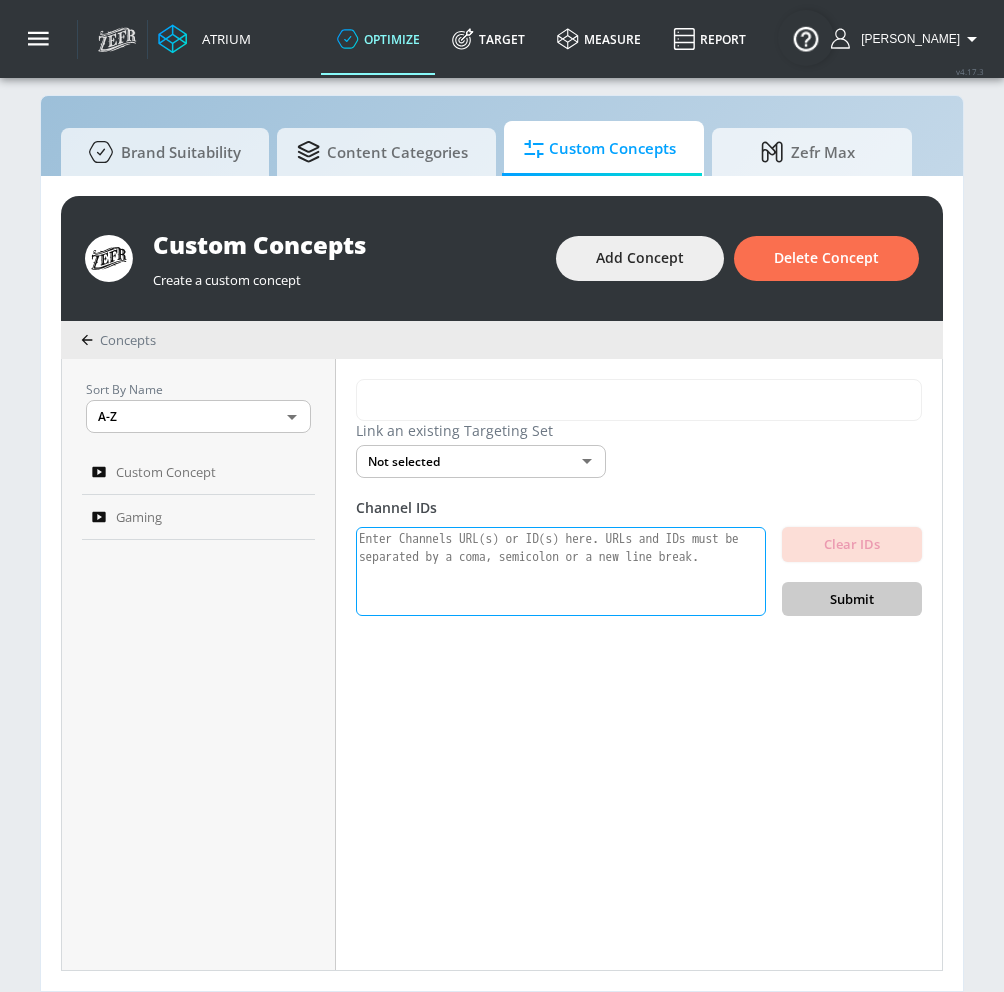 click at bounding box center [561, 572] 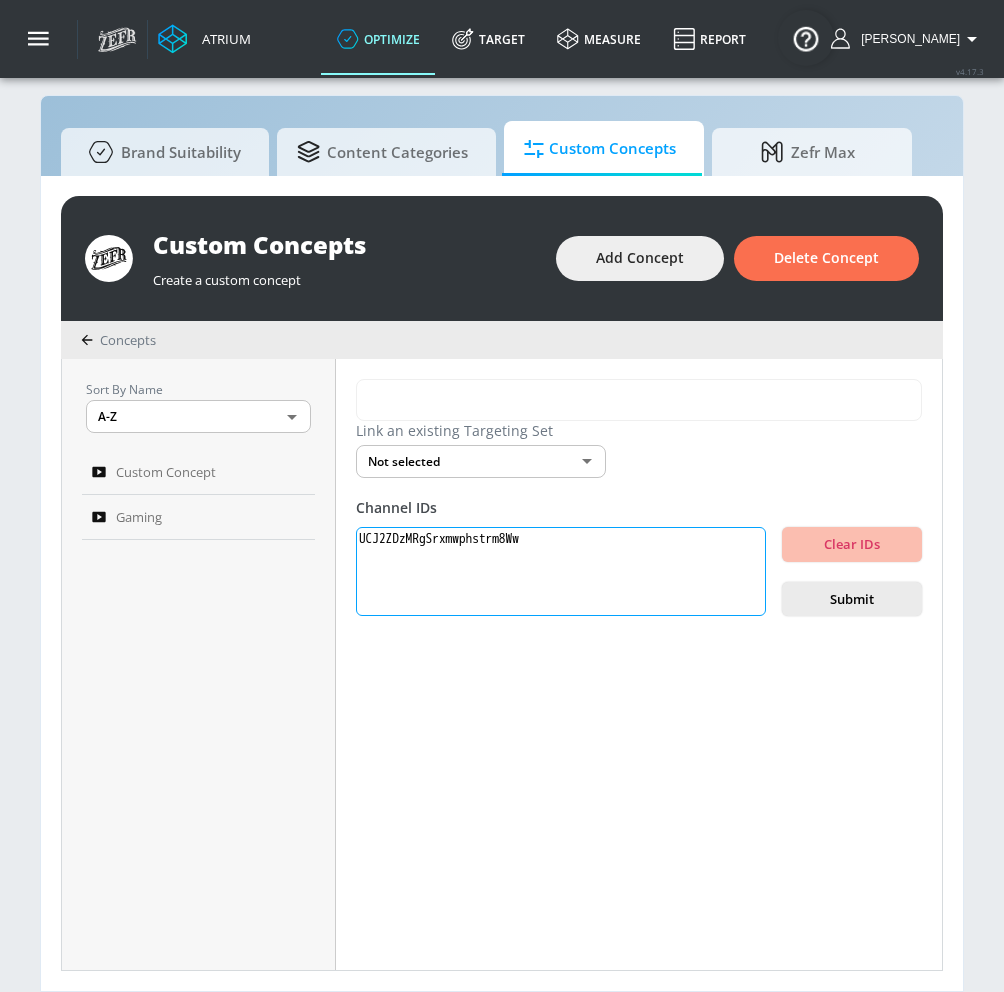 paste on "UCoWliOvugpnkRXzjHXWiO3w" 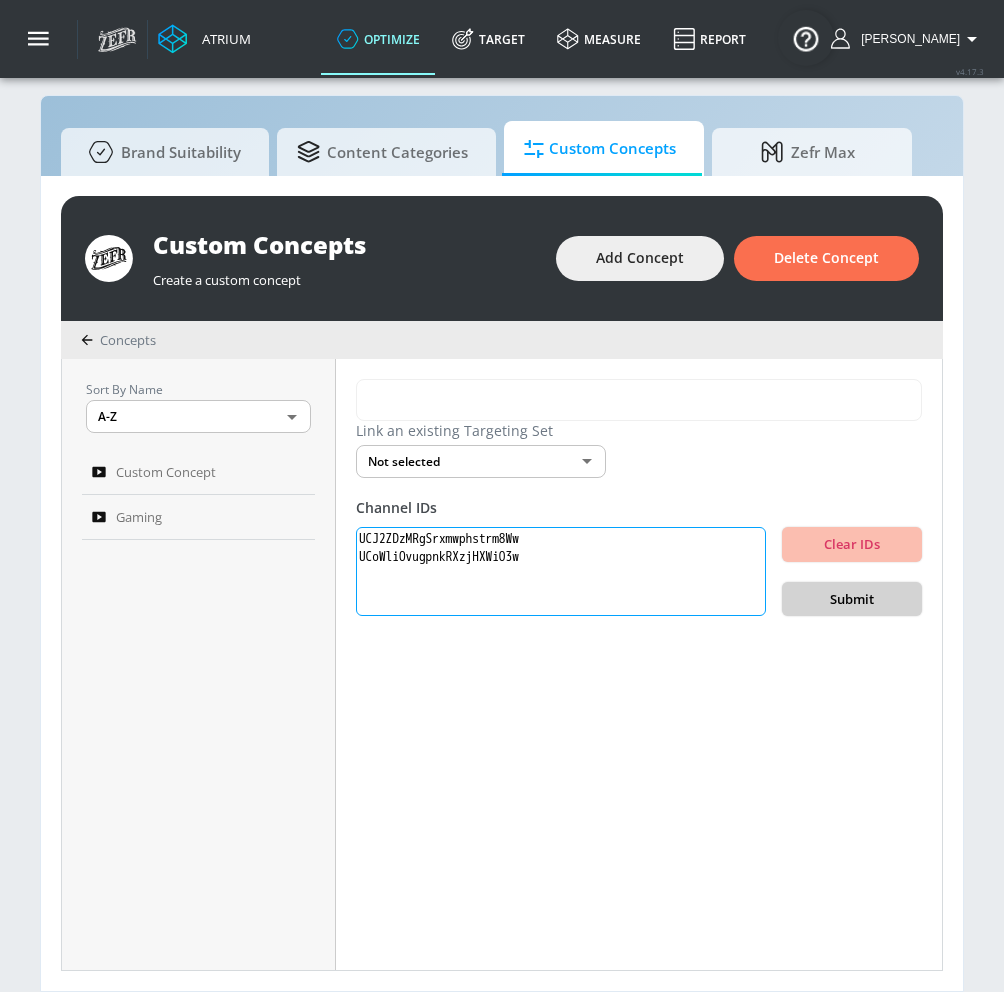 type on "UCJ2ZDzMRgSrxmwphstrm8Ww
UCoWliOvugpnkRXzjHXWiO3w" 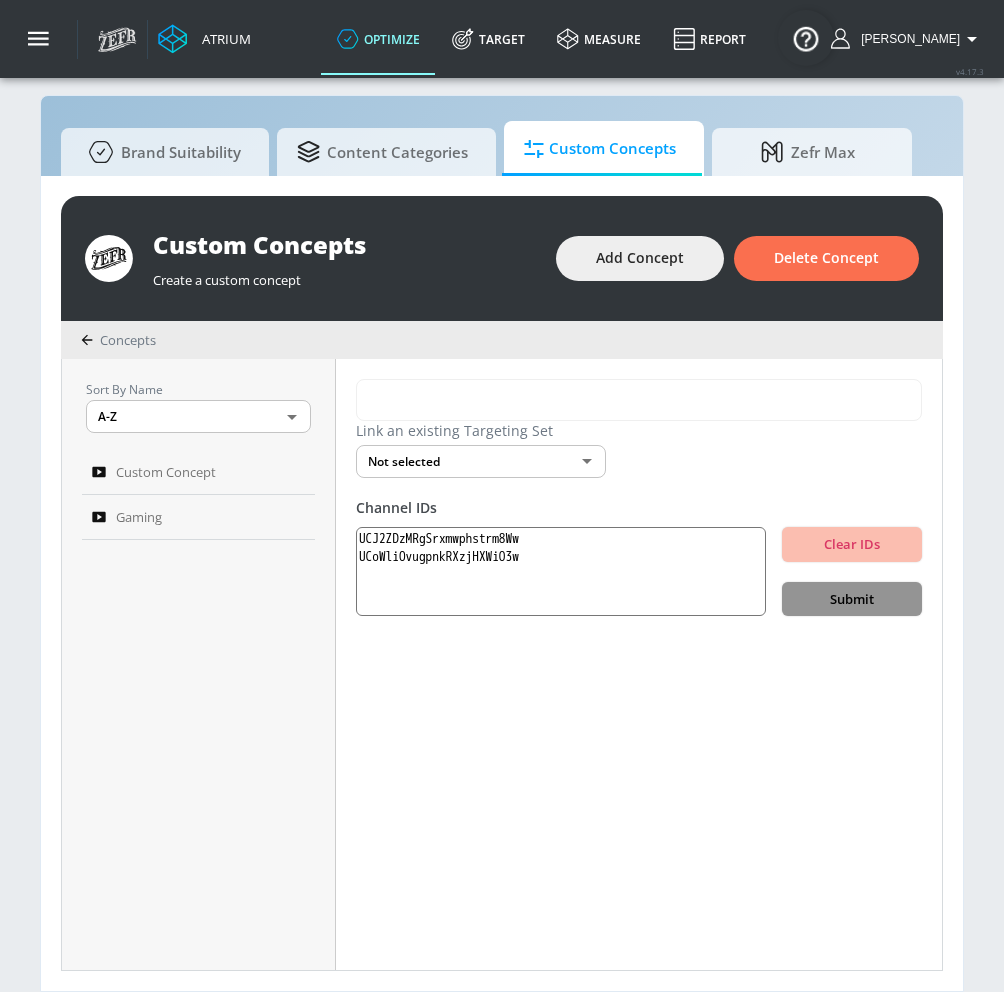 click on "Submit" at bounding box center (852, 599) 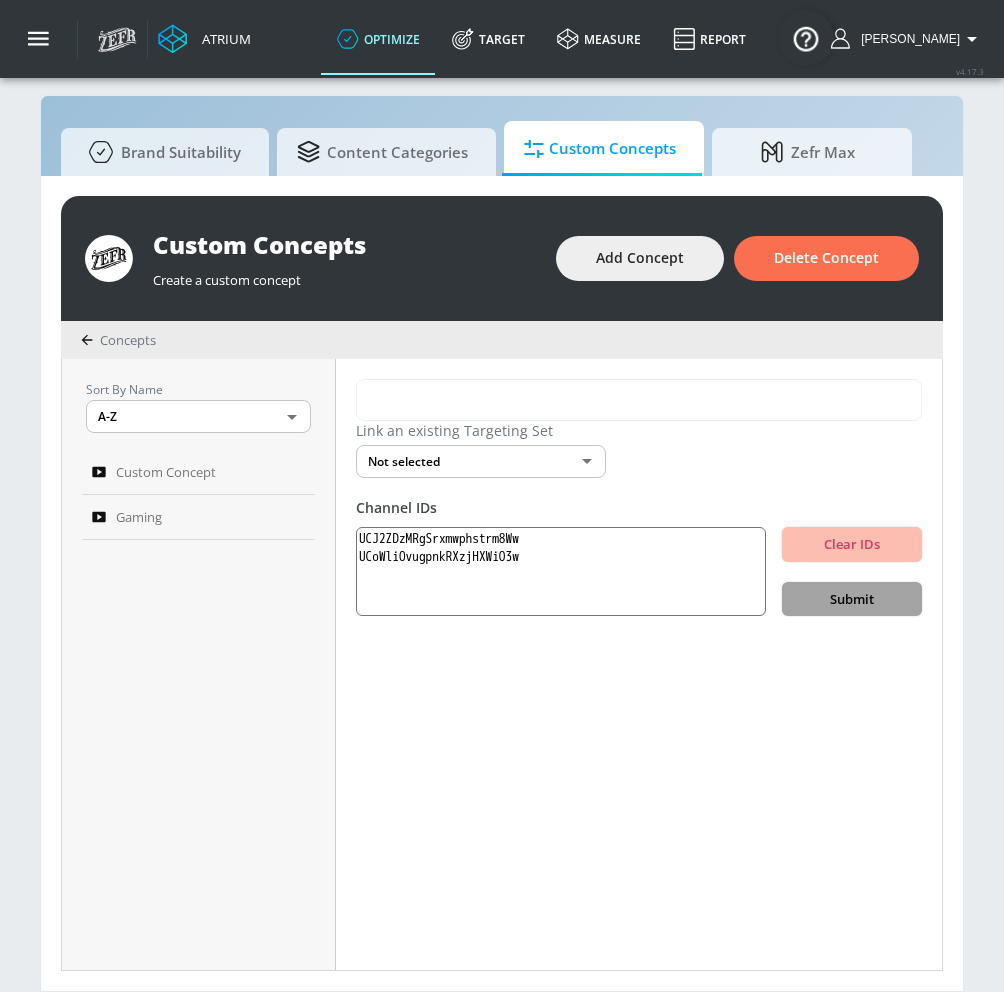 type 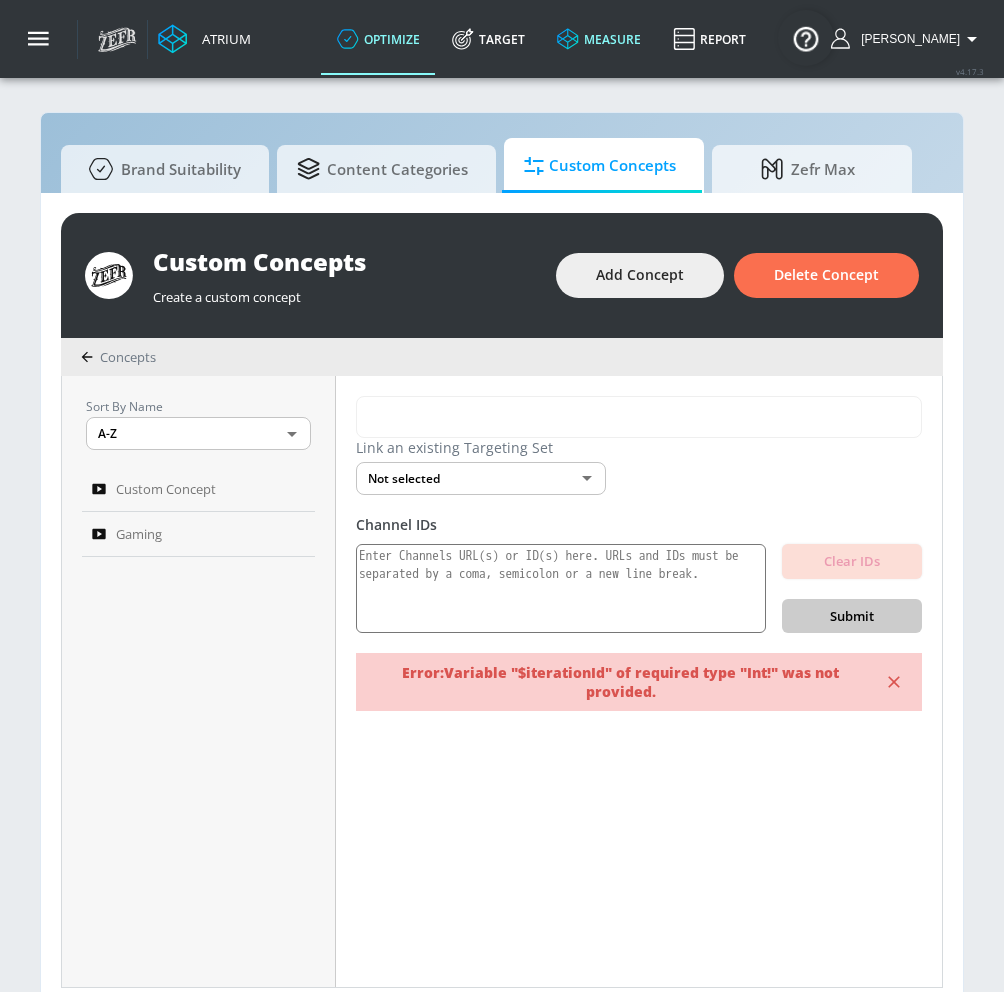 scroll, scrollTop: 21, scrollLeft: 0, axis: vertical 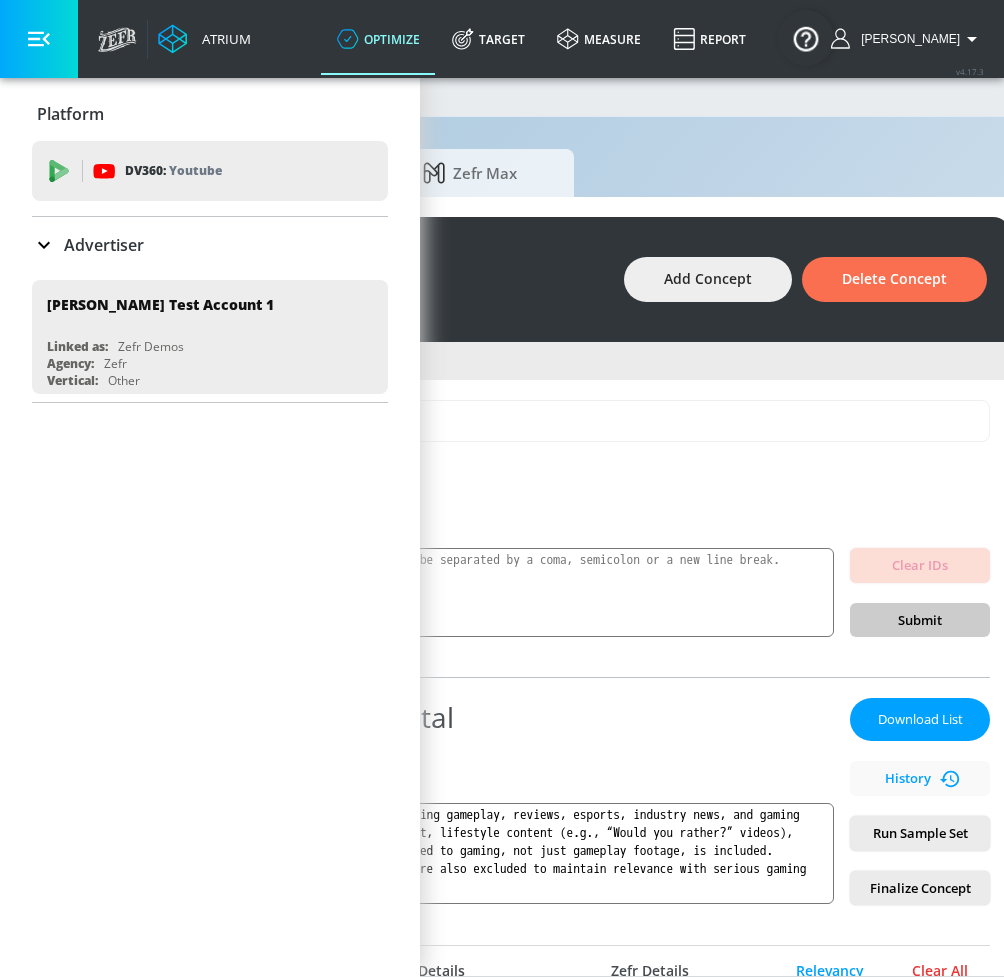 click on "Clear All" at bounding box center (940, 971) 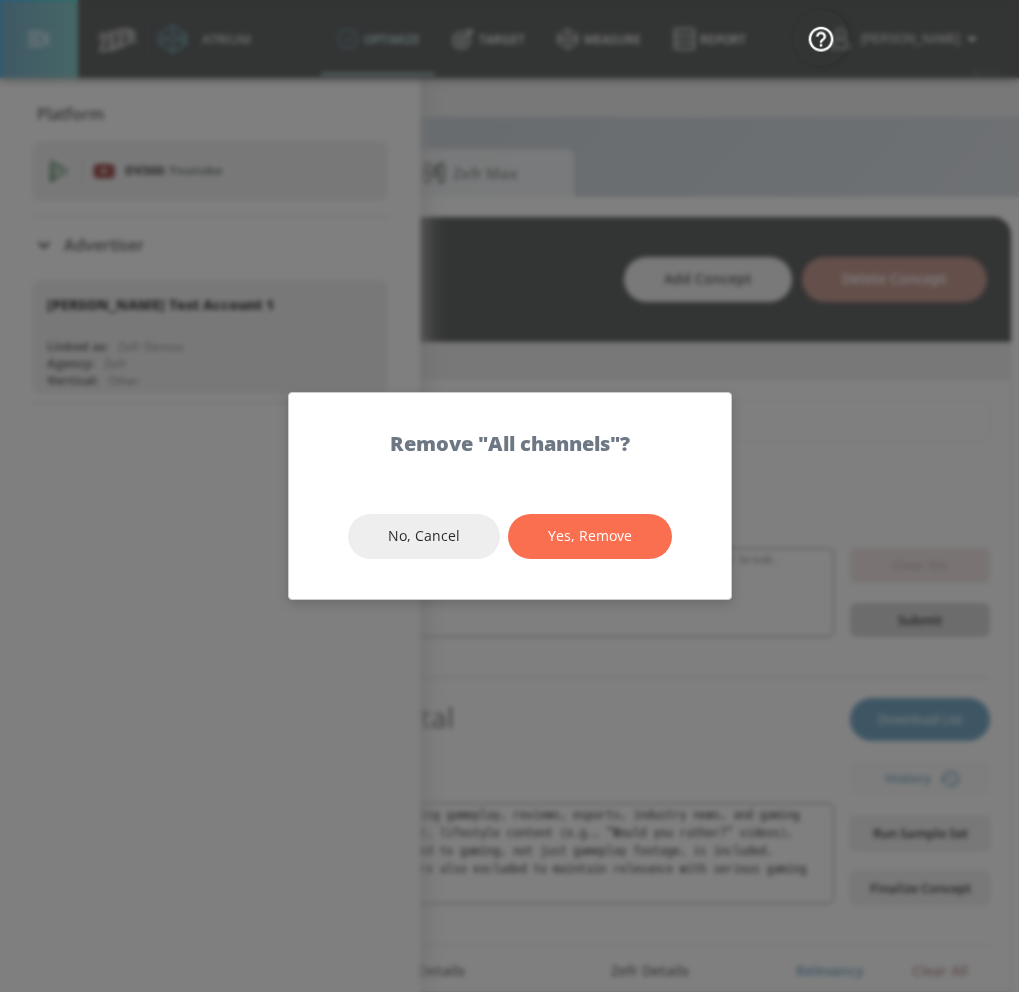 click on "No, Cancel Yes, Remove" at bounding box center [510, 536] 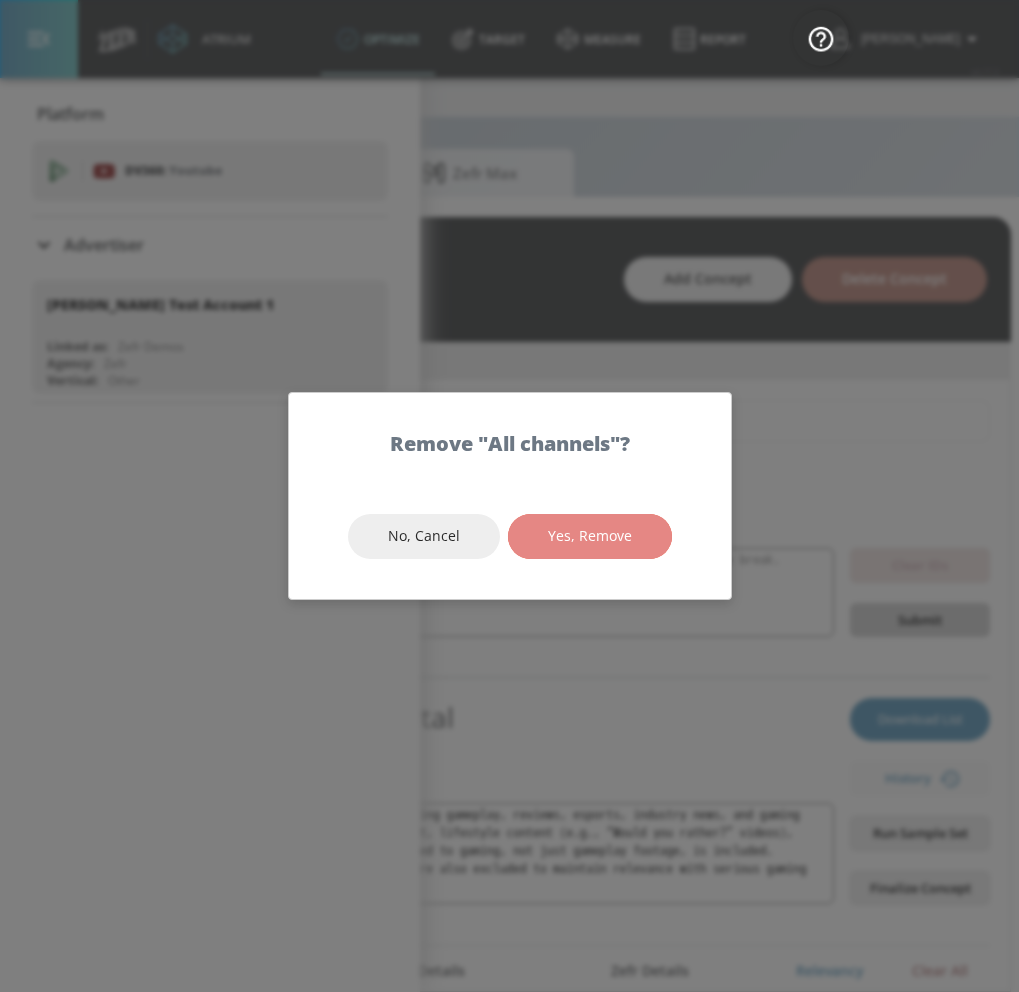 click on "Yes, Remove" at bounding box center [590, 536] 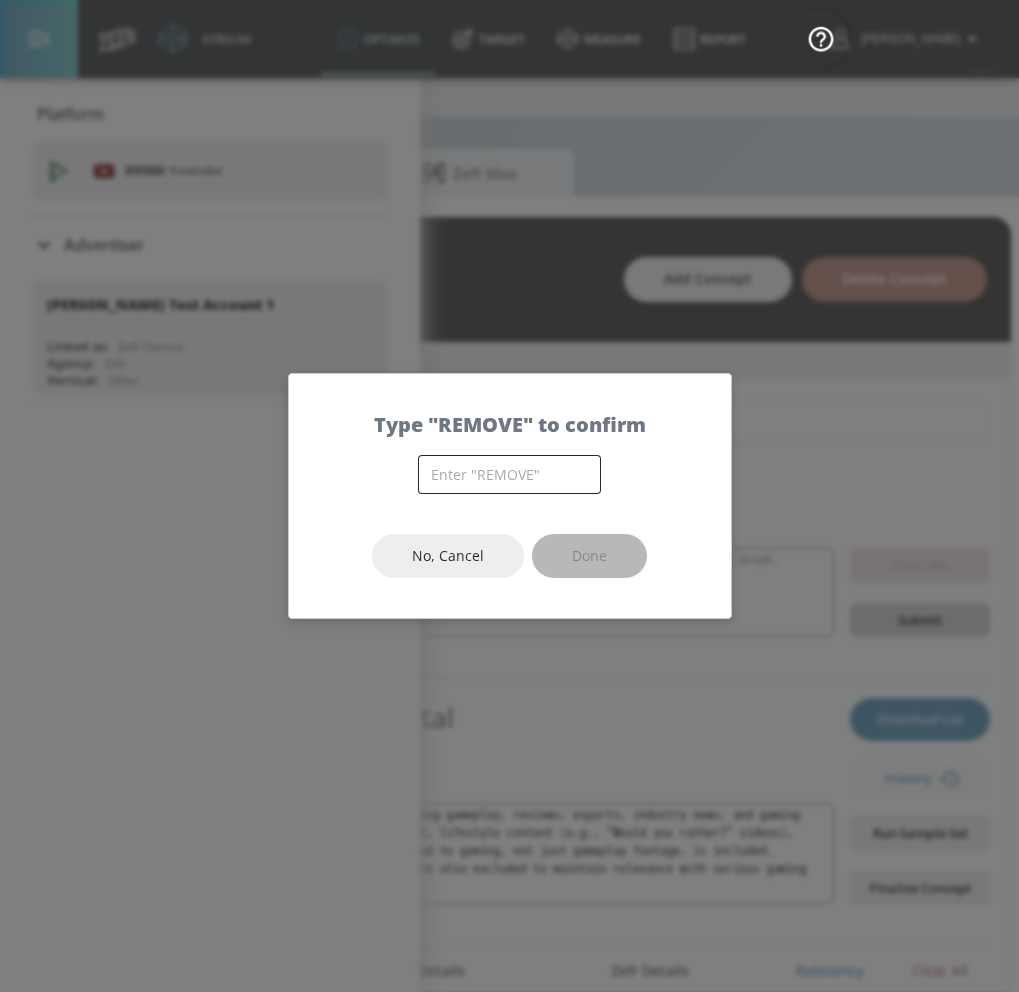 click at bounding box center [509, 474] 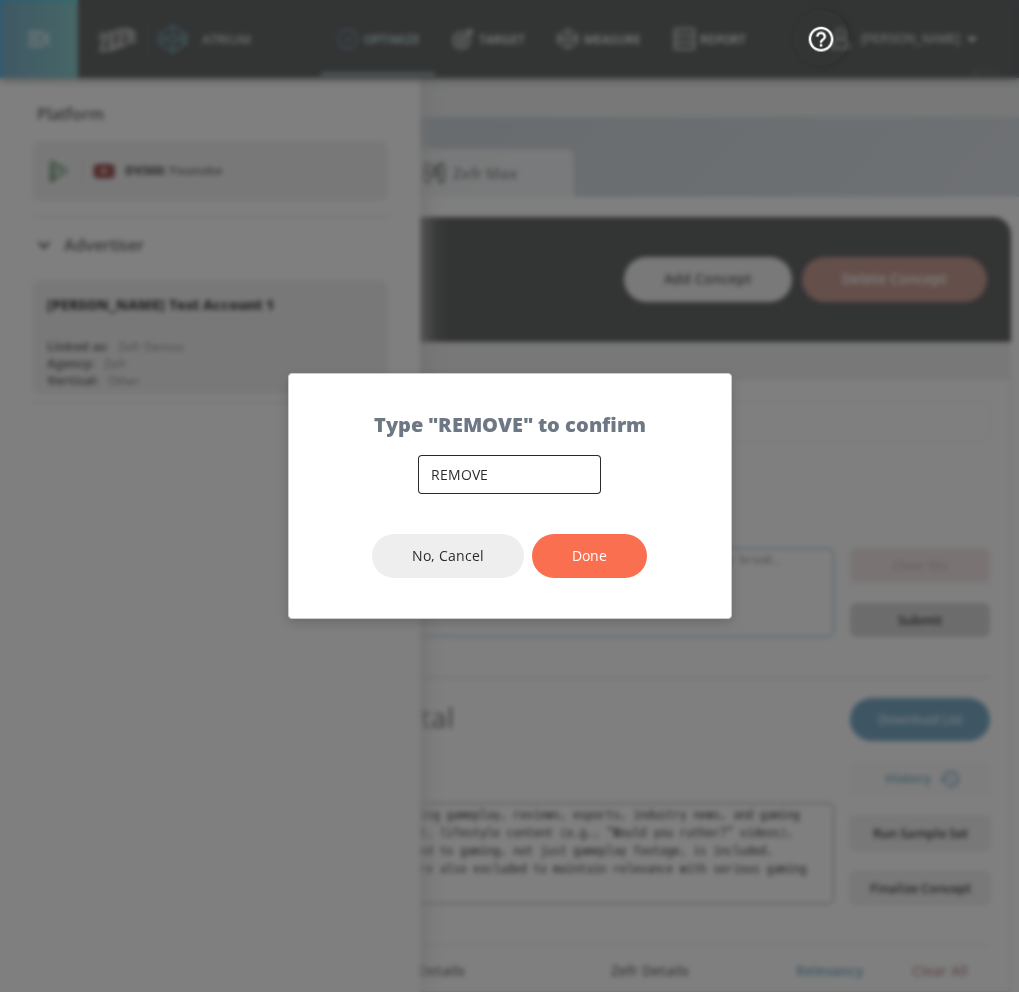 type on "REMOVE" 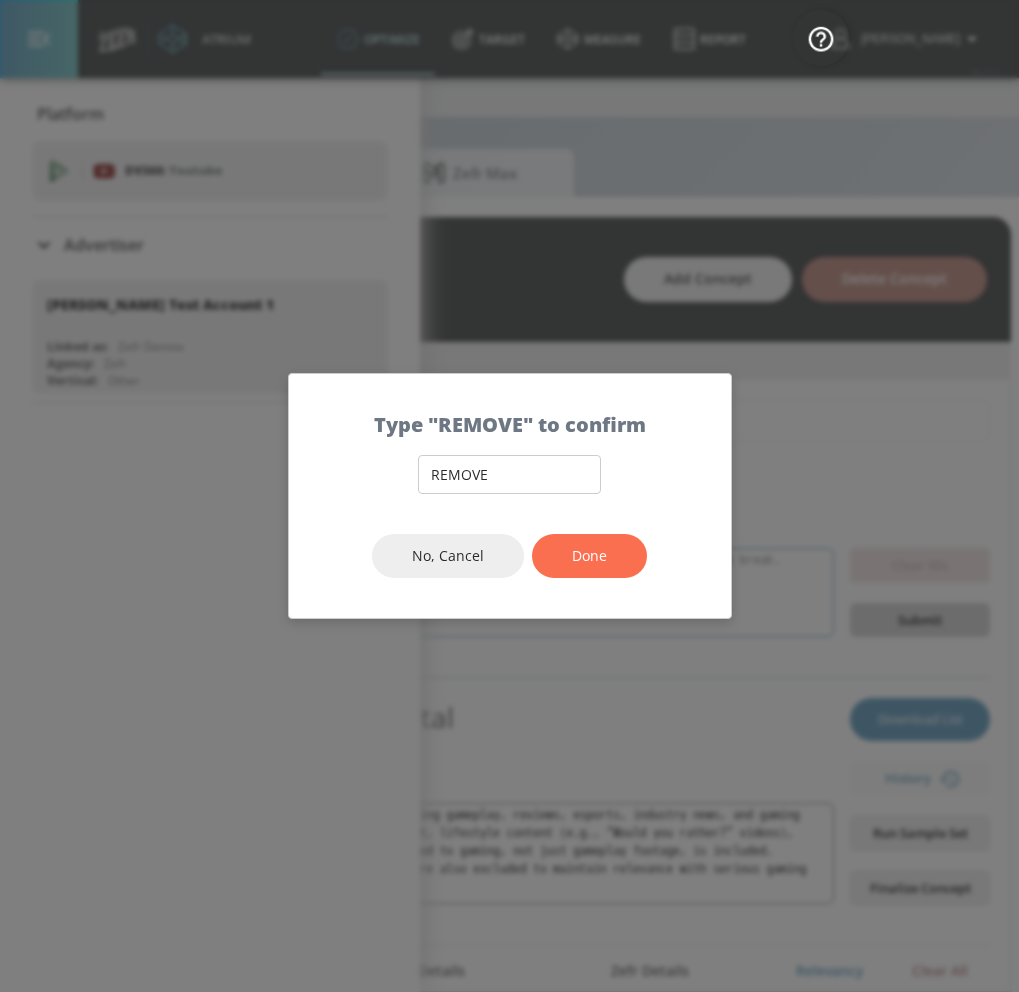click on "Done" at bounding box center (589, 556) 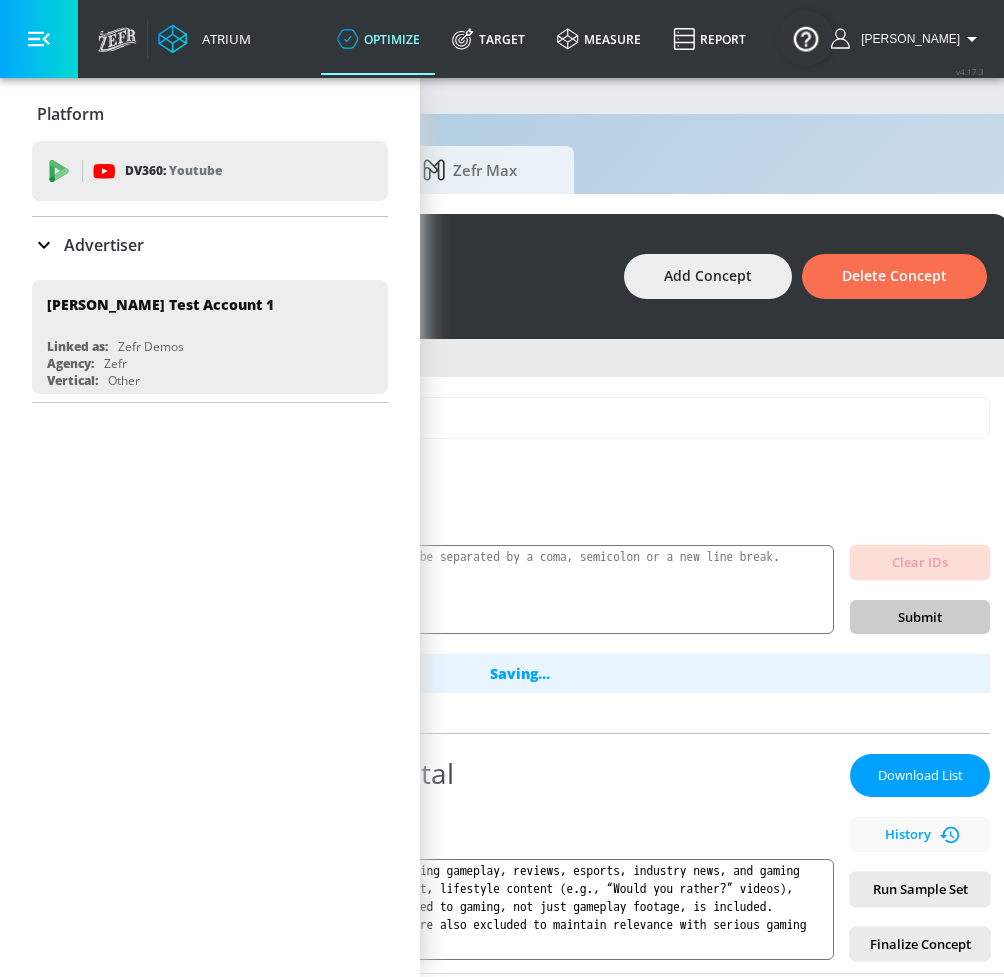 scroll, scrollTop: 3, scrollLeft: 370, axis: both 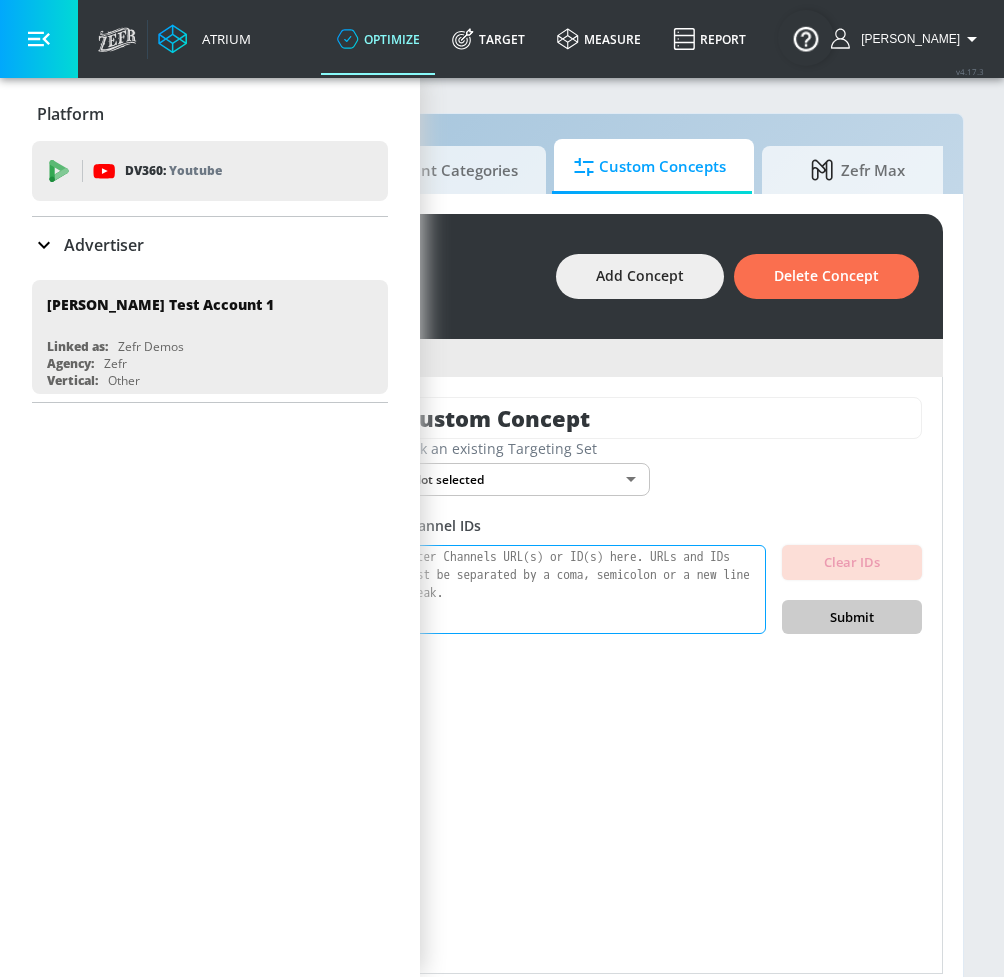 click at bounding box center [583, 590] 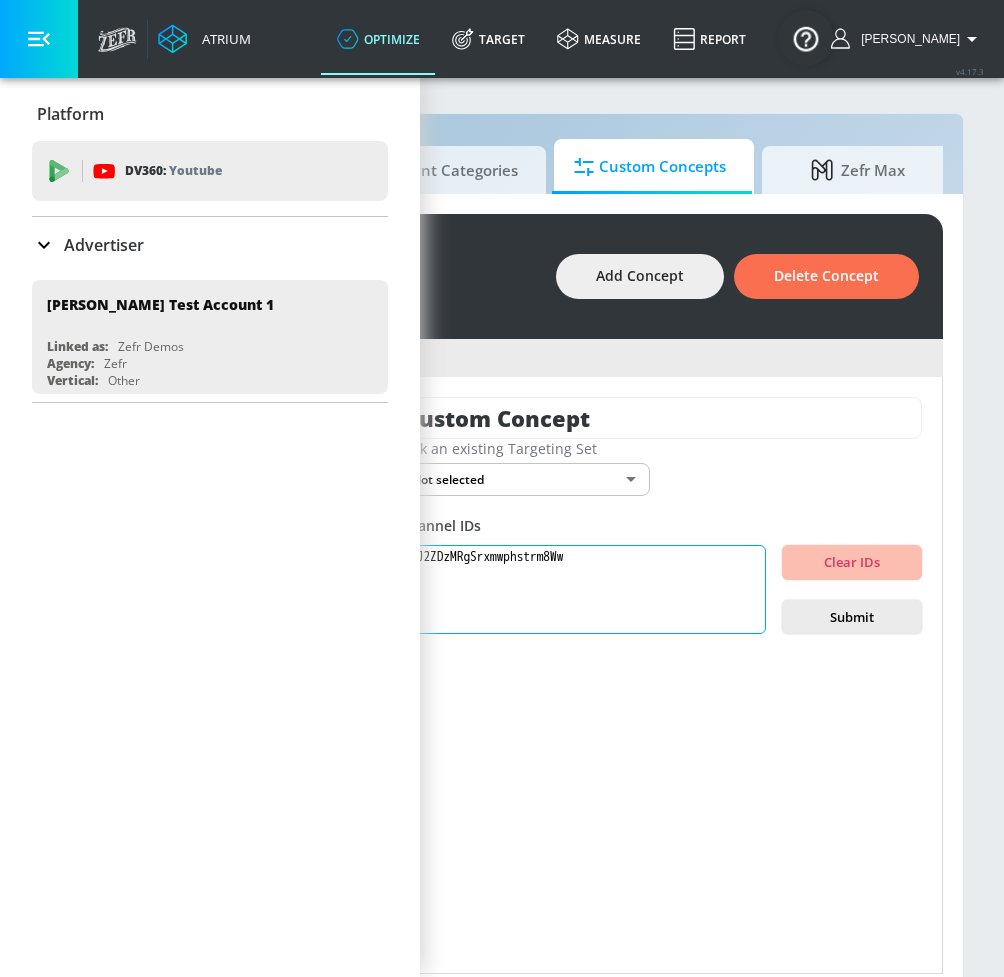 paste on "UCoWliOvugpnkRXzjHXWiO3w" 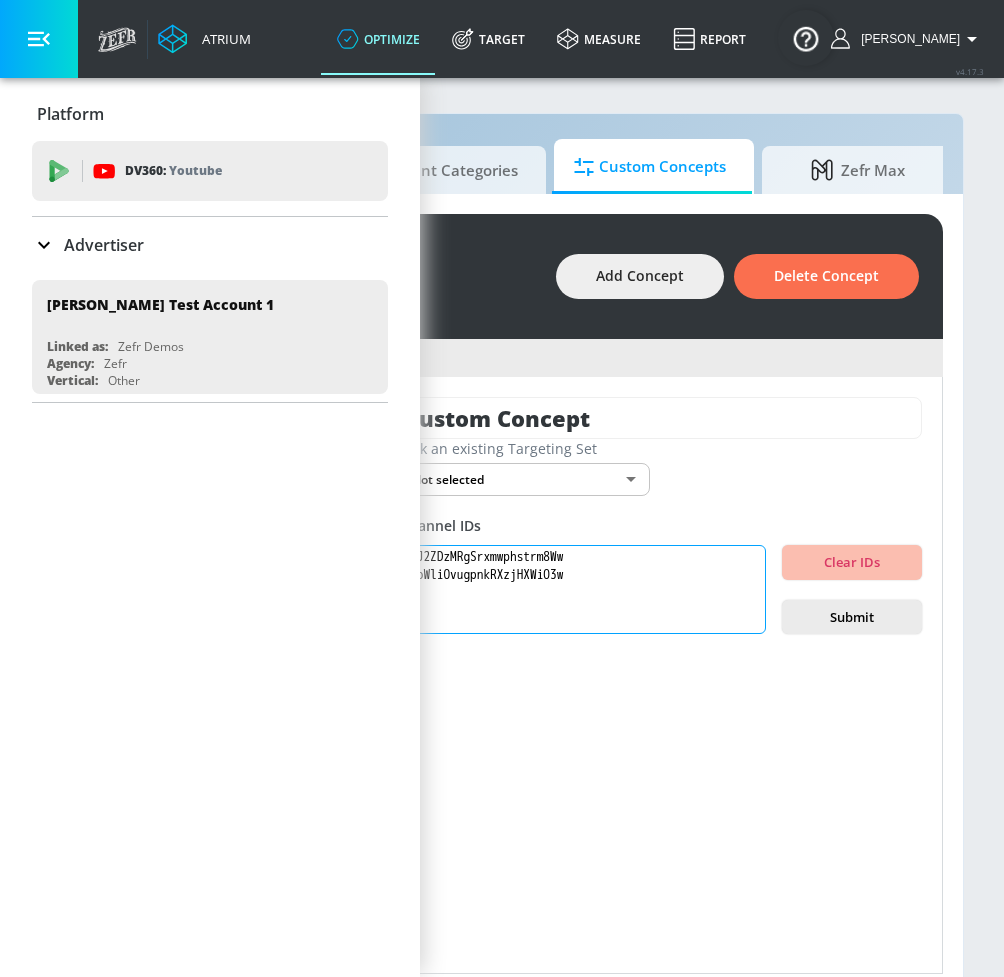 type on "UCJ2ZDzMRgSrxmwphstrm8Ww
UCoWliOvugpnkRXzjHXWiO3w" 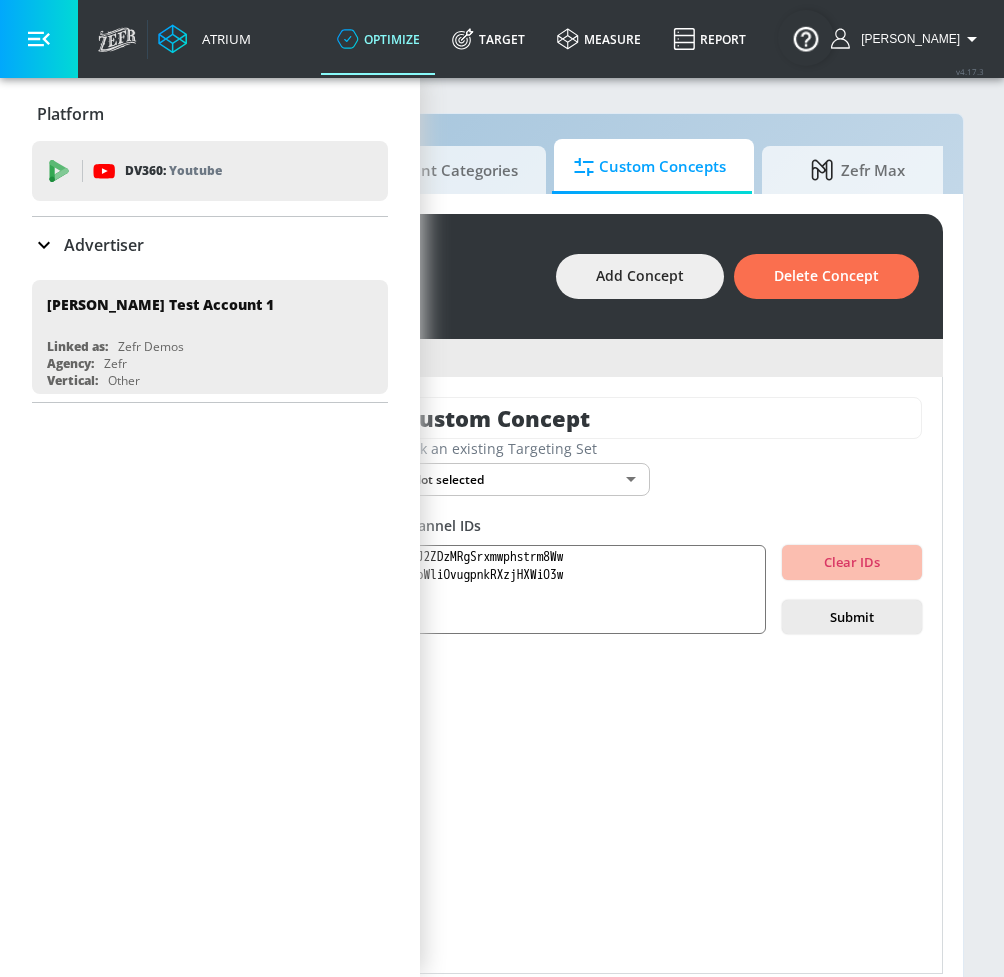 click on "Submit" at bounding box center [852, 617] 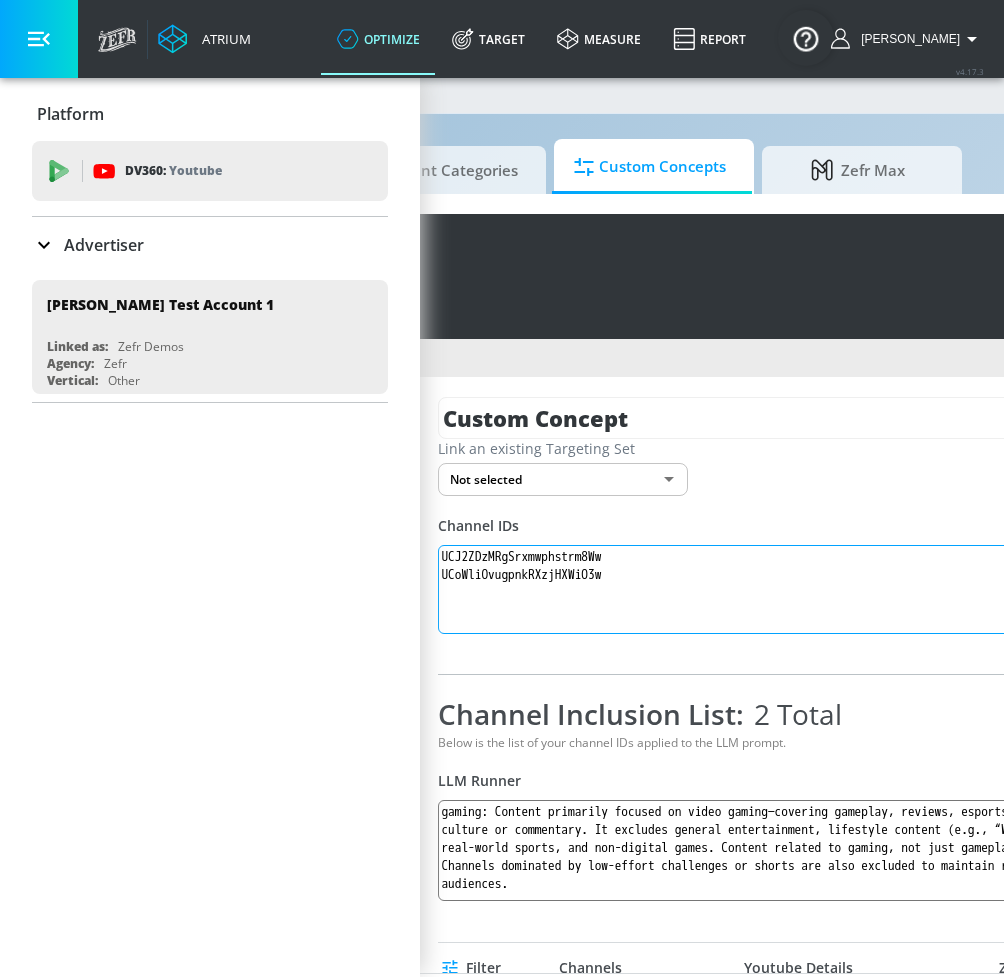 click on "UCJ2ZDzMRgSrxmwphstrm8Ww
UCoWliOvugpnkRXzjHXWiO3w" at bounding box center [830, 590] 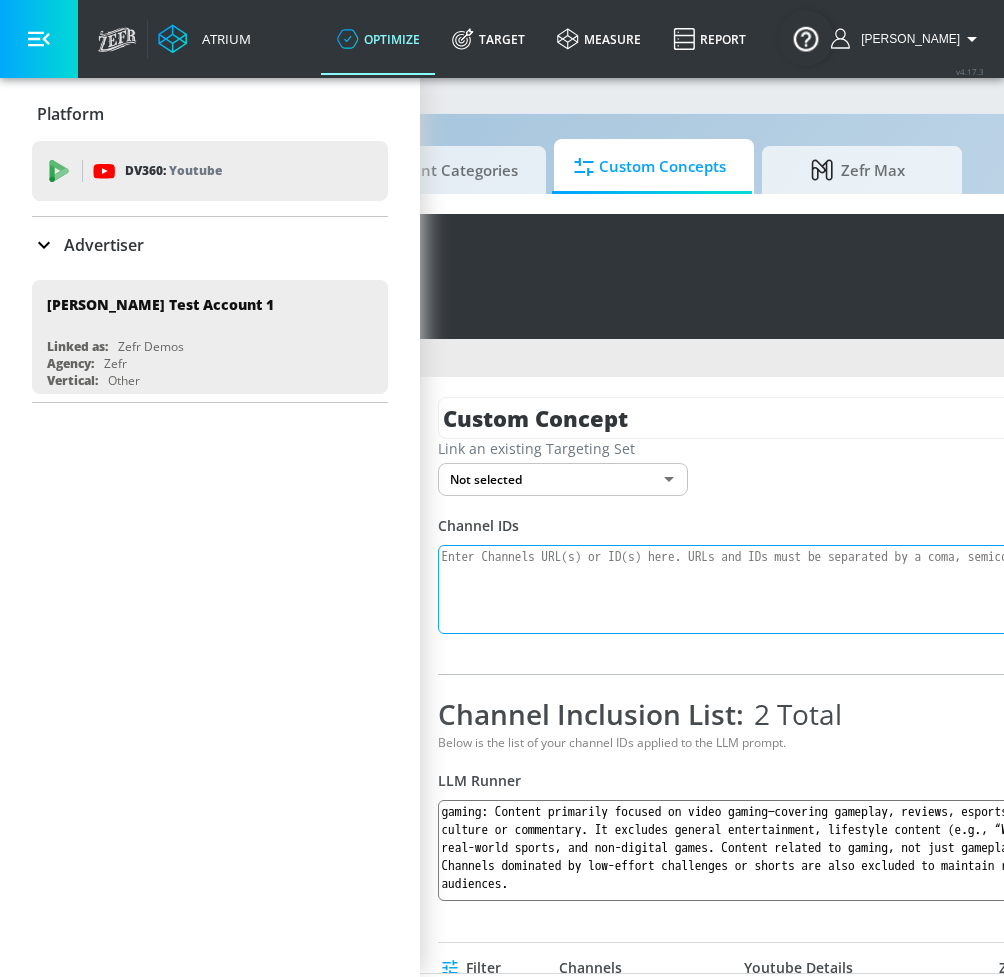 paste on "Gaming content — Content created specifically for and aimed at gamers and gaming enthusiasts. This includes game reviews, release news, walkthroughs, updates, esports coverage, and industry insights designed to inform, entertain, or engage the gaming community." 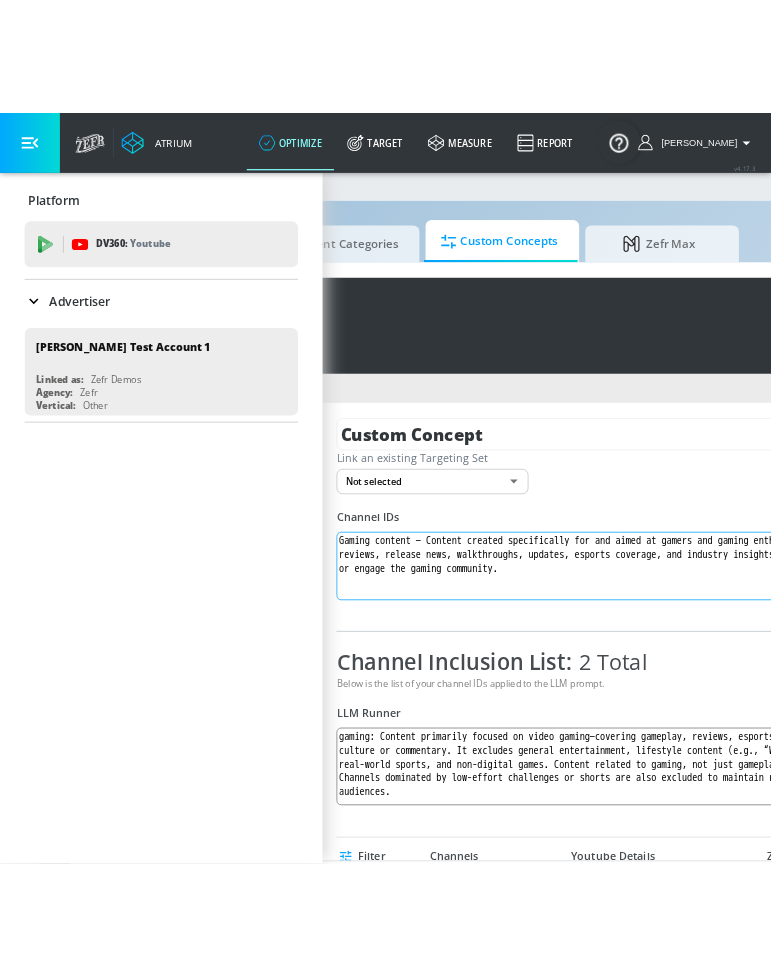 scroll, scrollTop: 3, scrollLeft: 387, axis: both 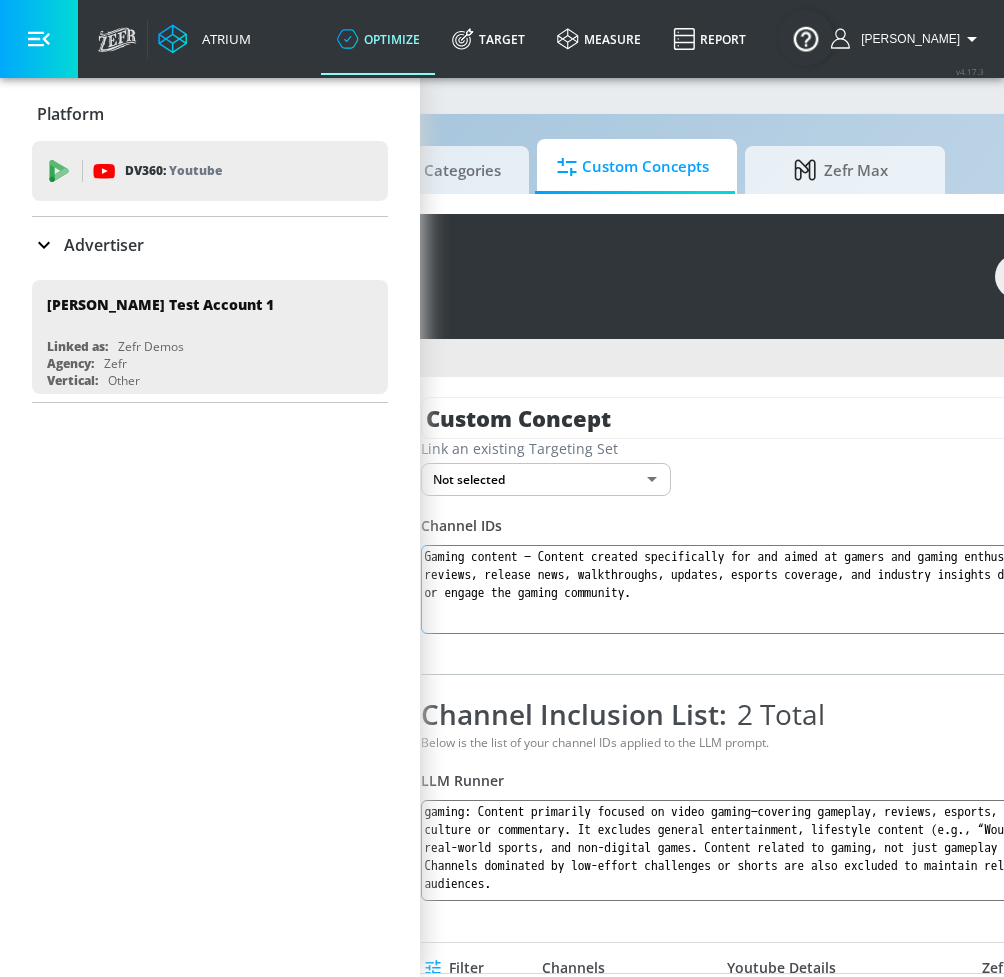 drag, startPoint x: 562, startPoint y: 552, endPoint x: 419, endPoint y: 550, distance: 143.01399 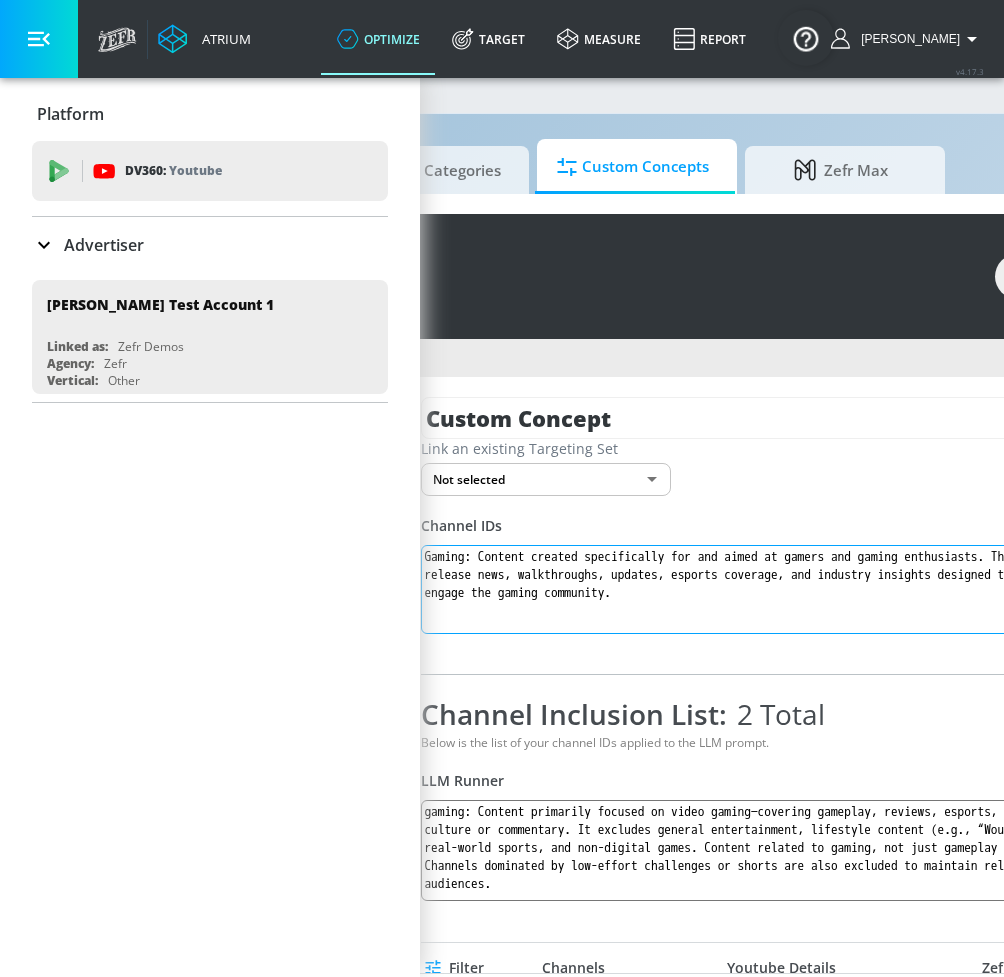 type on "Gaming: Content created specifically for and aimed at gamers and gaming enthusiasts. This includes game reviews, release news, walkthroughs, updates, esports coverage, and industry insights designed to inform, entertain, or engage the gaming community." 